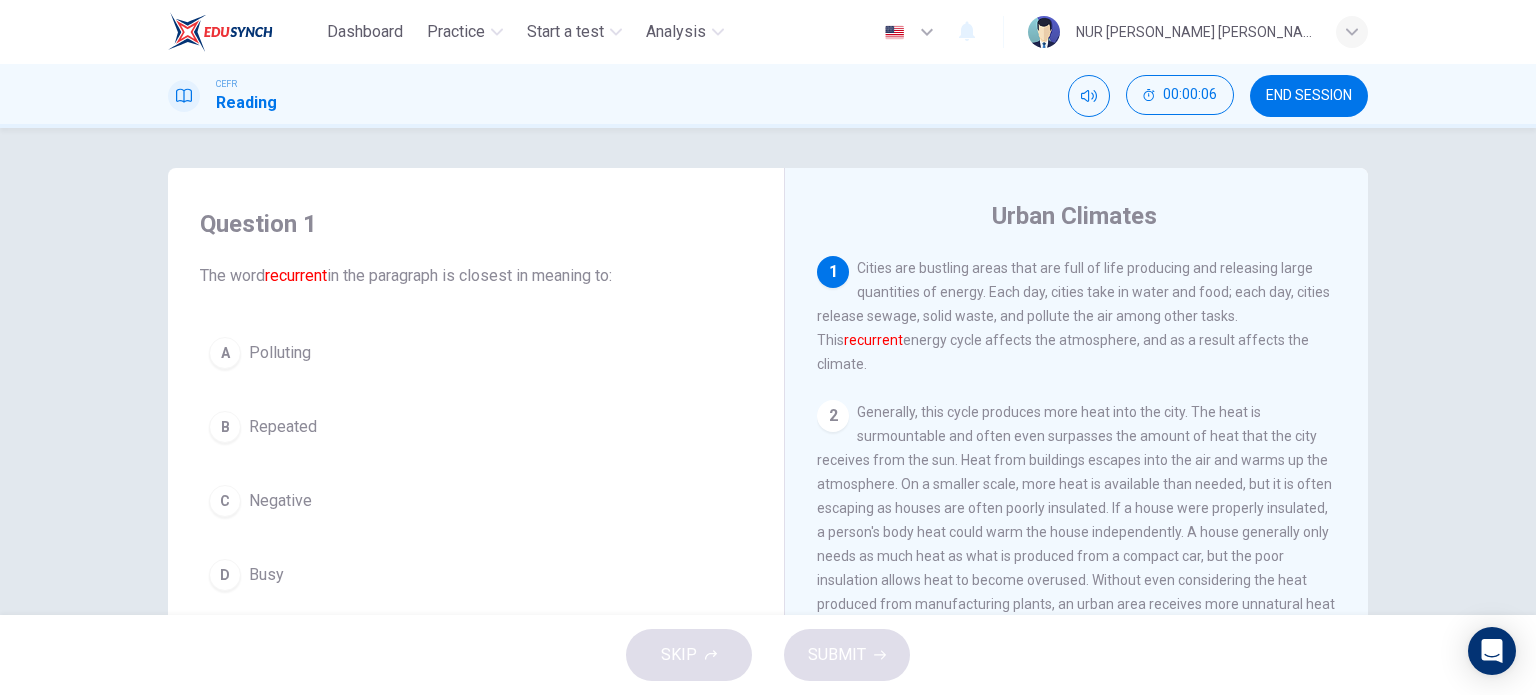scroll, scrollTop: 0, scrollLeft: 0, axis: both 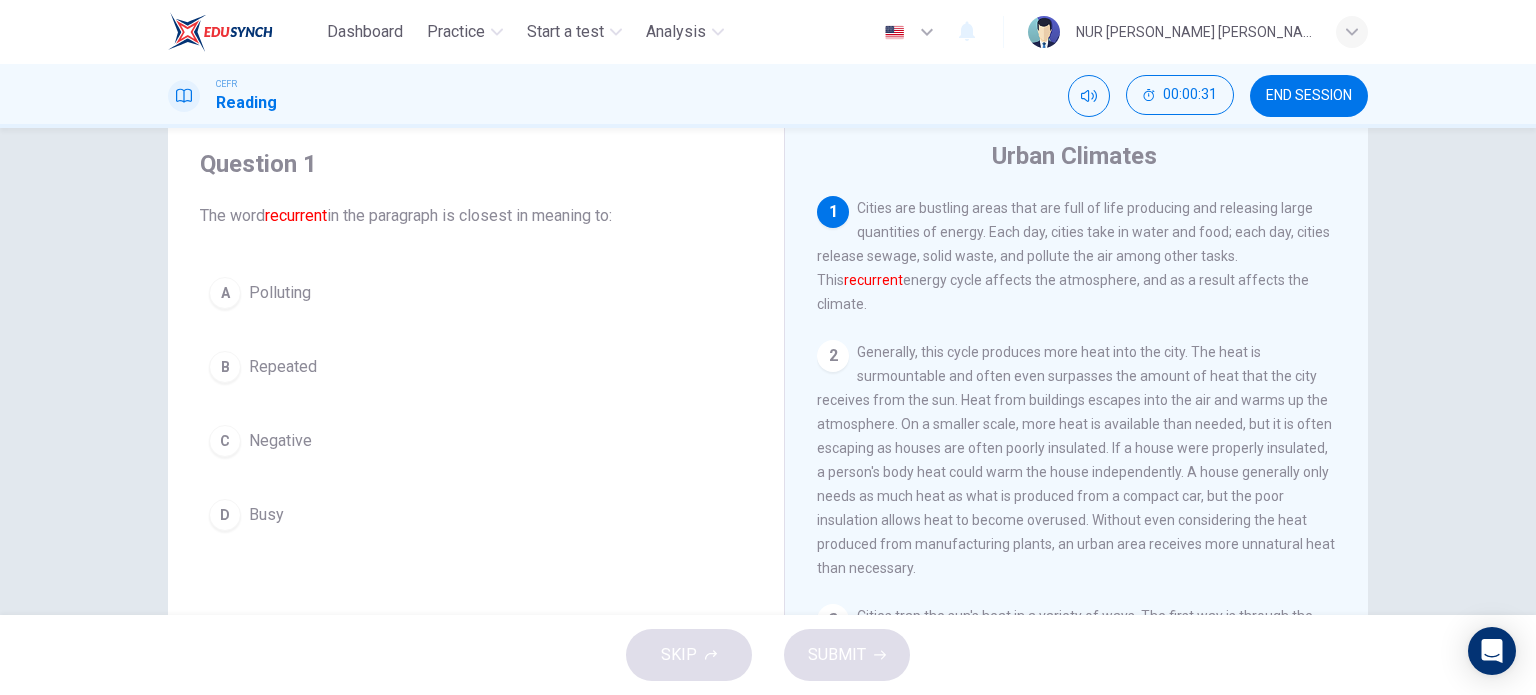 click on "B" at bounding box center (225, 367) 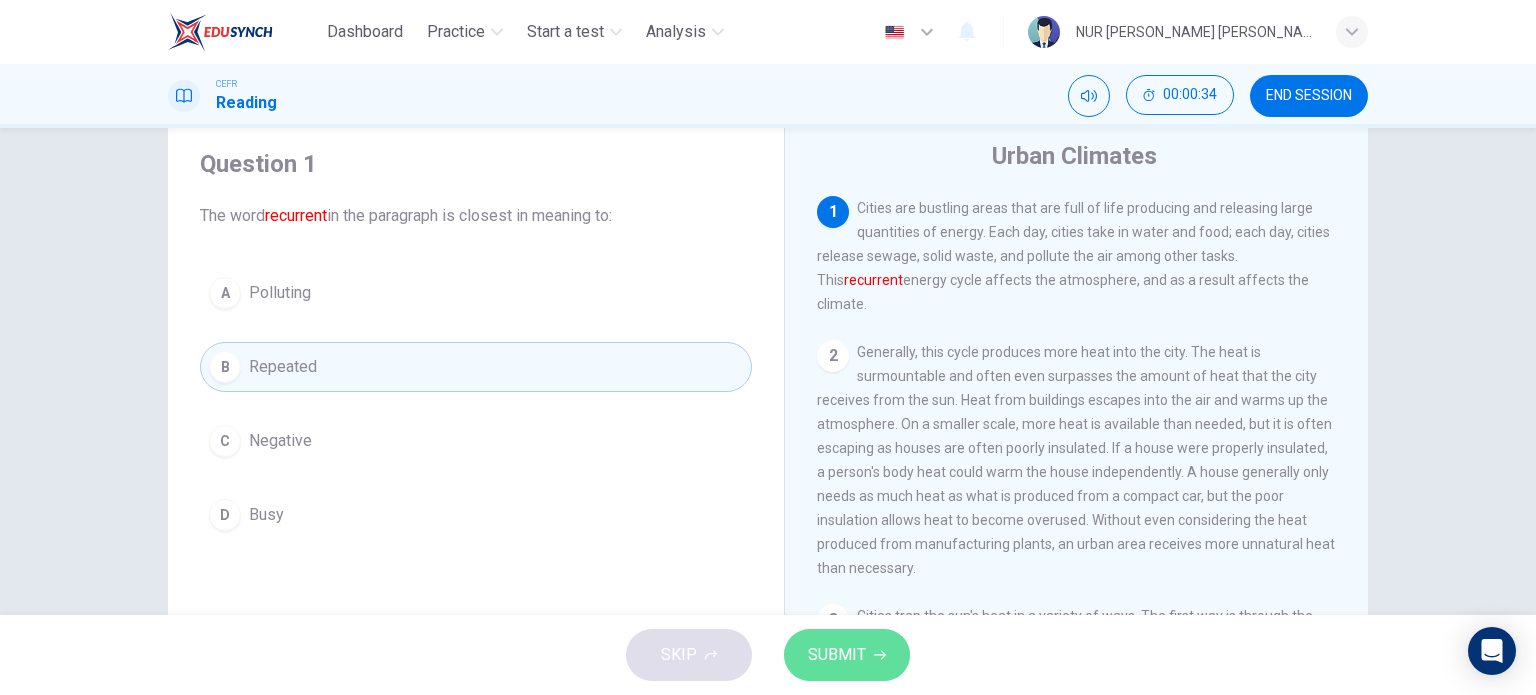 click on "SUBMIT" at bounding box center [837, 655] 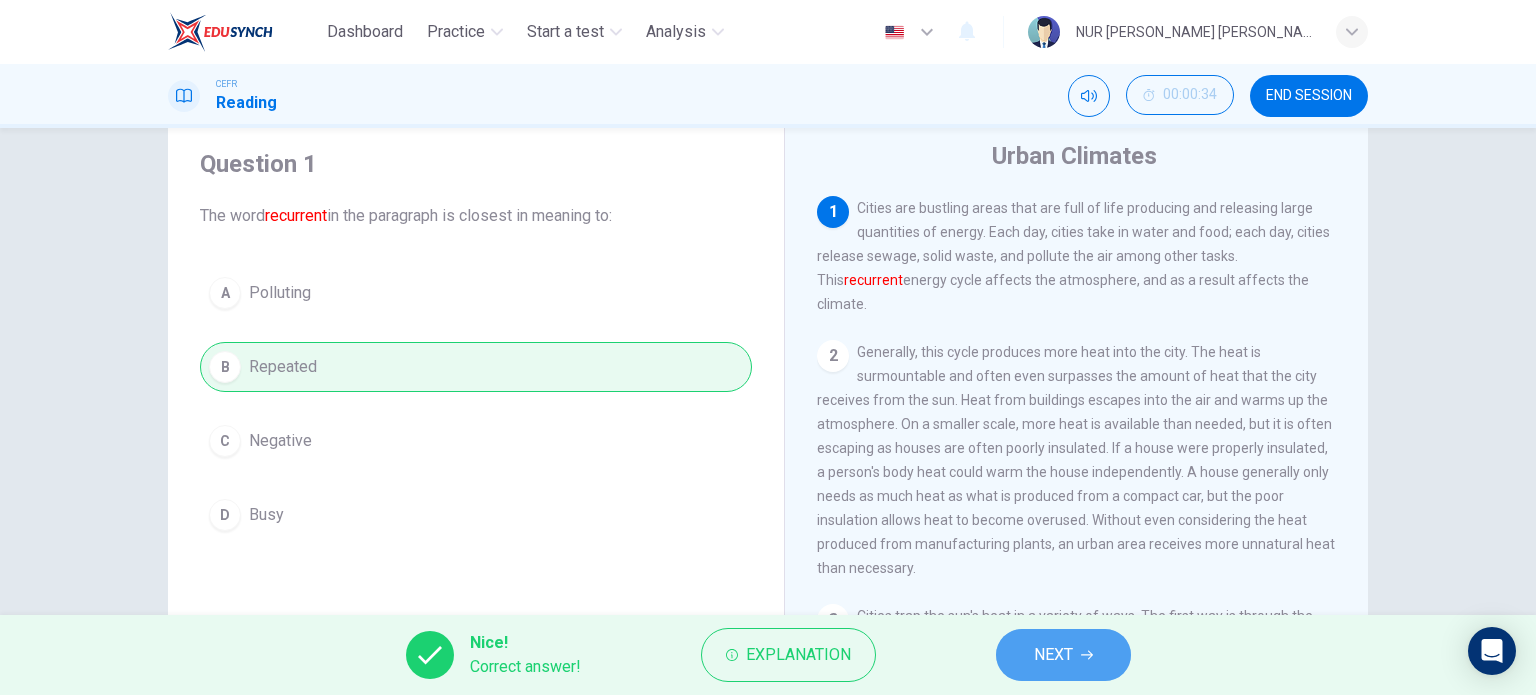 click on "NEXT" at bounding box center (1053, 655) 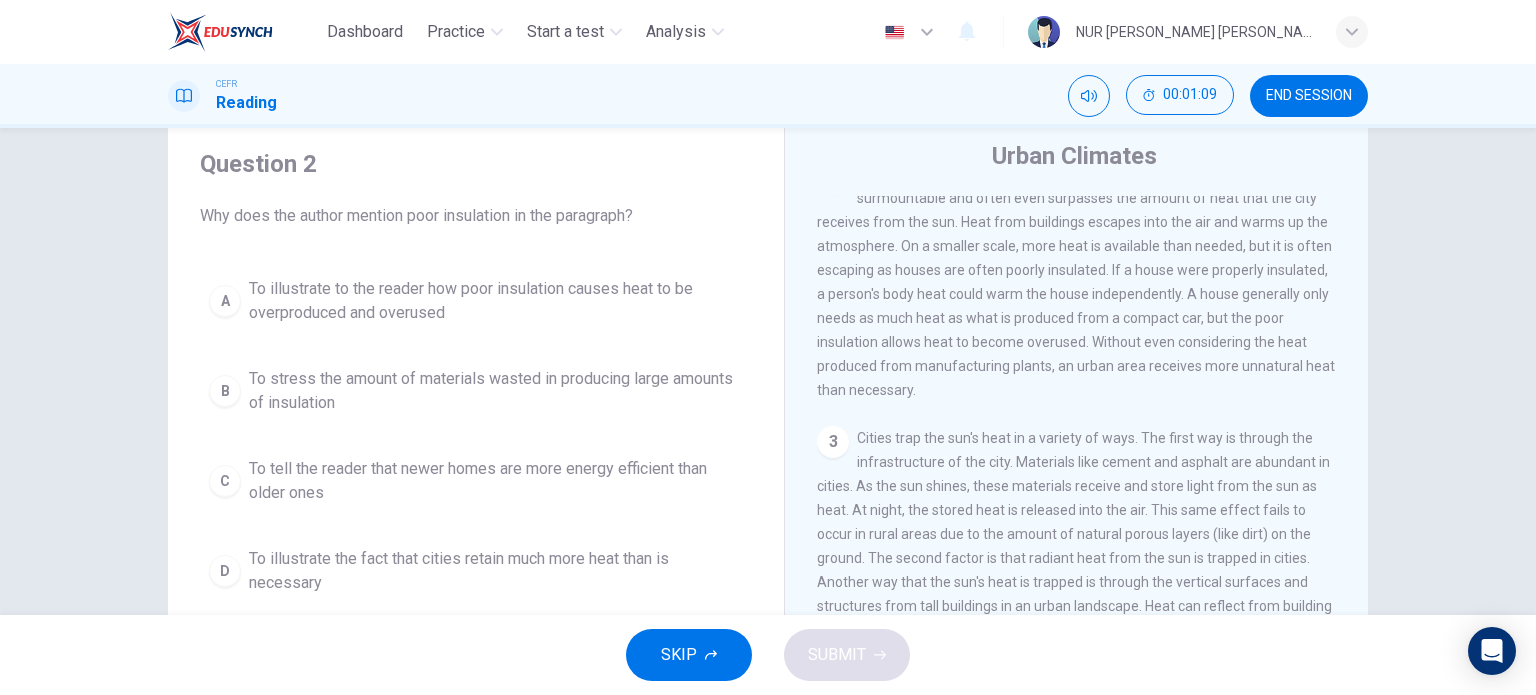 scroll, scrollTop: 160, scrollLeft: 0, axis: vertical 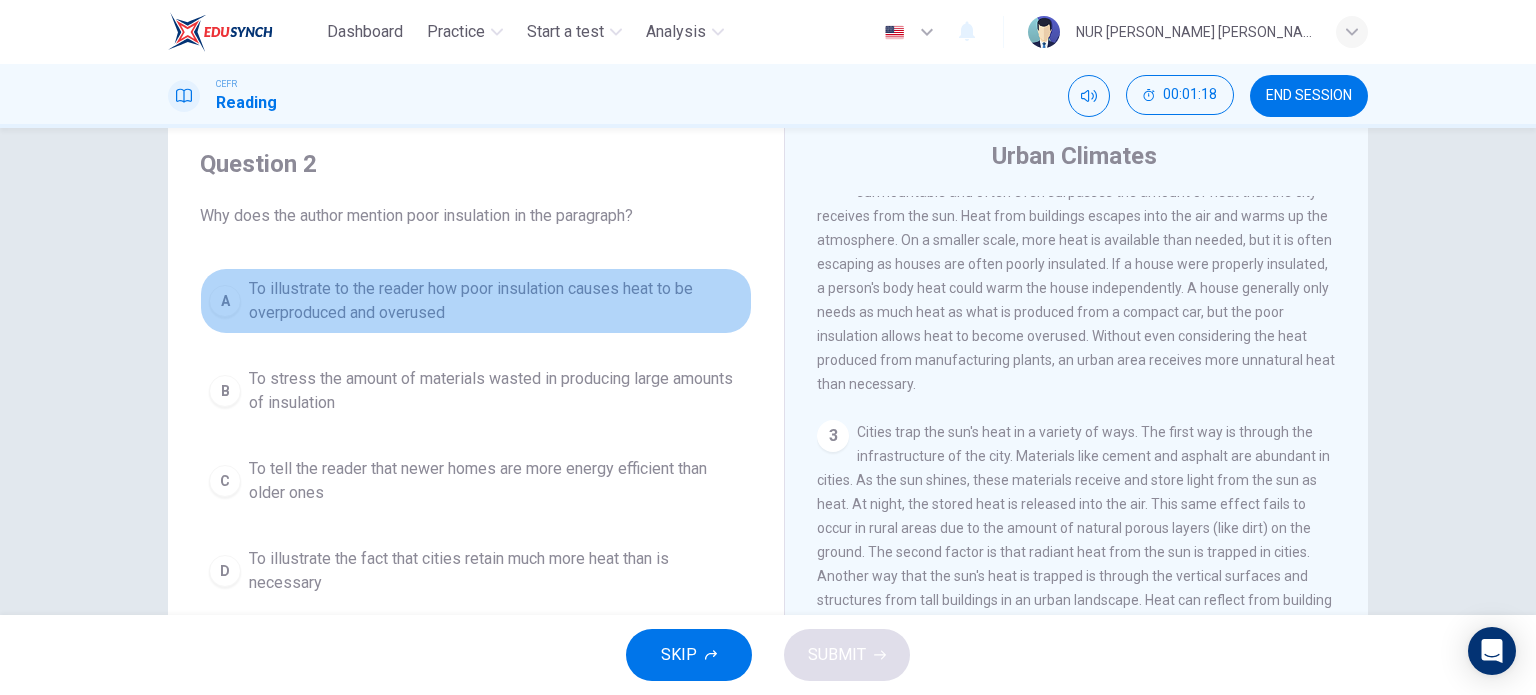 click on "A" at bounding box center [225, 301] 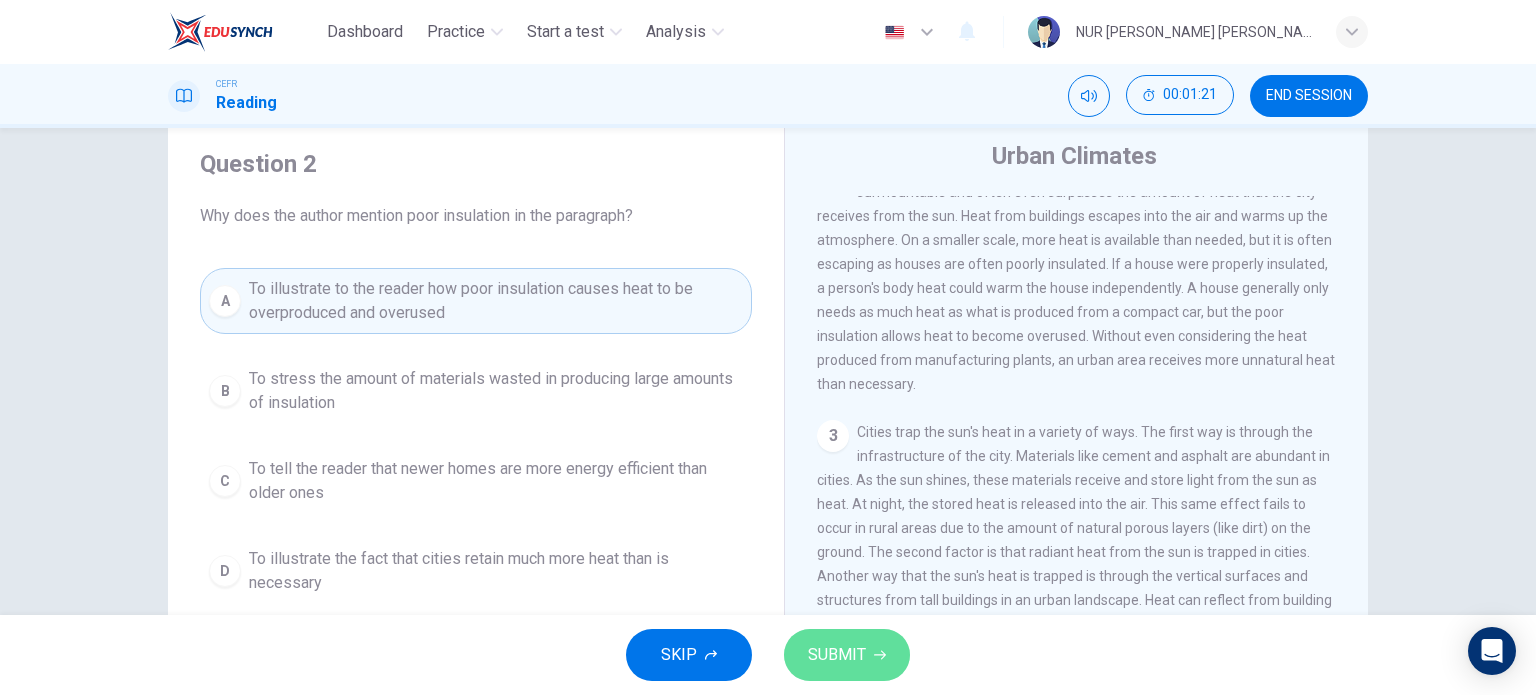 click on "SUBMIT" at bounding box center (837, 655) 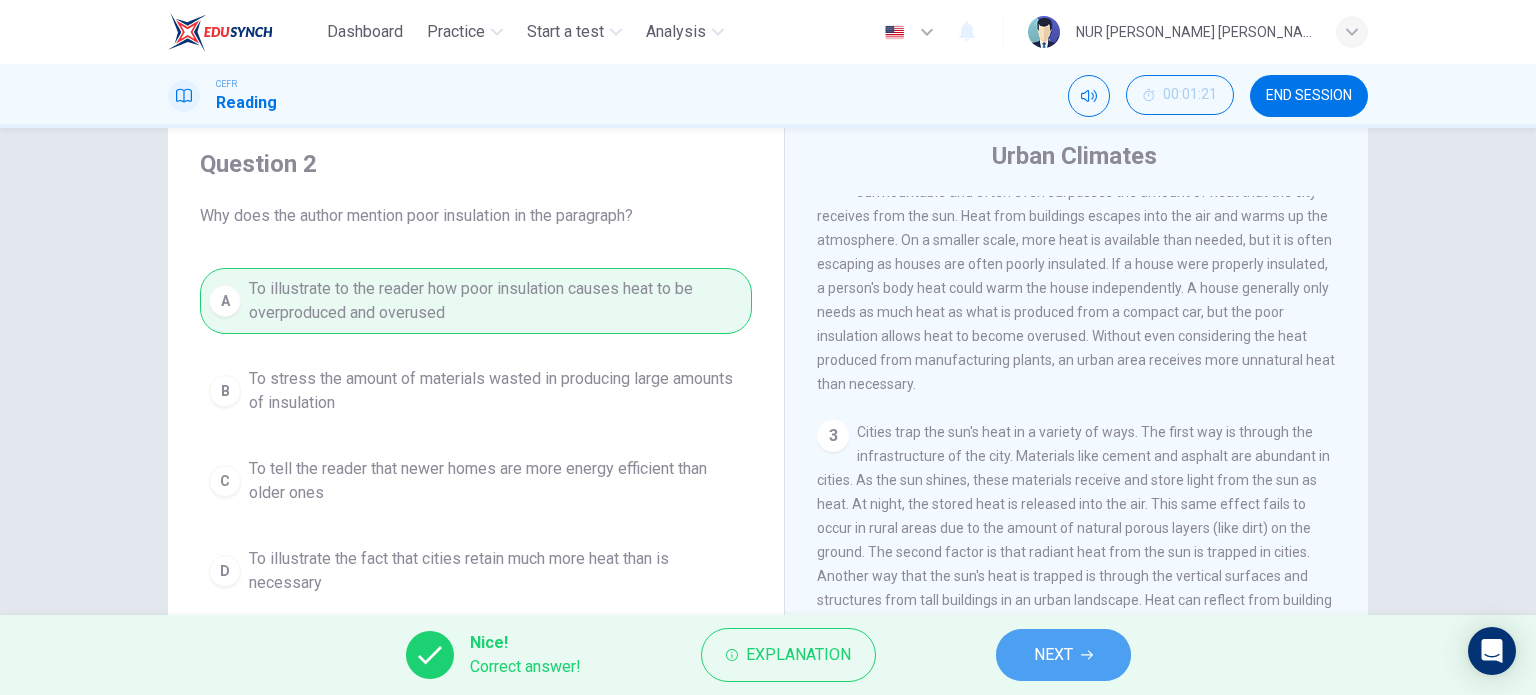 click on "NEXT" at bounding box center (1053, 655) 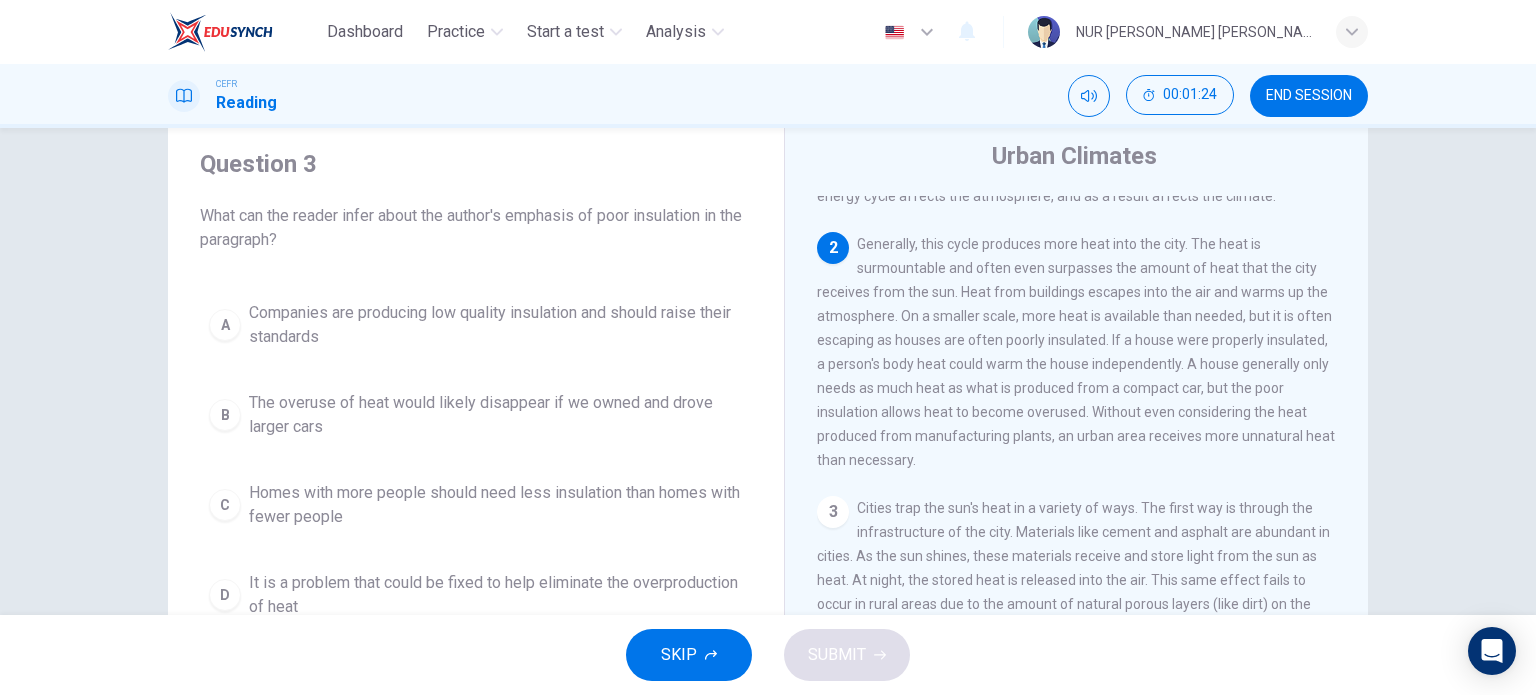 scroll, scrollTop: 83, scrollLeft: 0, axis: vertical 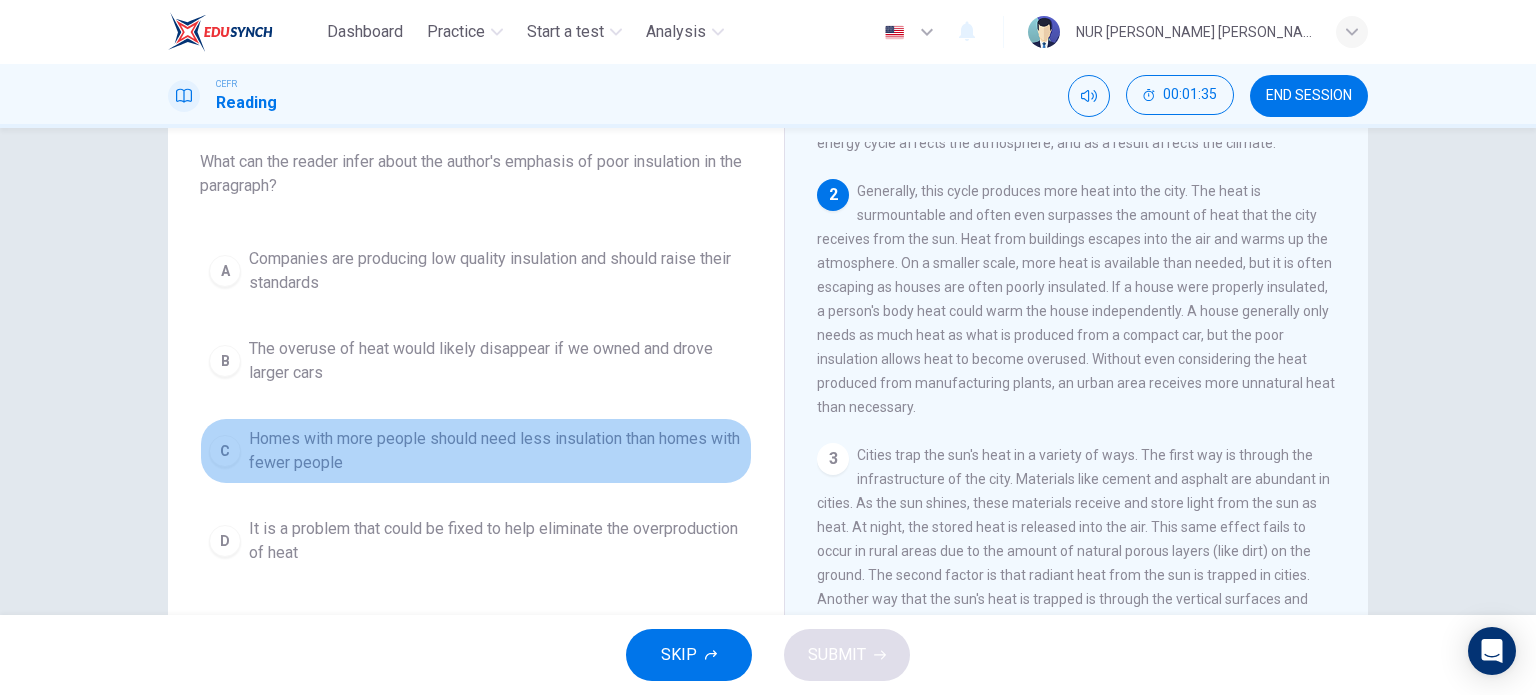 click on "C" at bounding box center (225, 451) 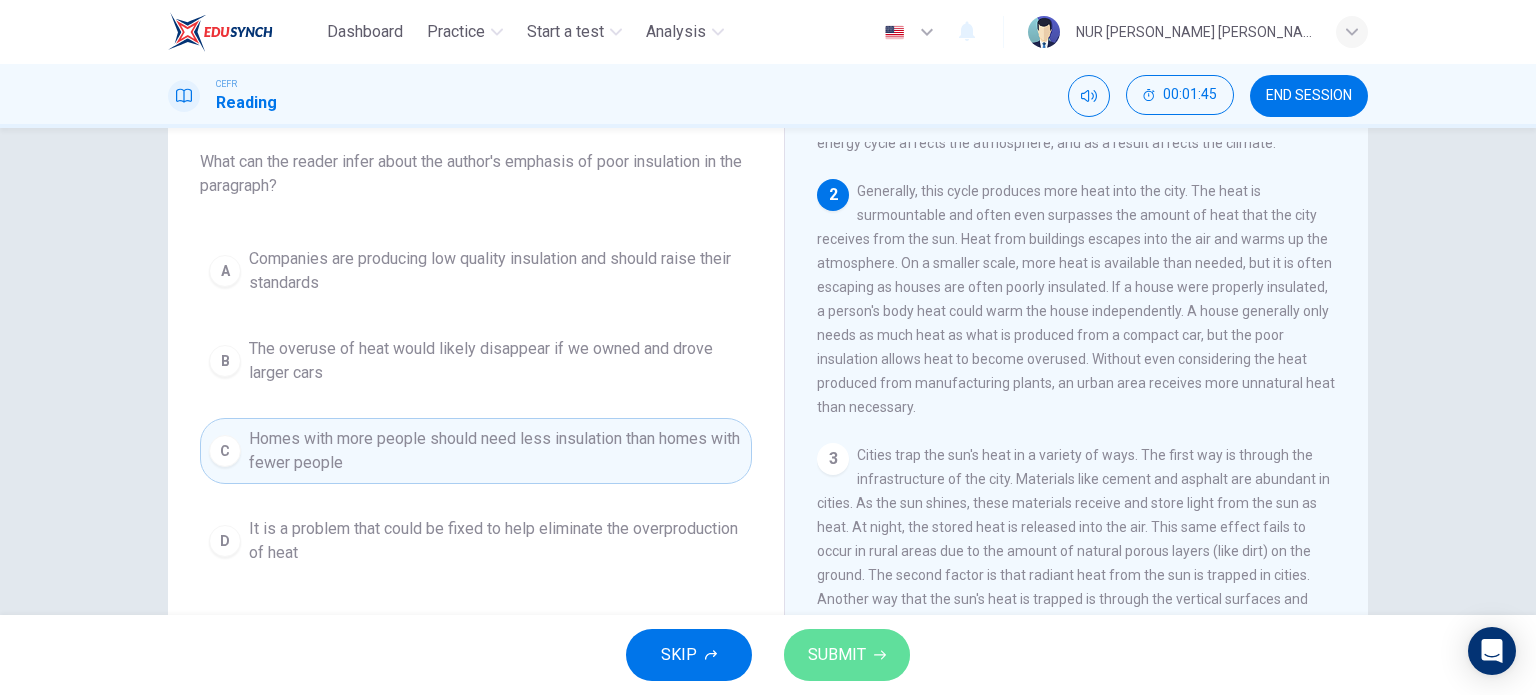 click on "SUBMIT" at bounding box center [837, 655] 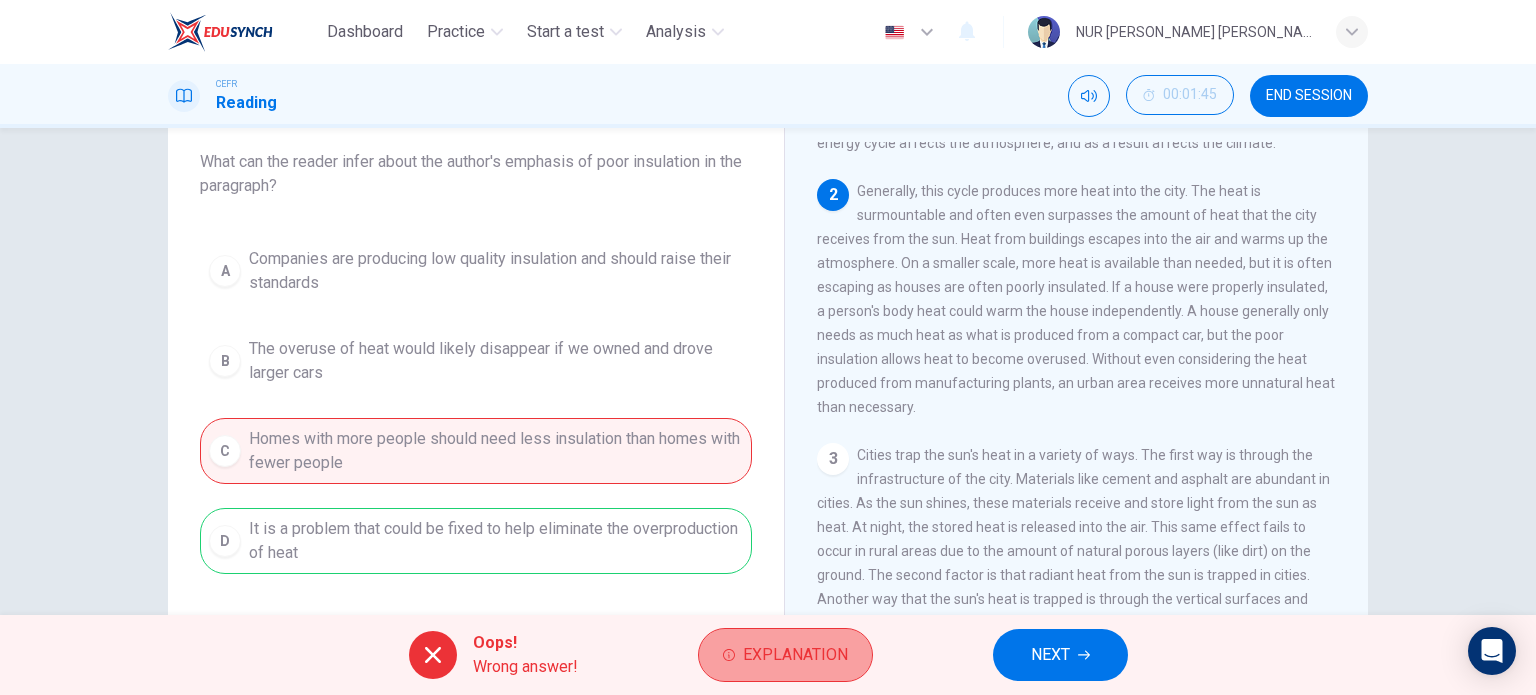 click on "Explanation" at bounding box center [795, 655] 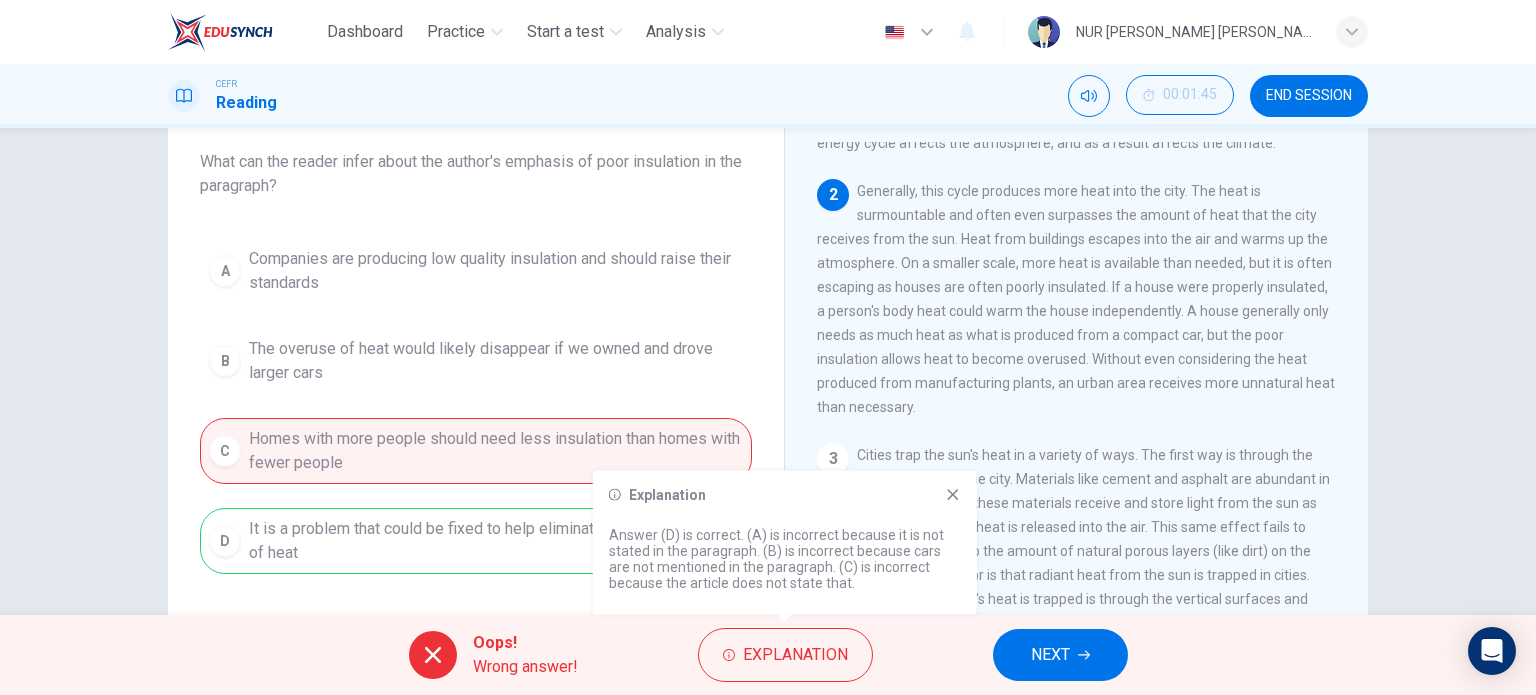 click 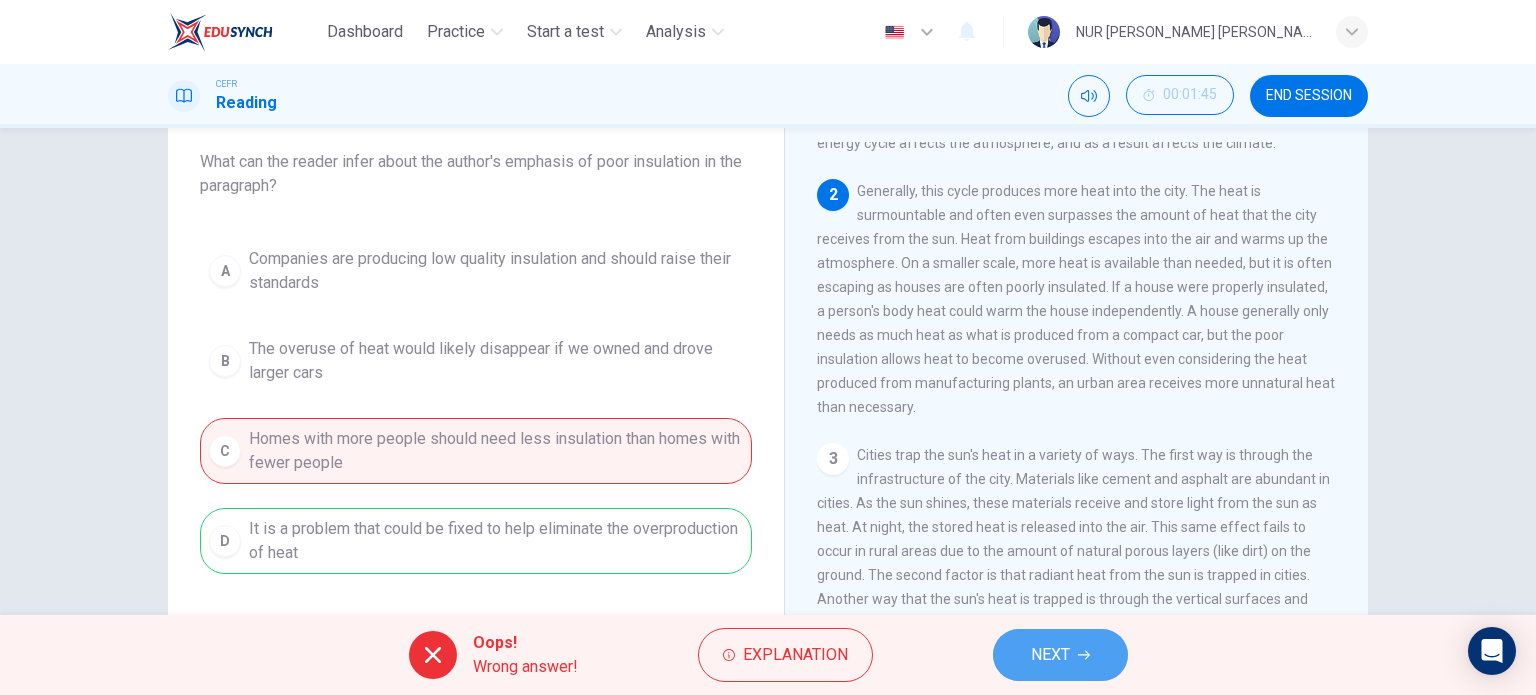 click on "NEXT" at bounding box center (1060, 655) 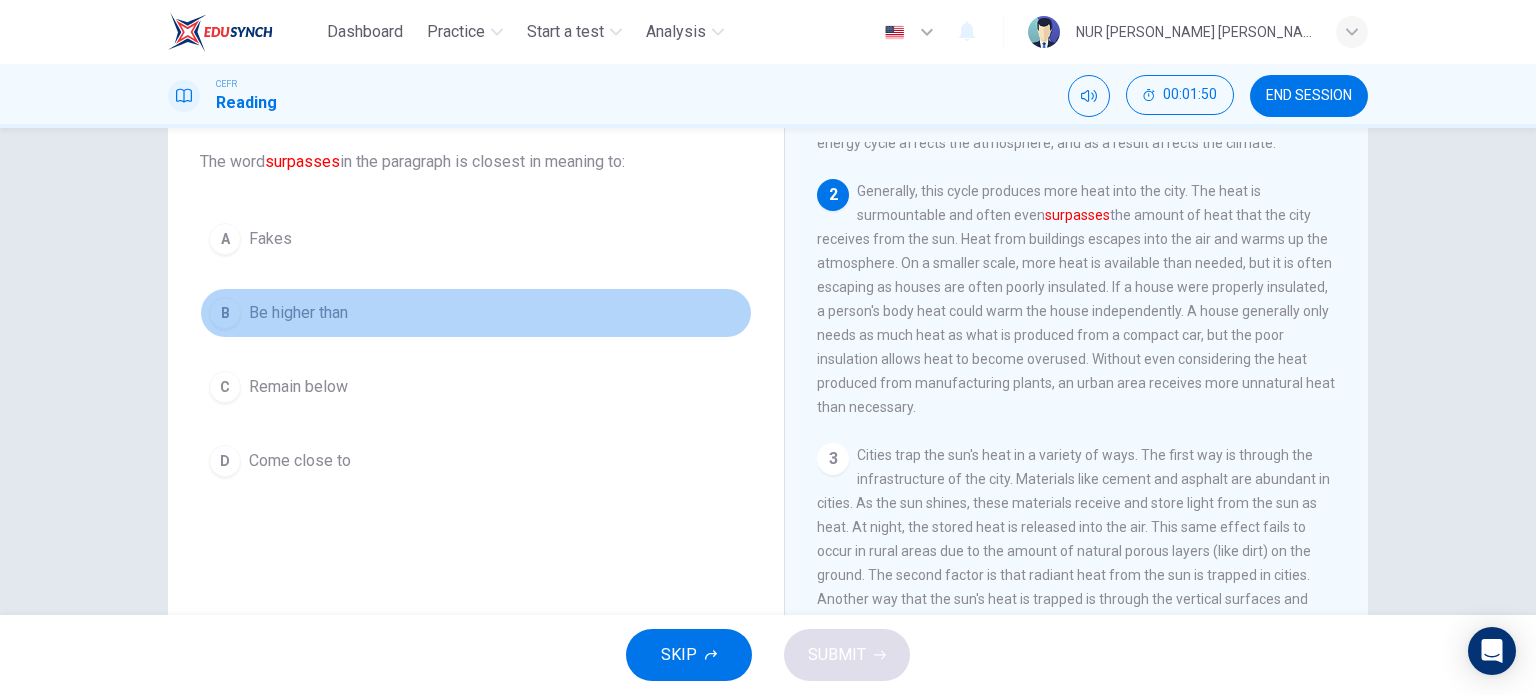 click on "B" at bounding box center [225, 313] 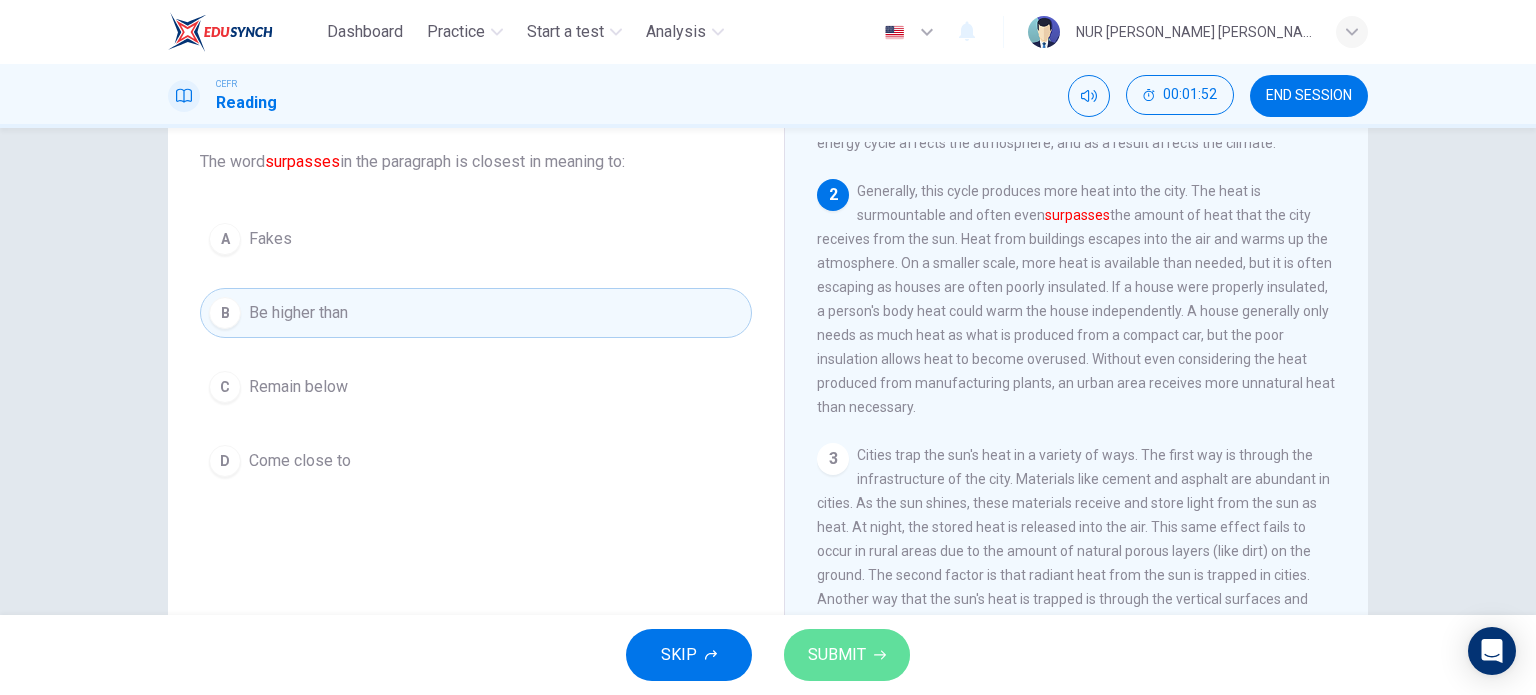 click on "SUBMIT" at bounding box center [837, 655] 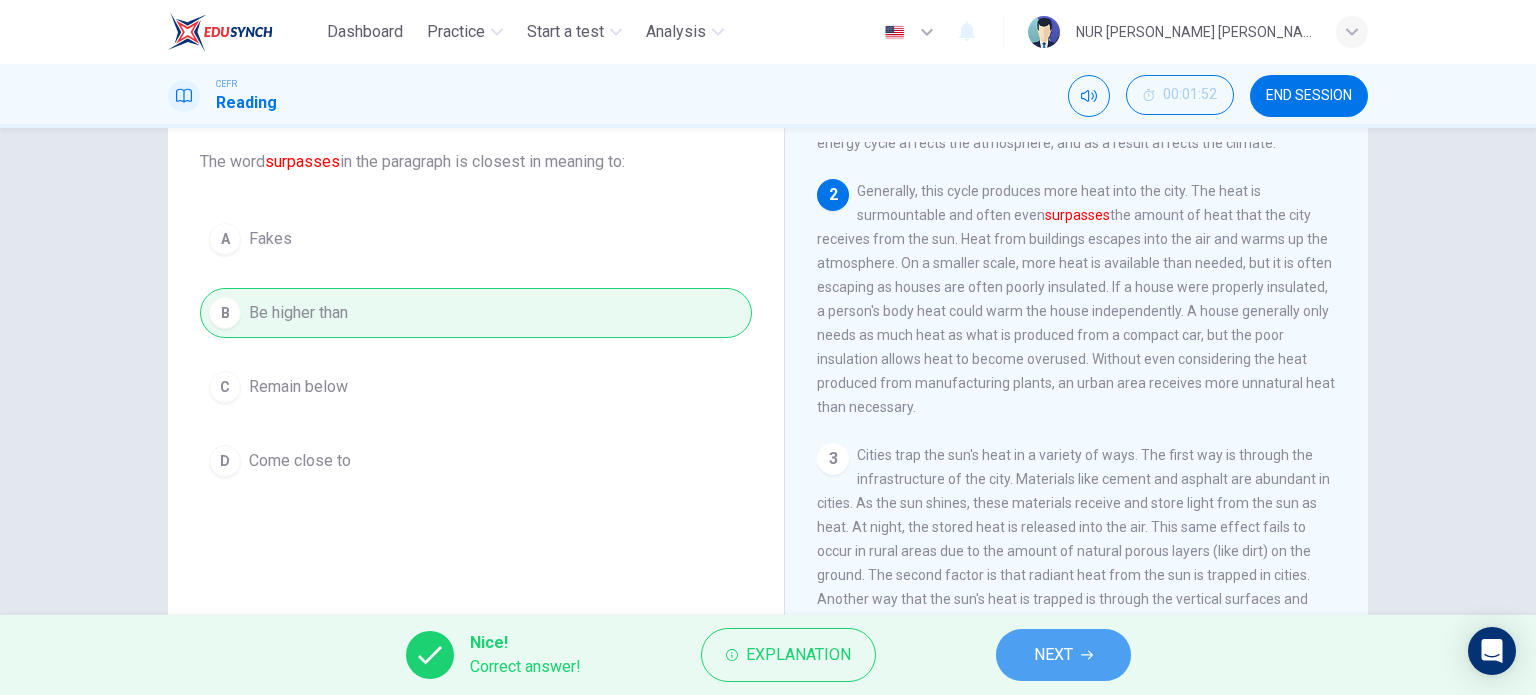 click on "NEXT" at bounding box center (1063, 655) 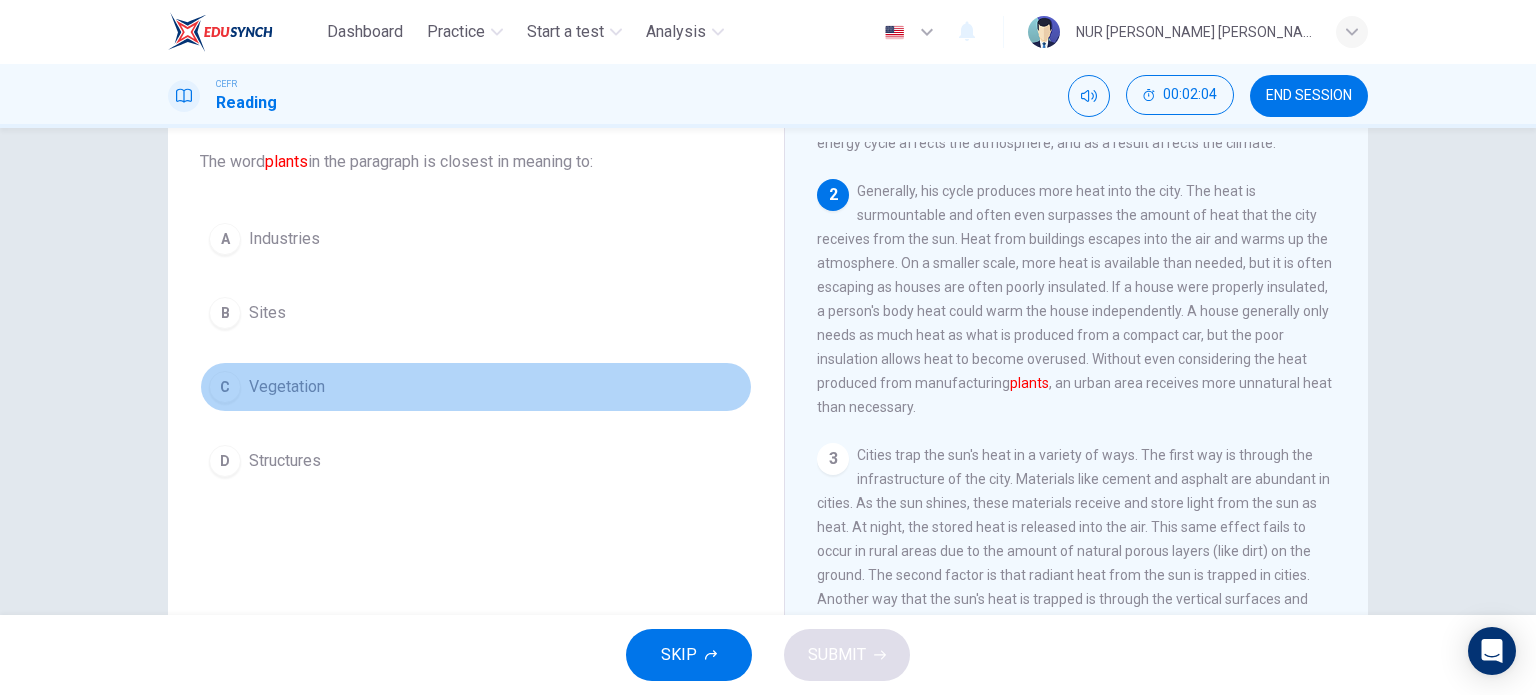 click on "C Vegetation" at bounding box center (476, 387) 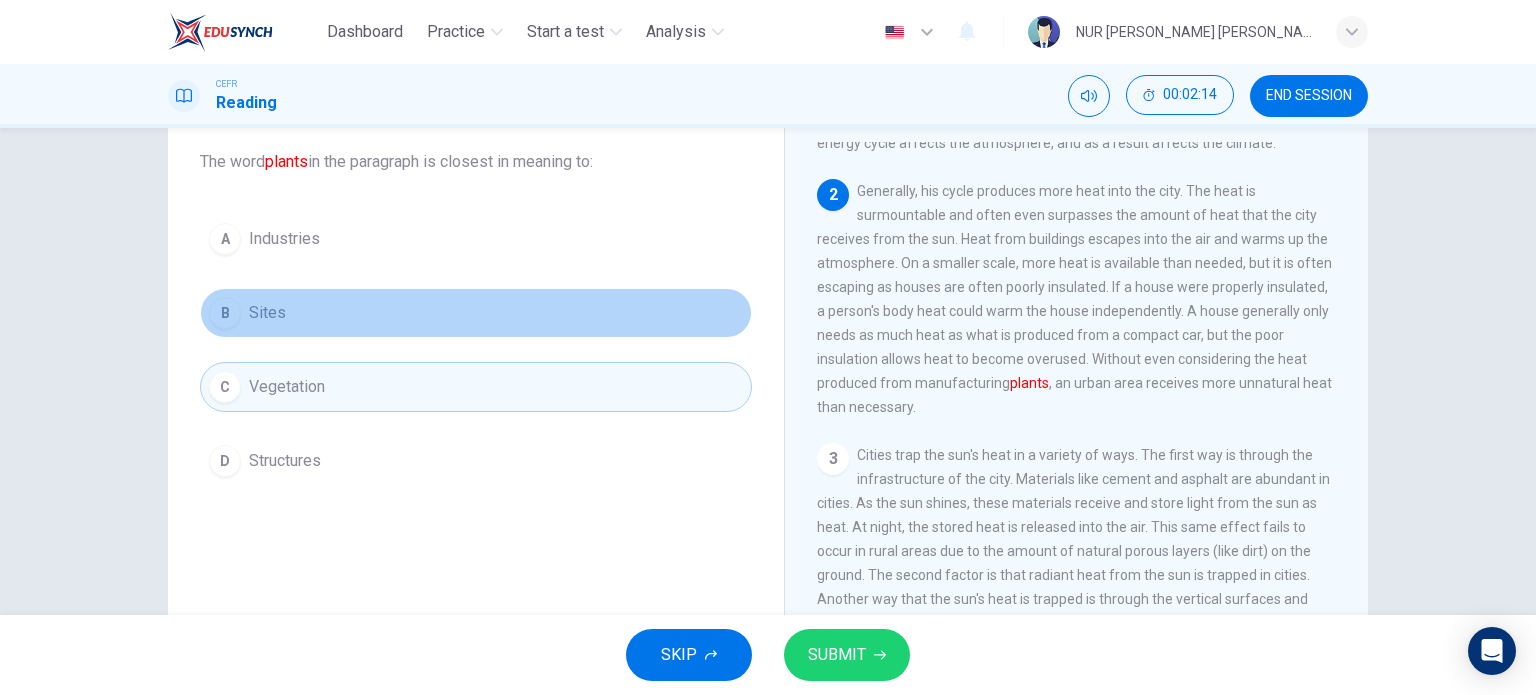 click on "B Sites" at bounding box center [476, 313] 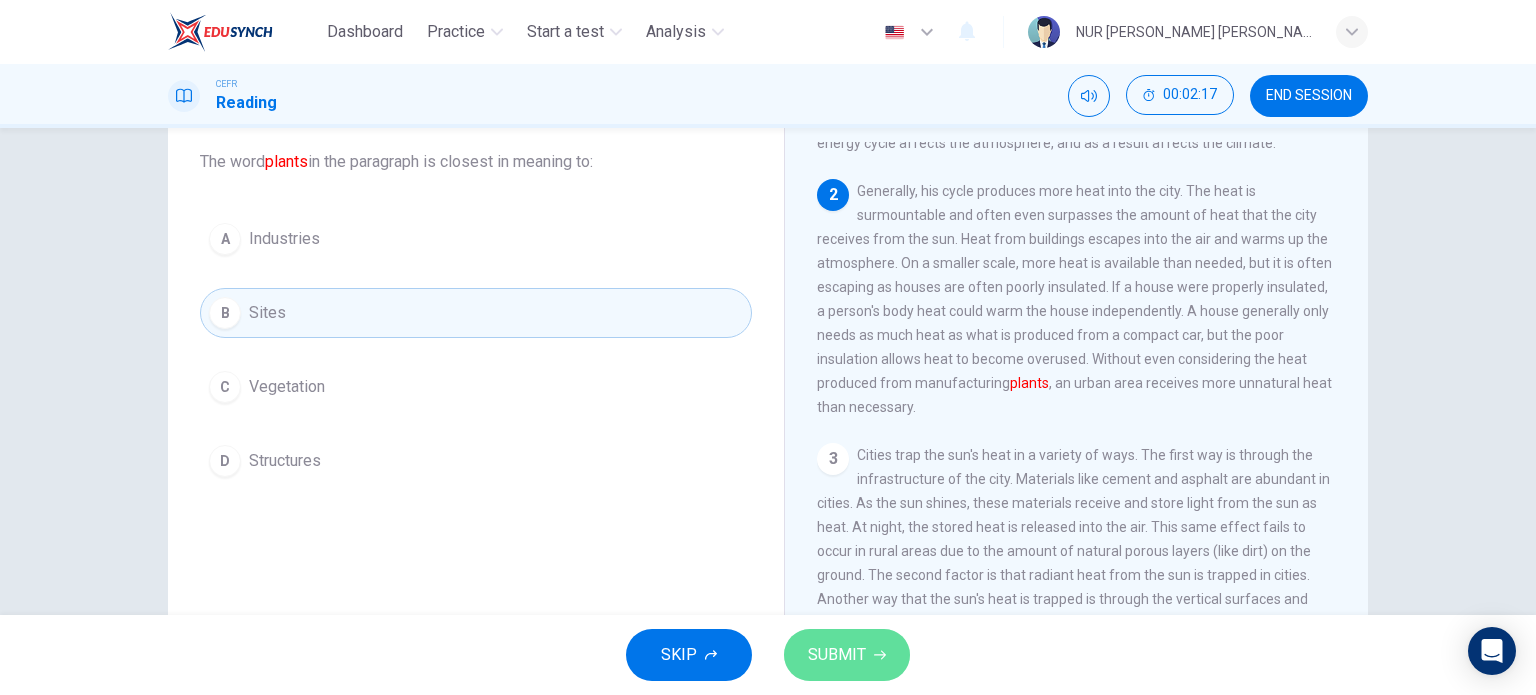click on "SUBMIT" at bounding box center (847, 655) 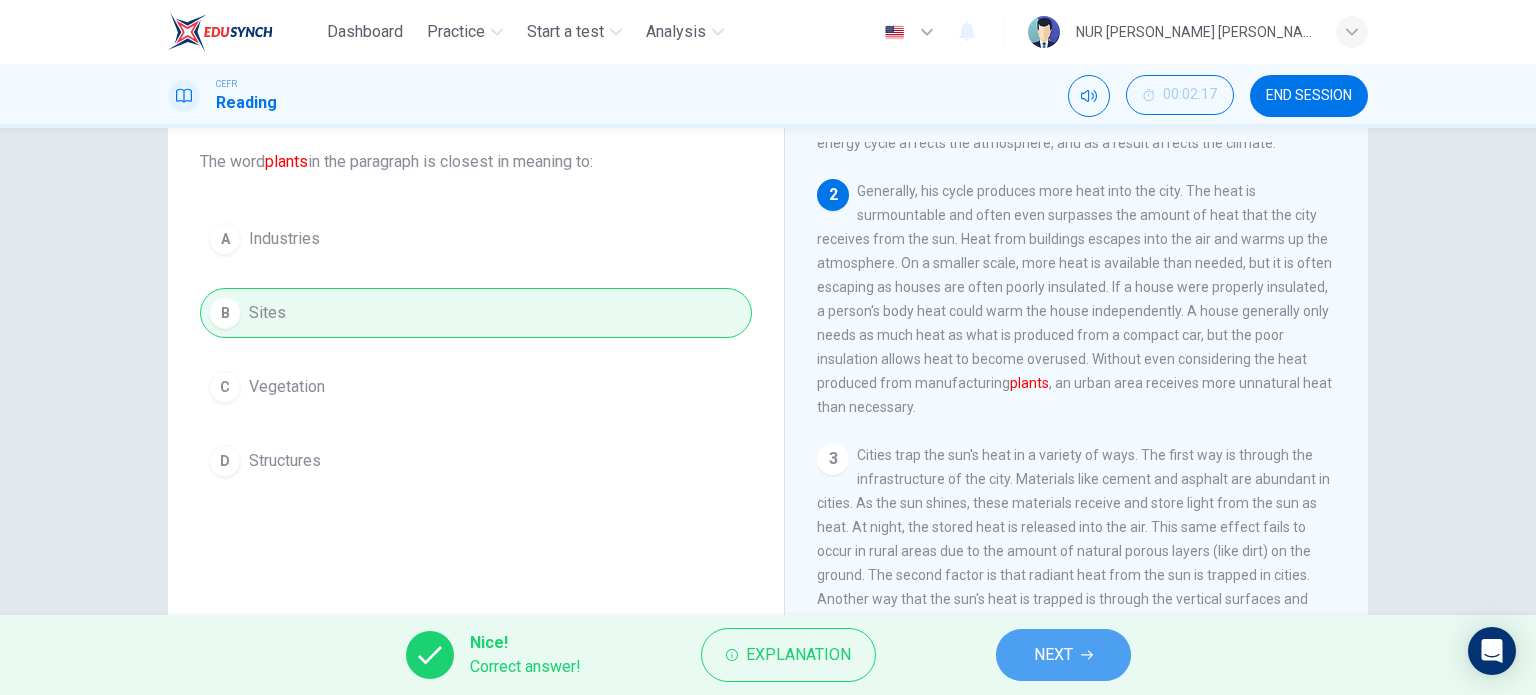 click on "NEXT" at bounding box center (1053, 655) 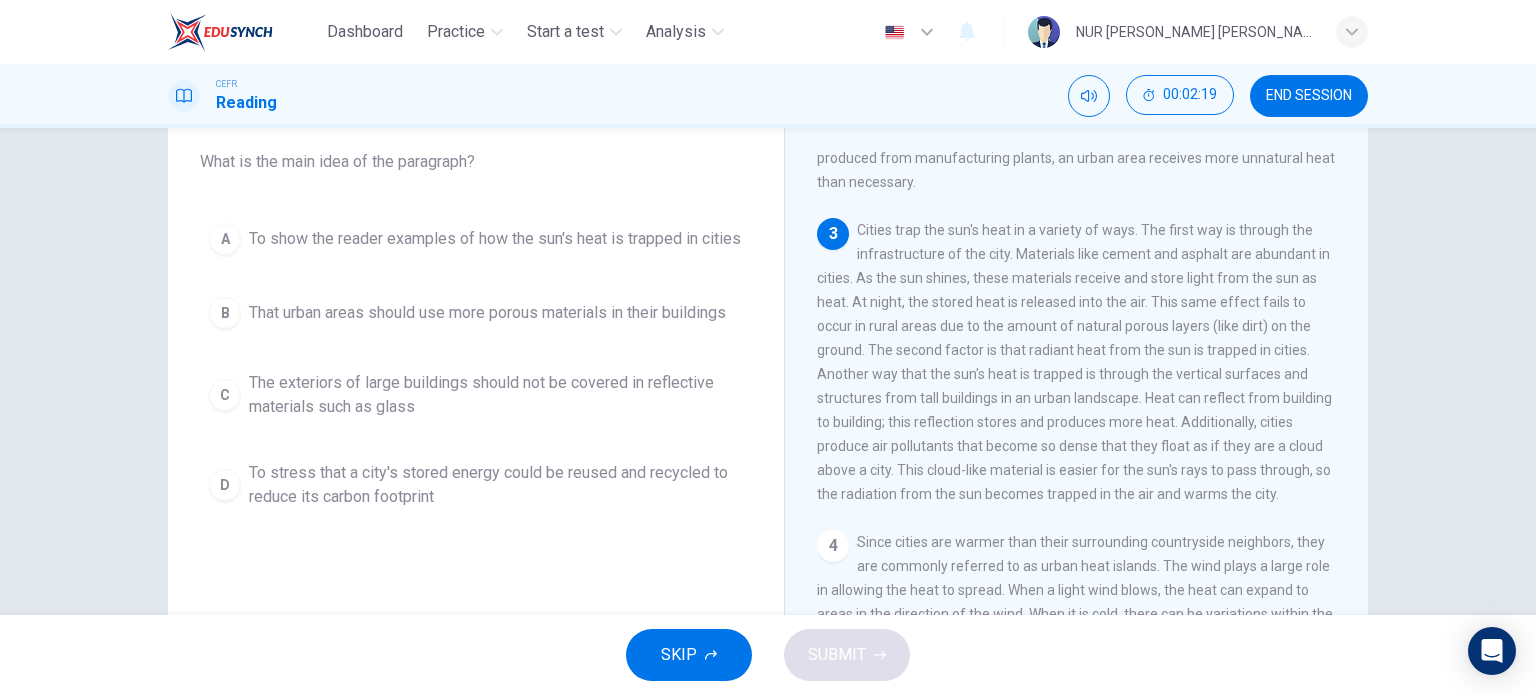 scroll, scrollTop: 315, scrollLeft: 0, axis: vertical 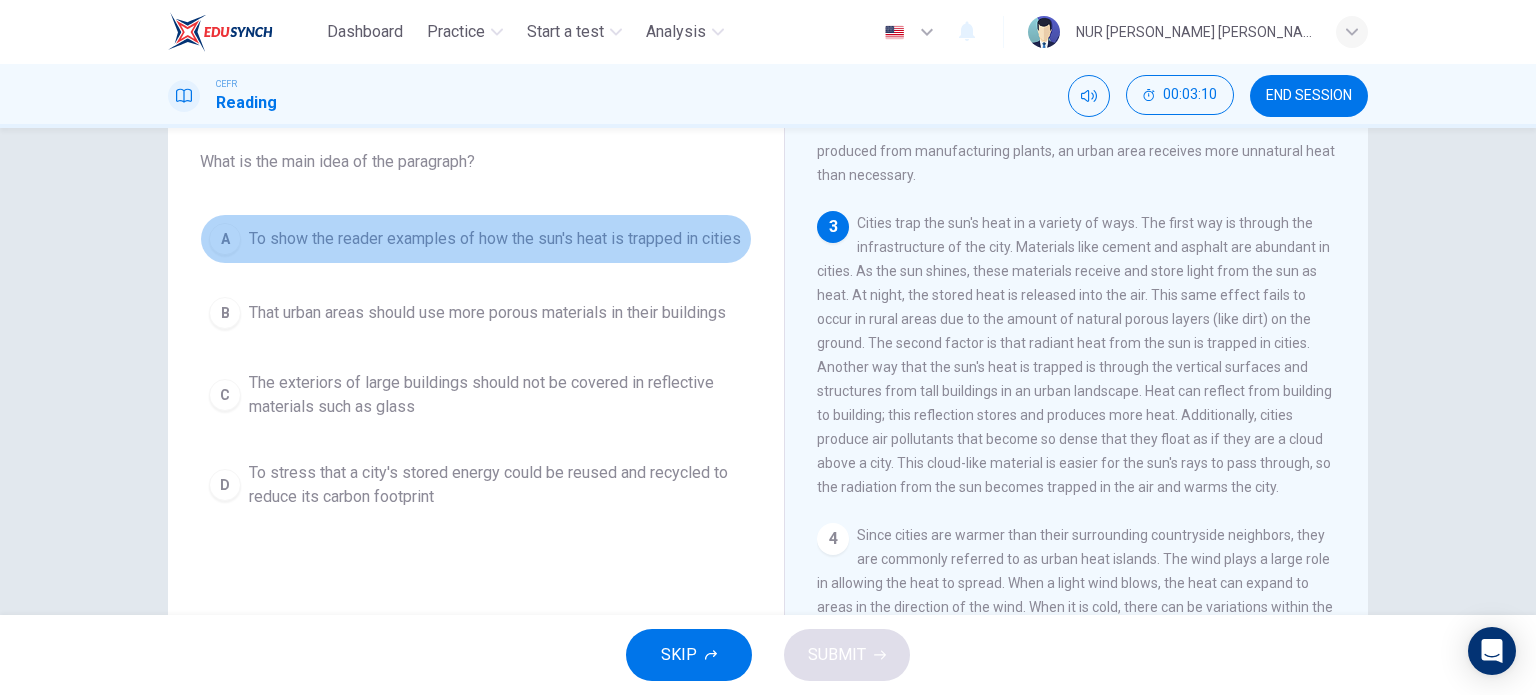 click on "A" at bounding box center [225, 239] 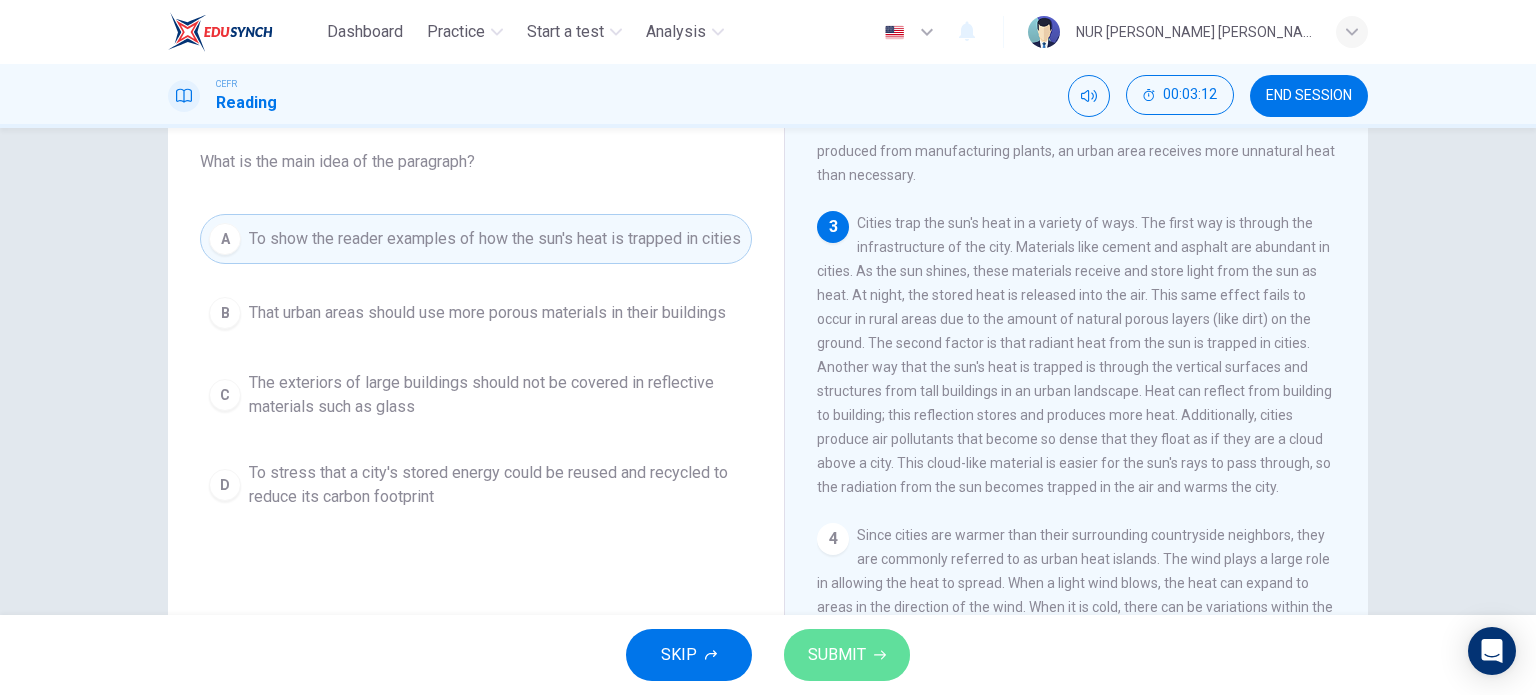 click on "SUBMIT" at bounding box center [837, 655] 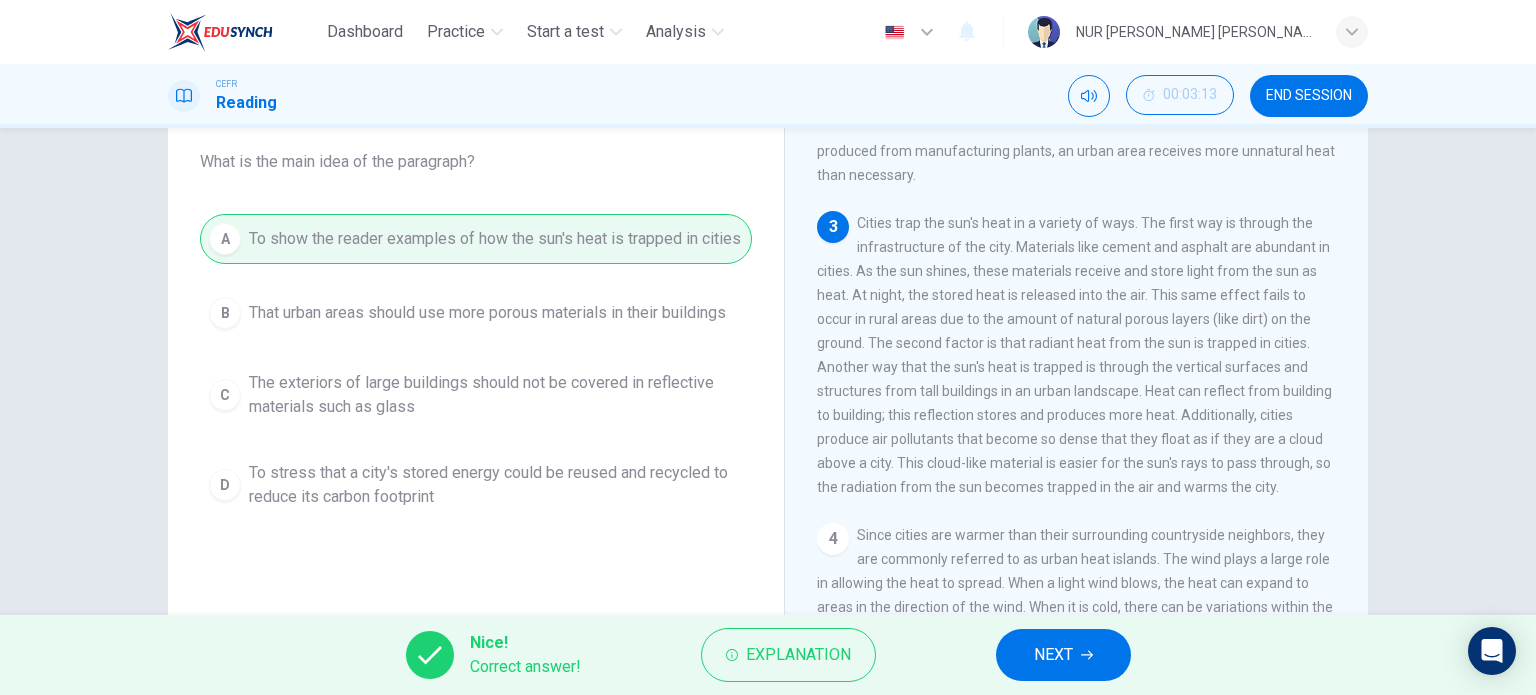 click on "NEXT" at bounding box center [1063, 655] 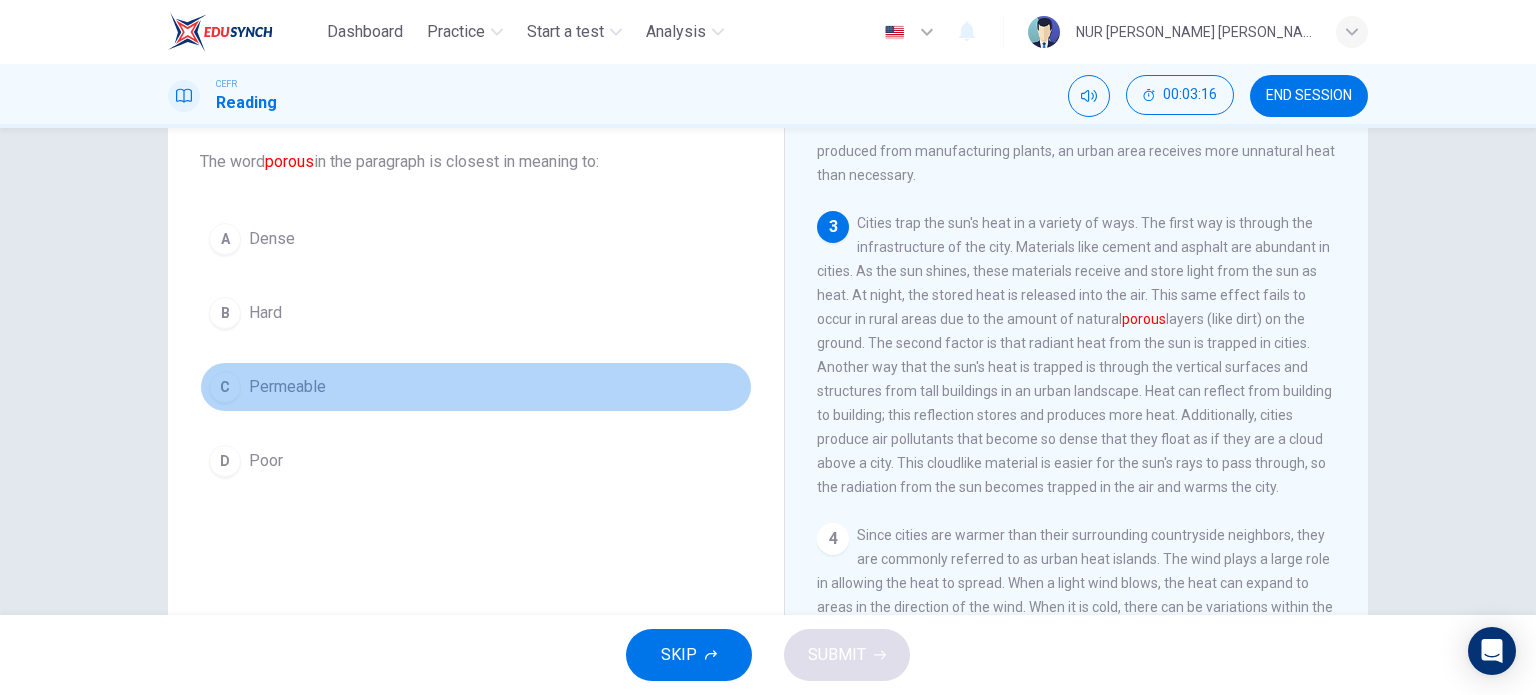 click on "C" at bounding box center (225, 387) 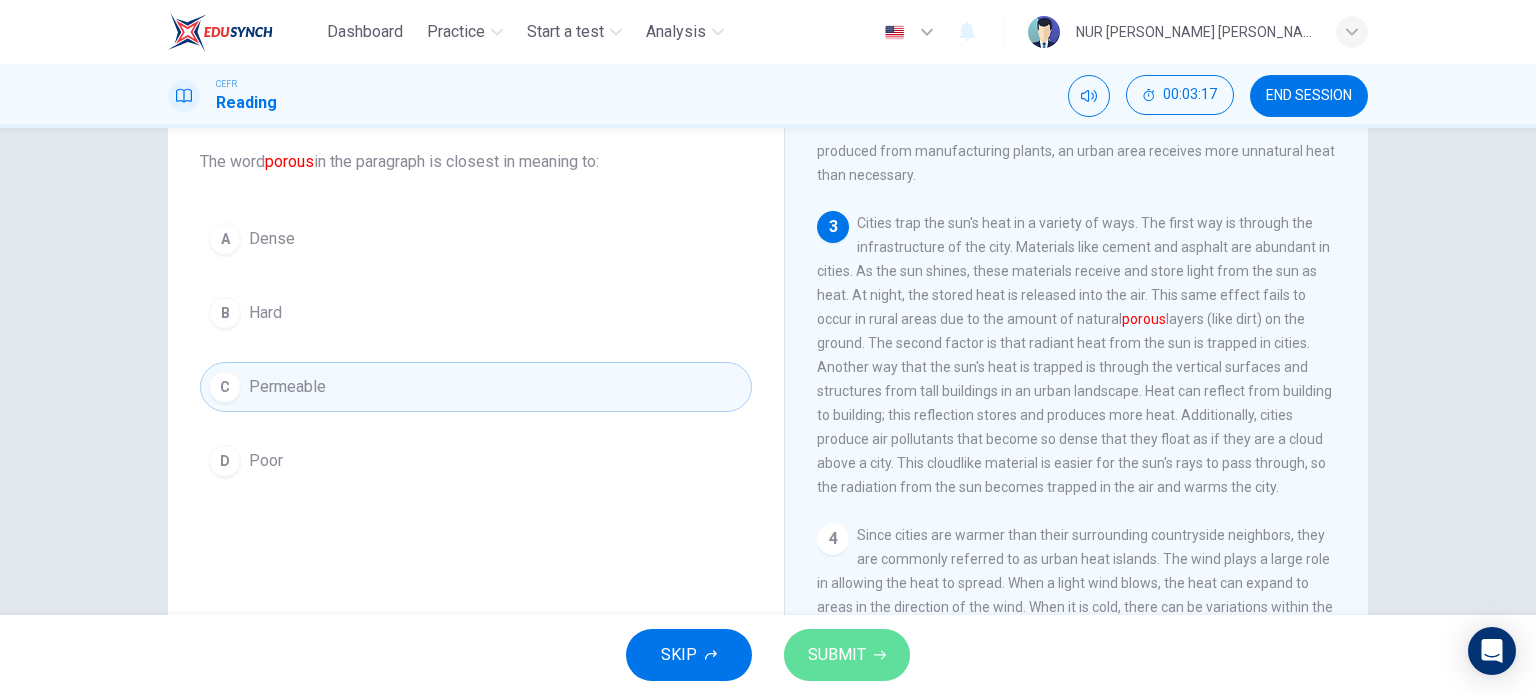 click on "SUBMIT" at bounding box center [847, 655] 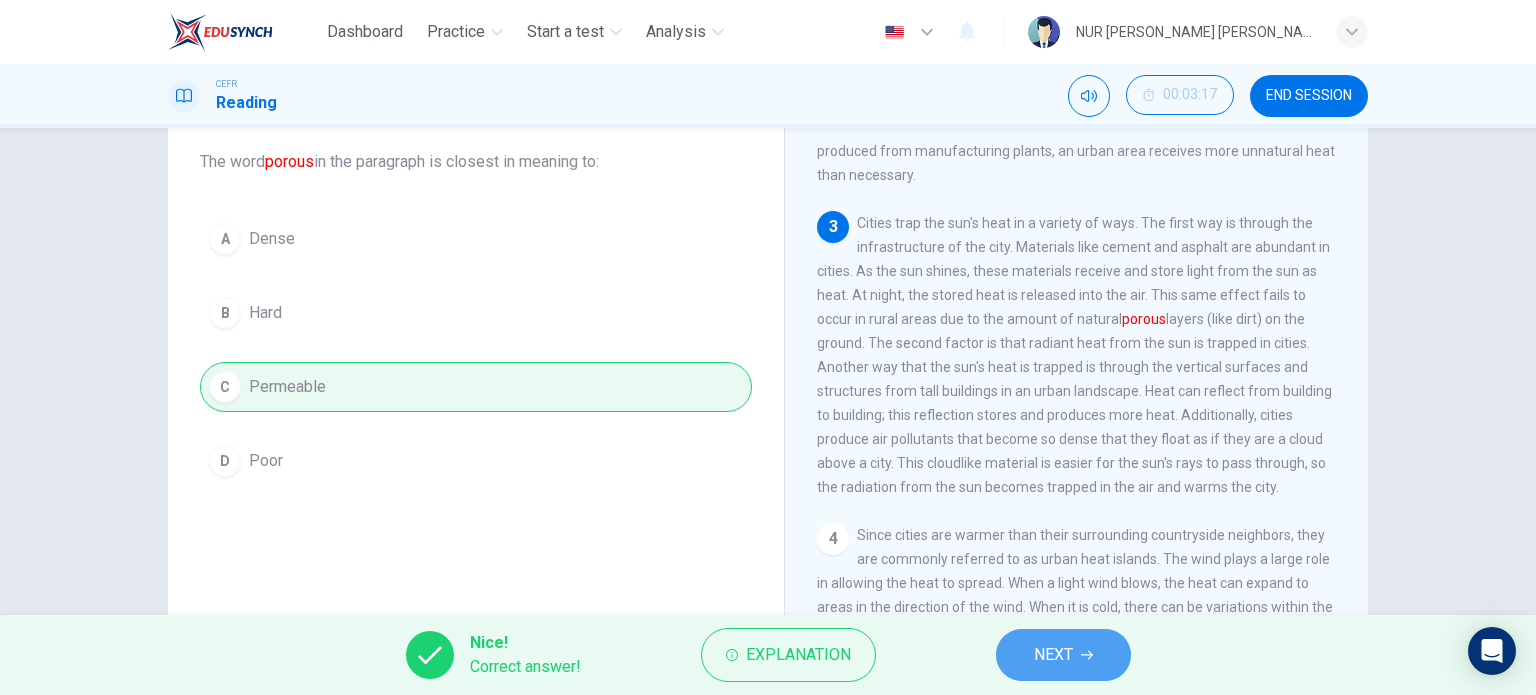 click on "NEXT" at bounding box center [1063, 655] 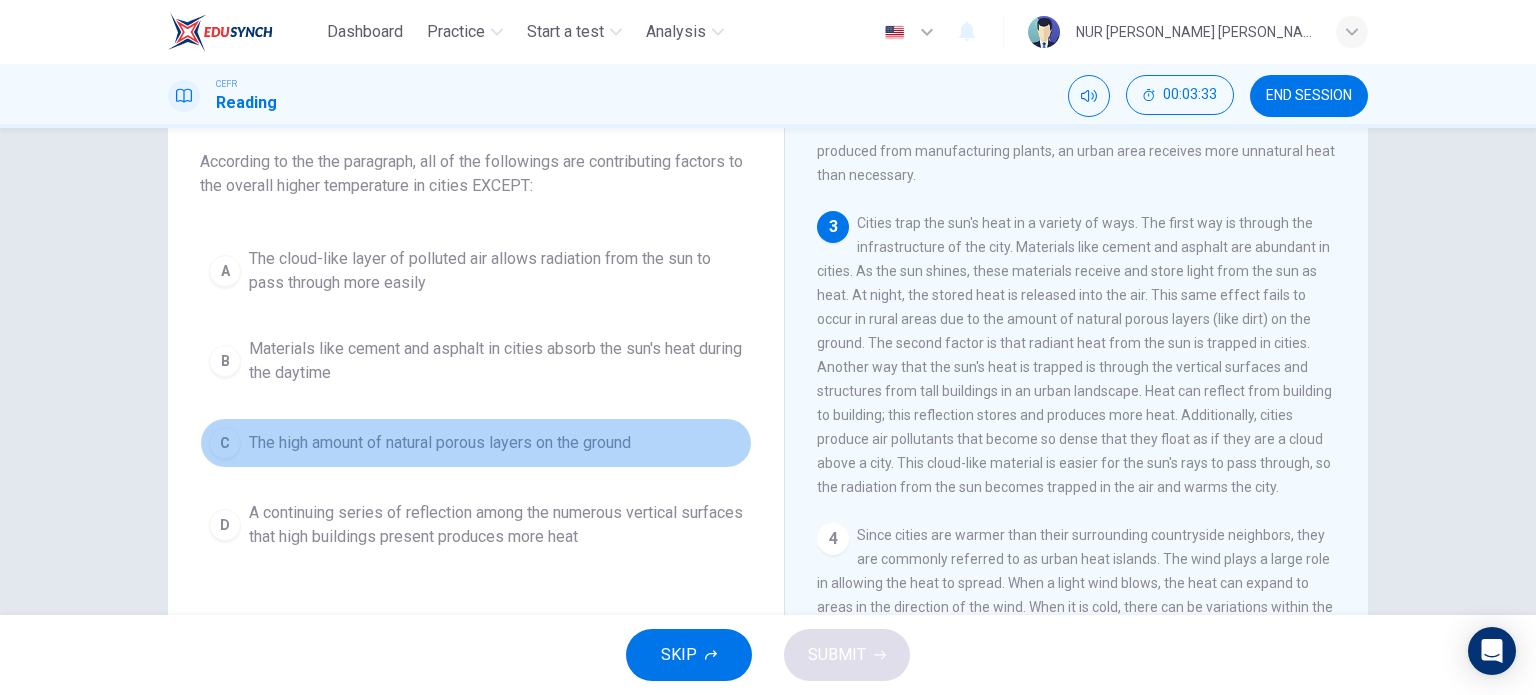 click on "C" at bounding box center [225, 443] 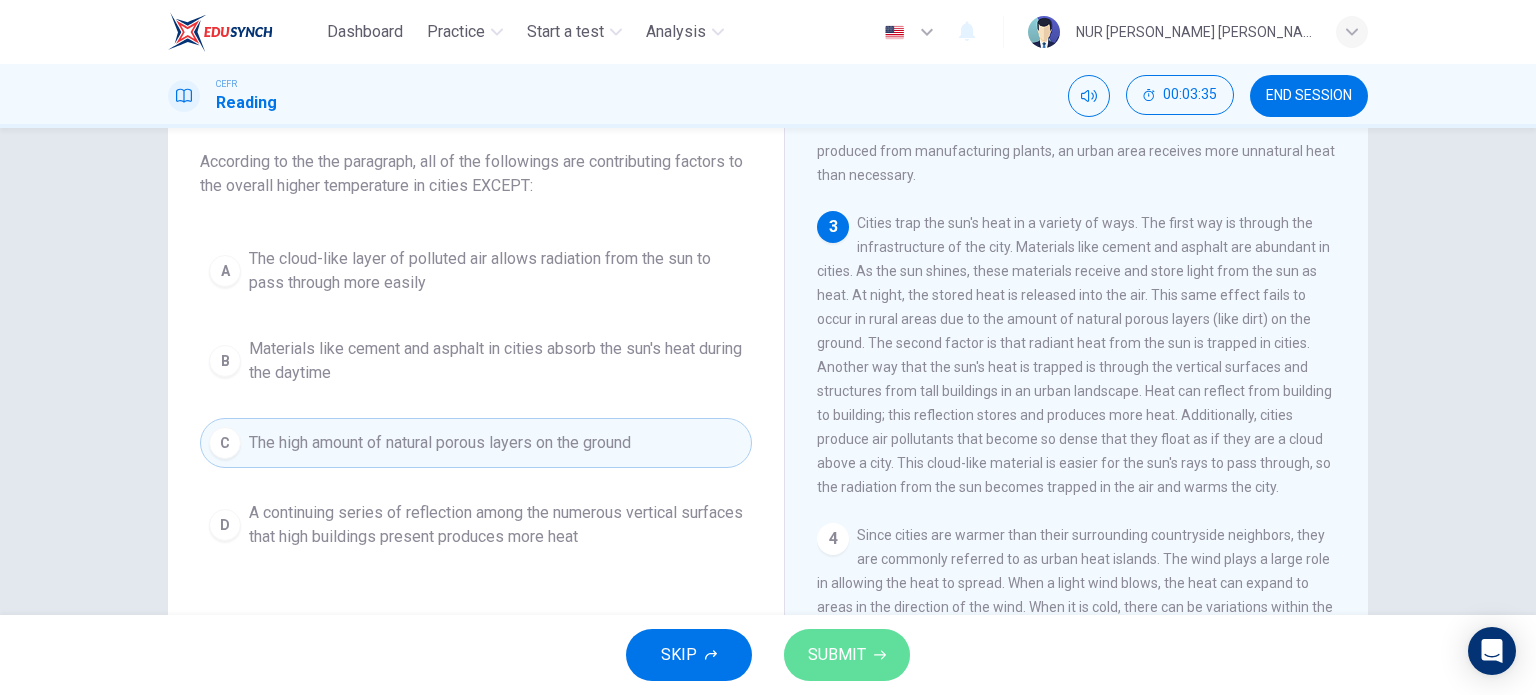click on "SUBMIT" at bounding box center [837, 655] 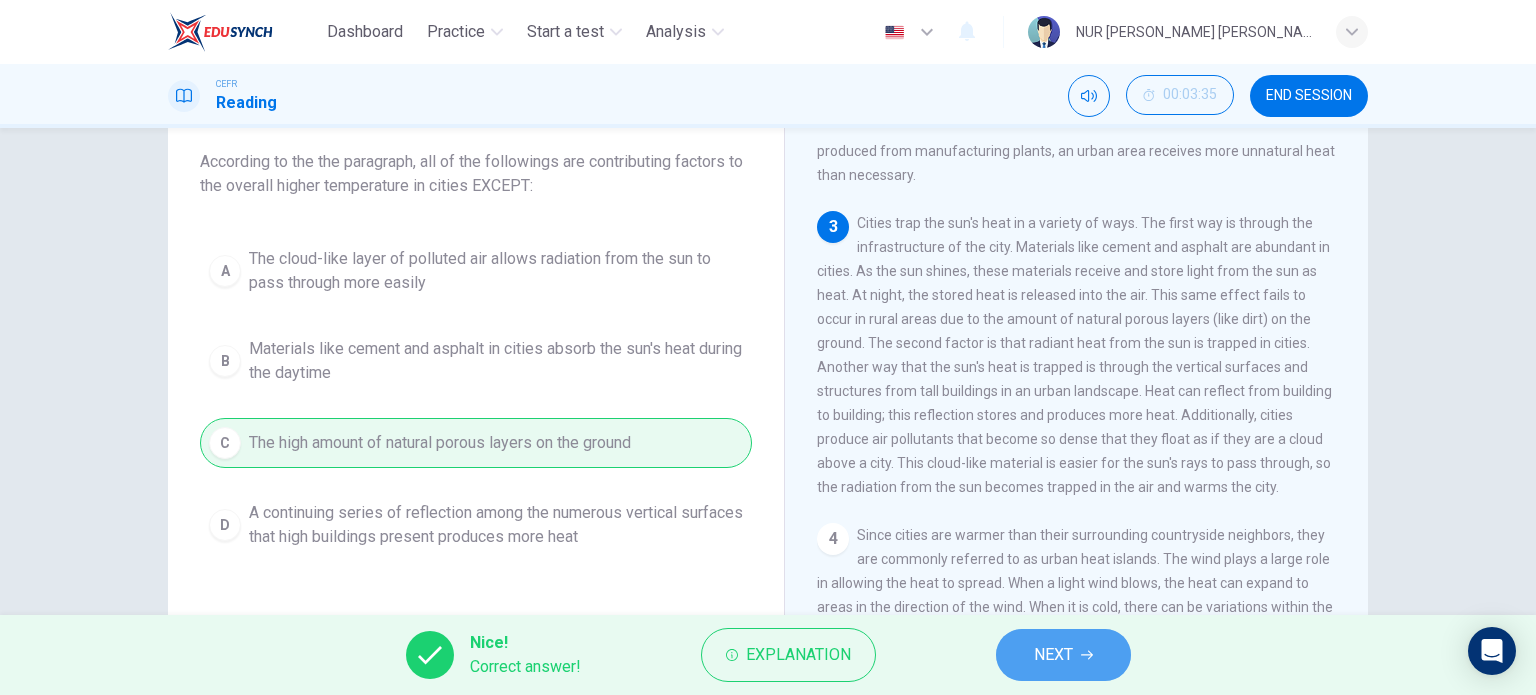 click on "NEXT" at bounding box center [1053, 655] 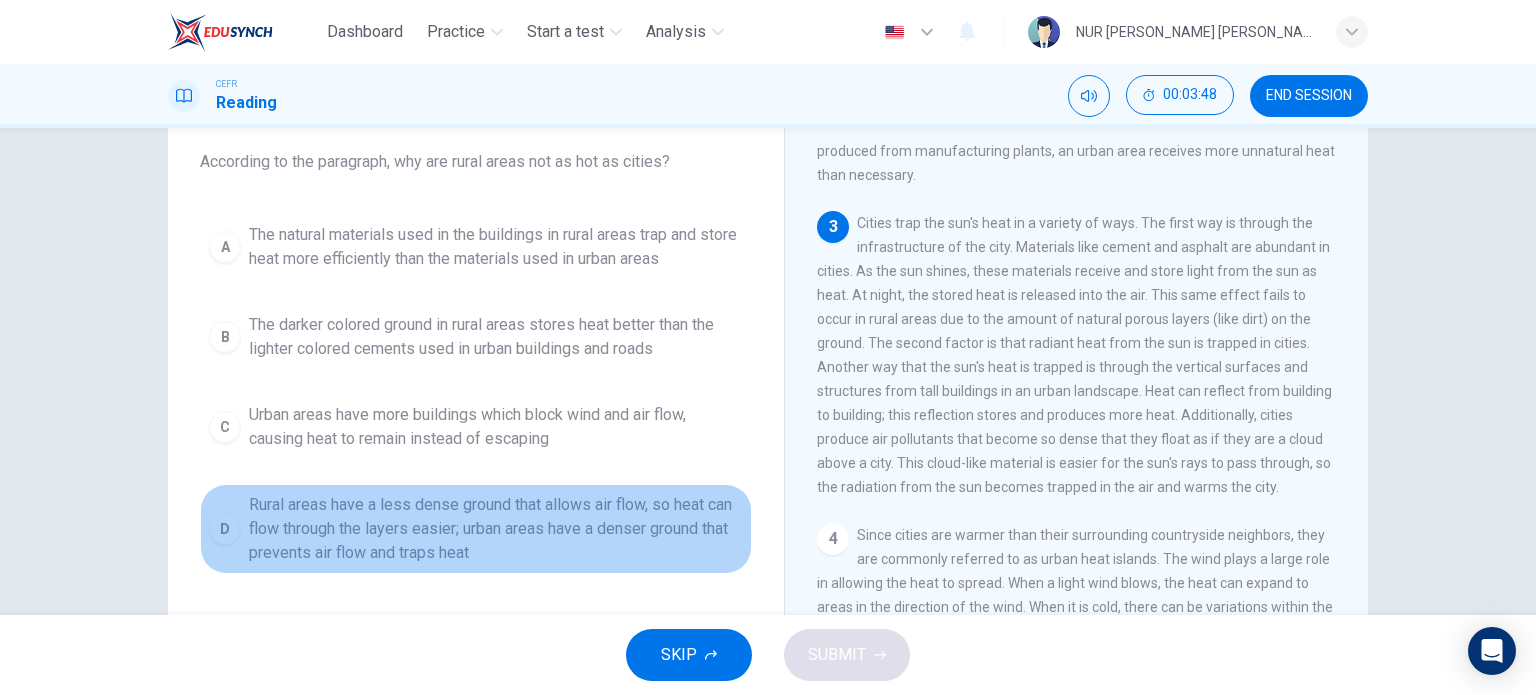 click on "D" at bounding box center (225, 529) 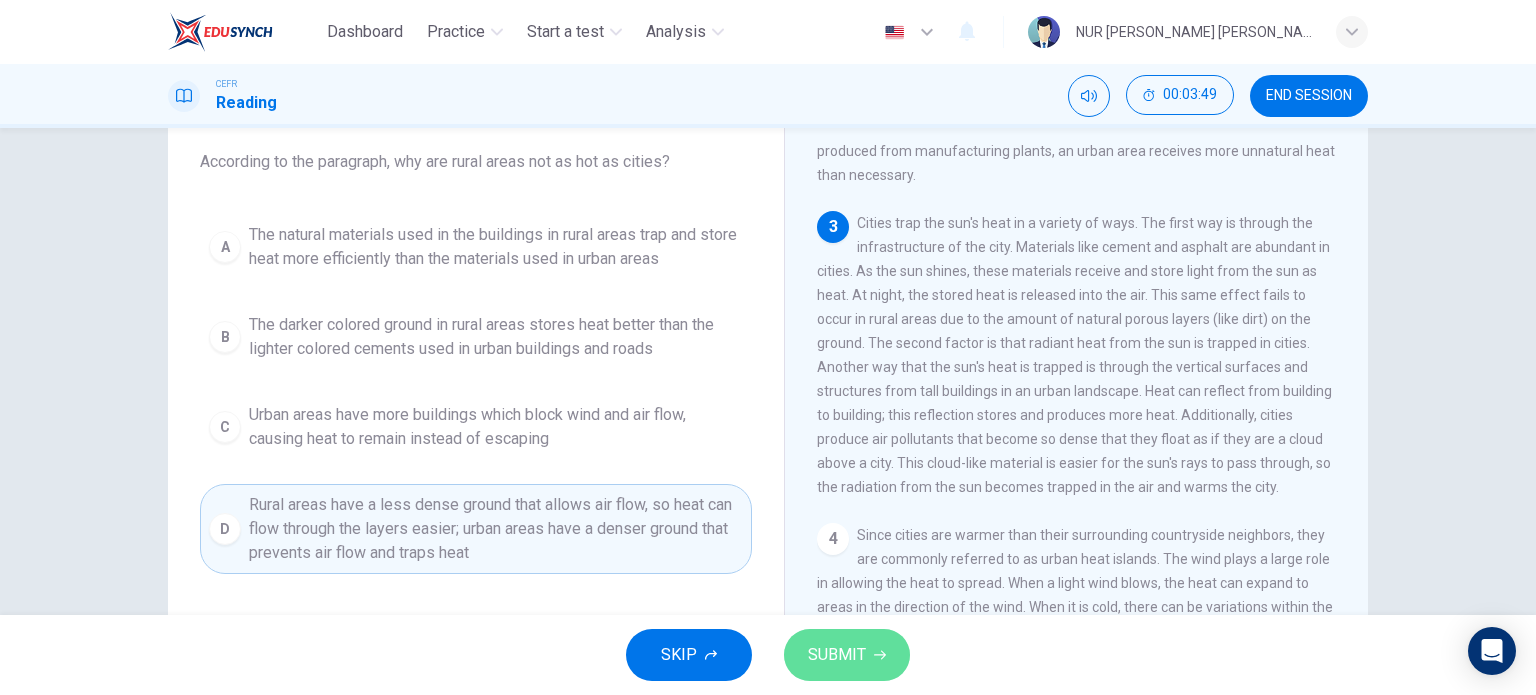 click on "SUBMIT" at bounding box center [837, 655] 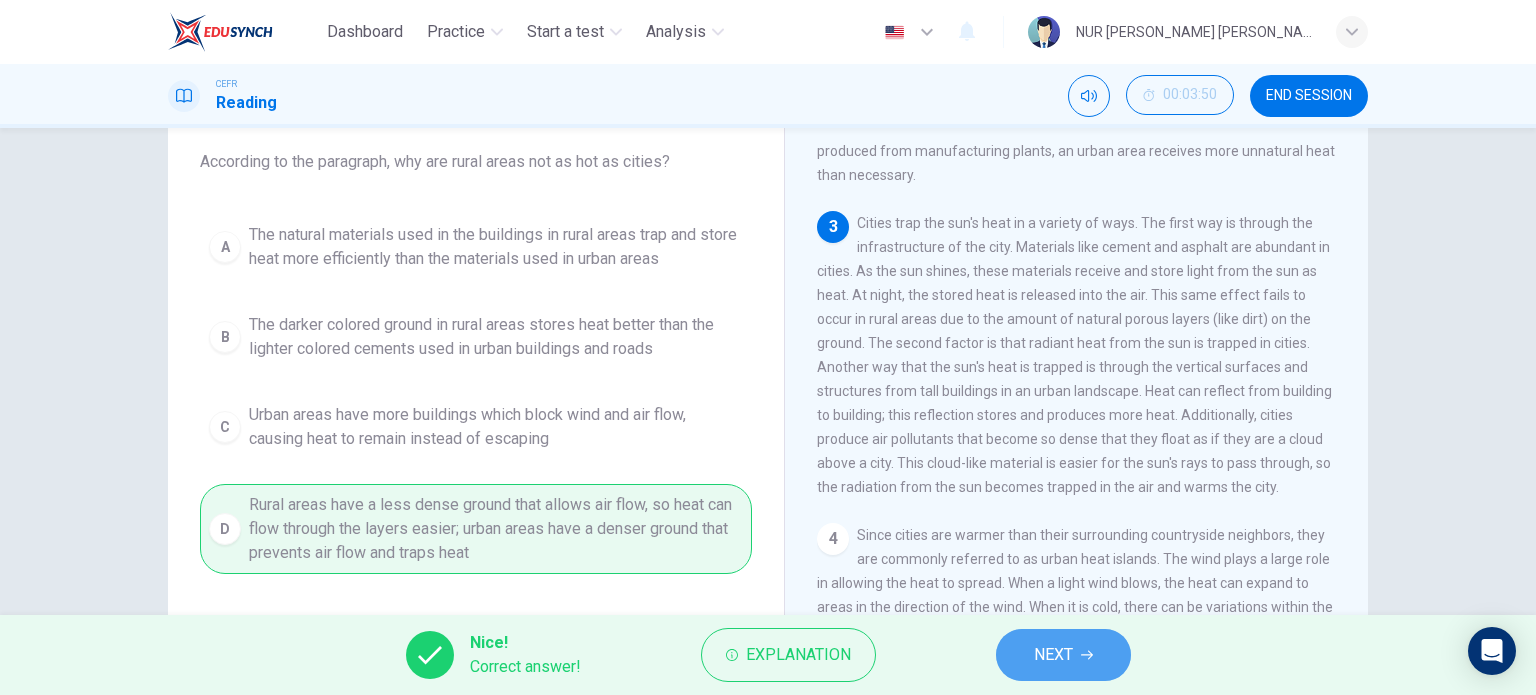 click on "NEXT" at bounding box center [1053, 655] 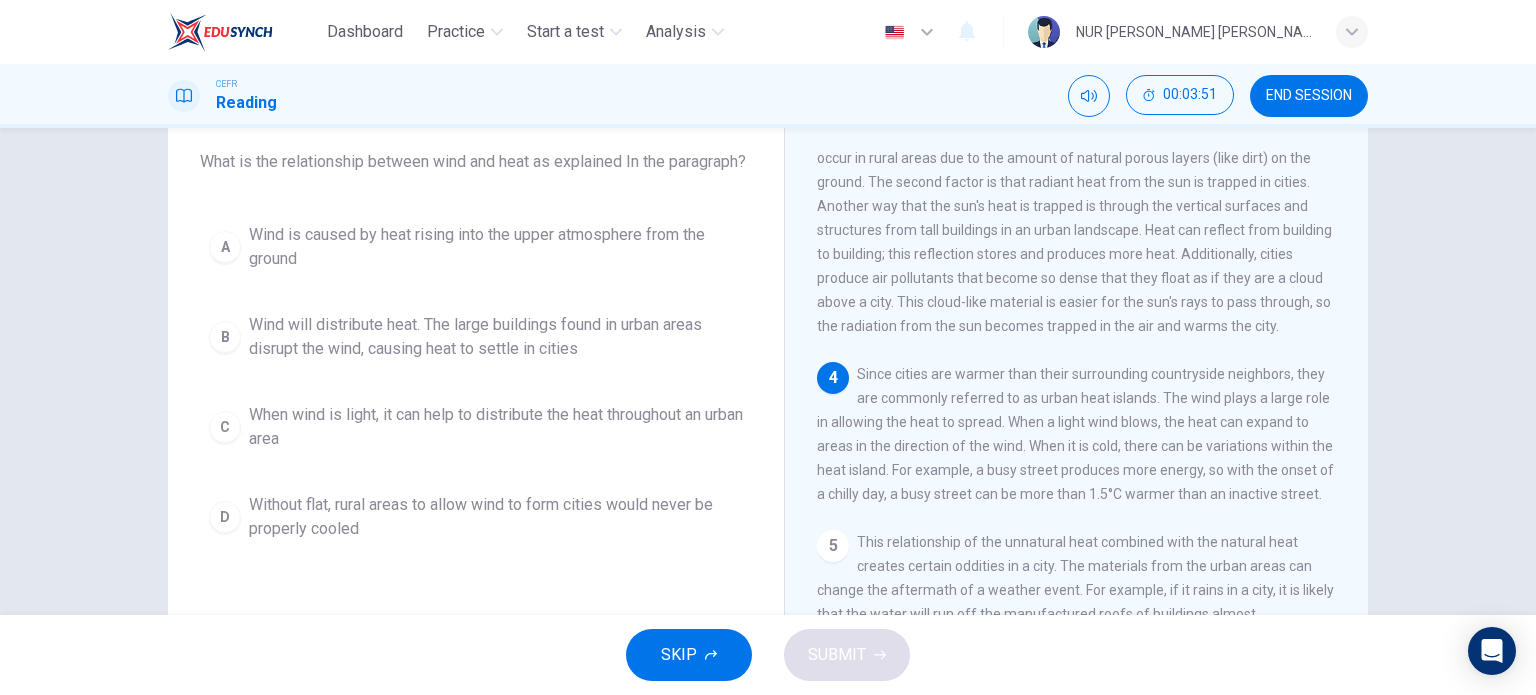 scroll, scrollTop: 579, scrollLeft: 0, axis: vertical 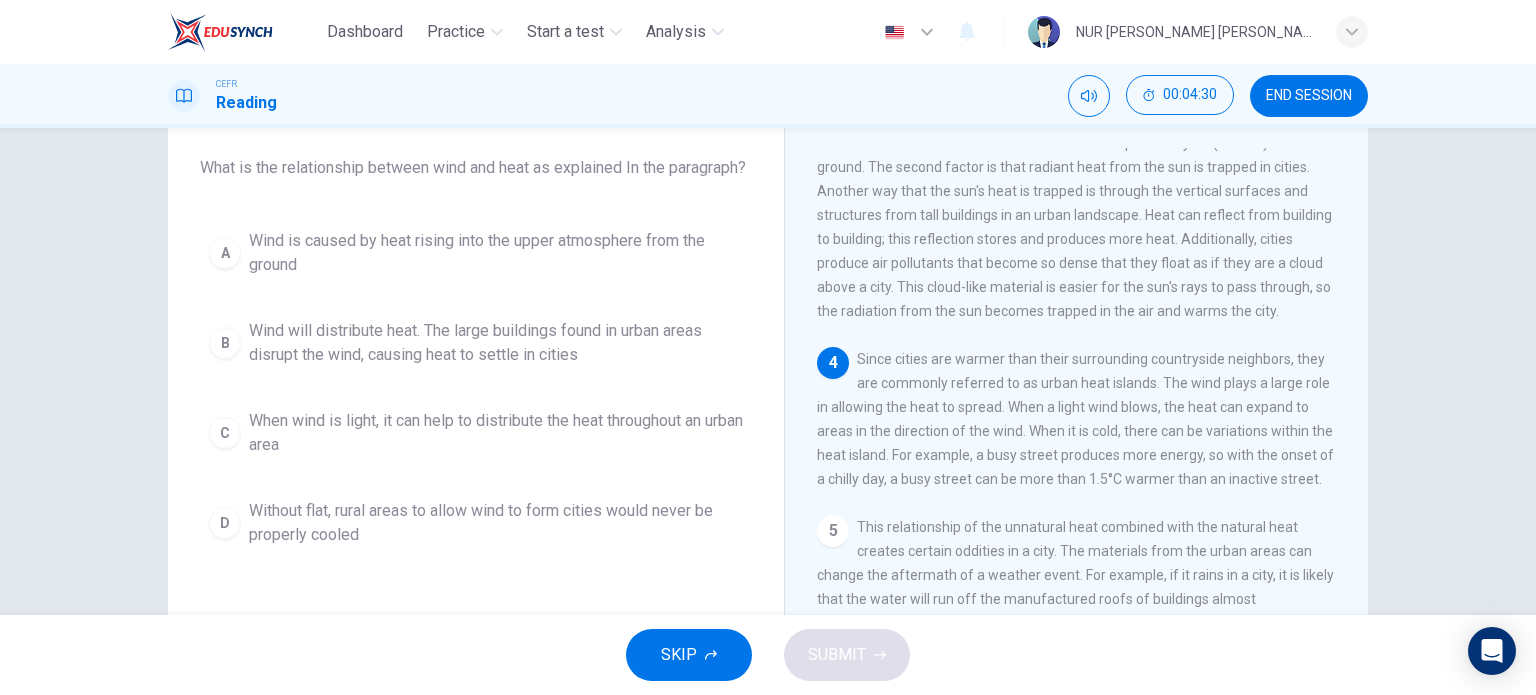 click on "B Wind will distribute heat. The large buildings found in urban areas disrupt the wind, causing heat to settle in cities" at bounding box center (476, 343) 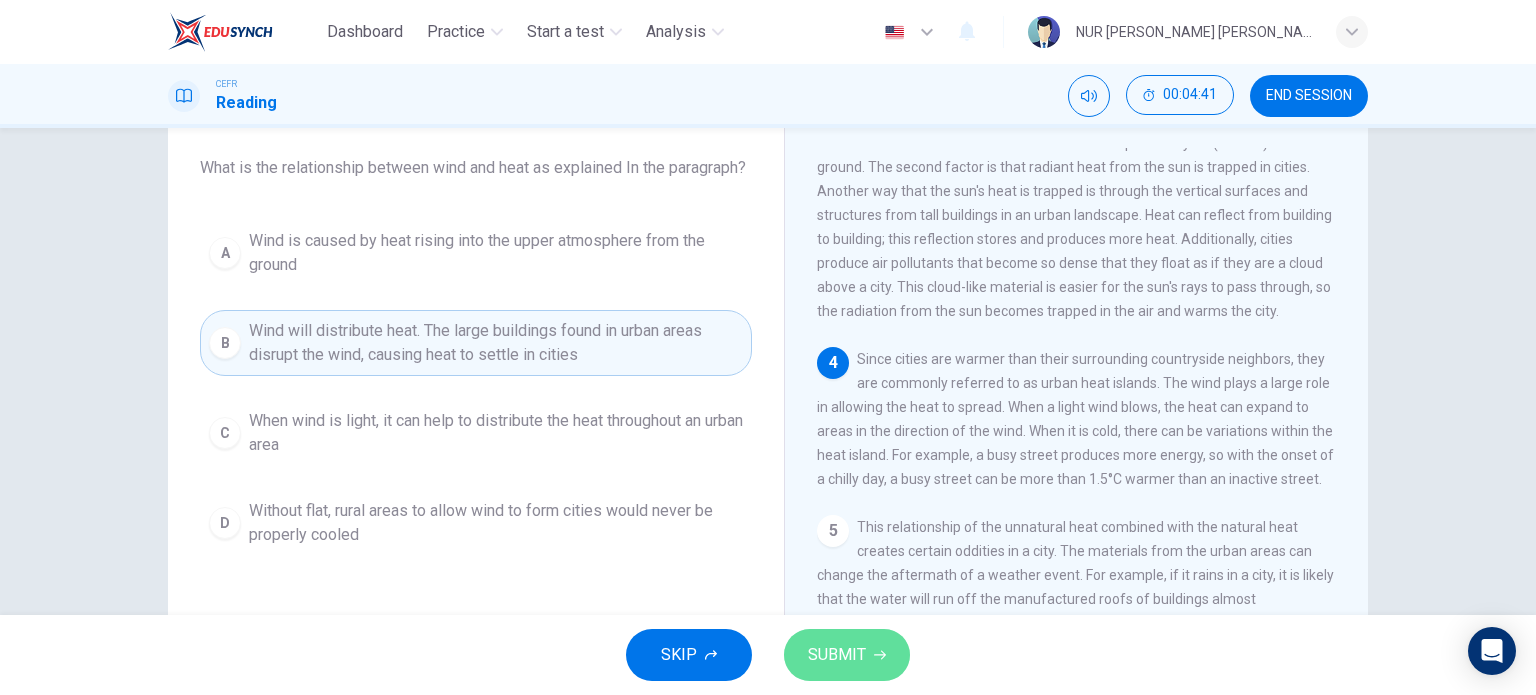 click on "SUBMIT" at bounding box center [837, 655] 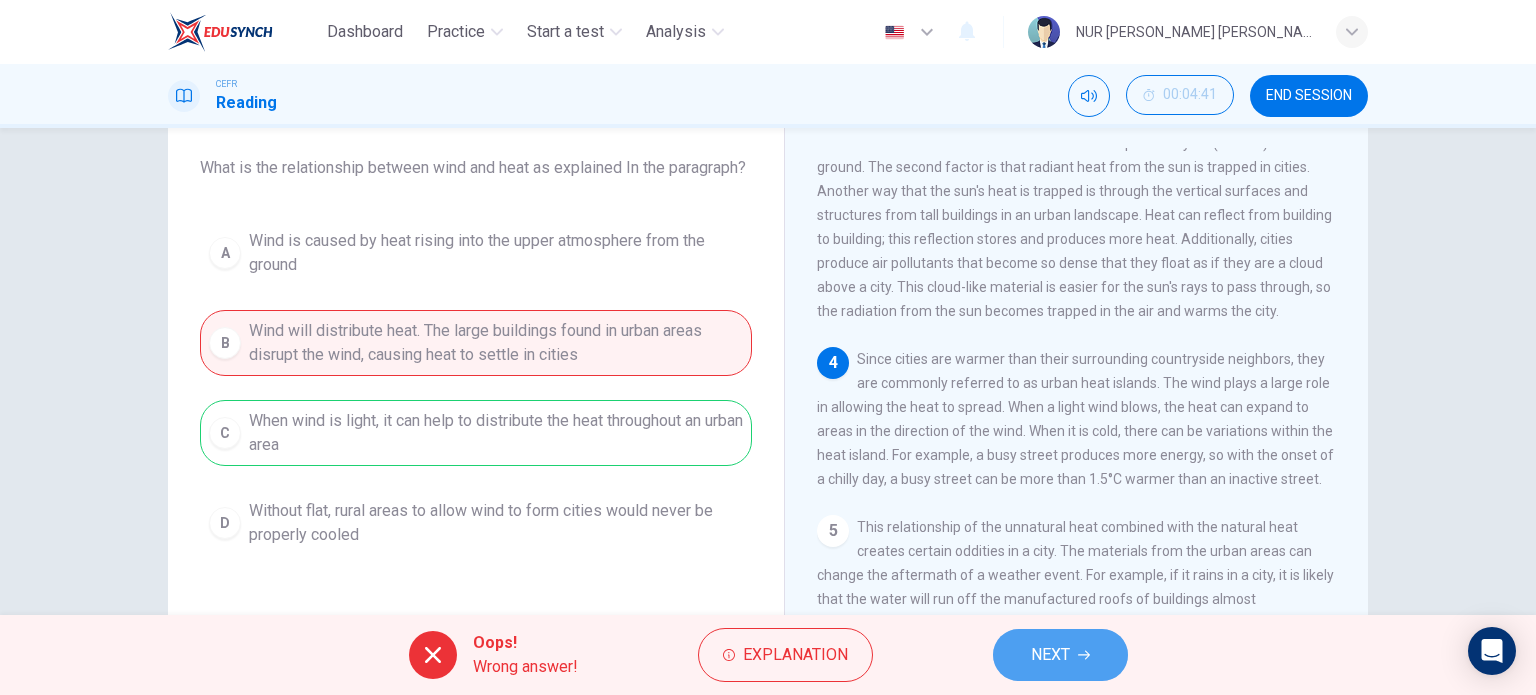 click on "NEXT" at bounding box center [1060, 655] 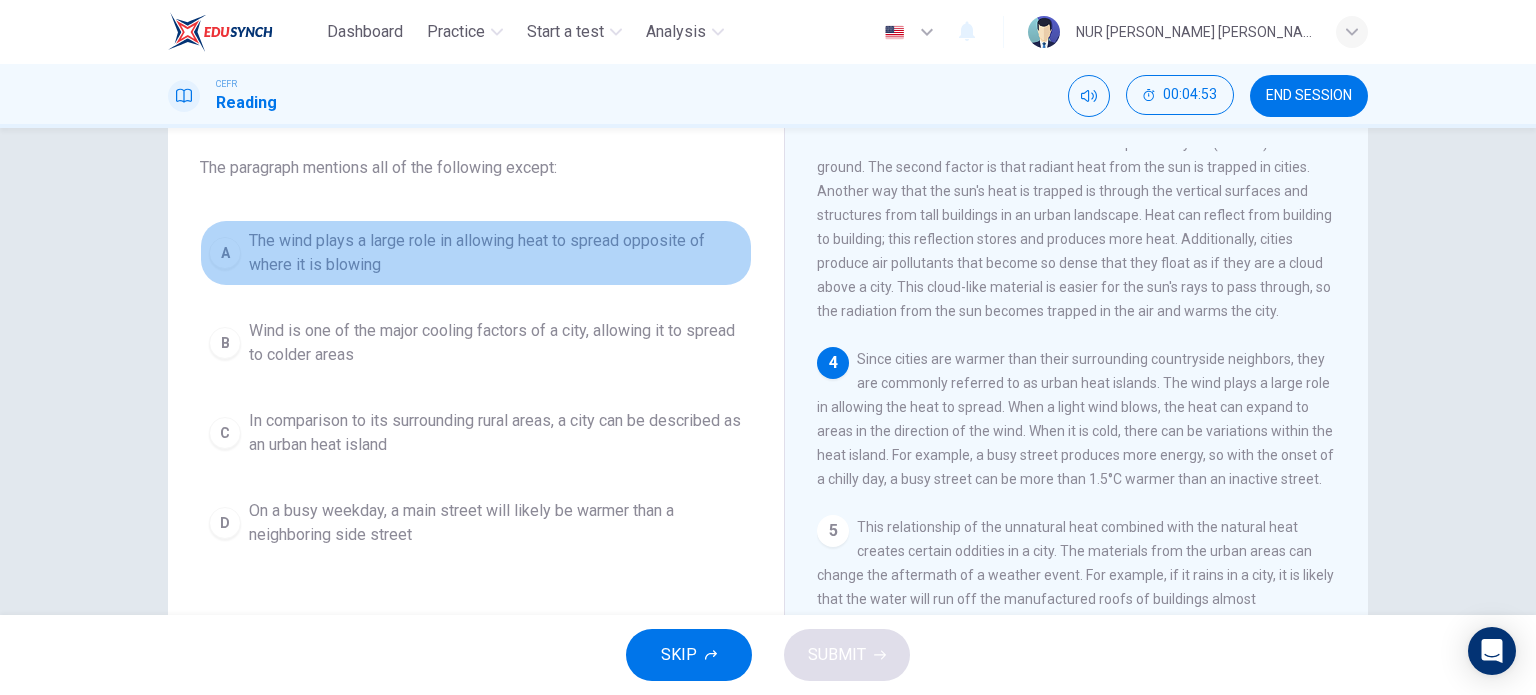 click on "The wind plays a large role in allowing heat to spread opposite of where it is blowing" at bounding box center (496, 253) 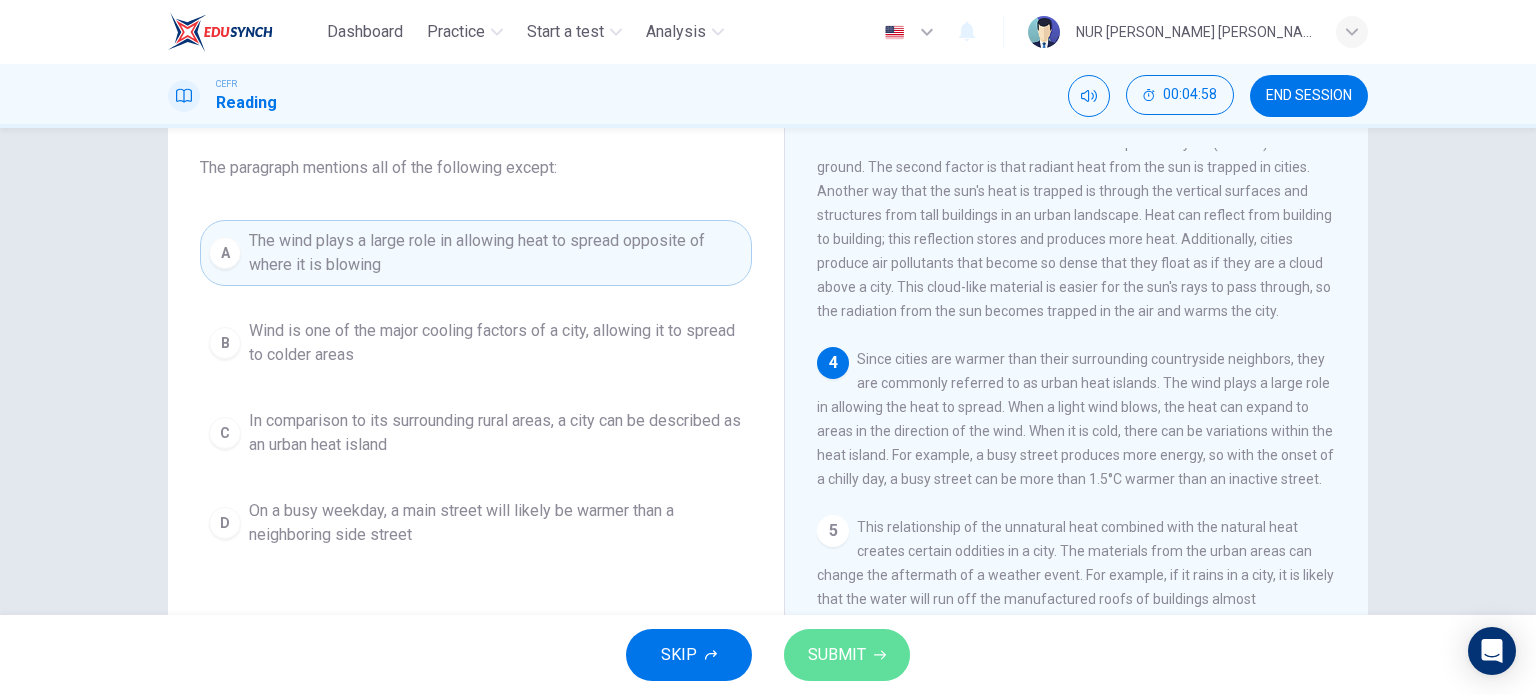 click on "SUBMIT" at bounding box center [847, 655] 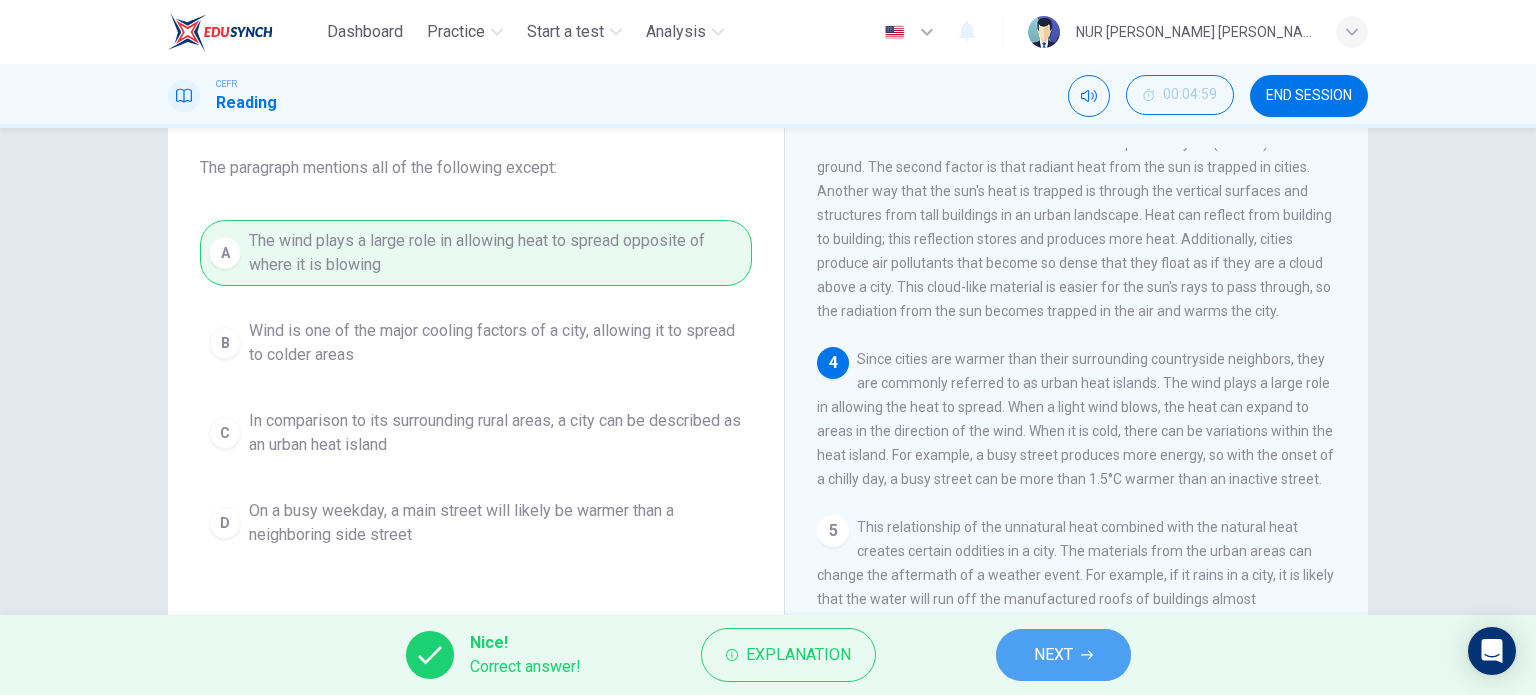 click on "NEXT" at bounding box center (1063, 655) 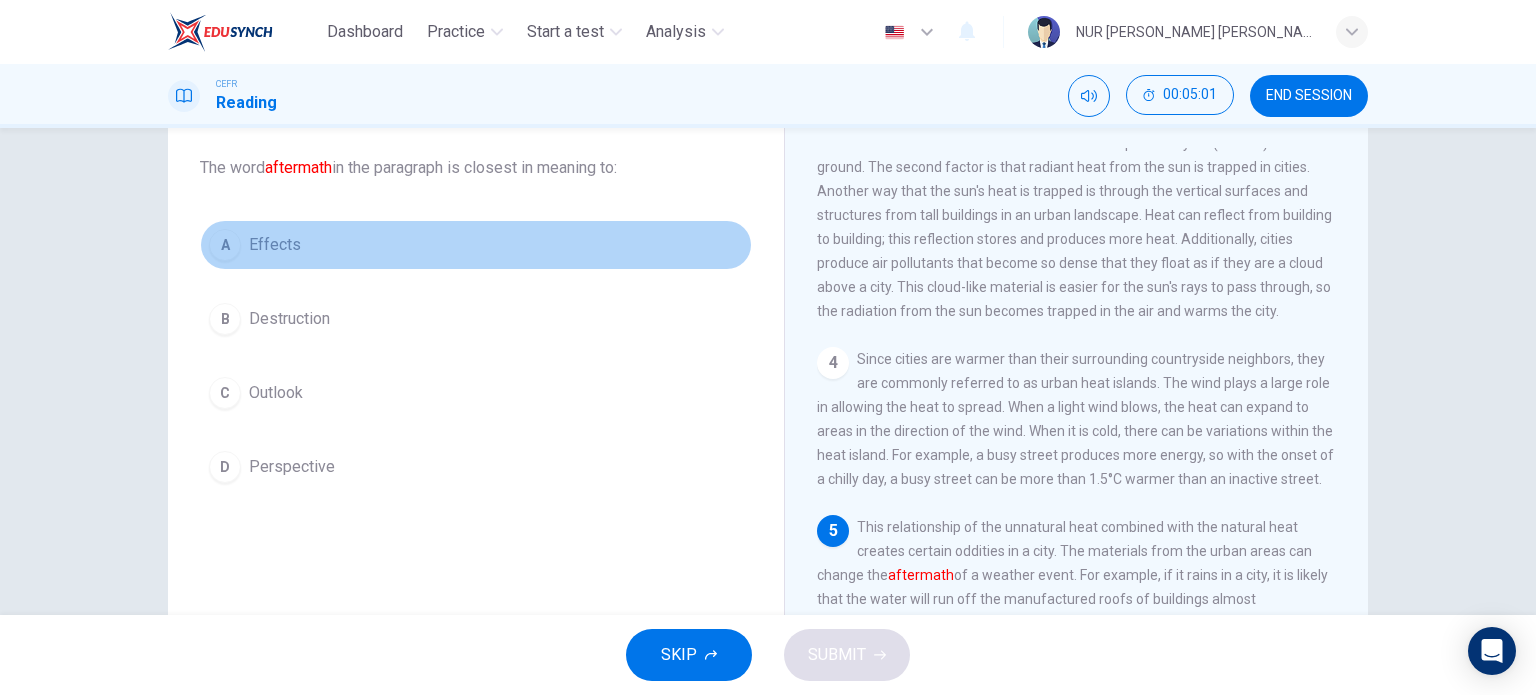 click on "A" at bounding box center [225, 245] 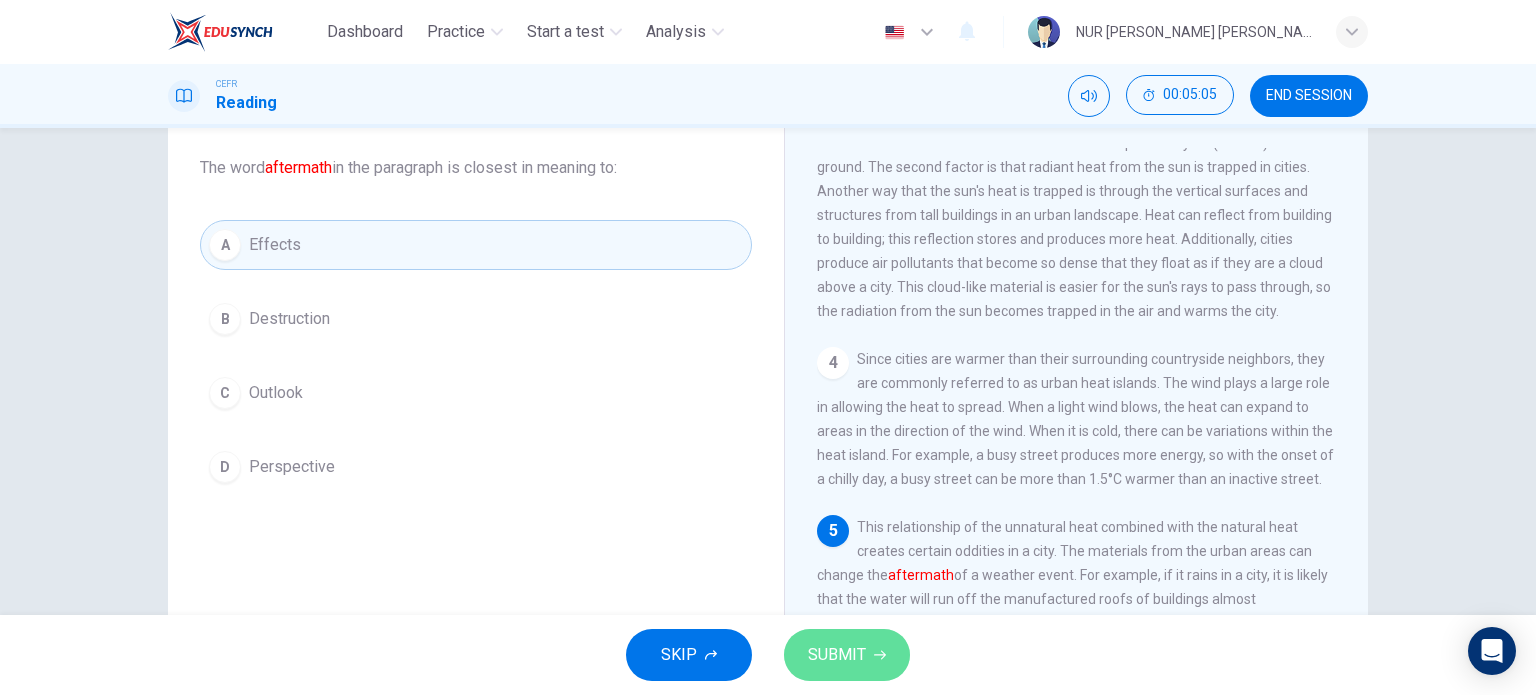 click on "SUBMIT" at bounding box center (837, 655) 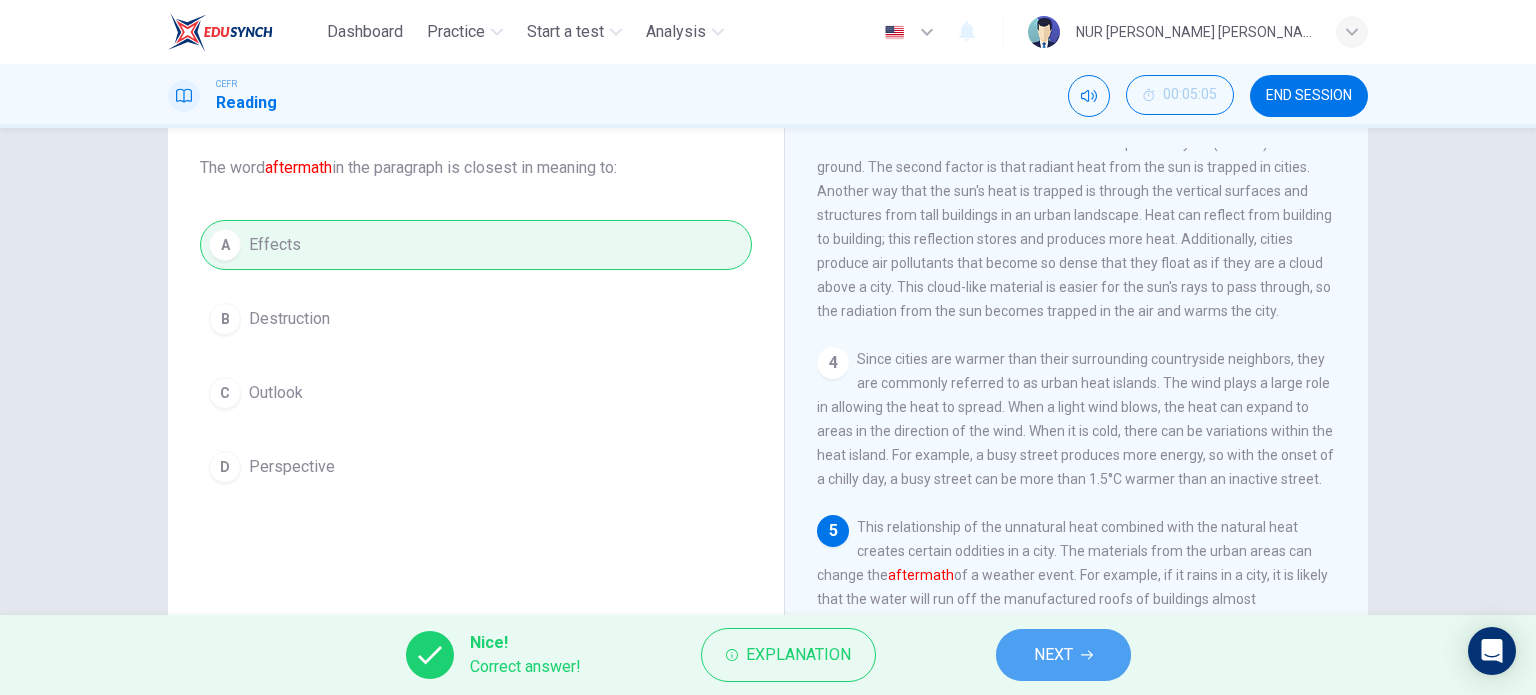 click on "NEXT" at bounding box center (1053, 655) 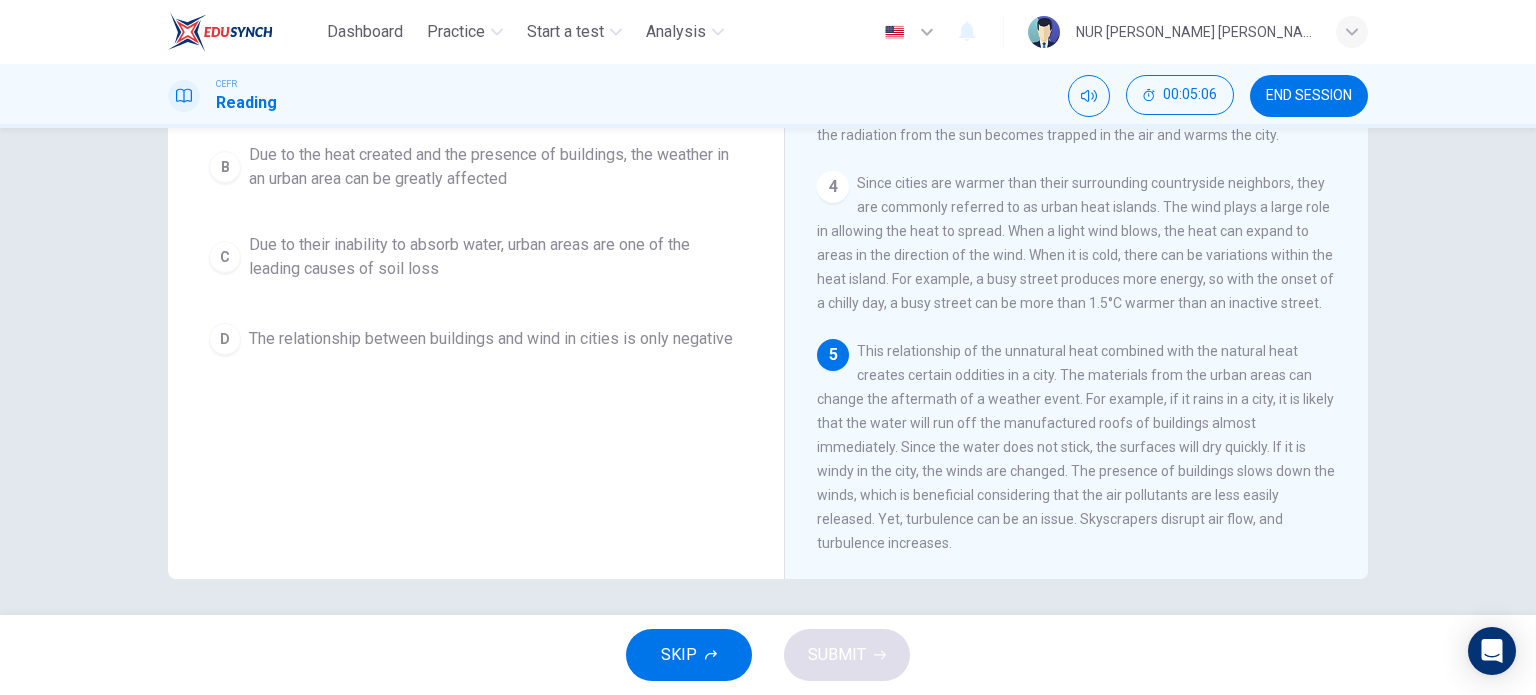 scroll, scrollTop: 288, scrollLeft: 0, axis: vertical 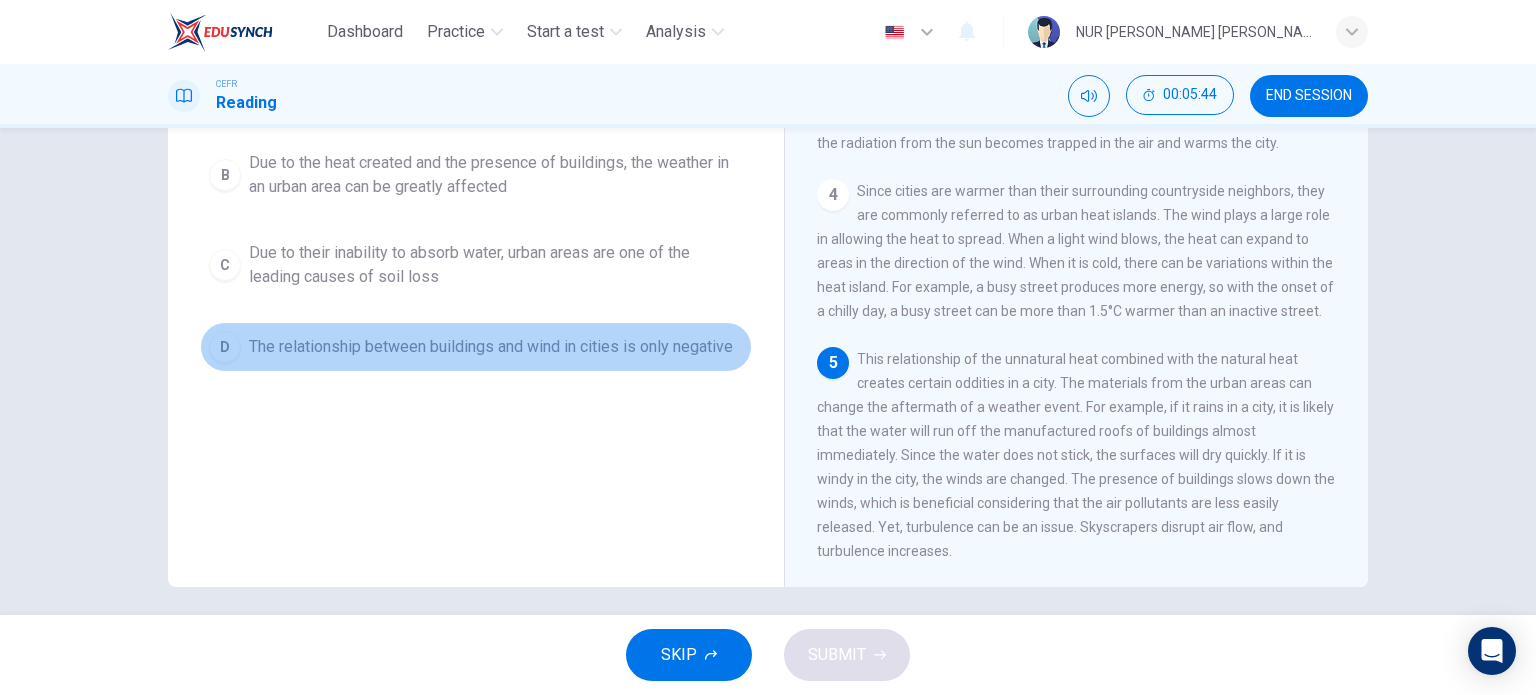 click on "The relationship between buildings and wind in cities is only negative" at bounding box center [491, 347] 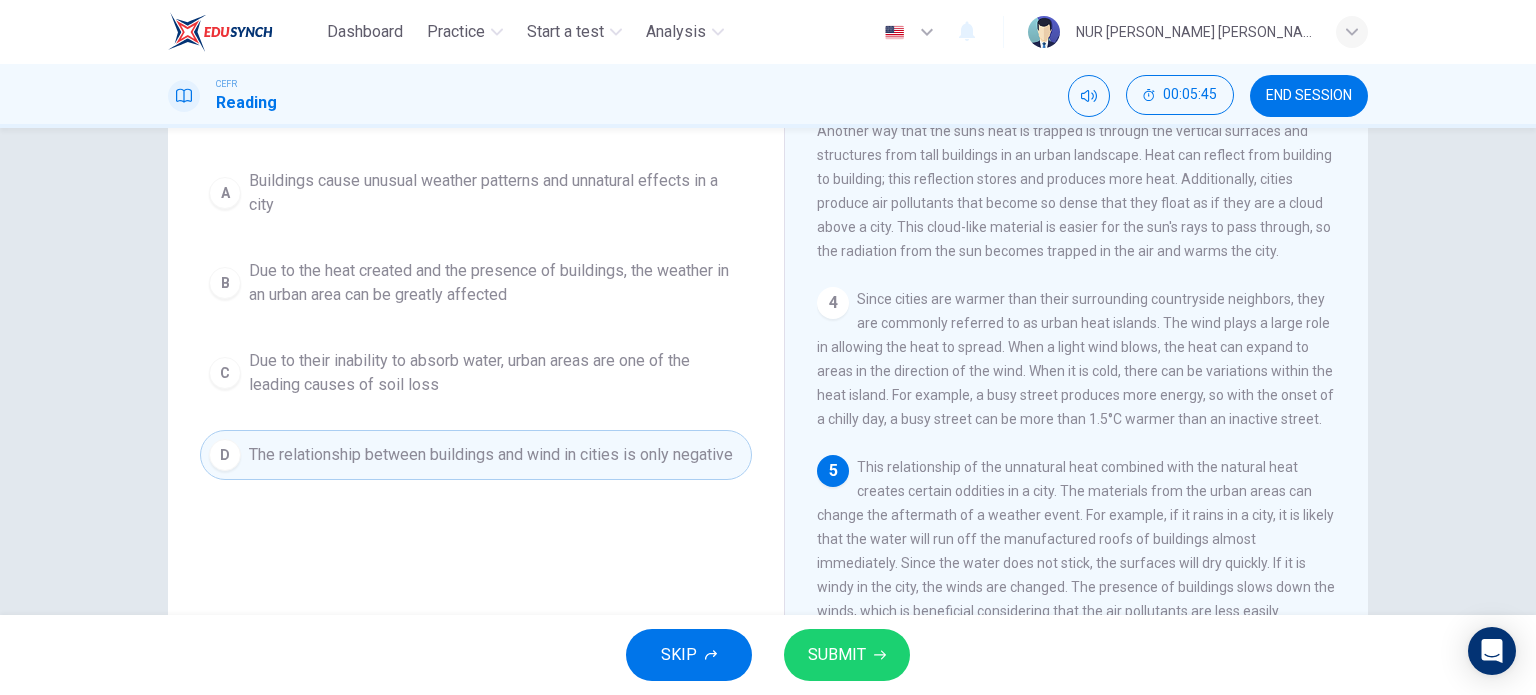 scroll, scrollTop: 120, scrollLeft: 0, axis: vertical 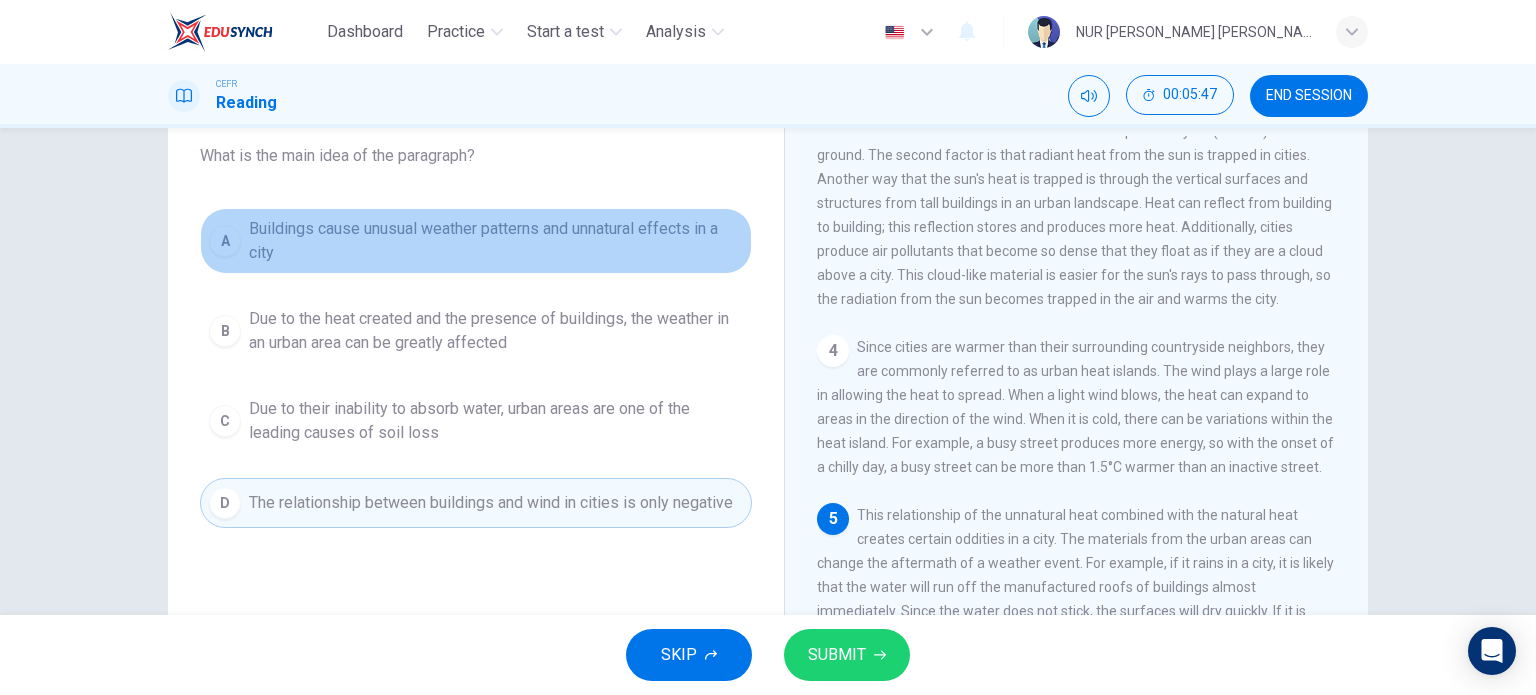 click on "Buildings cause unusual weather patterns and unnatural effects in a city" at bounding box center (496, 241) 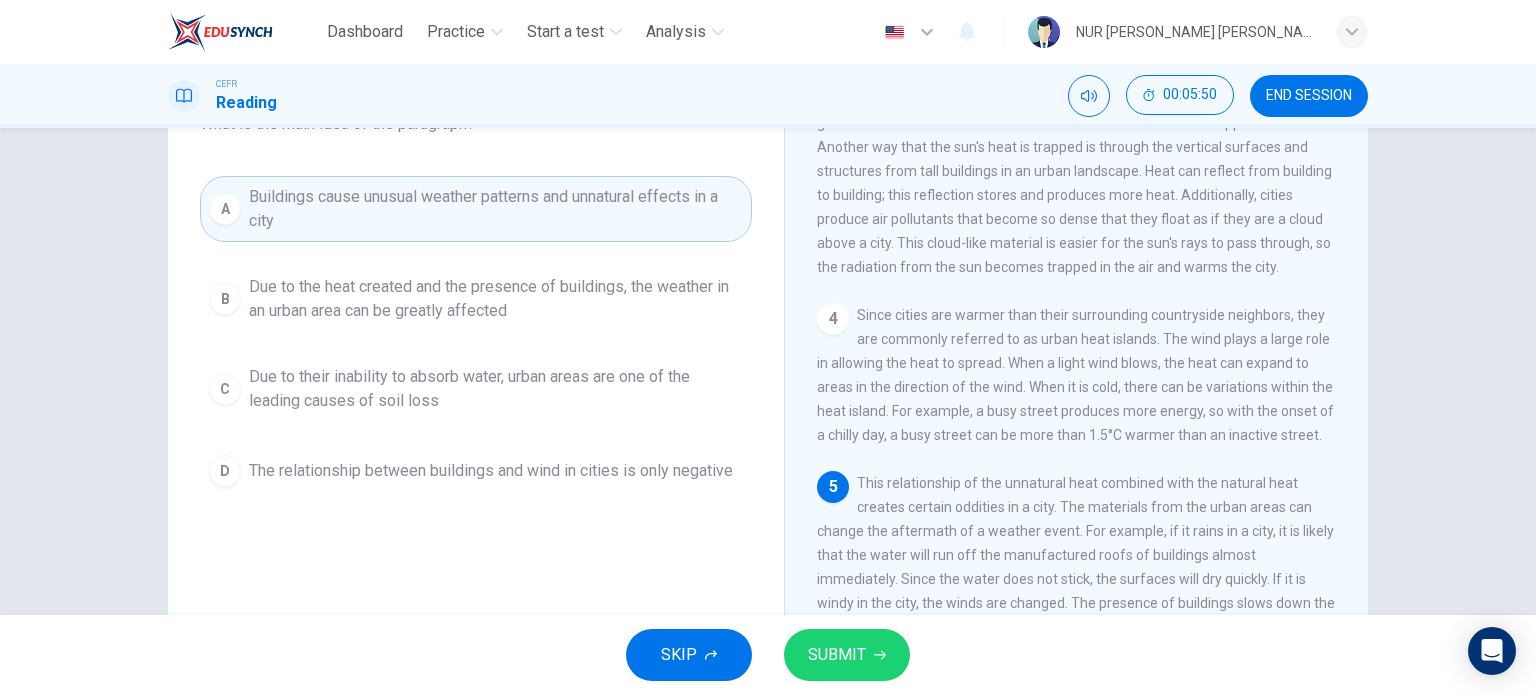 scroll, scrollTop: 154, scrollLeft: 0, axis: vertical 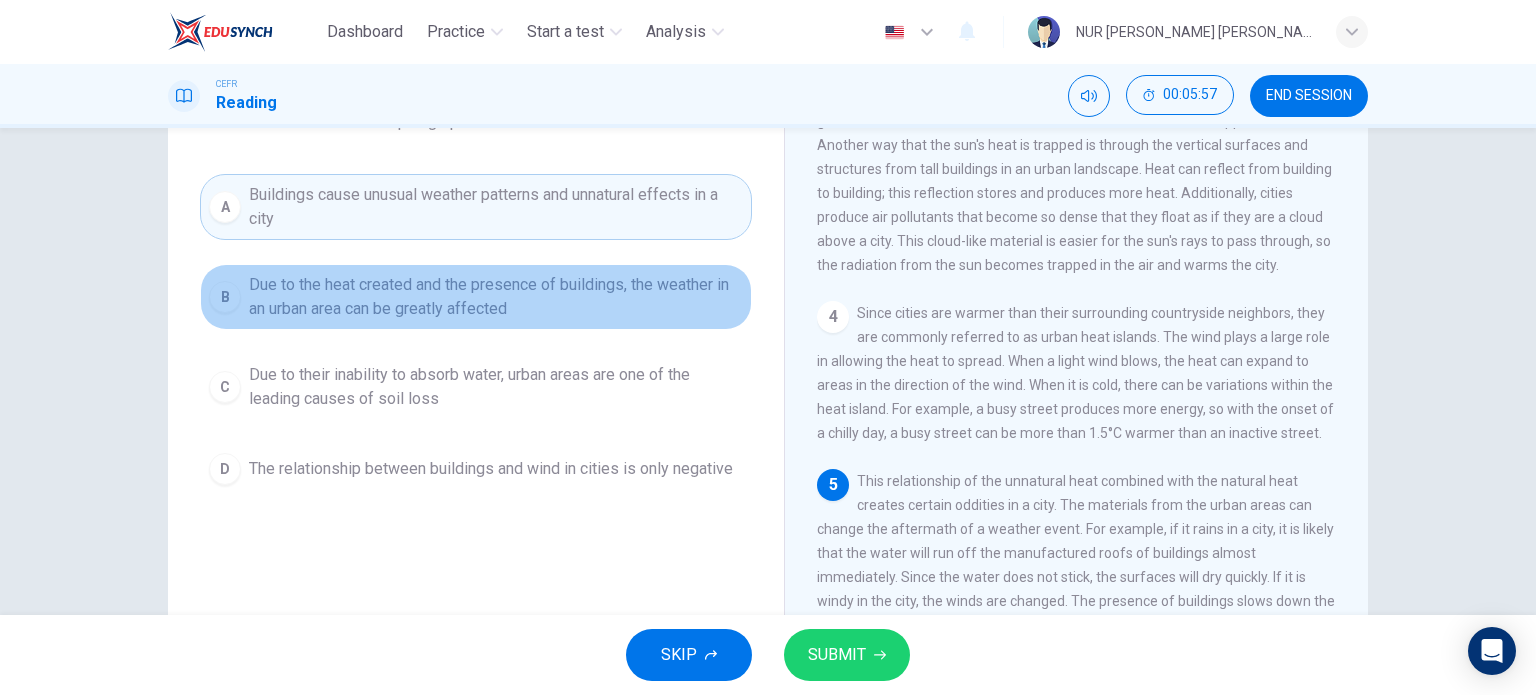 click on "Due to the heat created and the presence of buildings, the weather in an urban area can be greatly affected" at bounding box center (496, 297) 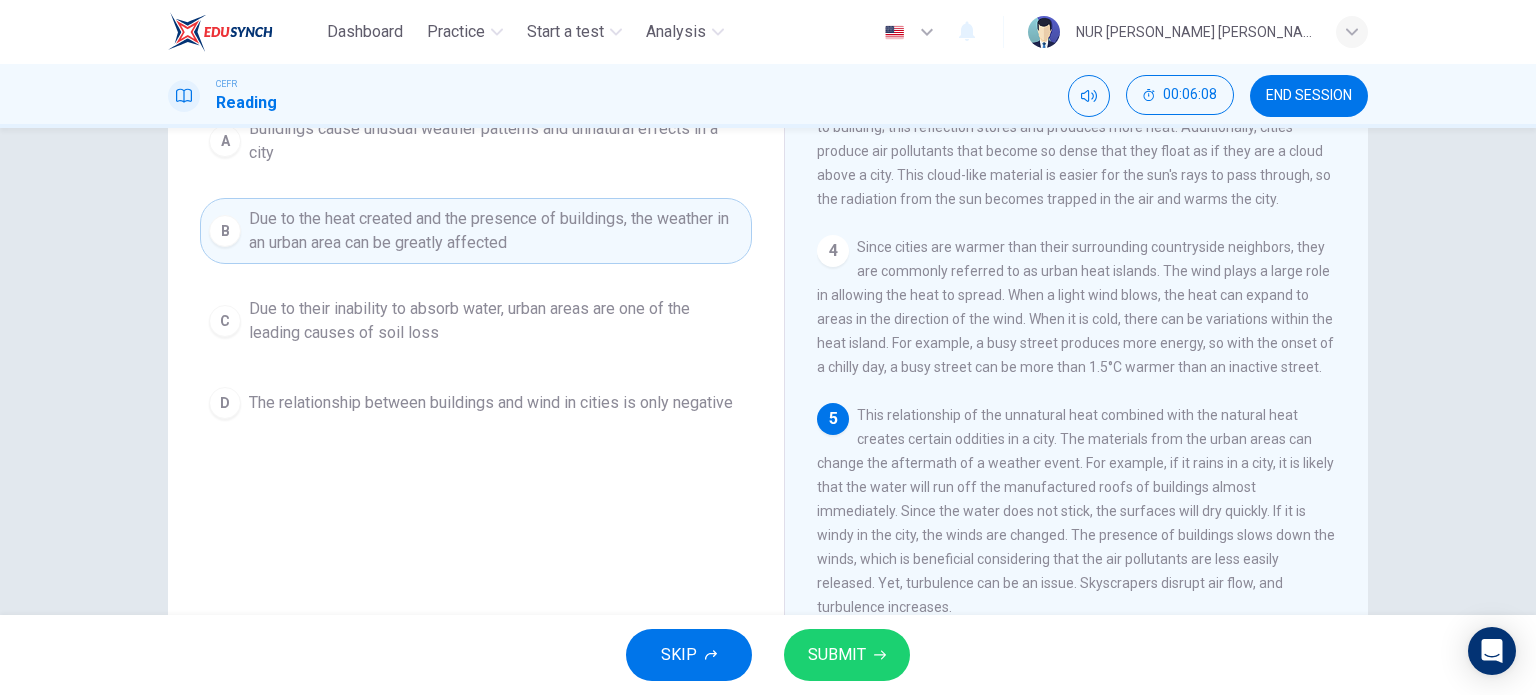 scroll, scrollTop: 222, scrollLeft: 0, axis: vertical 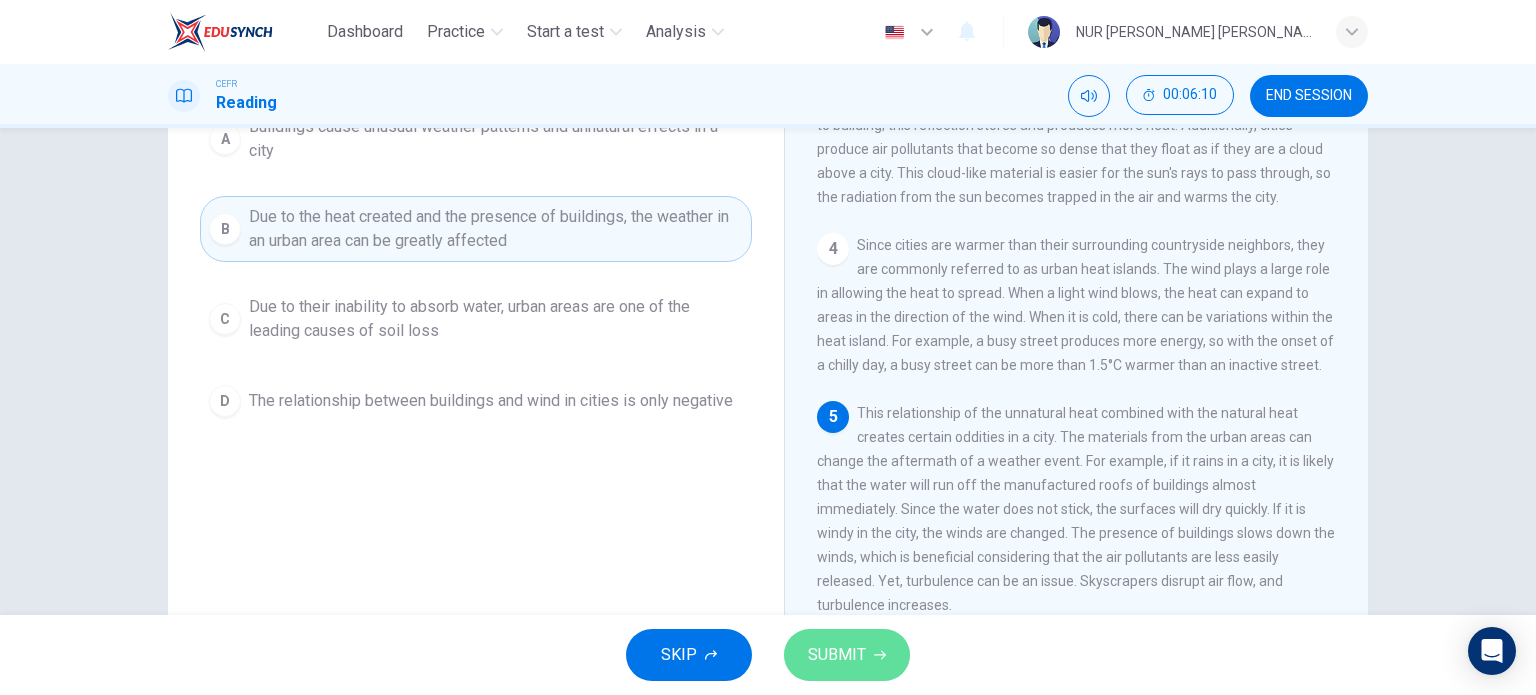 click on "SUBMIT" at bounding box center (847, 655) 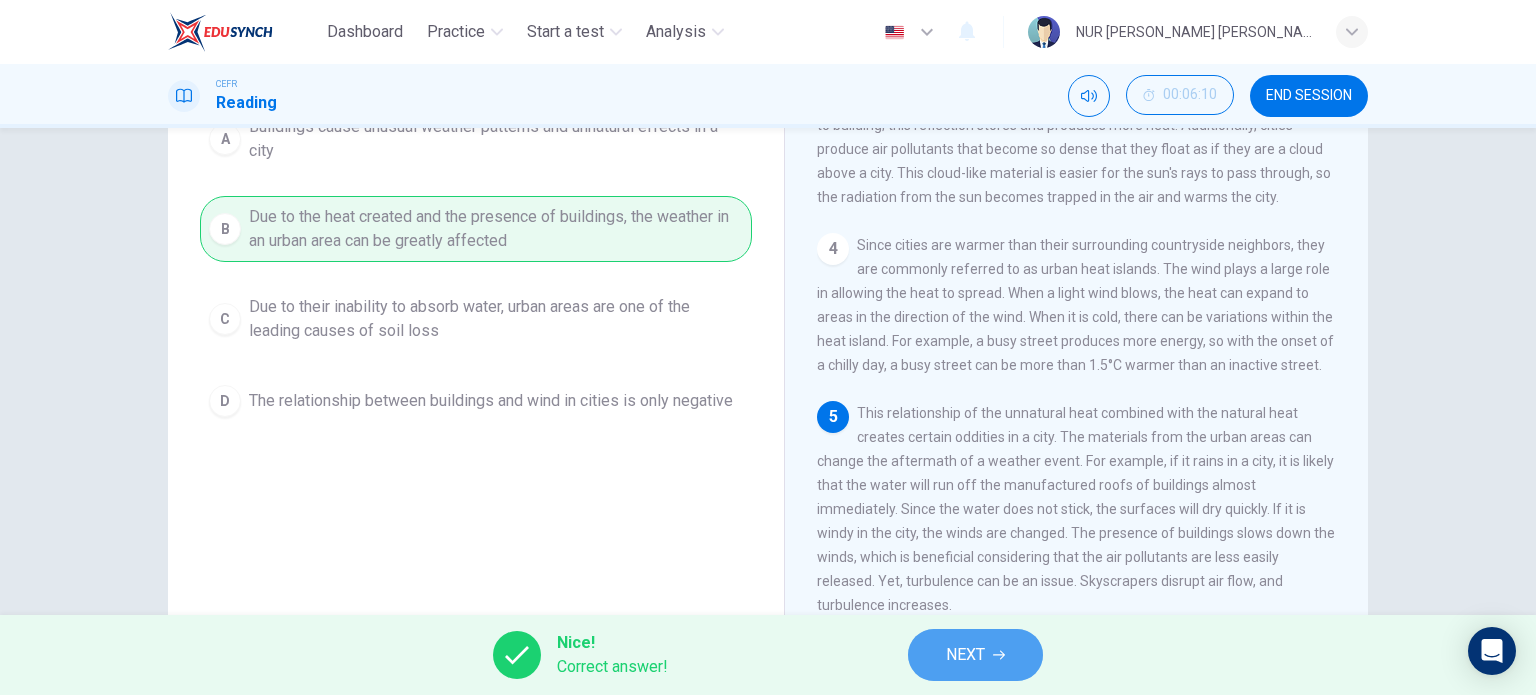 click on "NEXT" at bounding box center (975, 655) 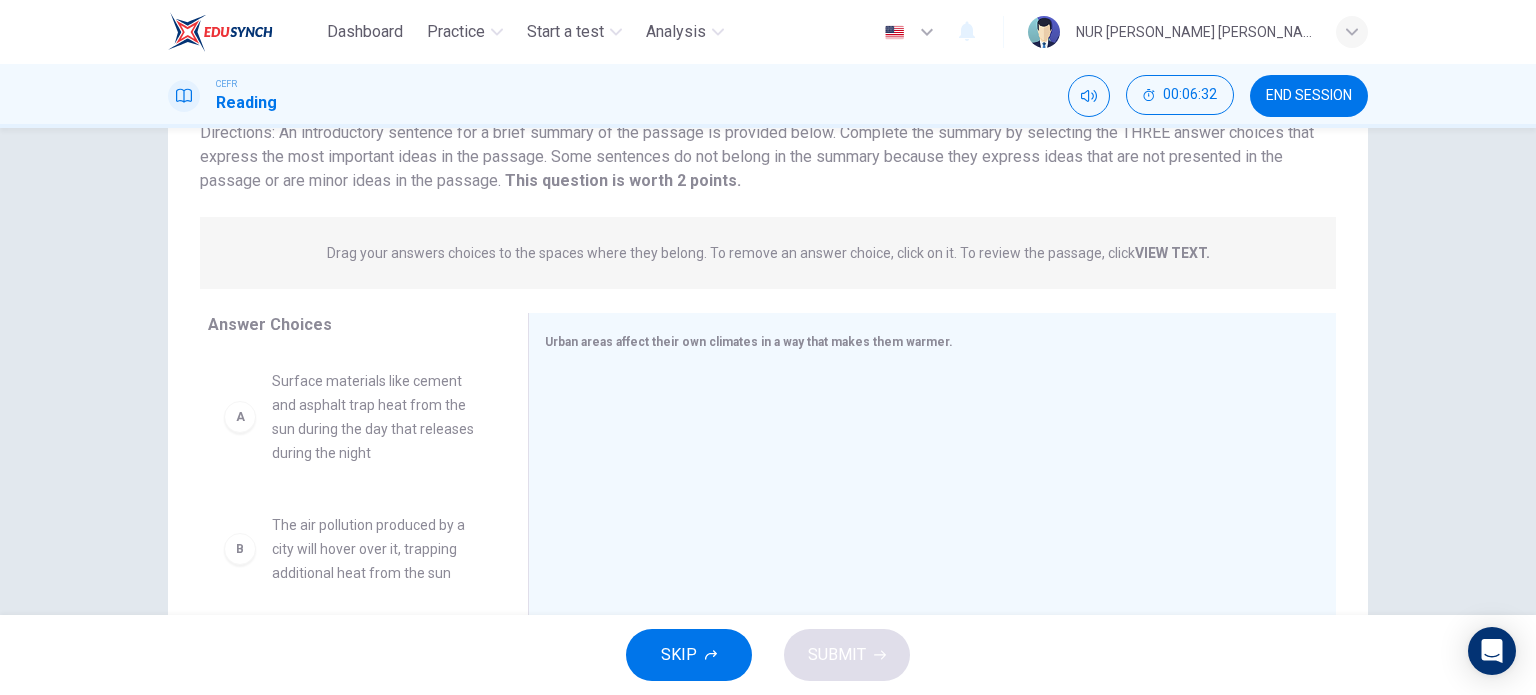 scroll, scrollTop: 288, scrollLeft: 0, axis: vertical 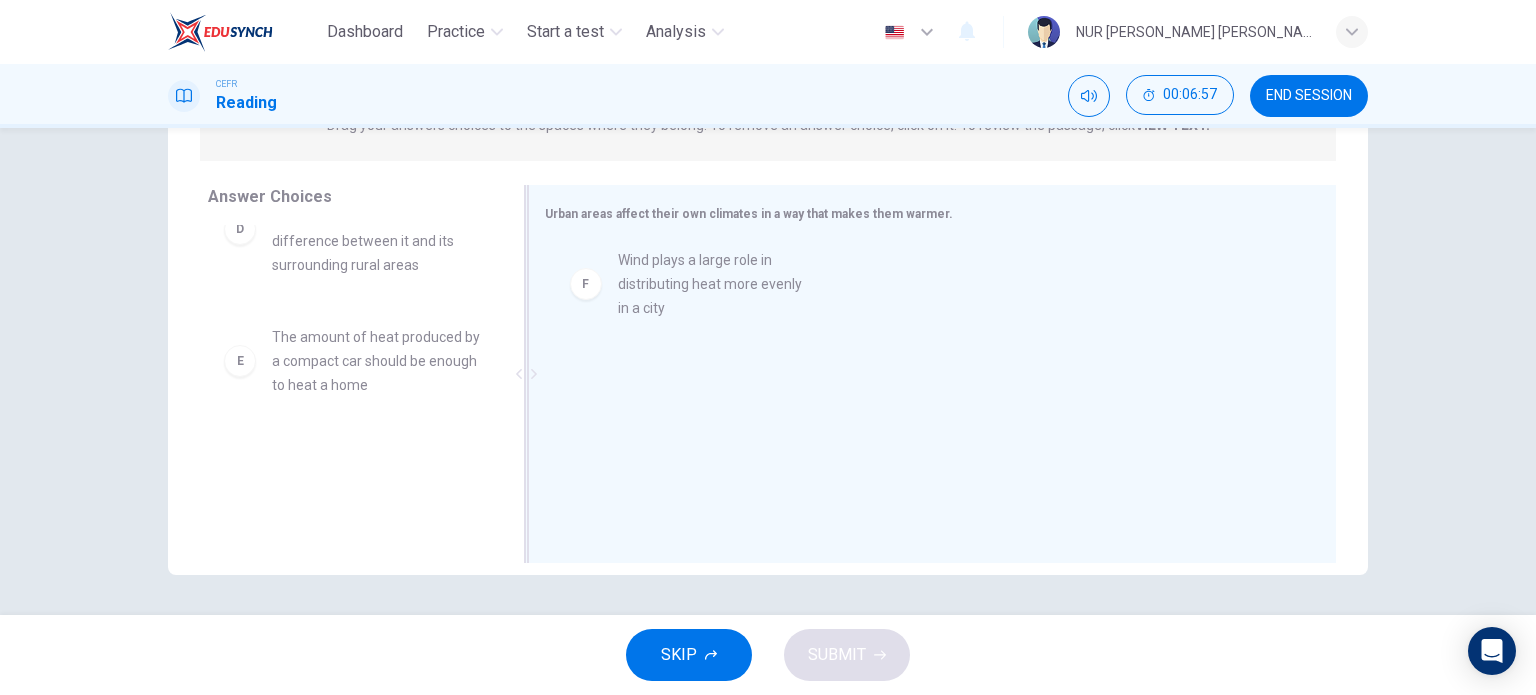 drag, startPoint x: 408, startPoint y: 494, endPoint x: 774, endPoint y: 277, distance: 425.49384 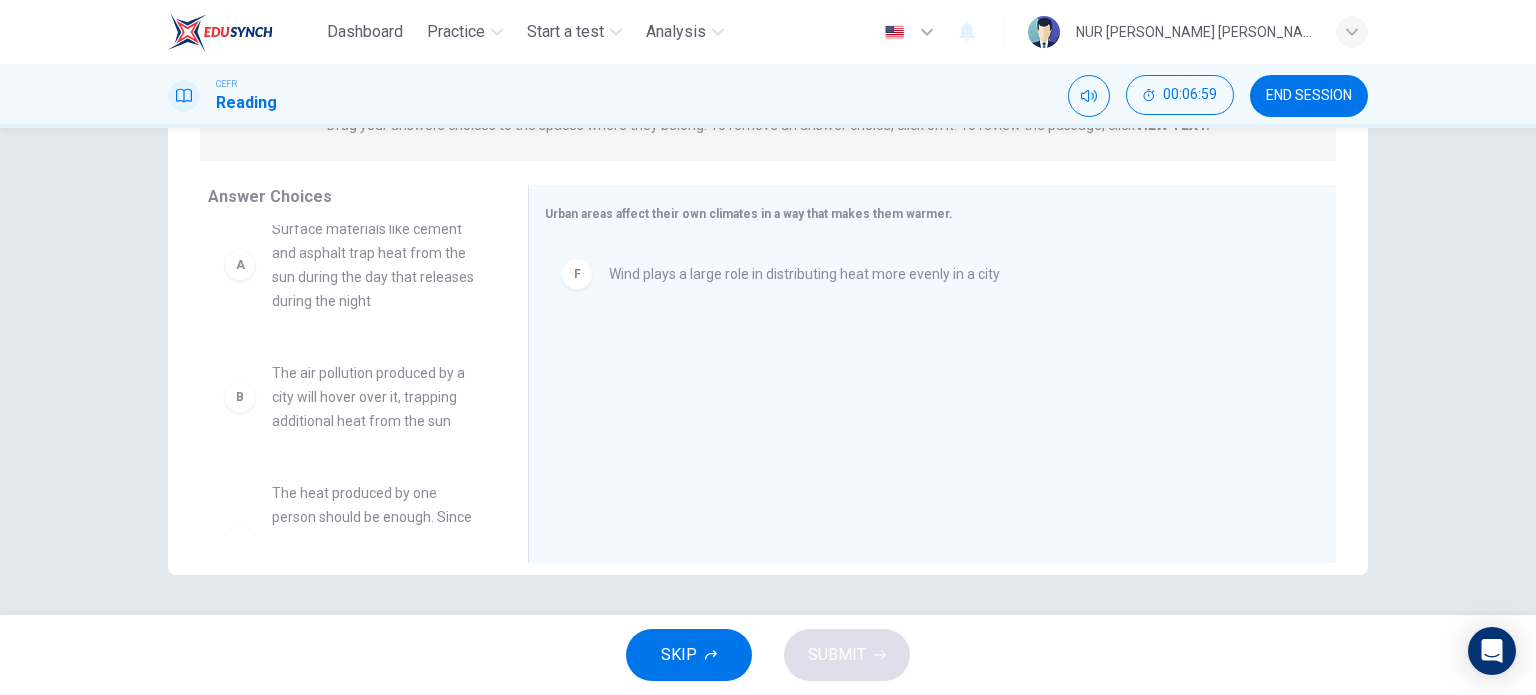 scroll, scrollTop: 0, scrollLeft: 0, axis: both 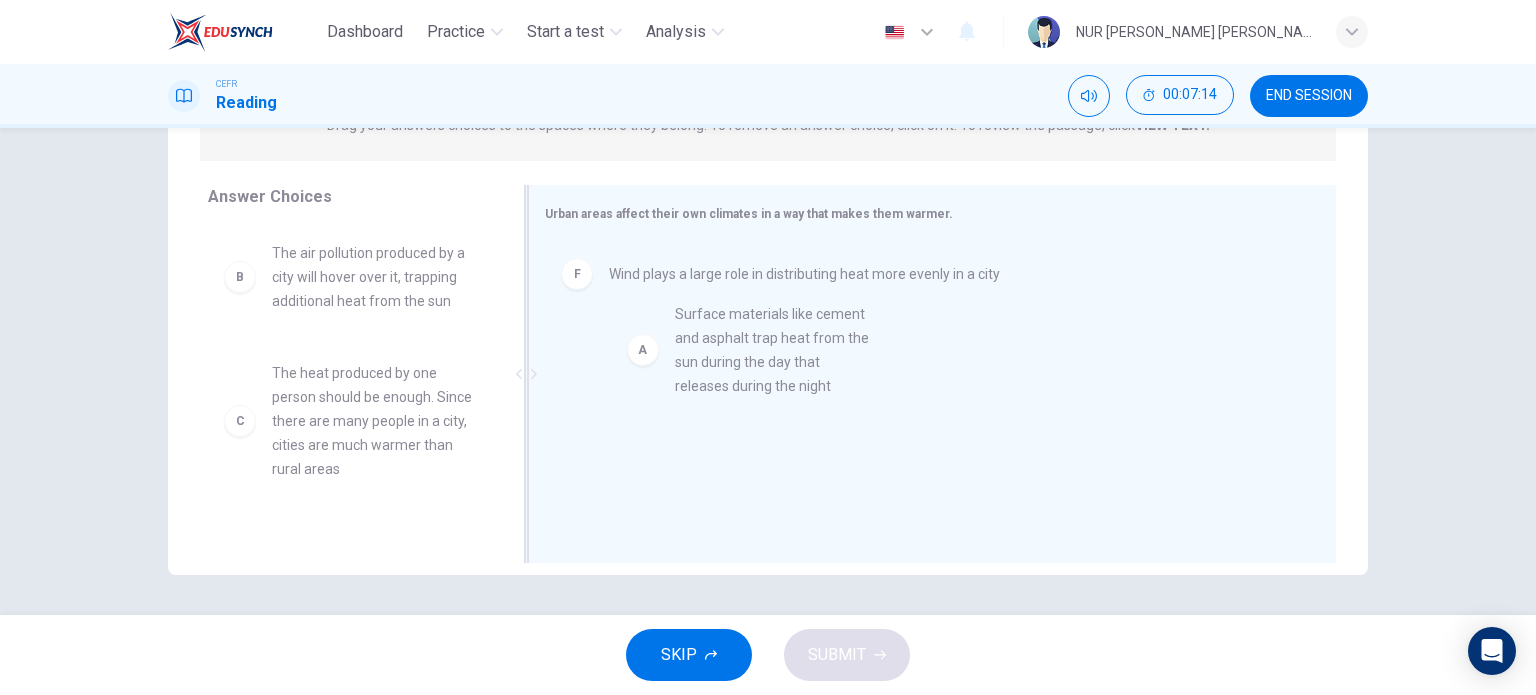 drag, startPoint x: 377, startPoint y: 310, endPoint x: 796, endPoint y: 371, distance: 423.41705 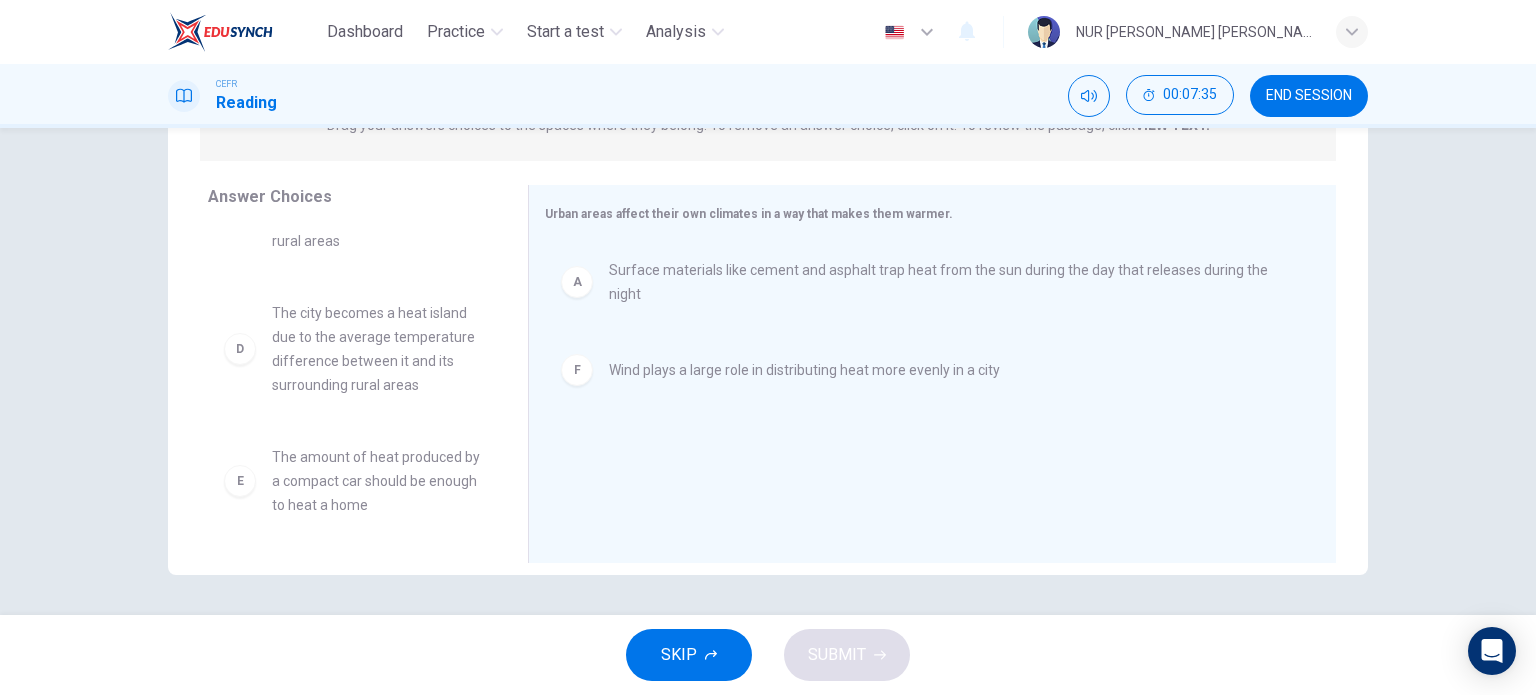 scroll, scrollTop: 0, scrollLeft: 0, axis: both 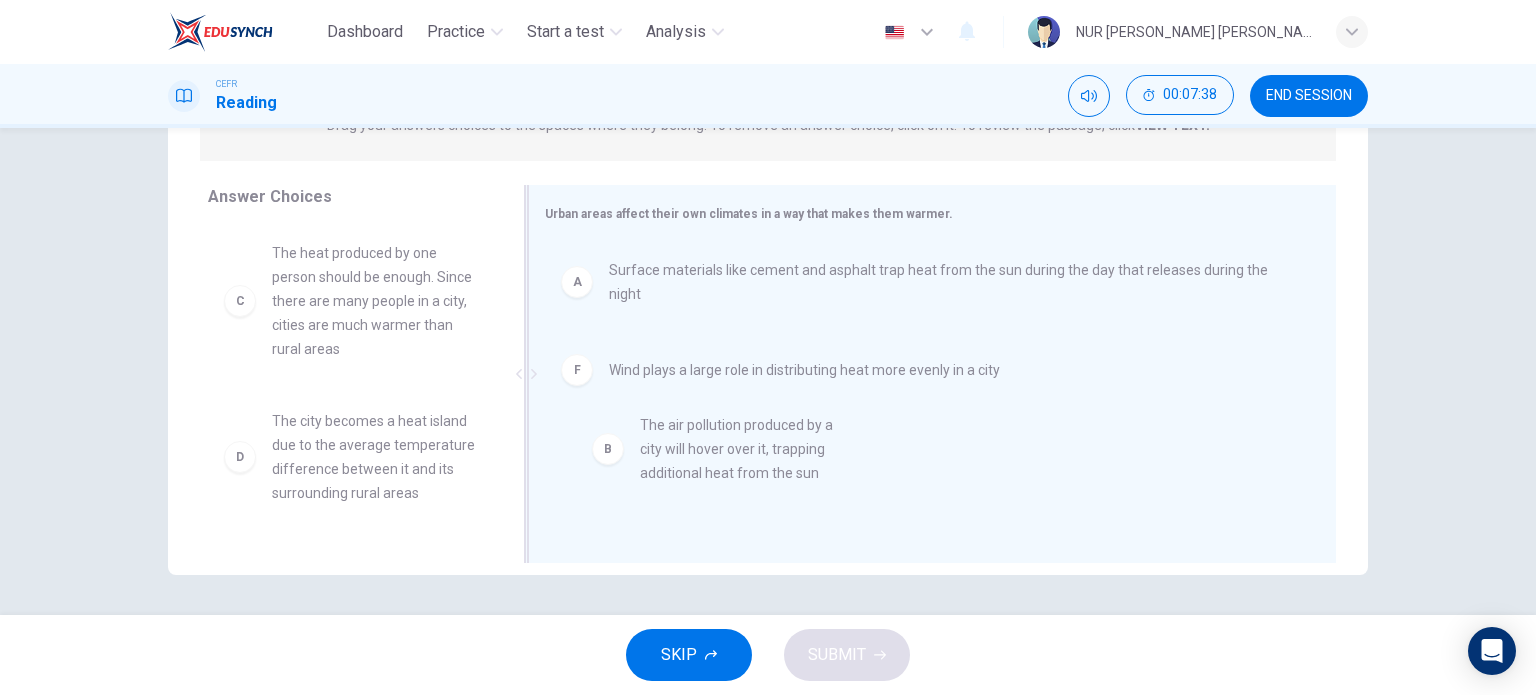 drag, startPoint x: 402, startPoint y: 294, endPoint x: 775, endPoint y: 471, distance: 412.8656 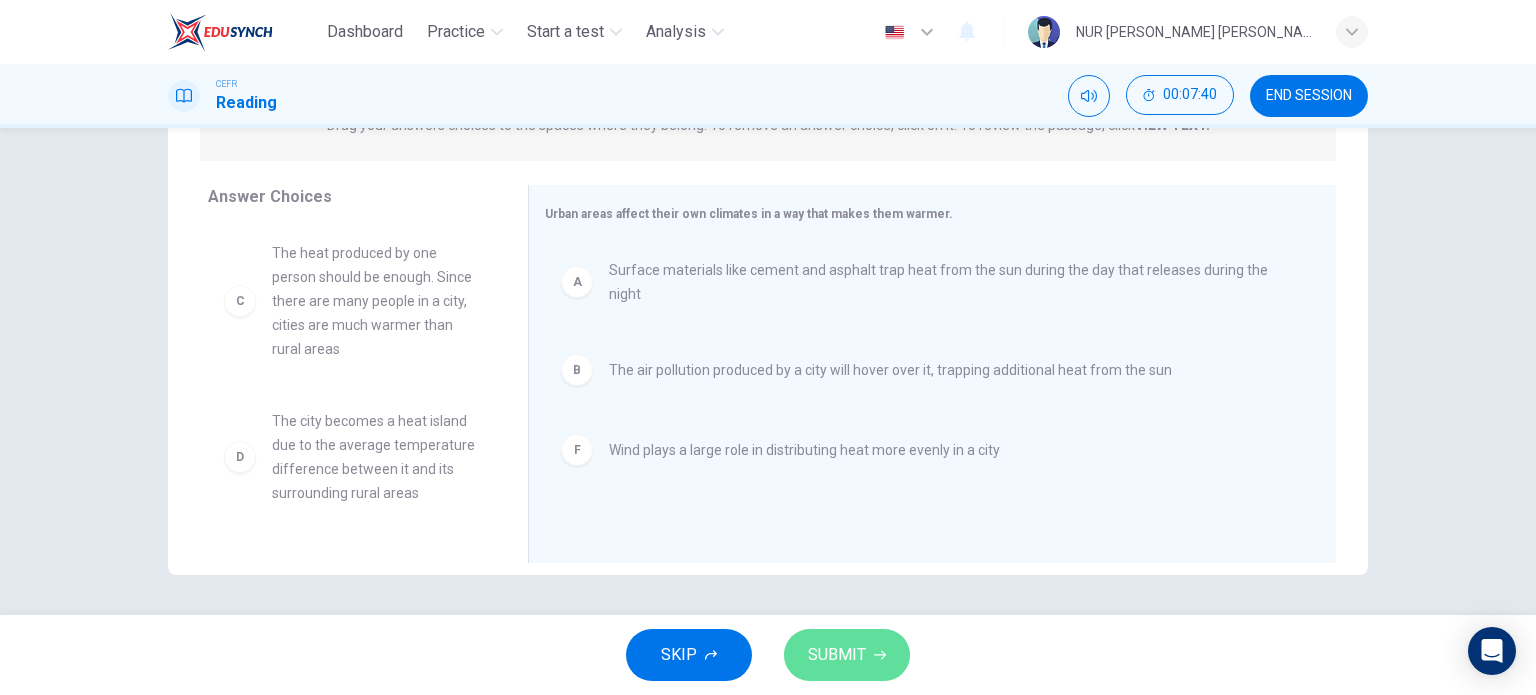 click on "SUBMIT" at bounding box center [847, 655] 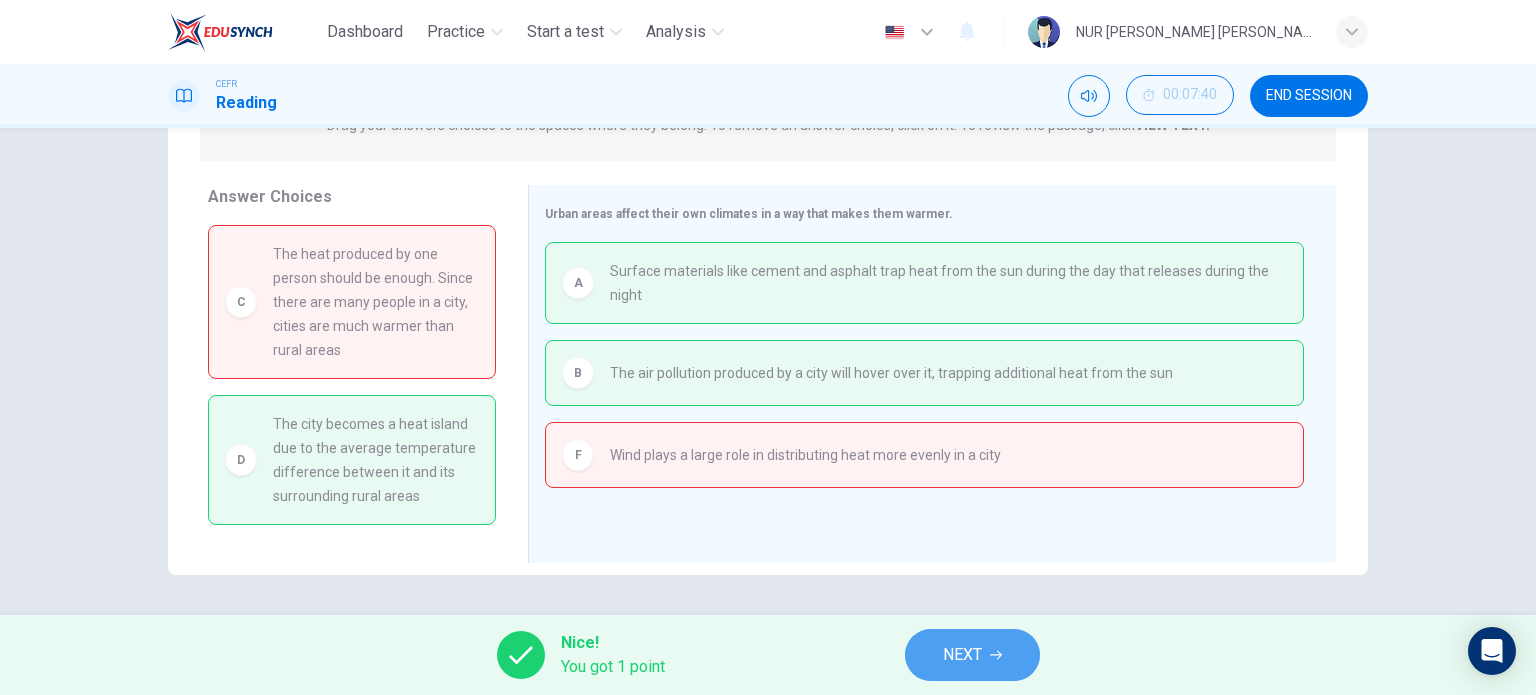 click on "NEXT" at bounding box center (962, 655) 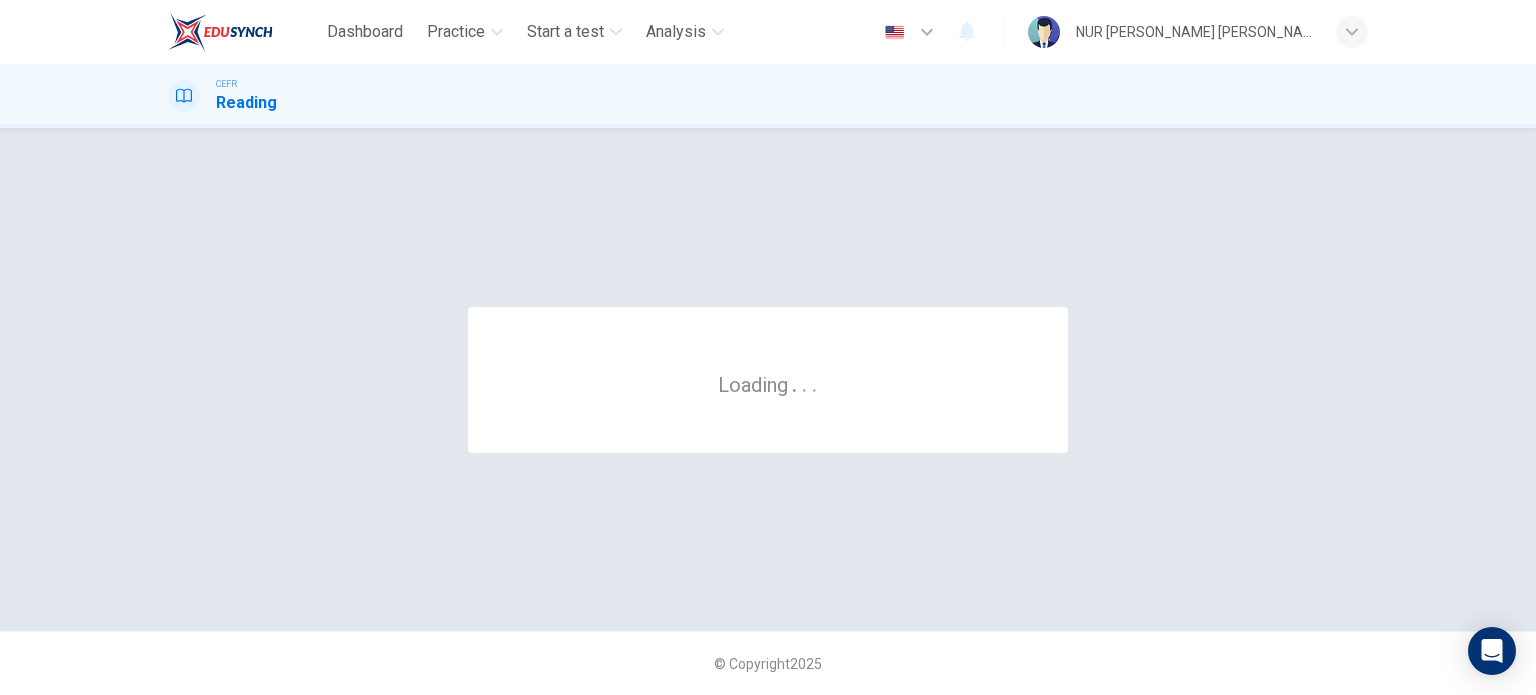scroll, scrollTop: 0, scrollLeft: 0, axis: both 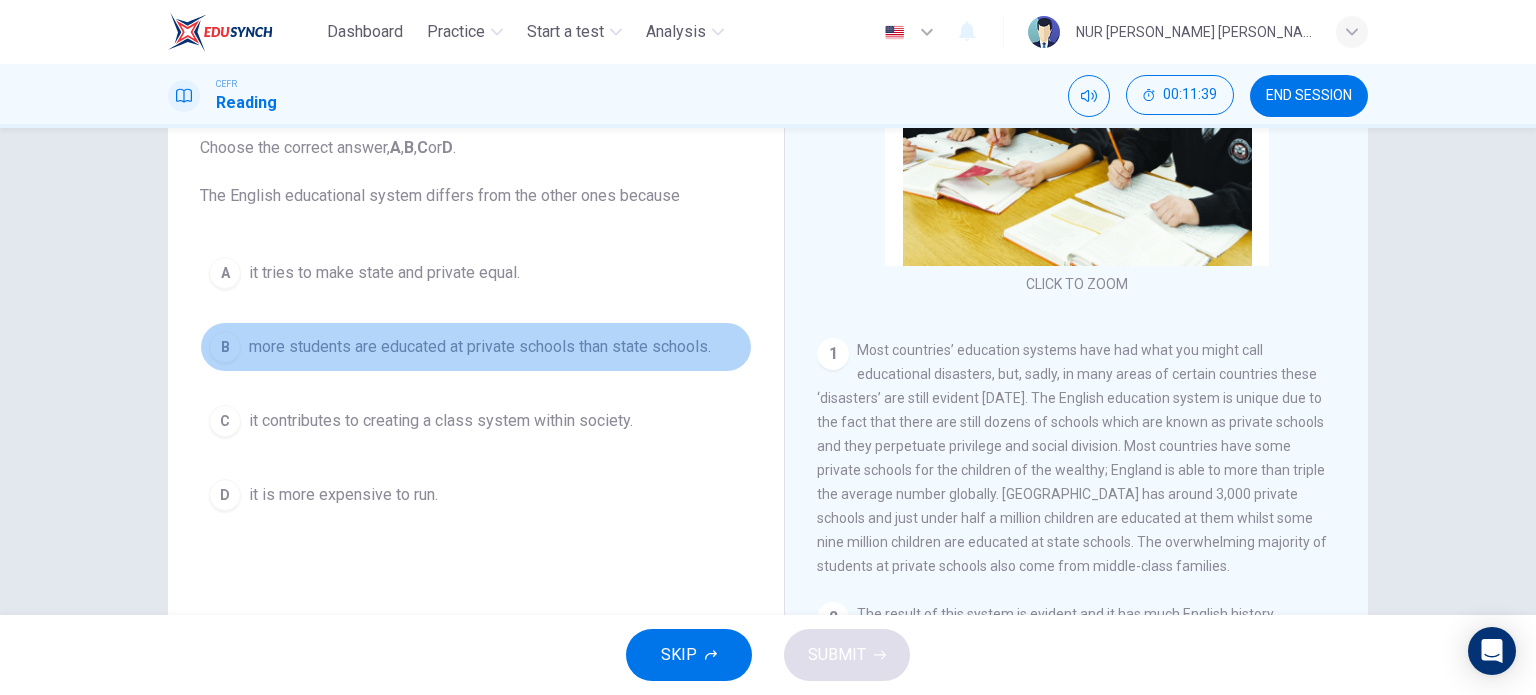 click on "B more students are educated at private schools than state schools." at bounding box center [476, 347] 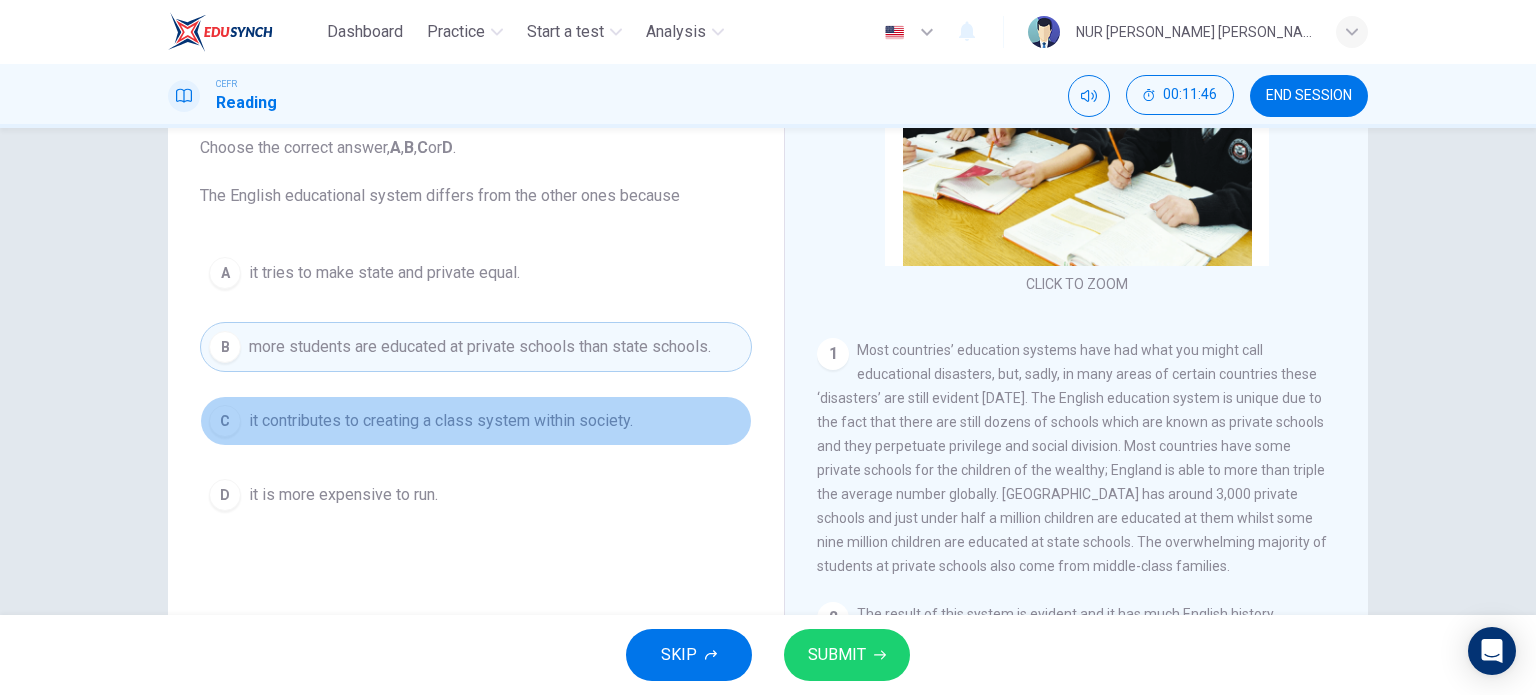 click on "C it contributes to creating a class system within society." at bounding box center (476, 421) 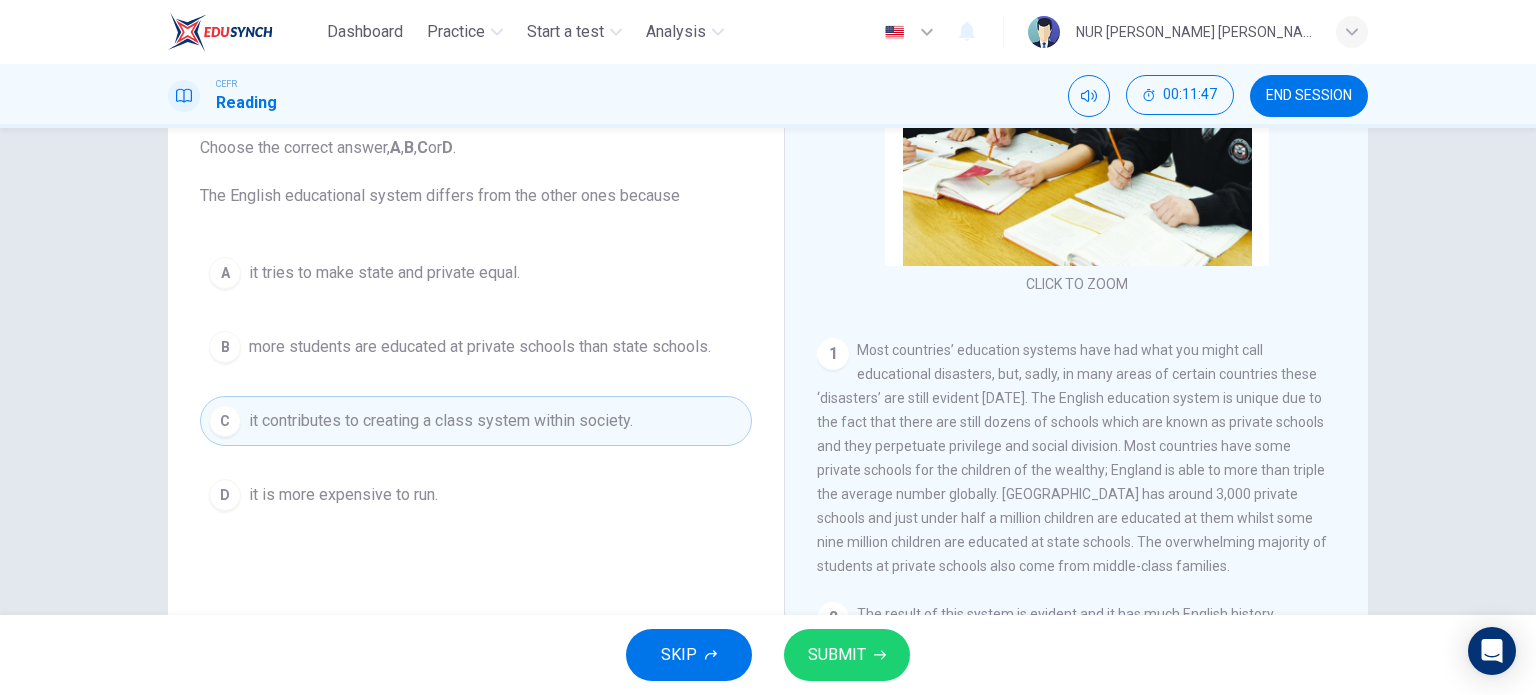 click on "SUBMIT" at bounding box center (847, 655) 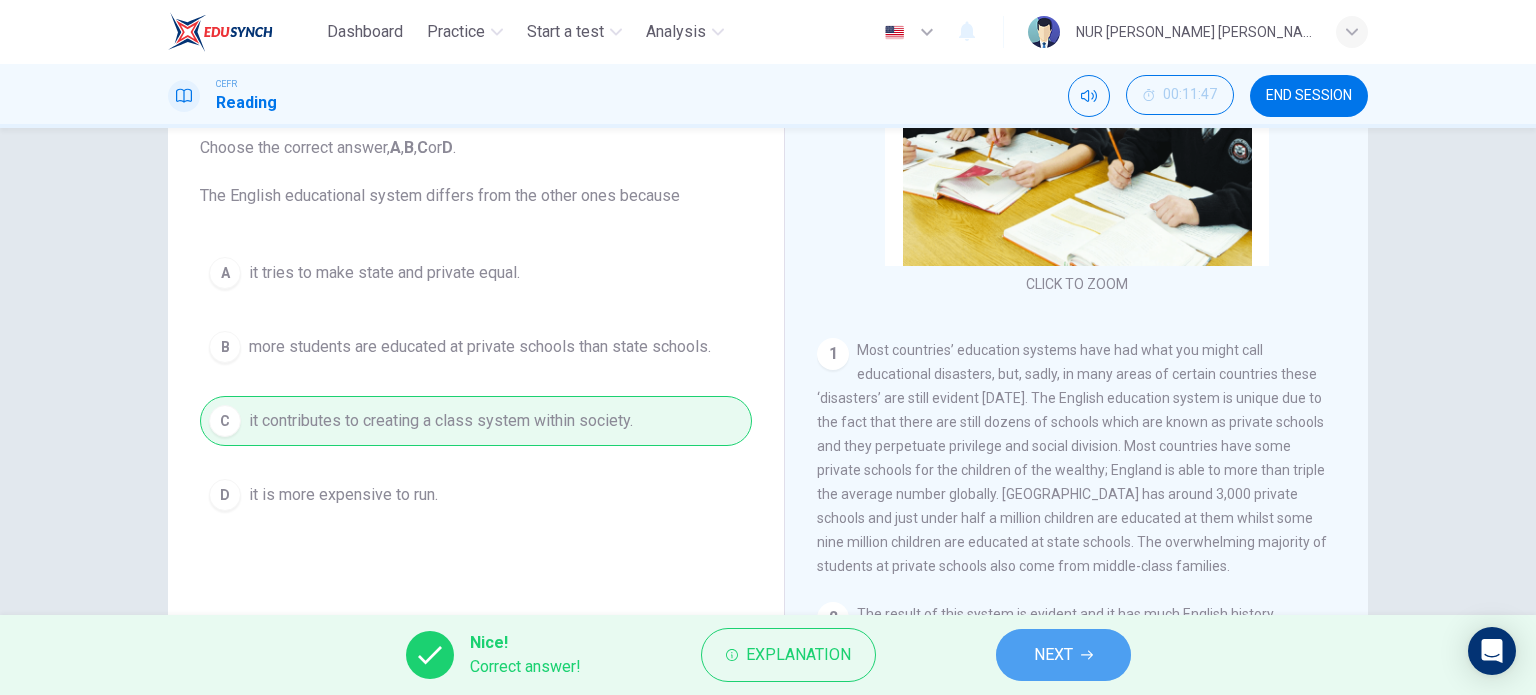 click on "NEXT" at bounding box center [1053, 655] 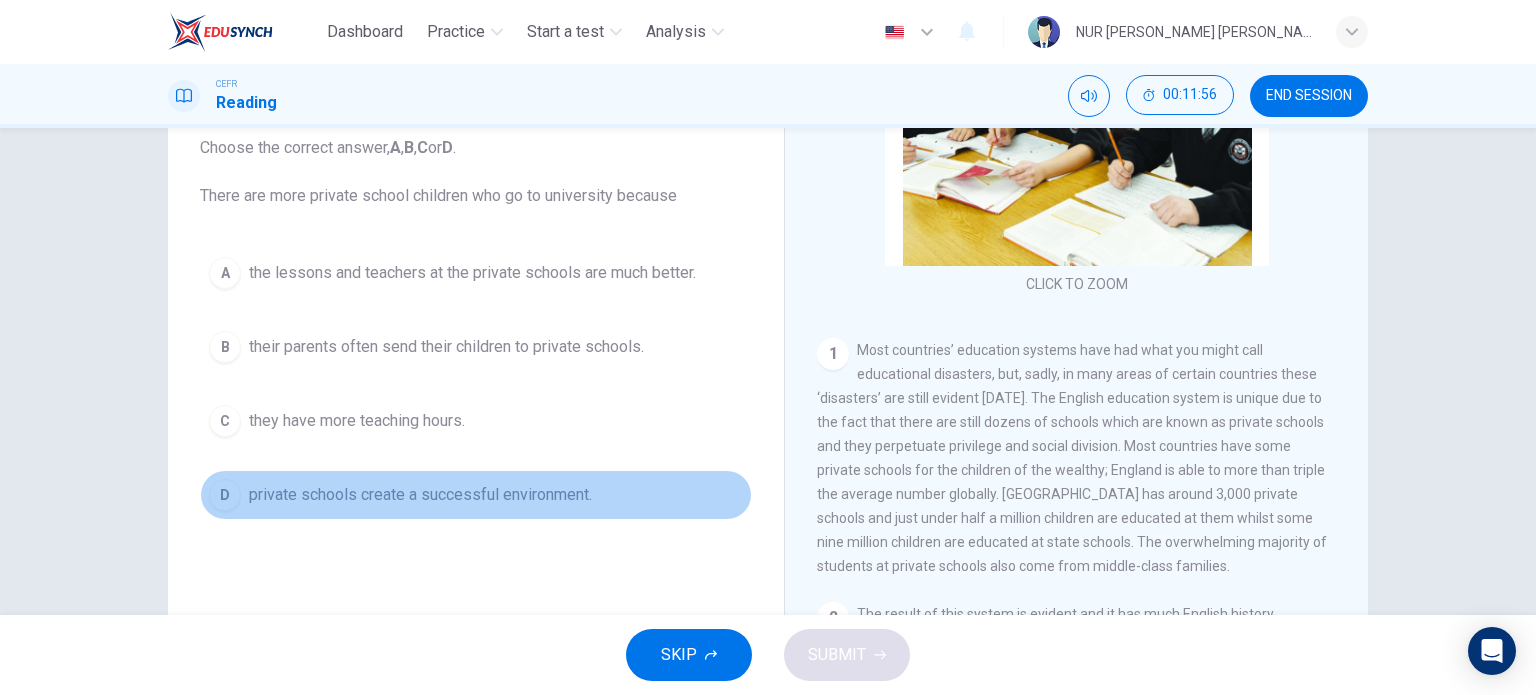 click on "private schools create a successful environment." at bounding box center [420, 495] 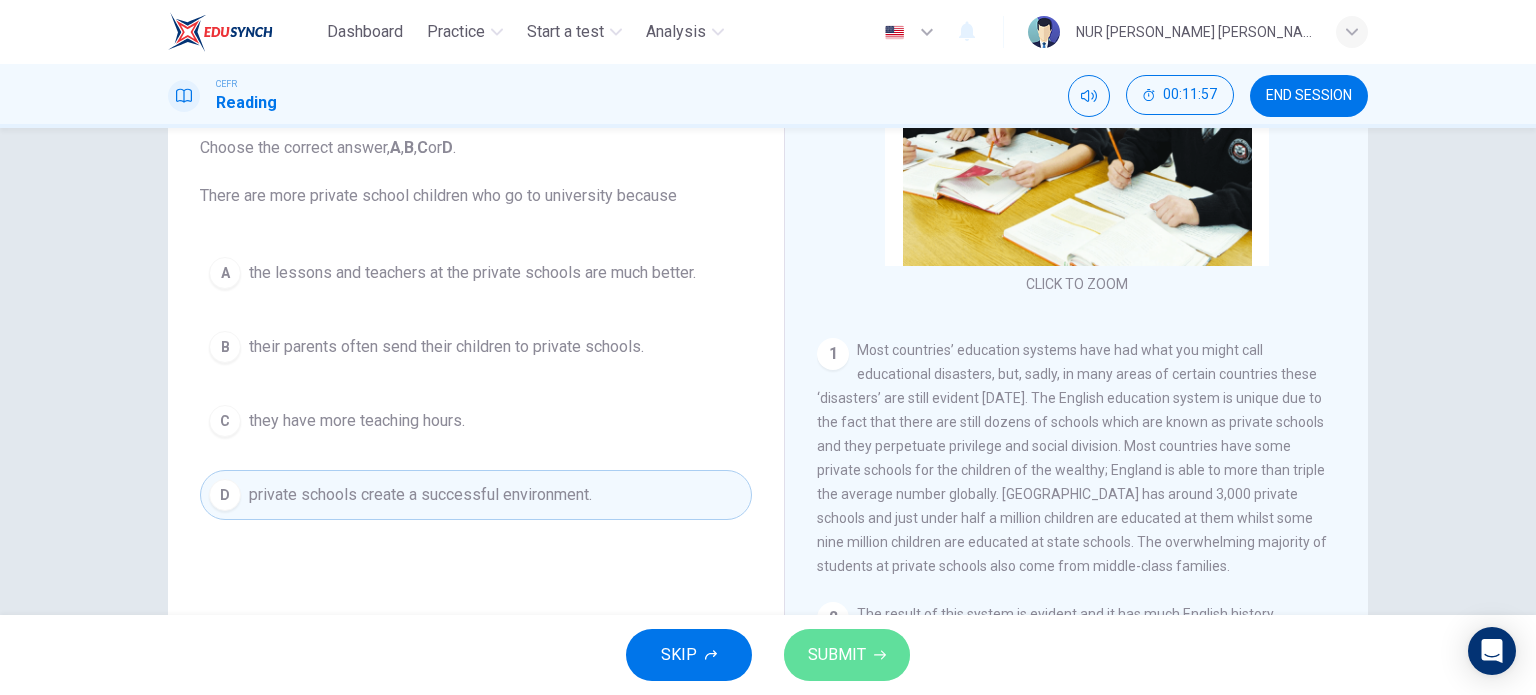 click on "SUBMIT" at bounding box center (837, 655) 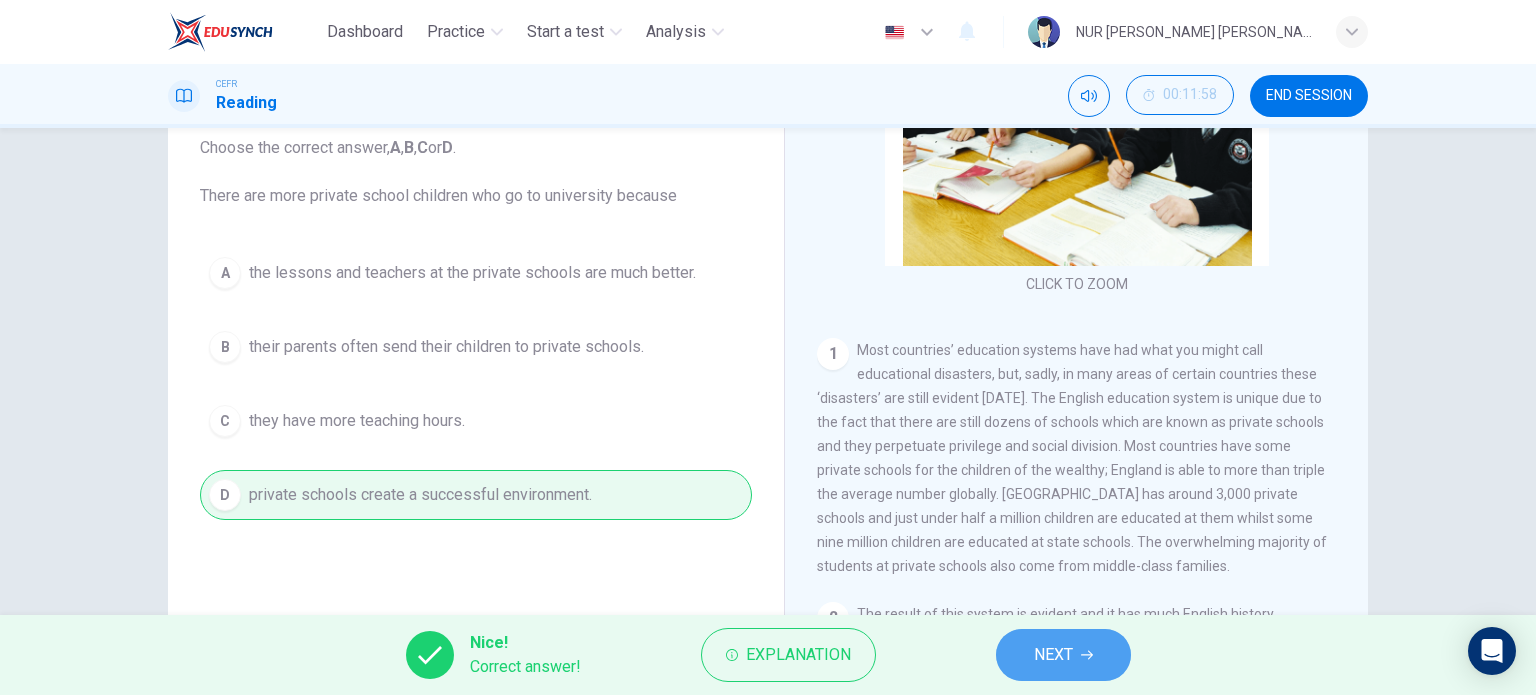 click 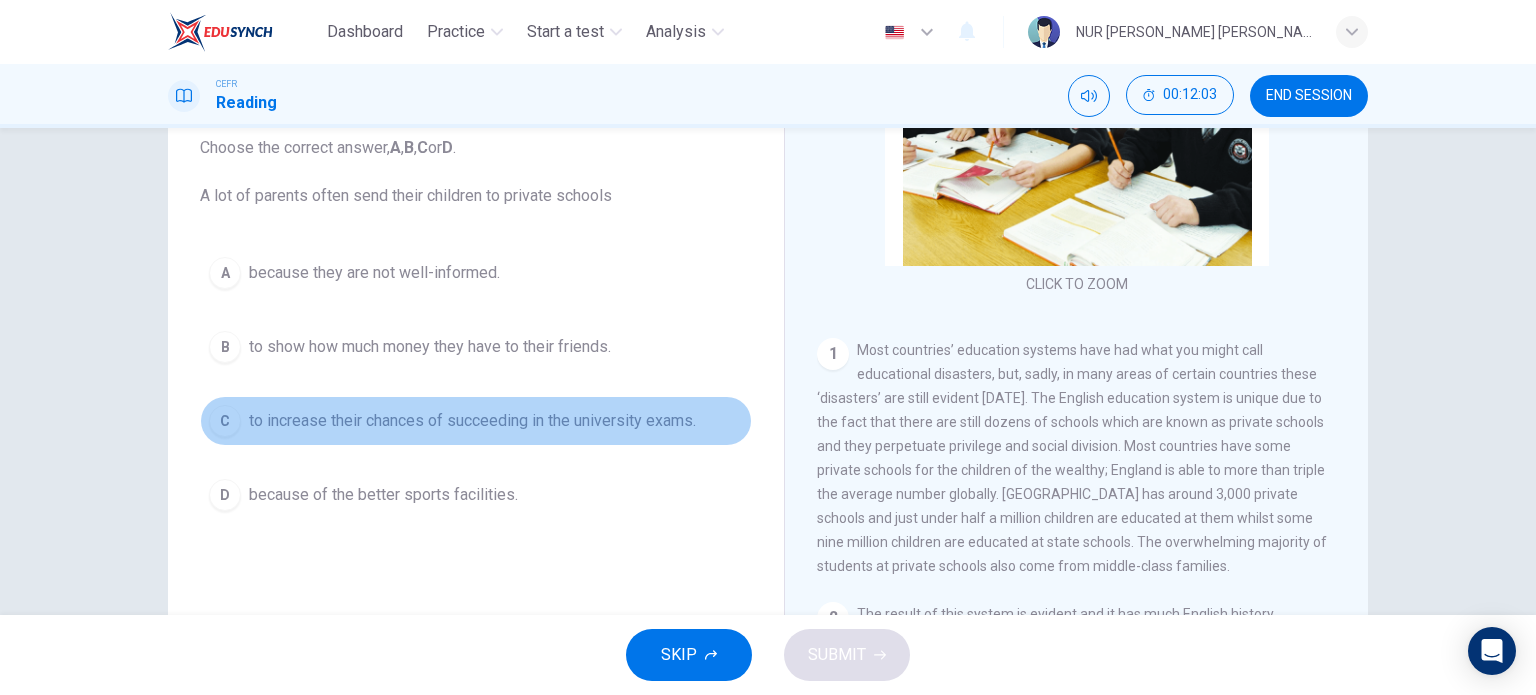 click on "to increase their chances of succeeding in the university exams." at bounding box center (472, 421) 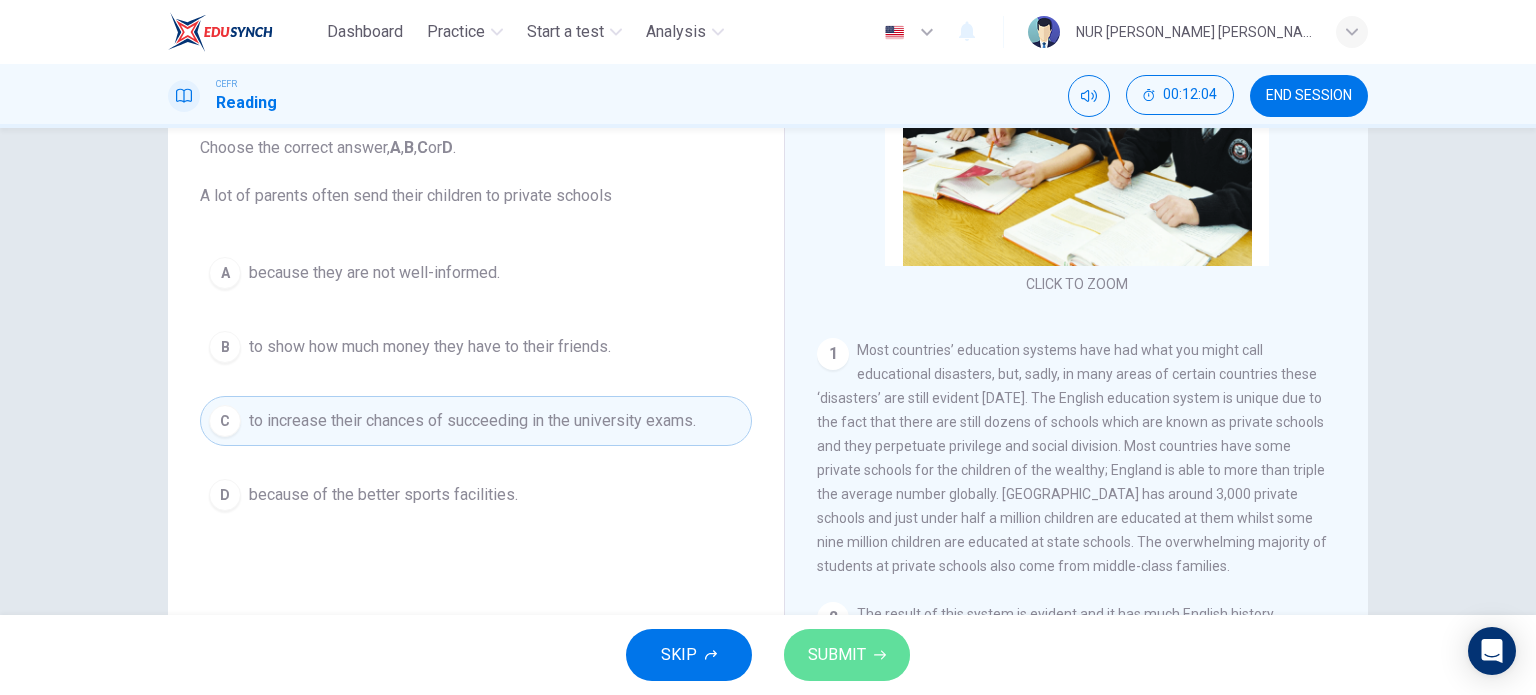 click on "SUBMIT" at bounding box center (837, 655) 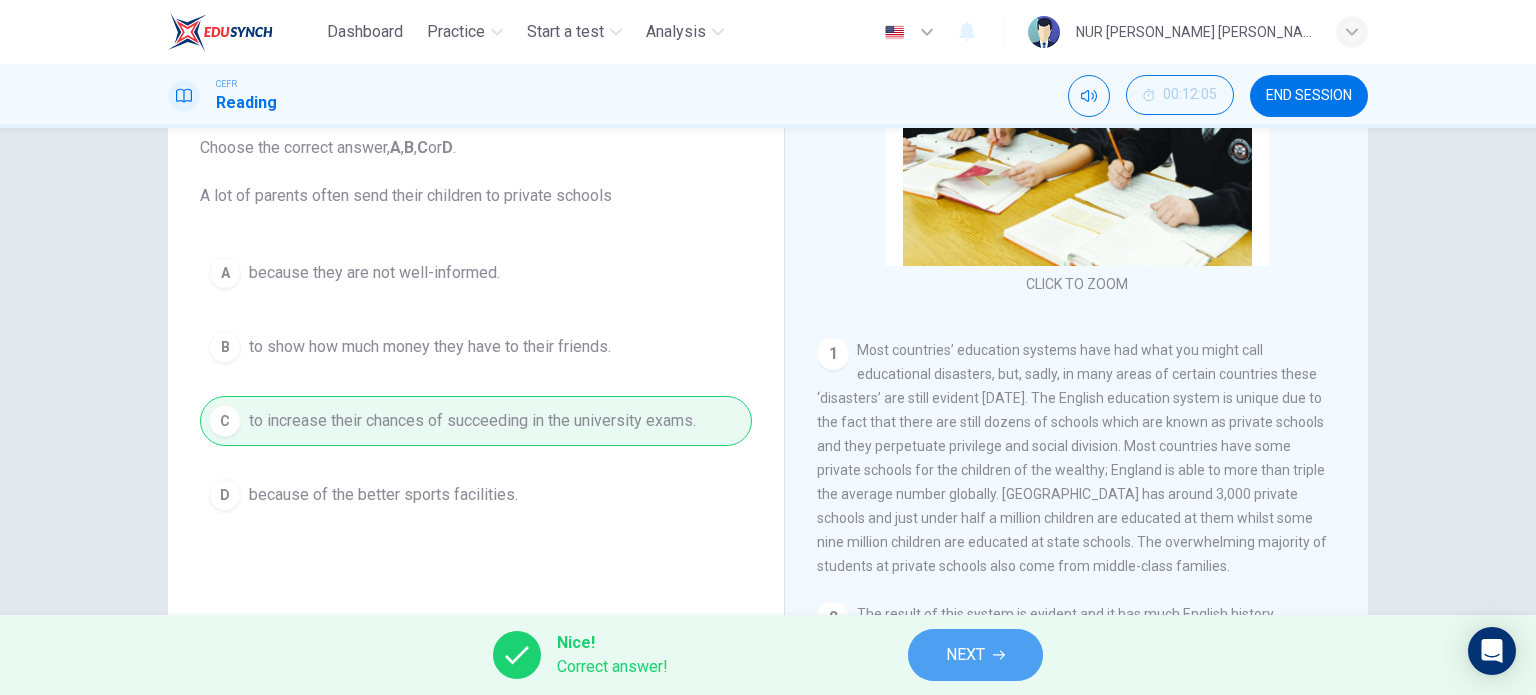 click on "NEXT" at bounding box center [975, 655] 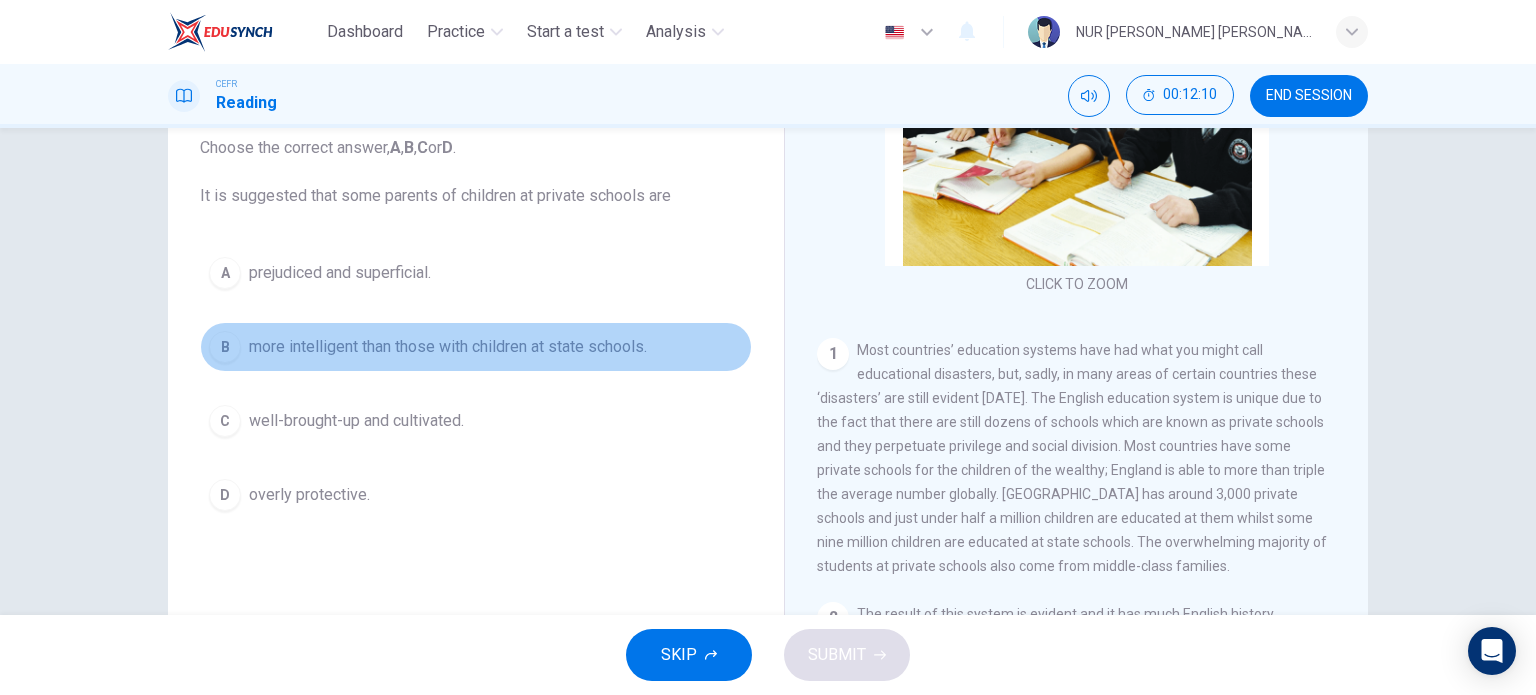 click on "more intelligent than those with children at state schools." at bounding box center [448, 347] 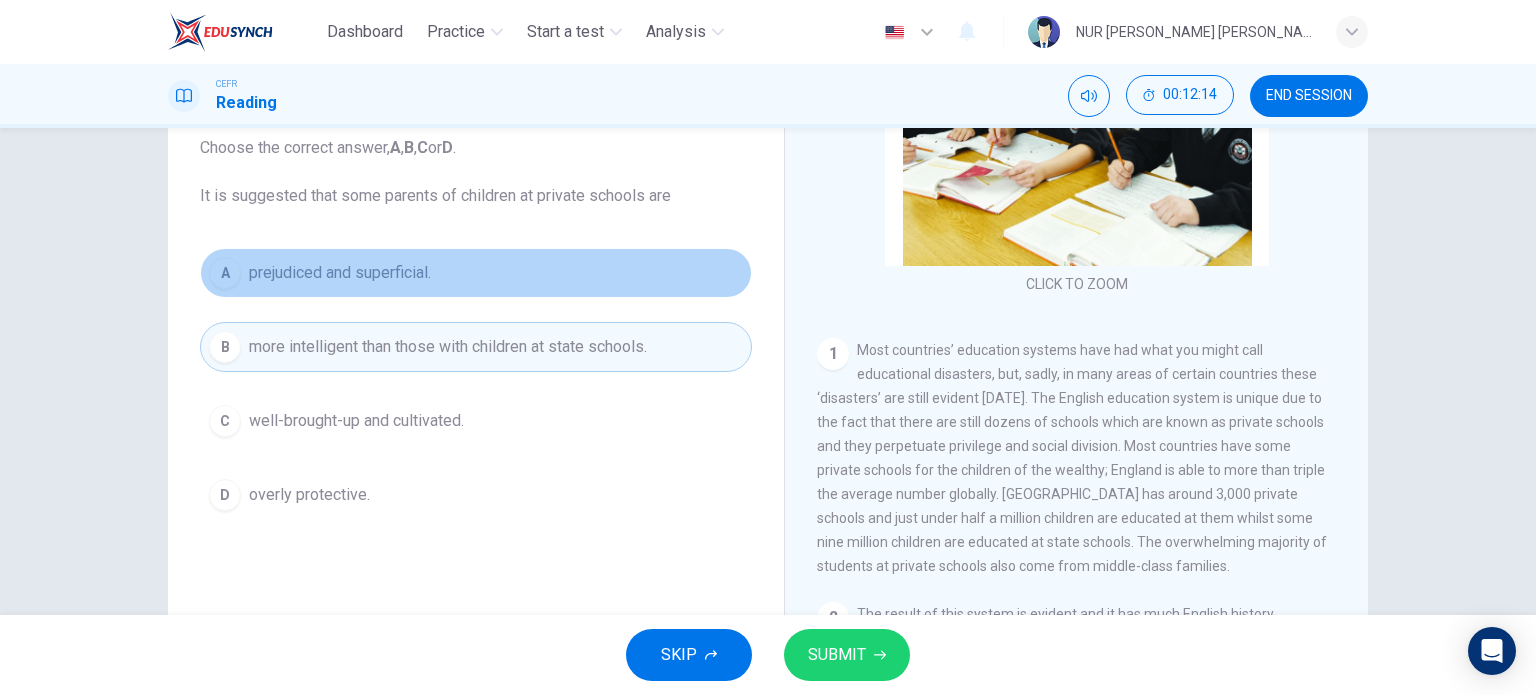 click on "prejudiced and superficial." at bounding box center (340, 273) 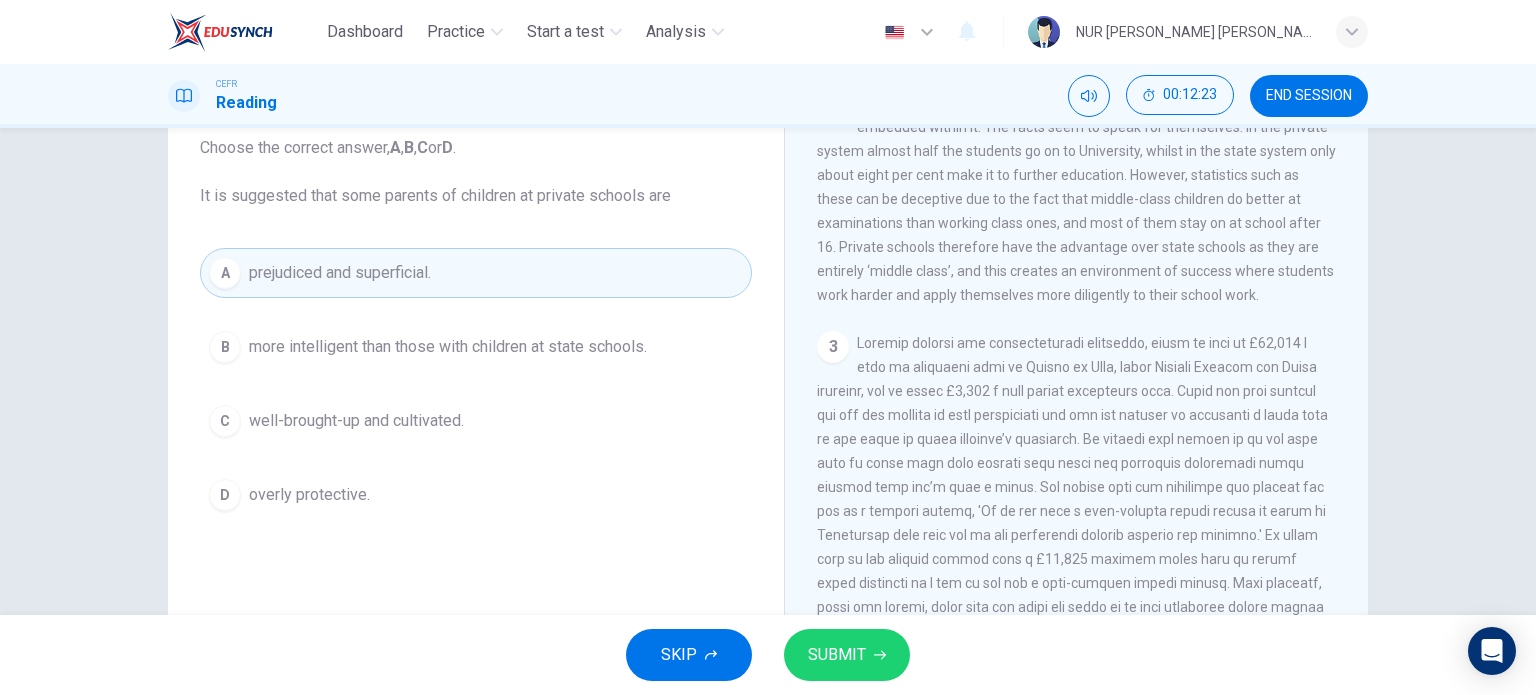 scroll, scrollTop: 724, scrollLeft: 0, axis: vertical 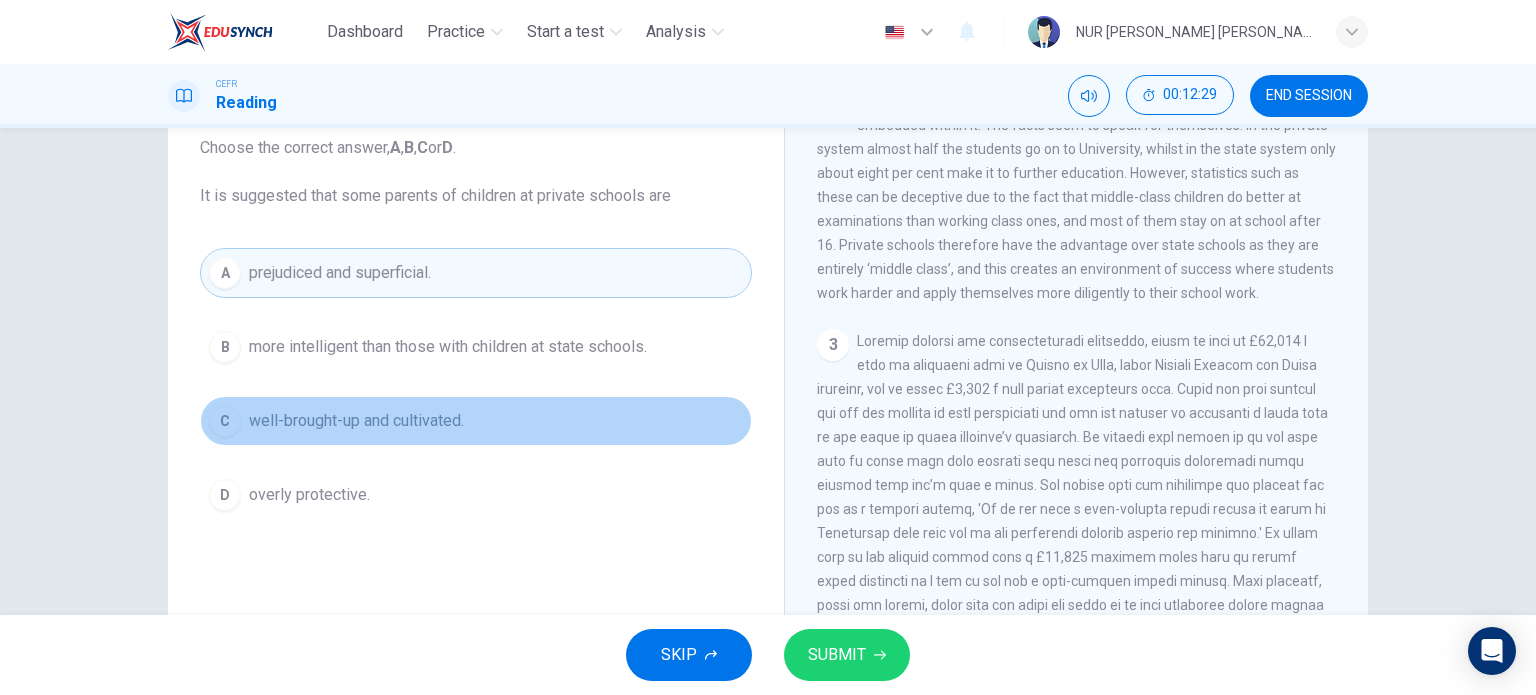 click on "well-brought-up and cultivated." at bounding box center (356, 421) 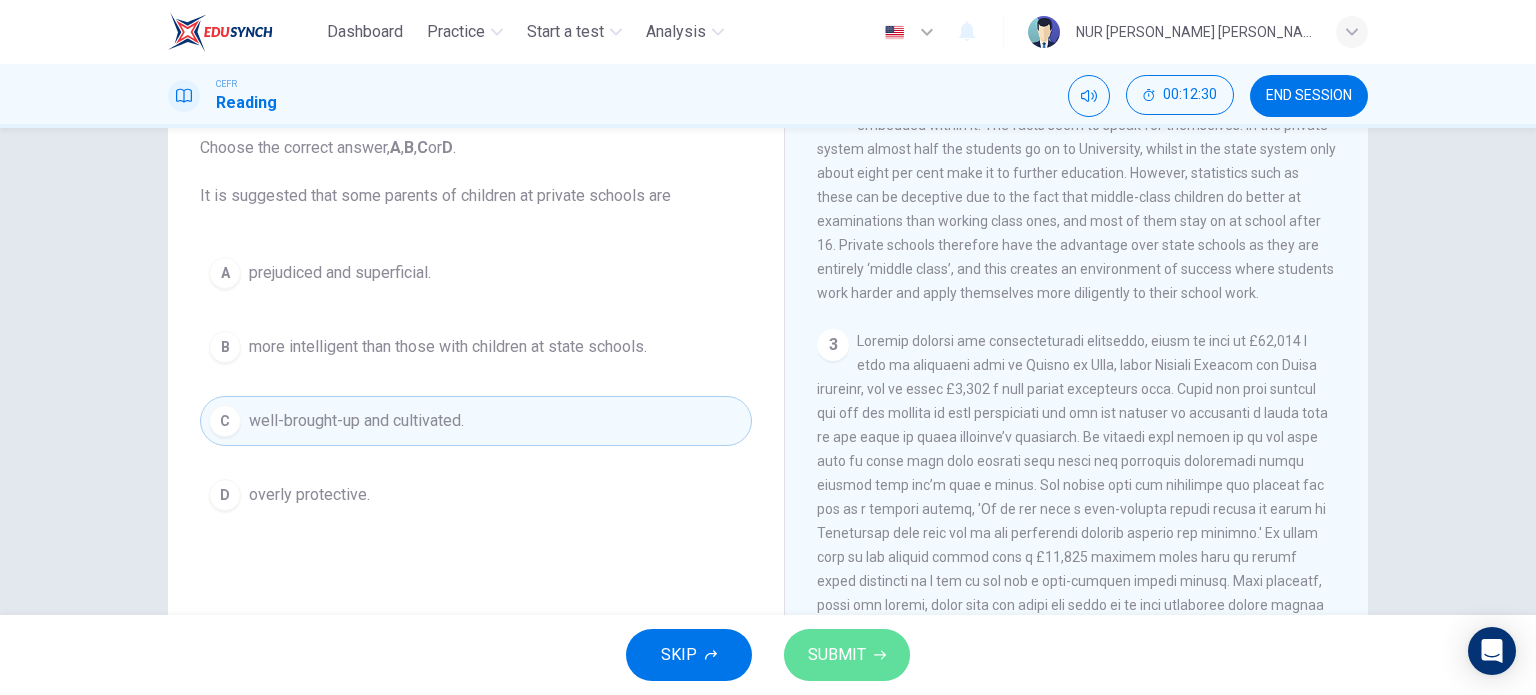 click 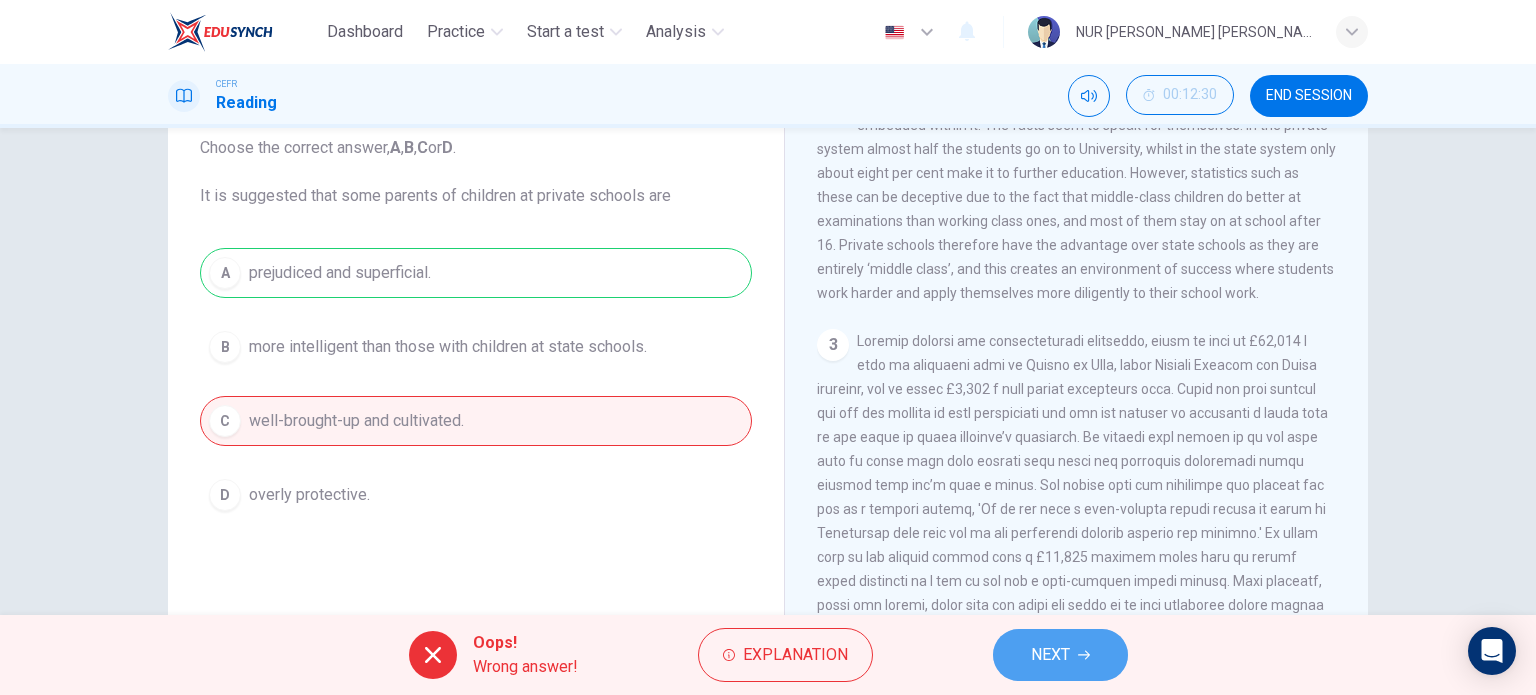 click on "NEXT" at bounding box center (1050, 655) 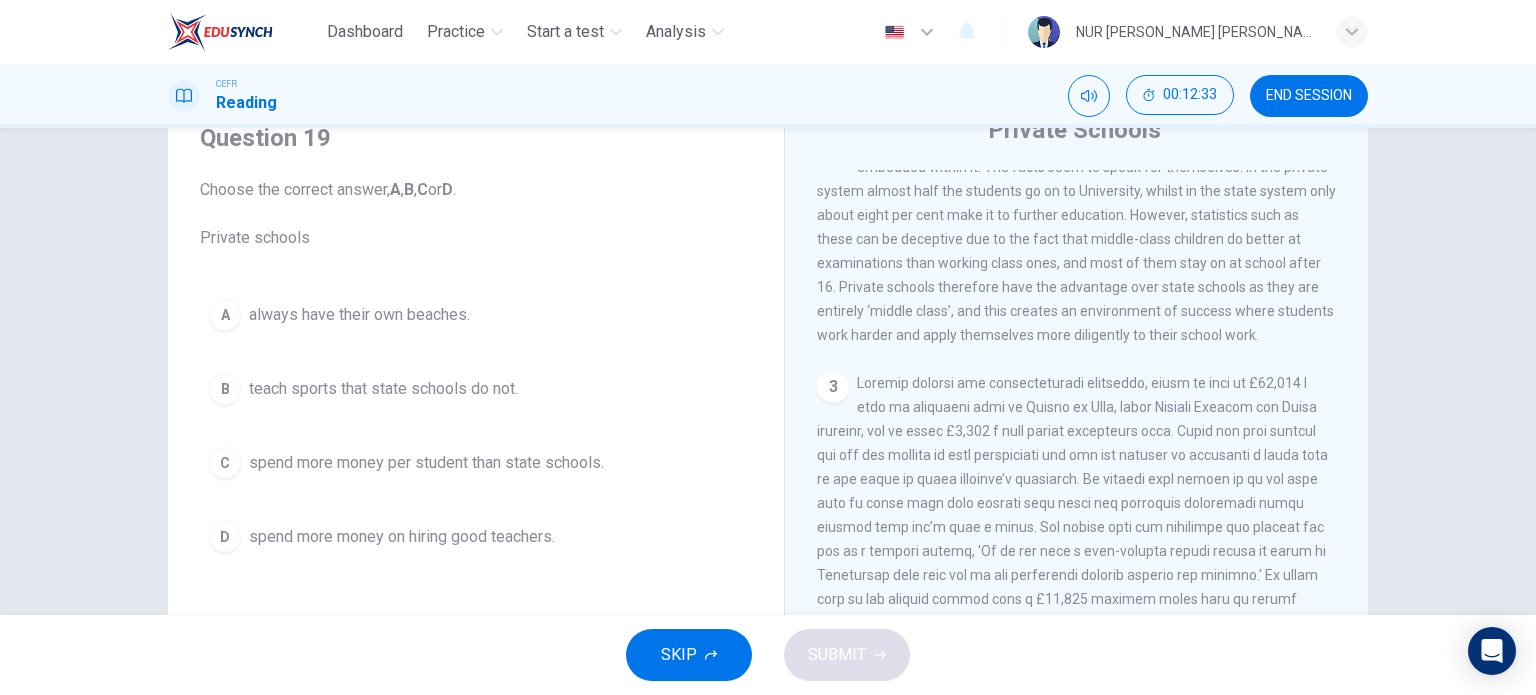 scroll, scrollTop: 112, scrollLeft: 0, axis: vertical 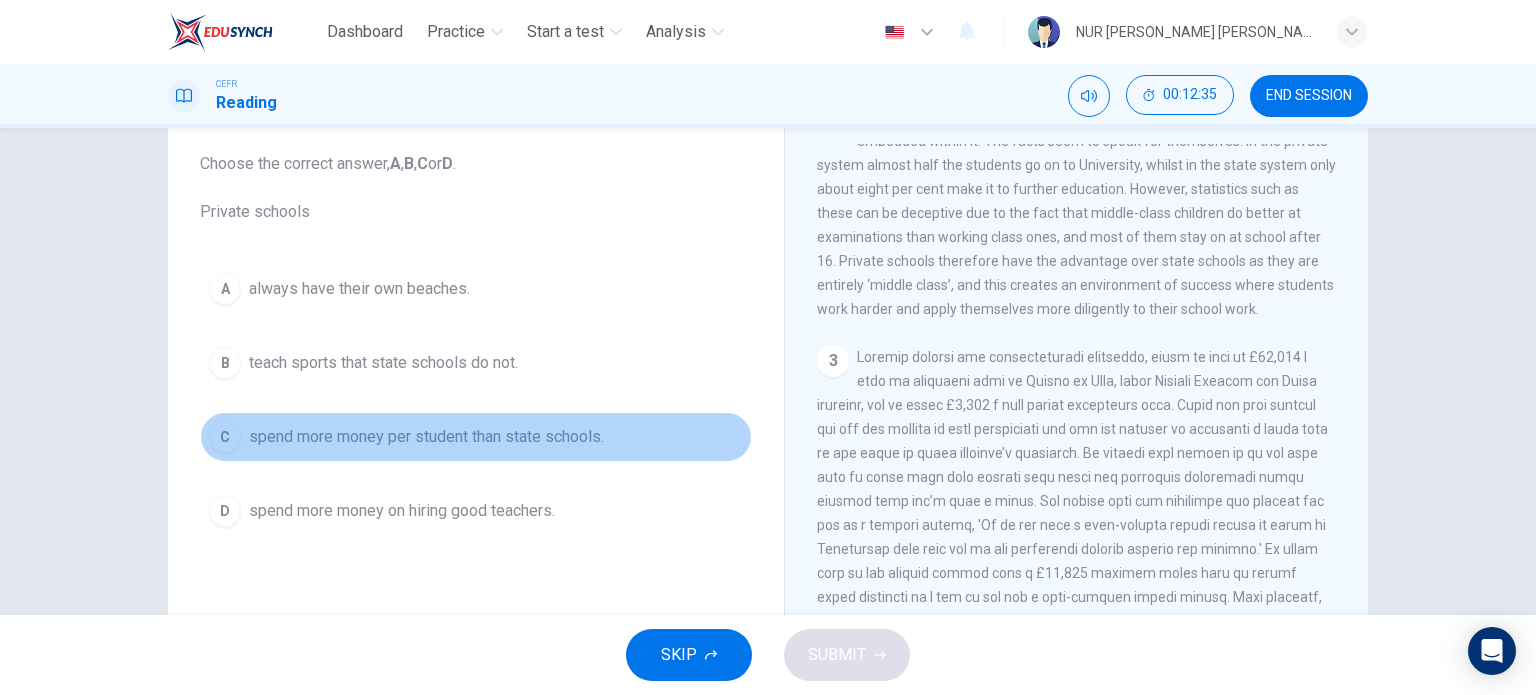 click on "spend more money per student than state schools." at bounding box center [426, 437] 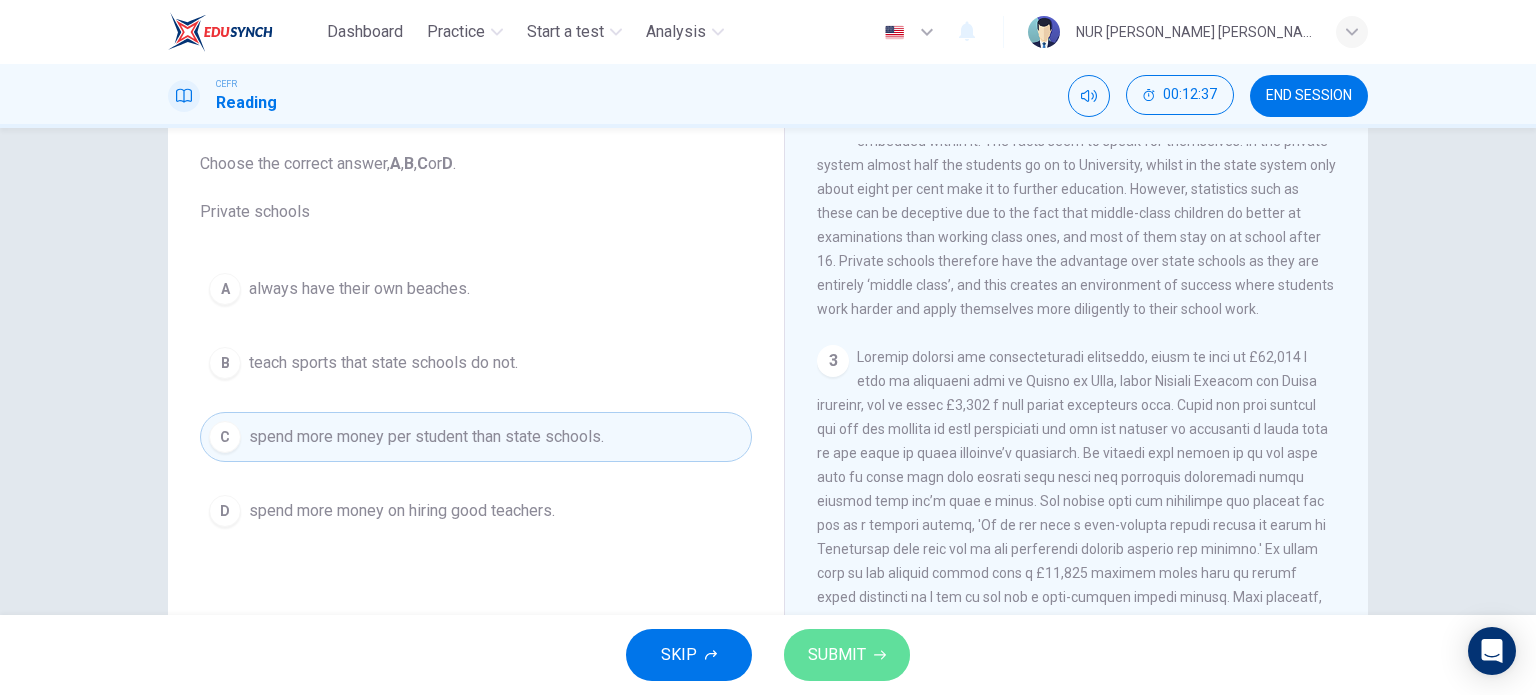 click on "SUBMIT" at bounding box center (837, 655) 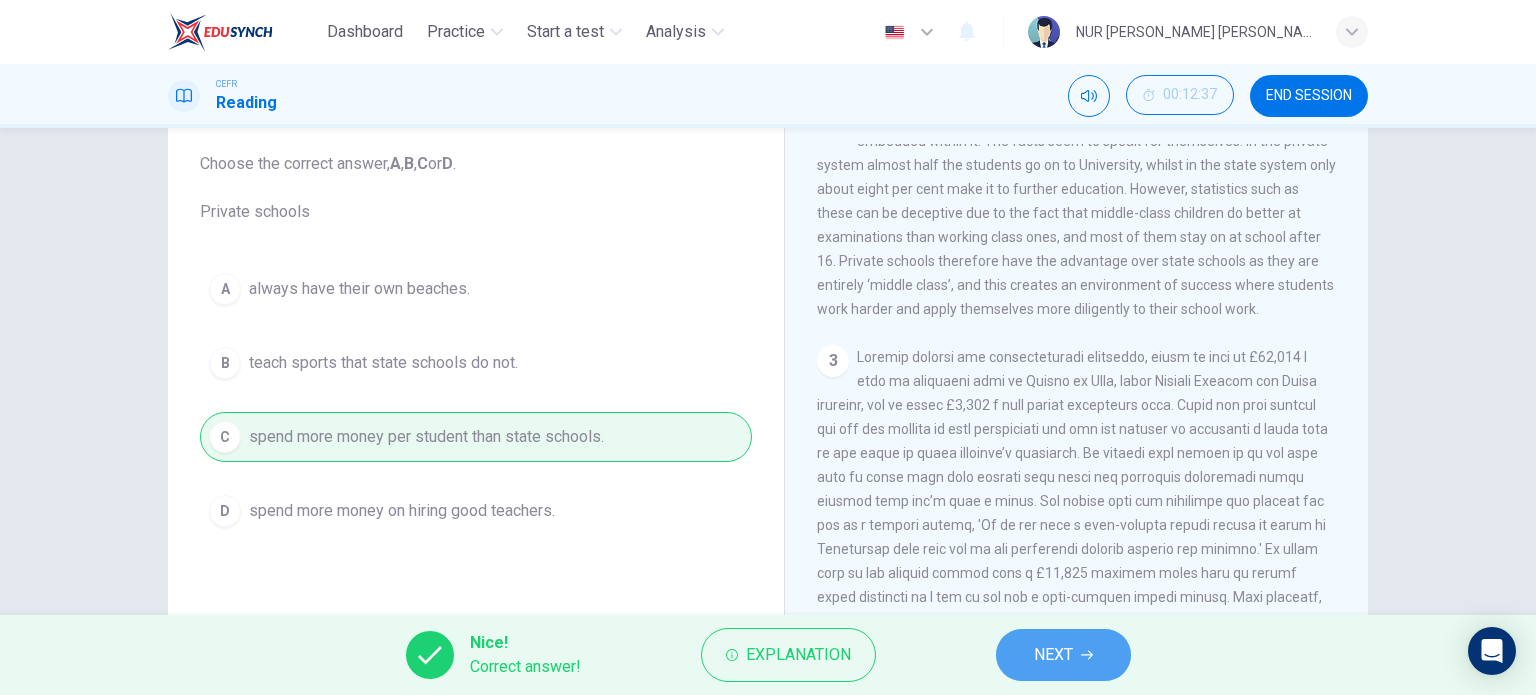 click on "NEXT" at bounding box center [1063, 655] 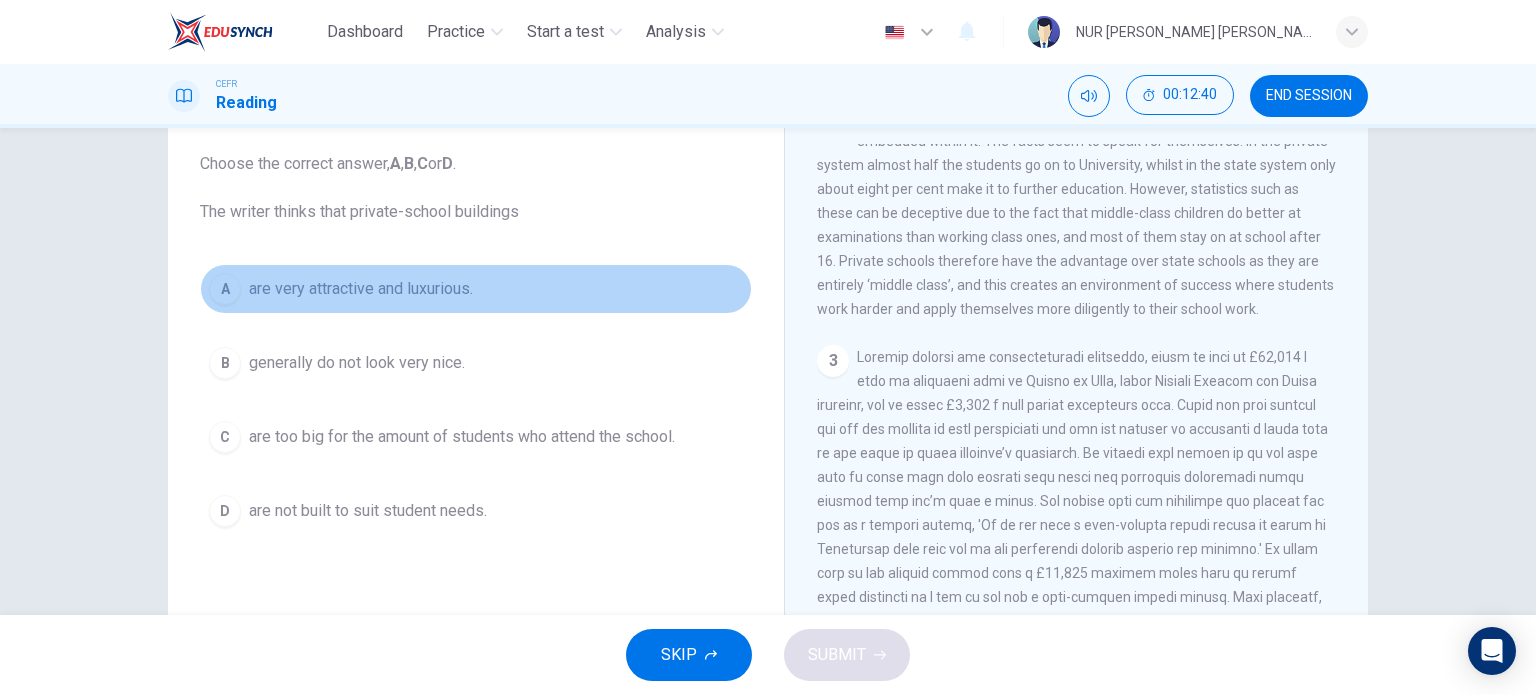 click on "are very attractive and luxurious." at bounding box center (361, 289) 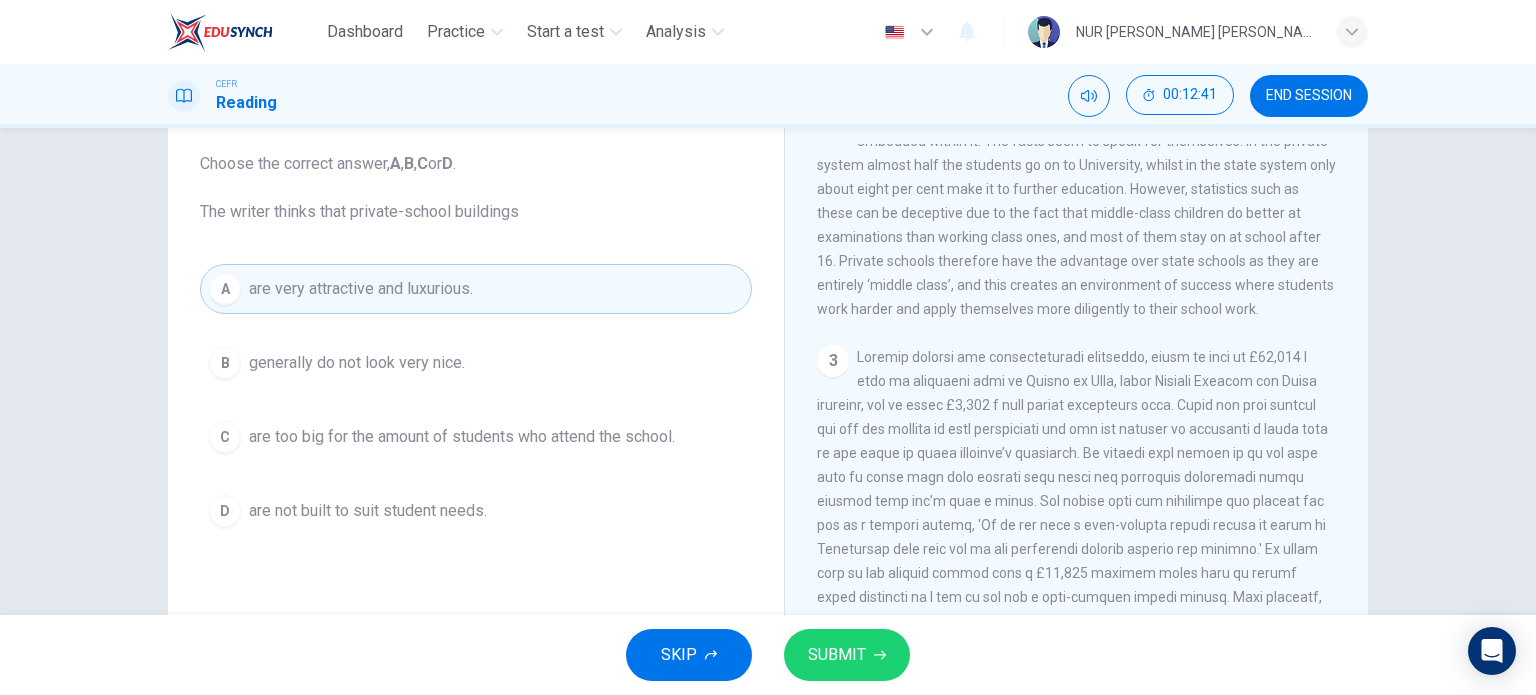 click on "SUBMIT" at bounding box center (837, 655) 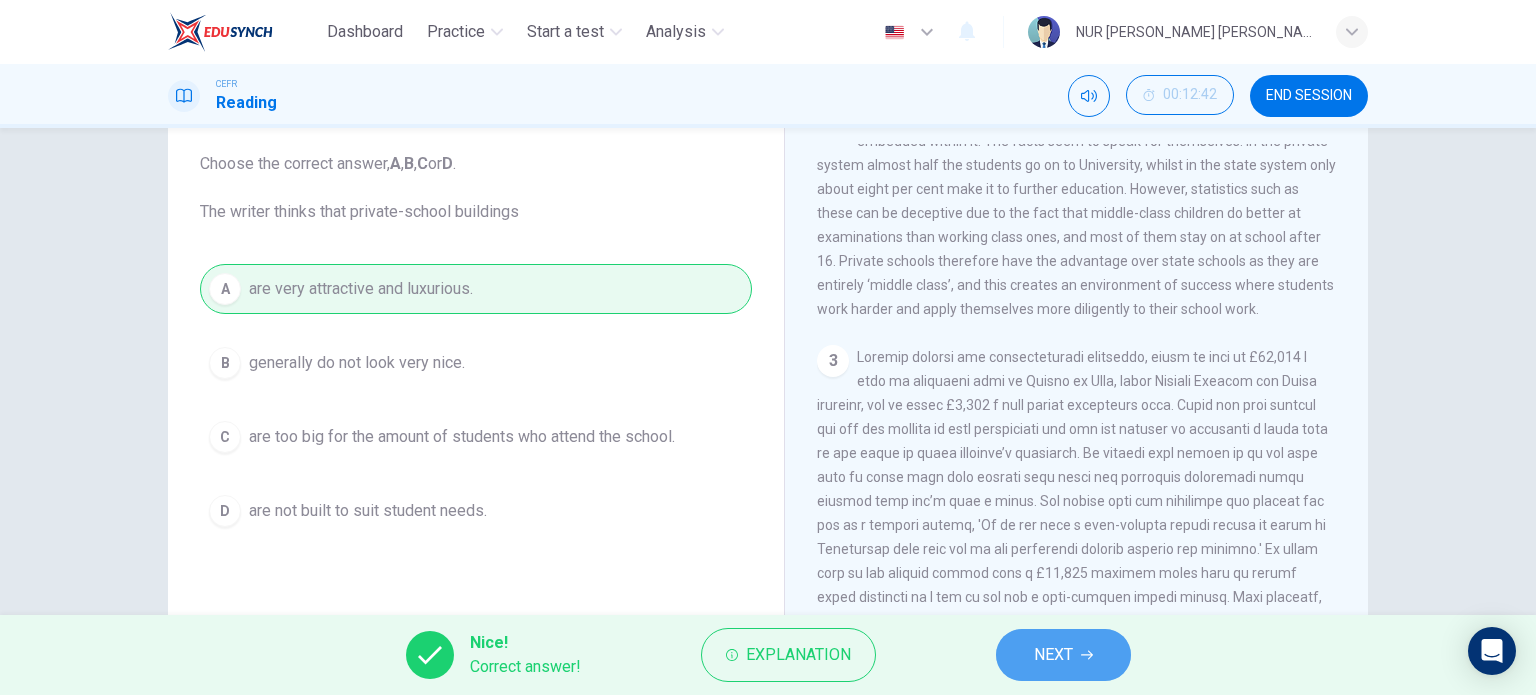click on "NEXT" at bounding box center [1063, 655] 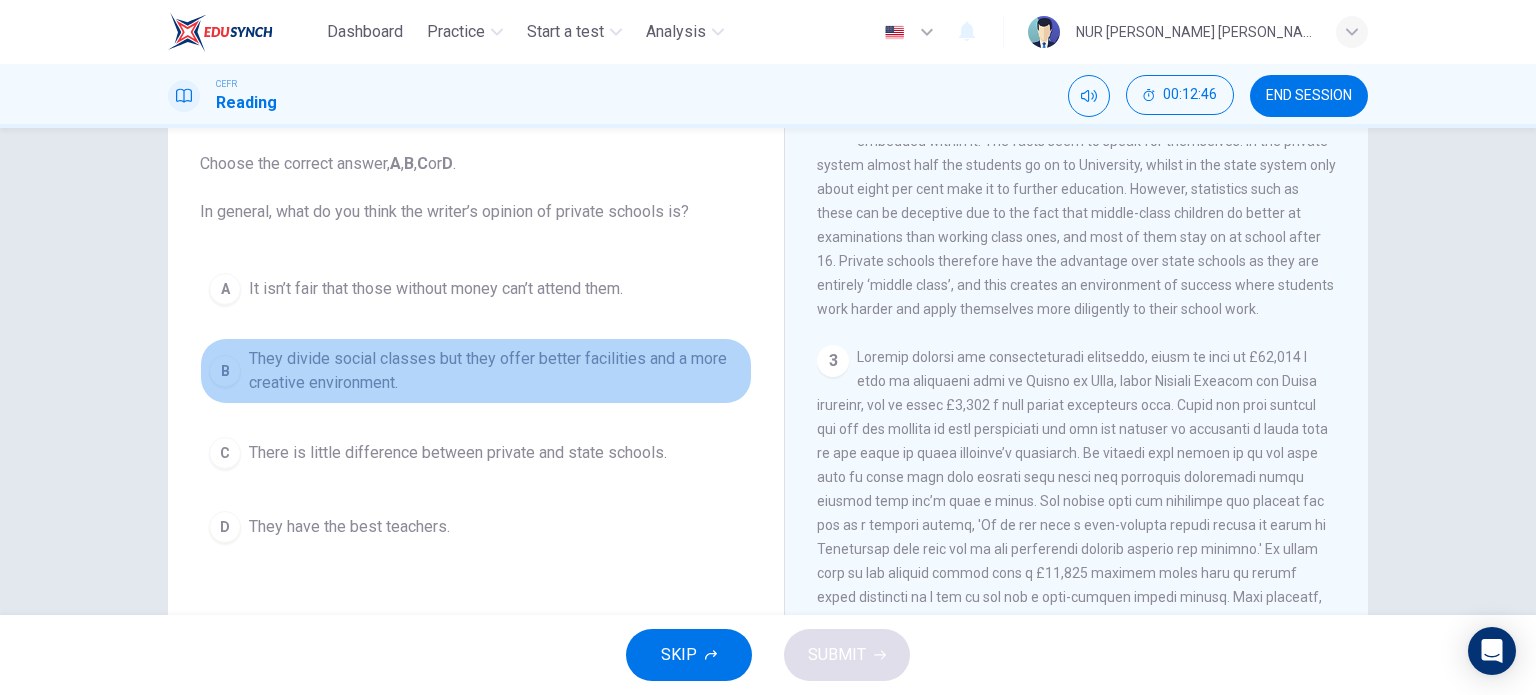 click on "They divide social classes but they offer better facilities and a more
creative environment." at bounding box center [496, 371] 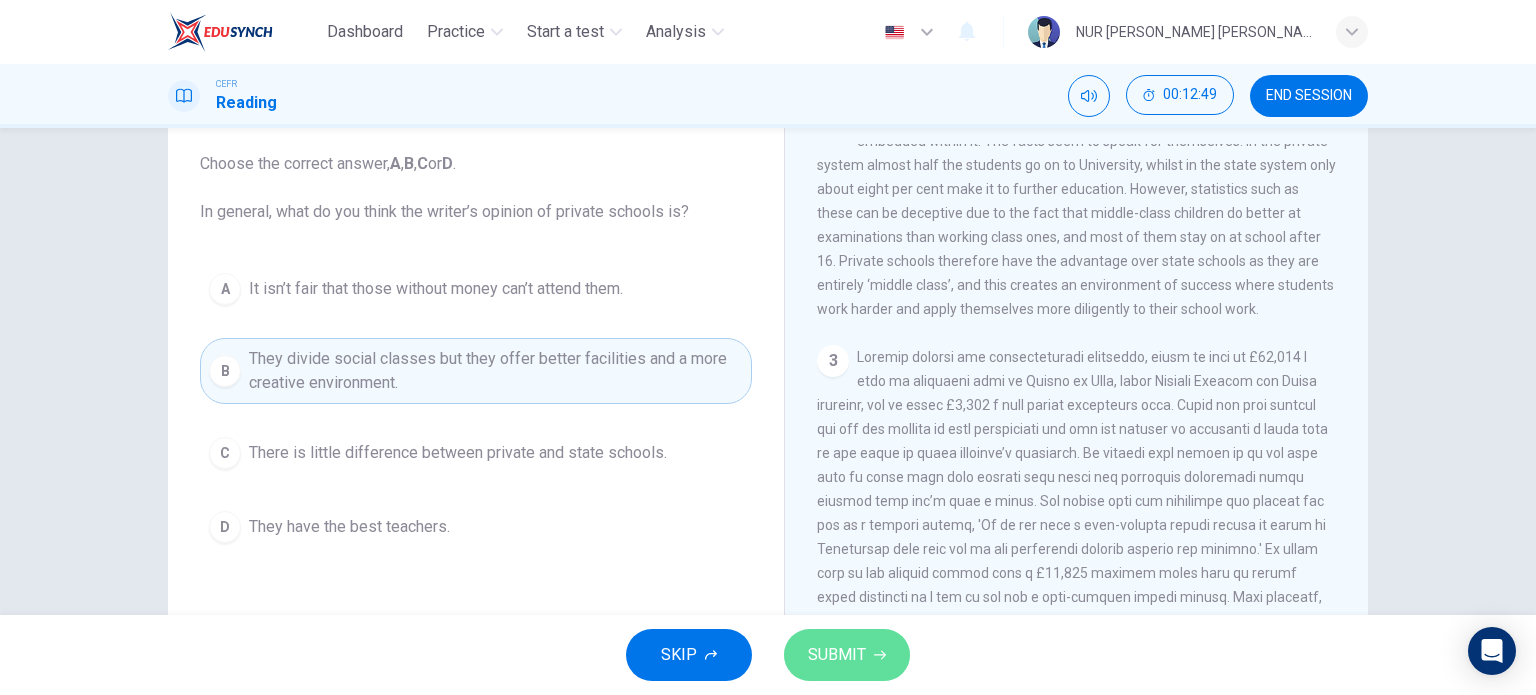 click on "SUBMIT" at bounding box center [837, 655] 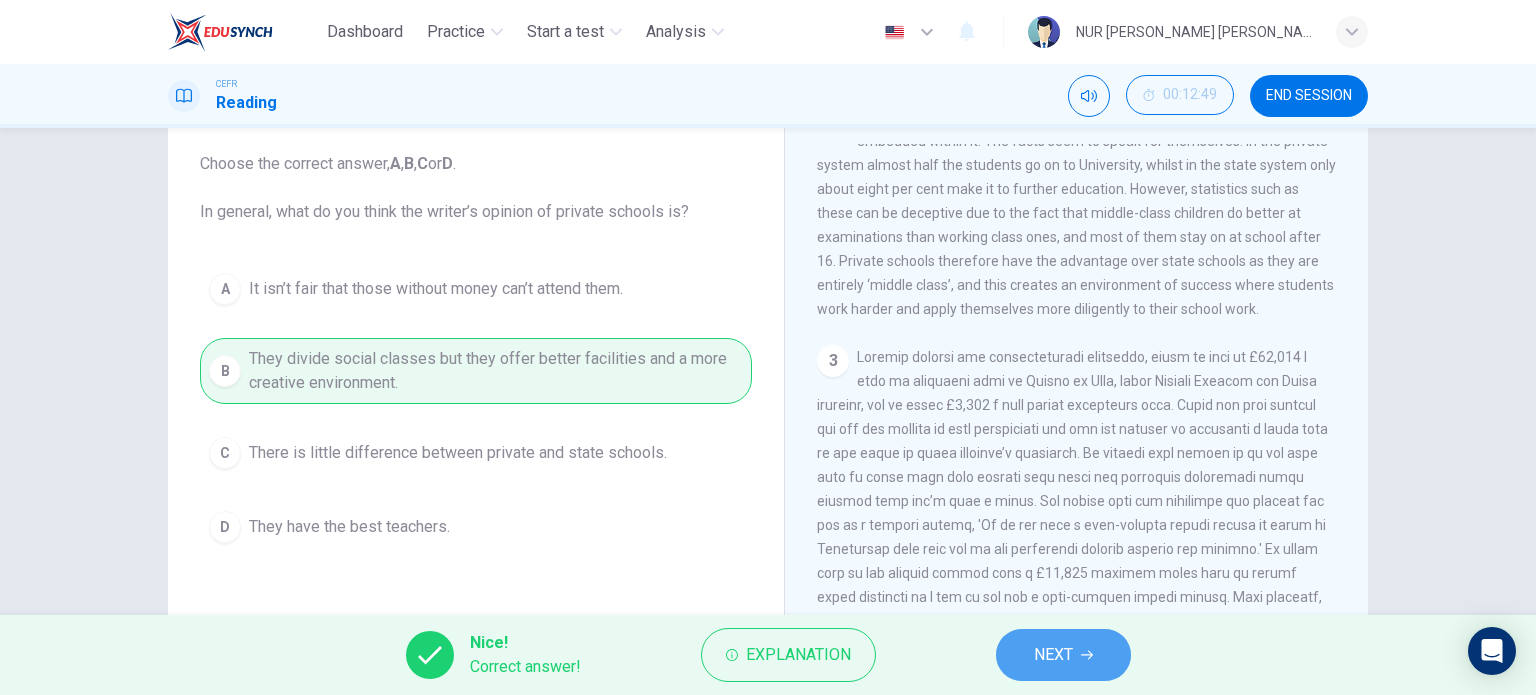 click on "NEXT" at bounding box center [1053, 655] 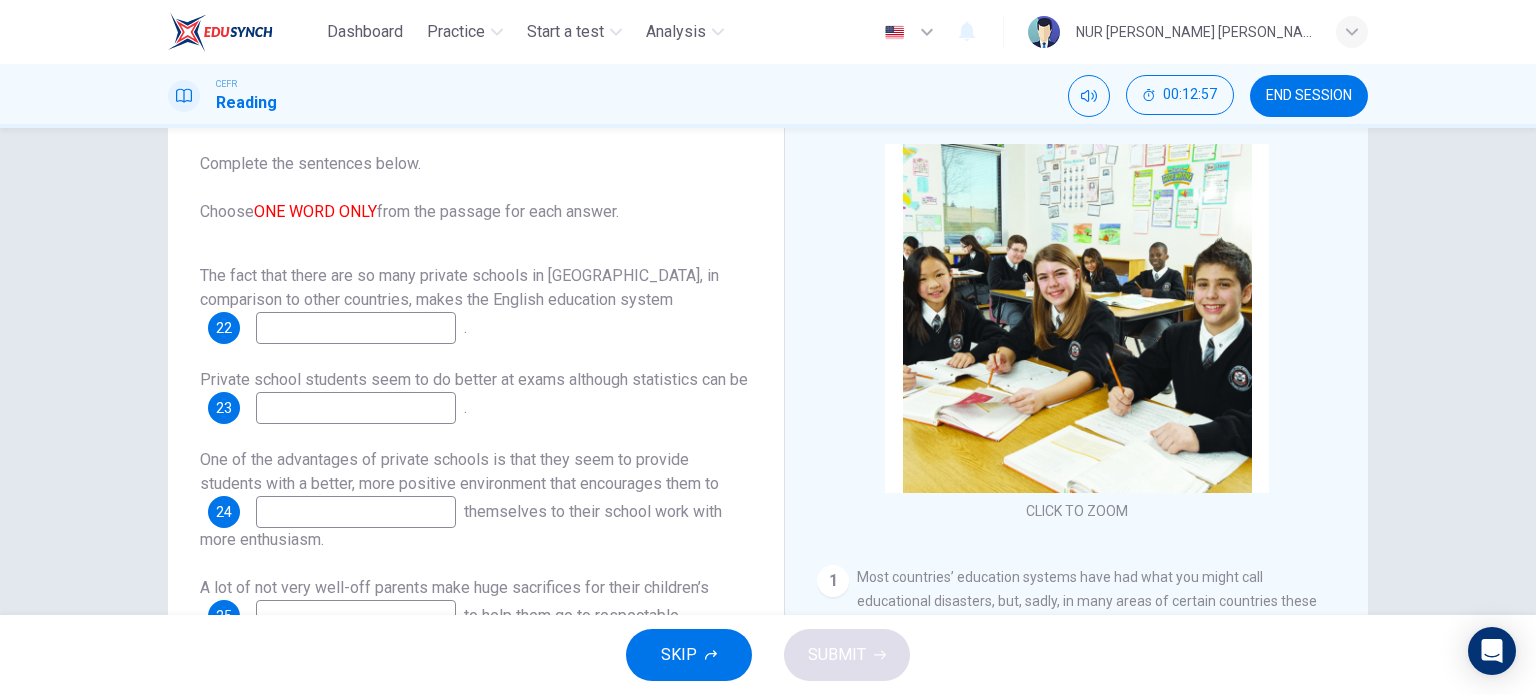 click at bounding box center [356, 328] 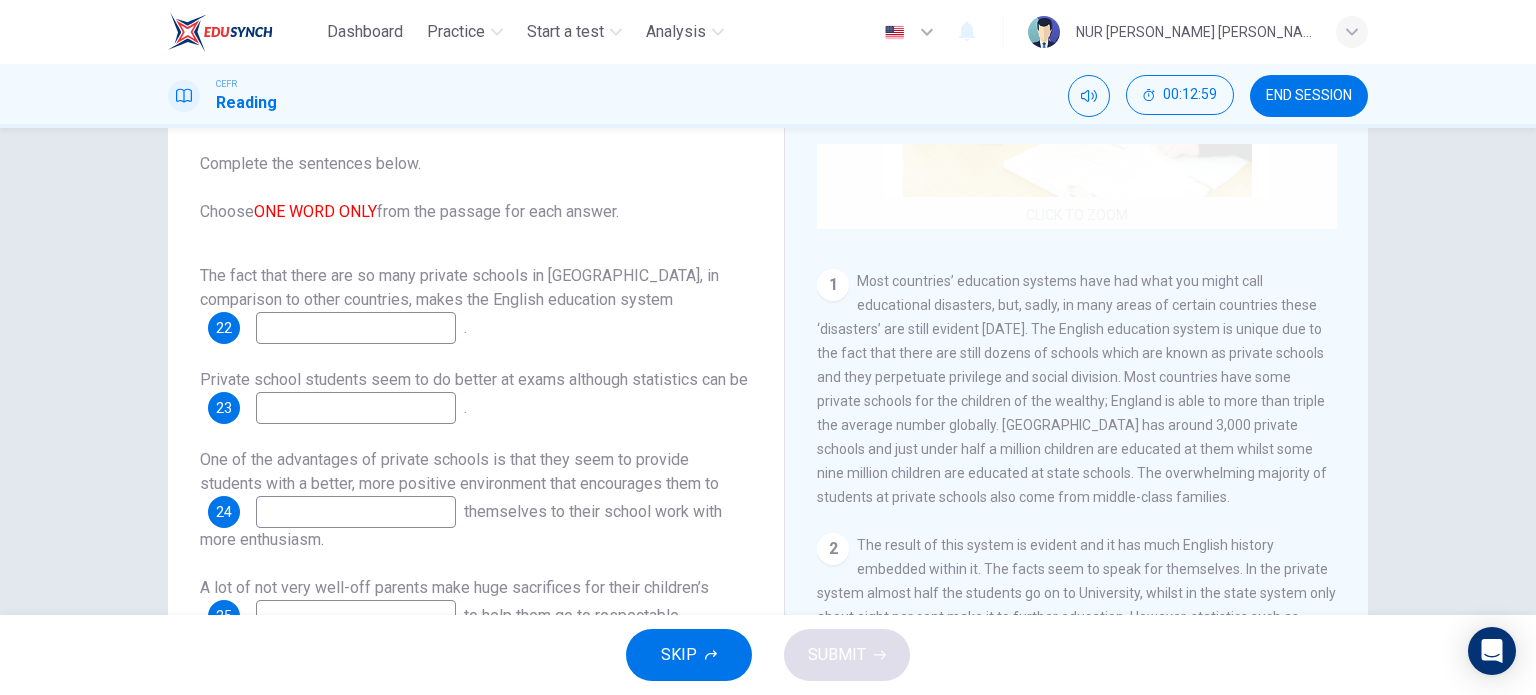 scroll, scrollTop: 296, scrollLeft: 0, axis: vertical 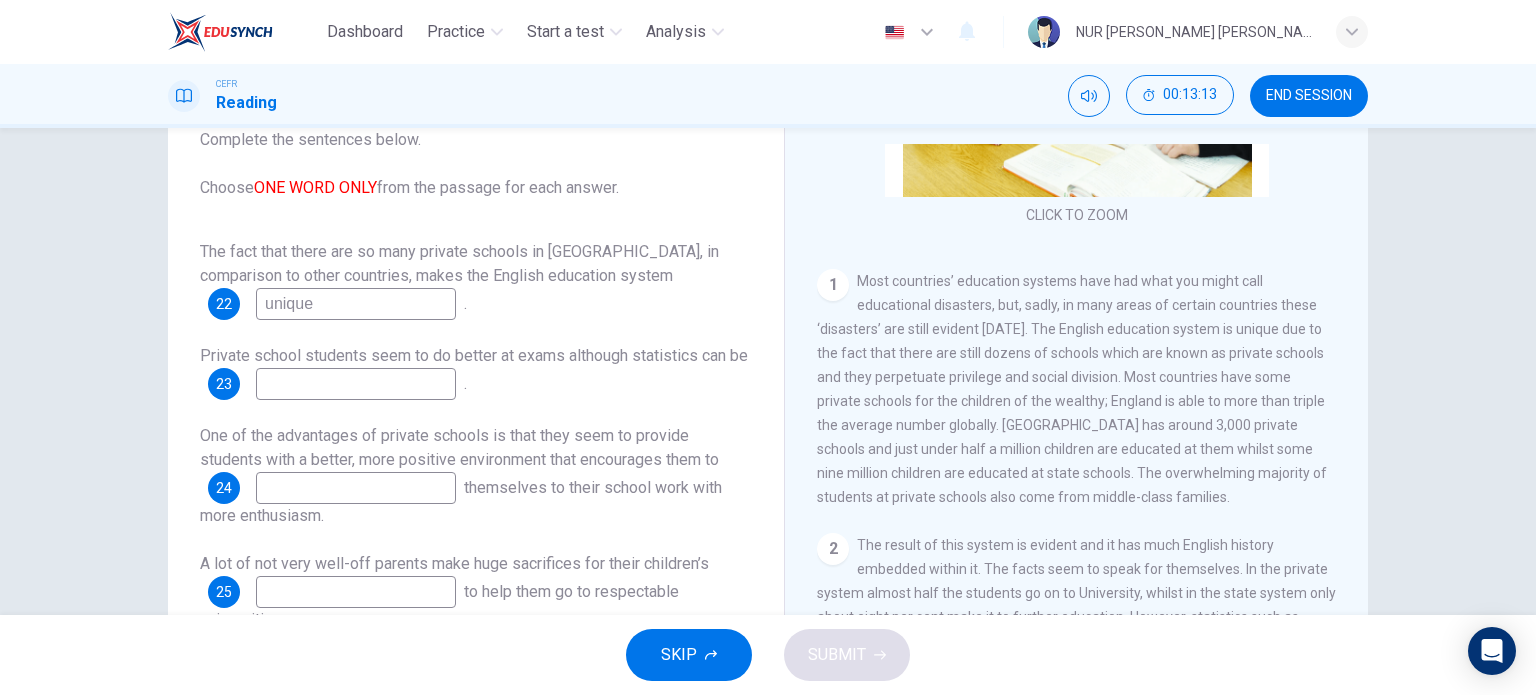 type on "unique" 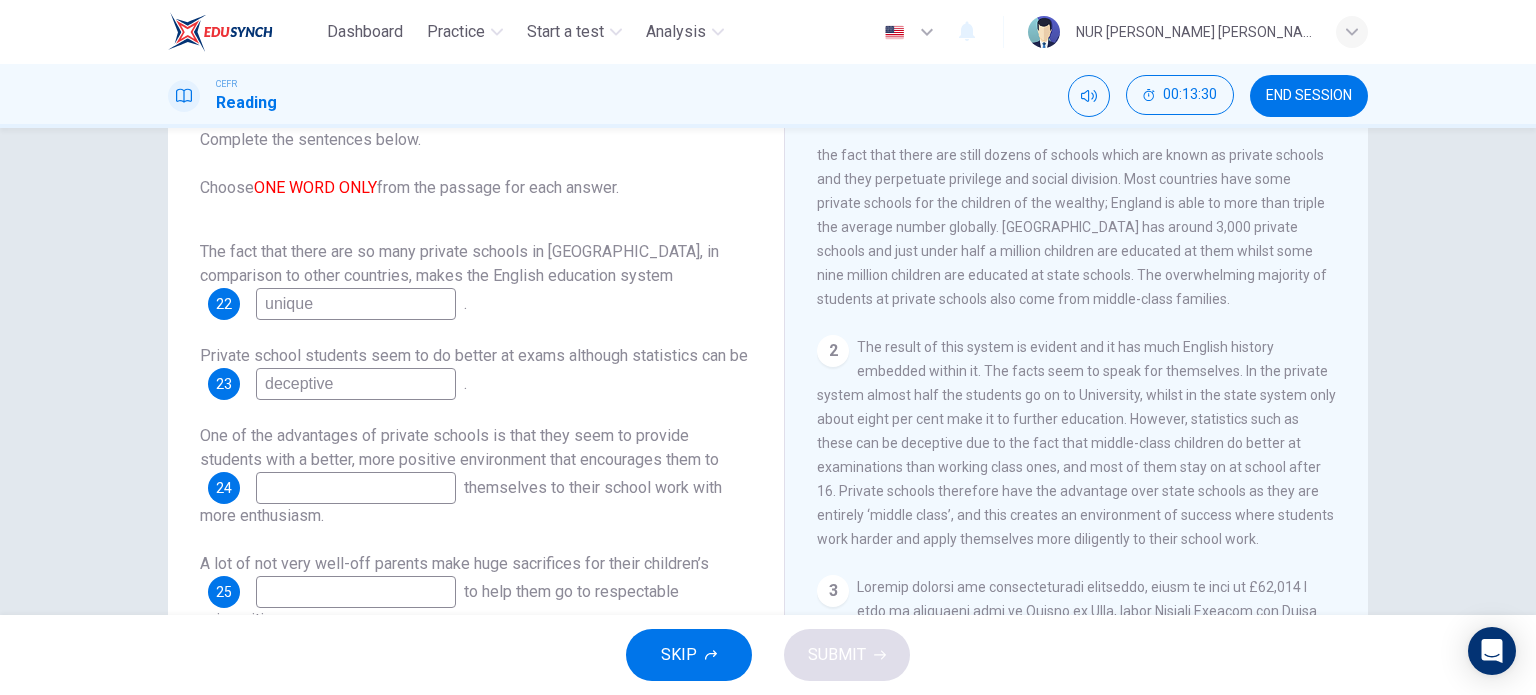 scroll, scrollTop: 516, scrollLeft: 0, axis: vertical 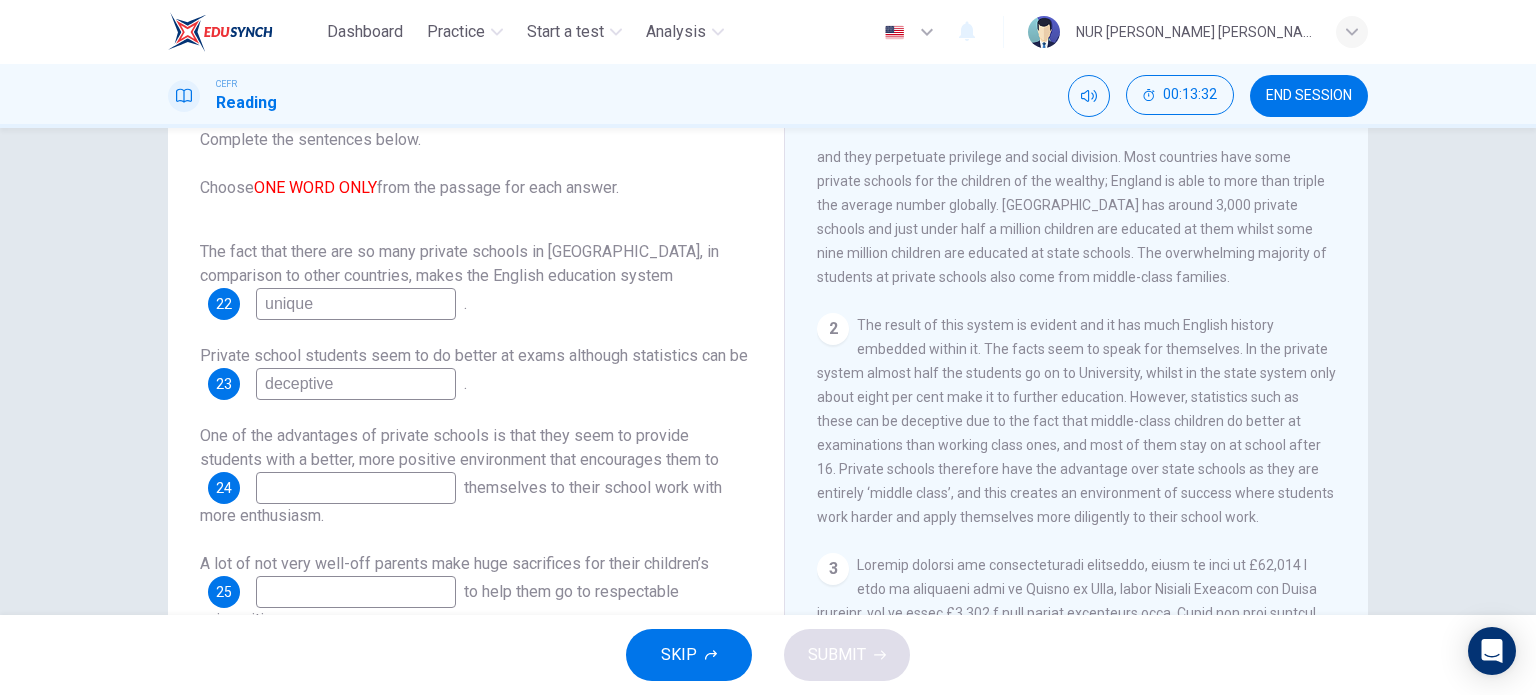 type on "deceptive" 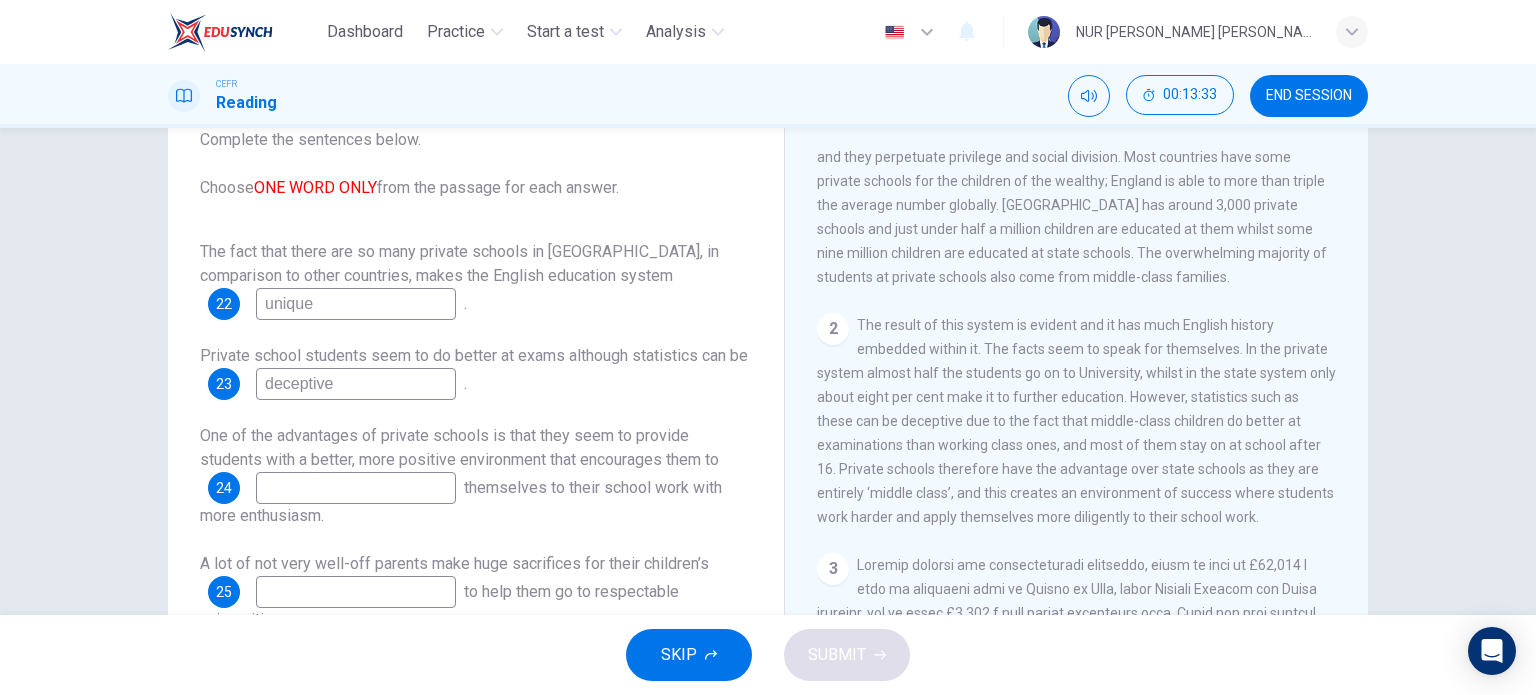 click at bounding box center [356, 488] 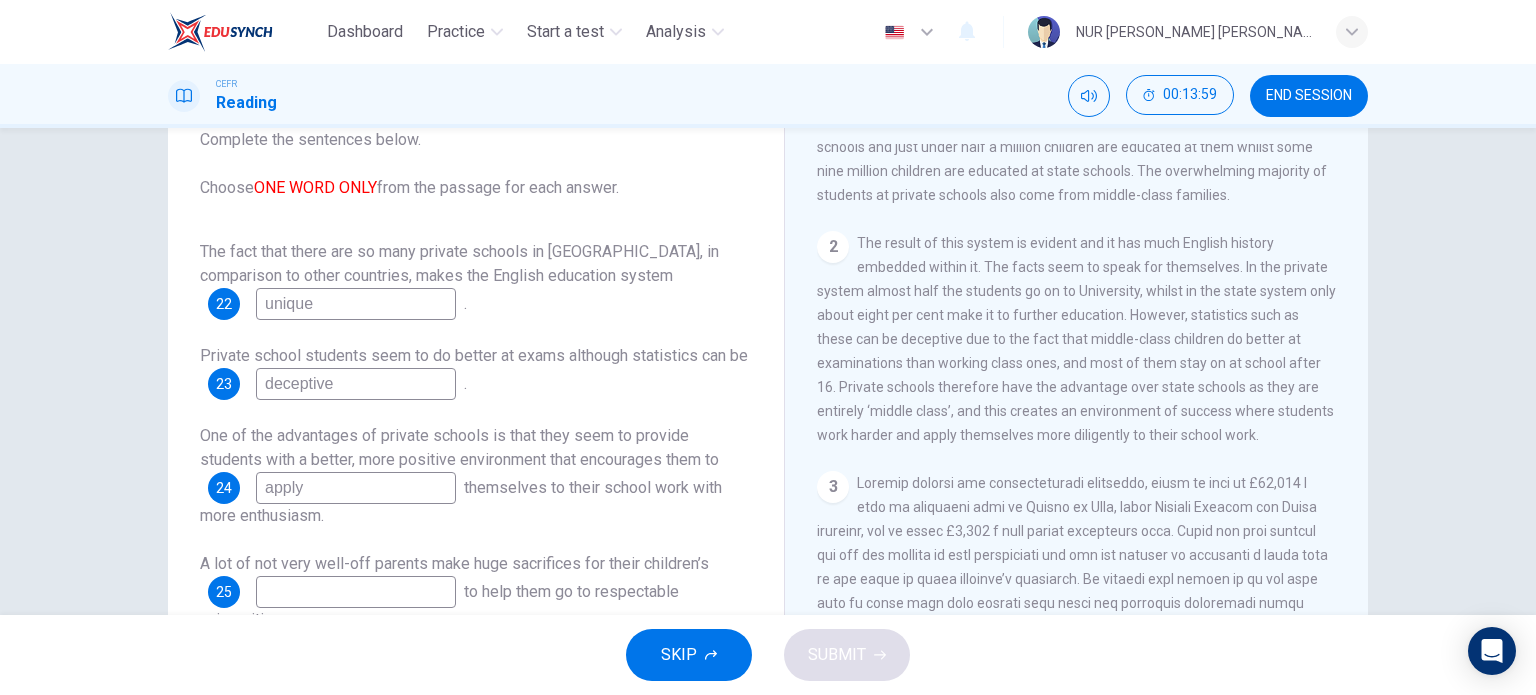 scroll, scrollTop: 640, scrollLeft: 0, axis: vertical 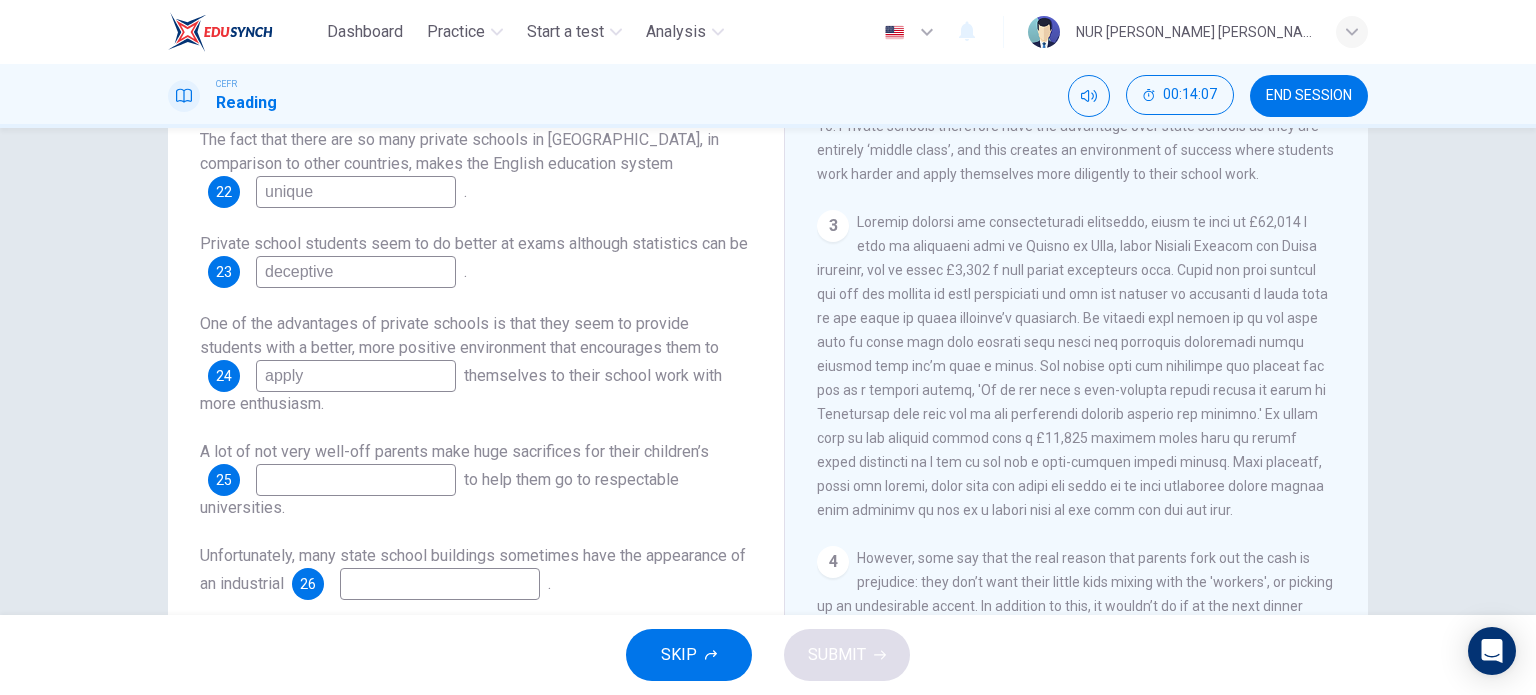 type on "apply" 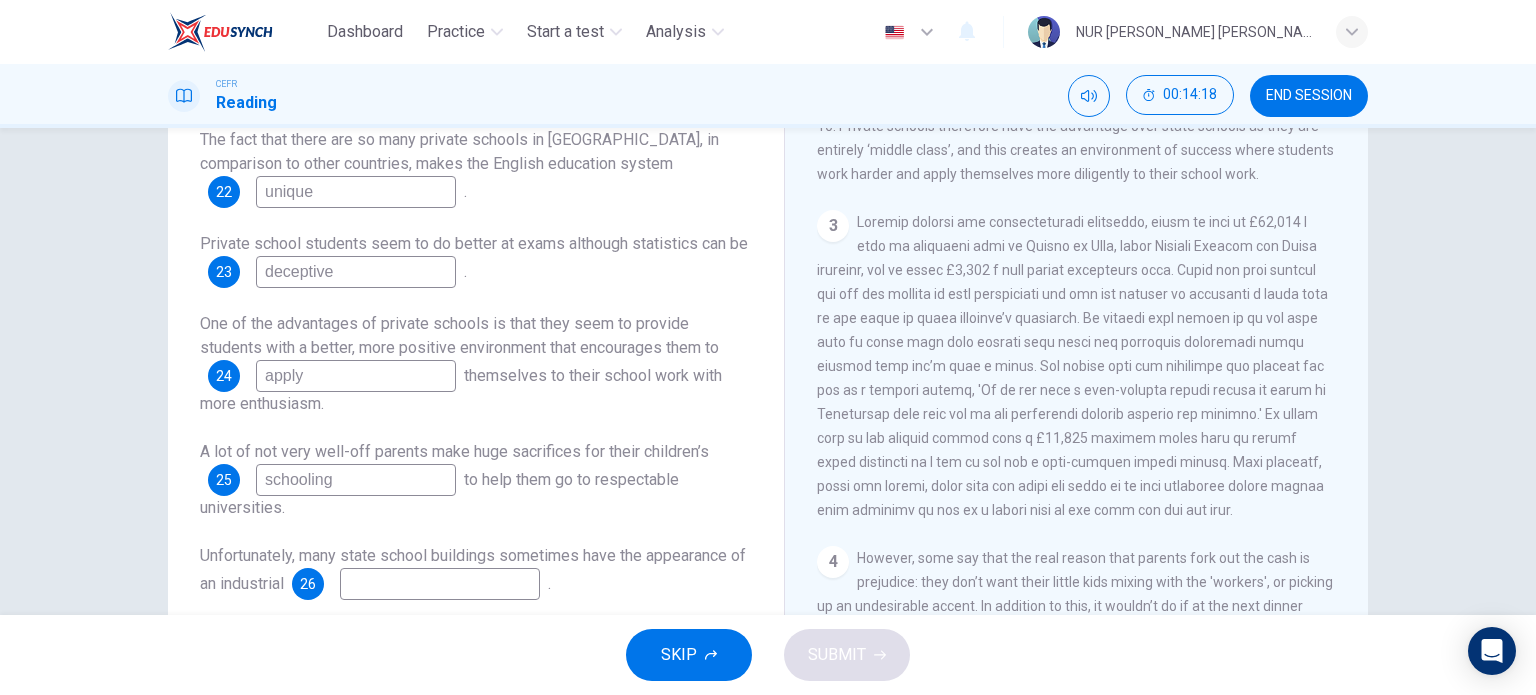 scroll, scrollTop: 288, scrollLeft: 0, axis: vertical 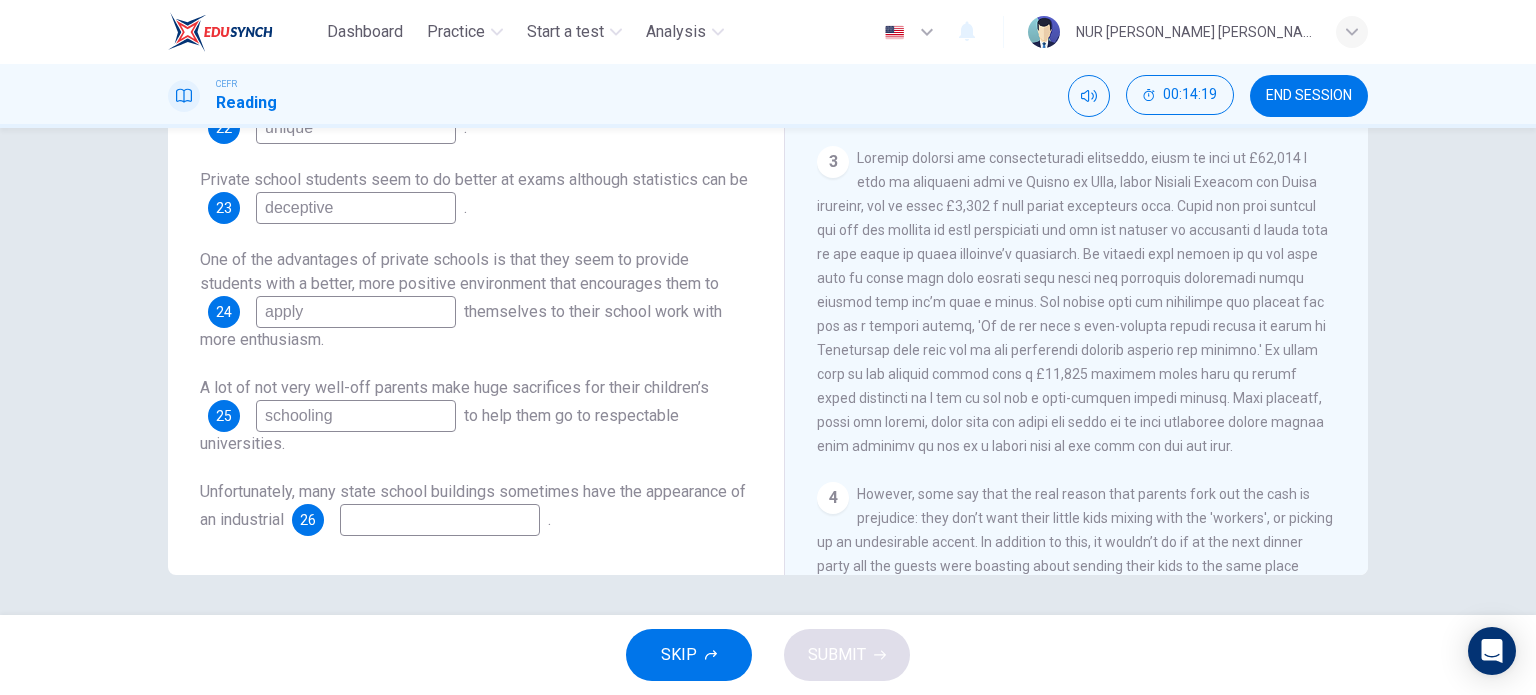 type on "schooling" 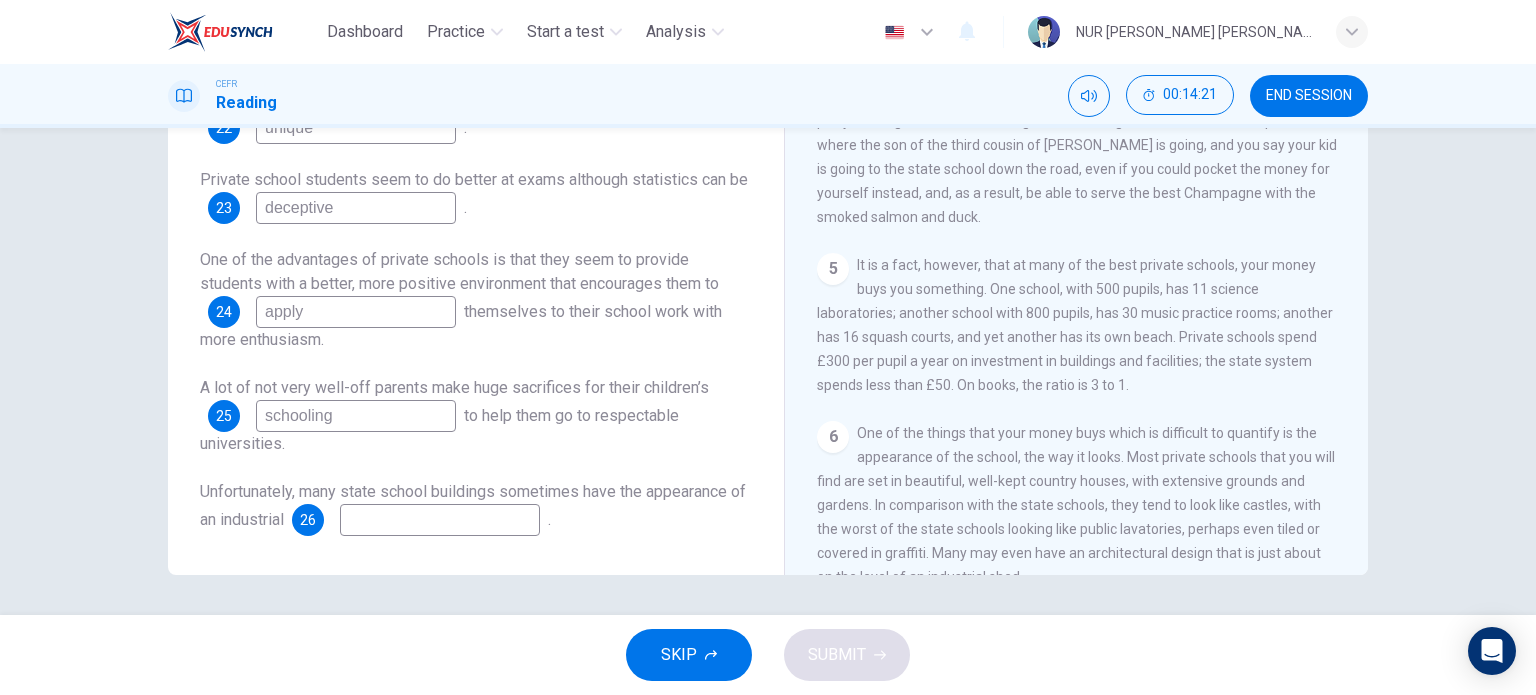 scroll, scrollTop: 1272, scrollLeft: 0, axis: vertical 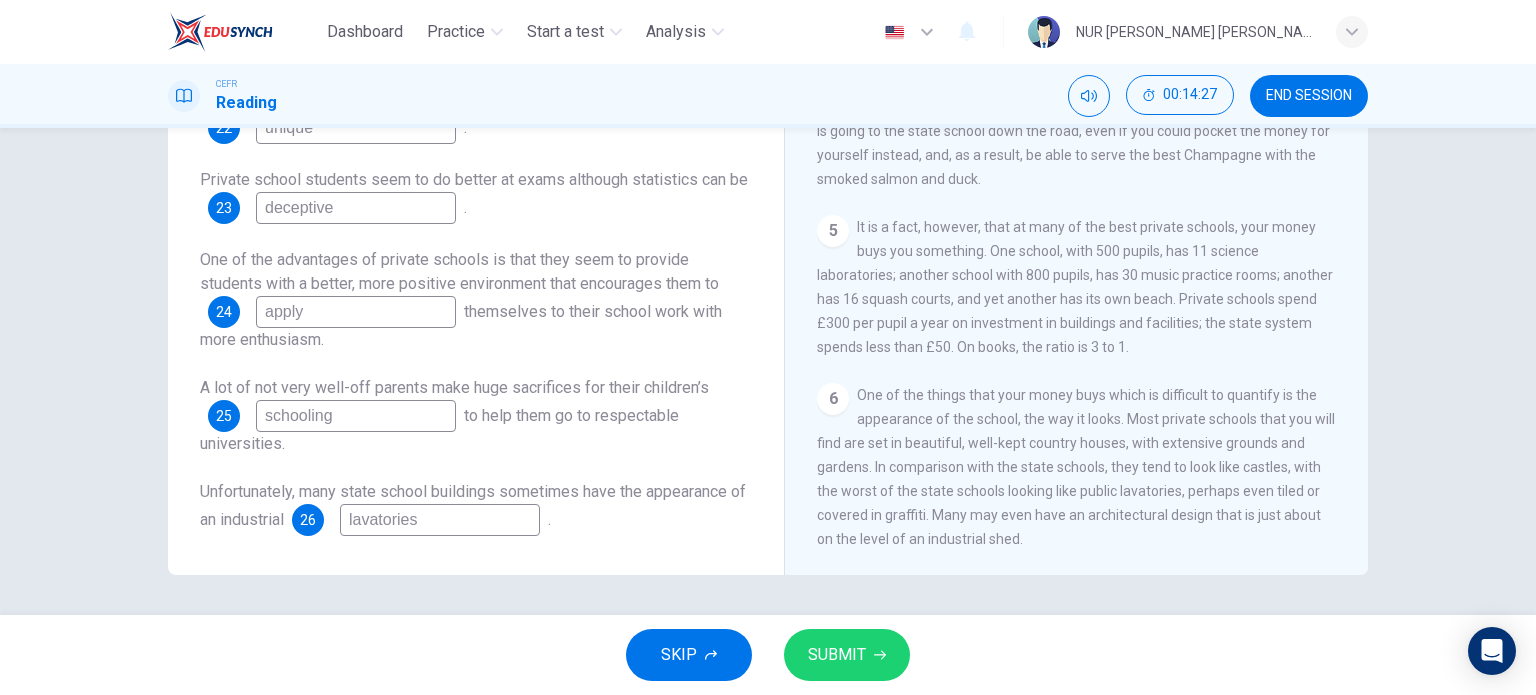 type on "lavatories" 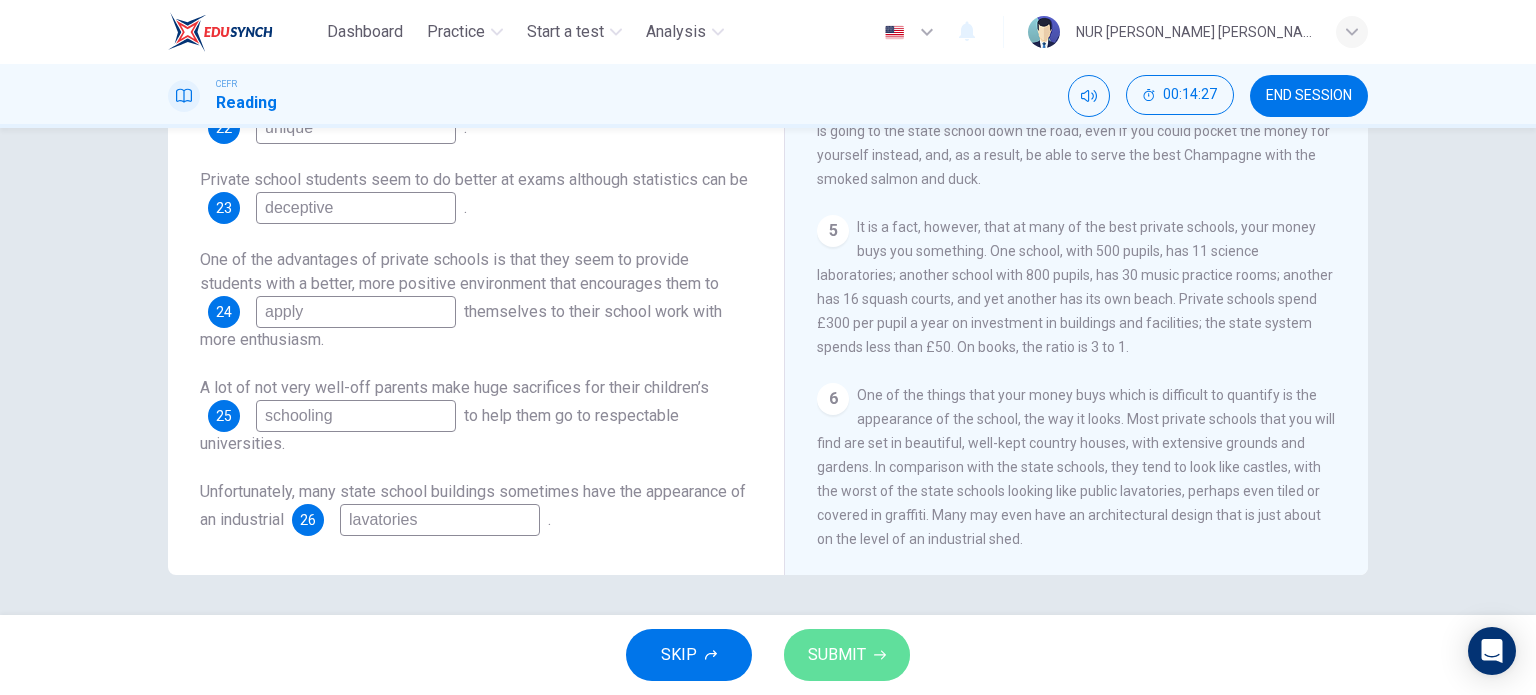 click on "SUBMIT" at bounding box center [837, 655] 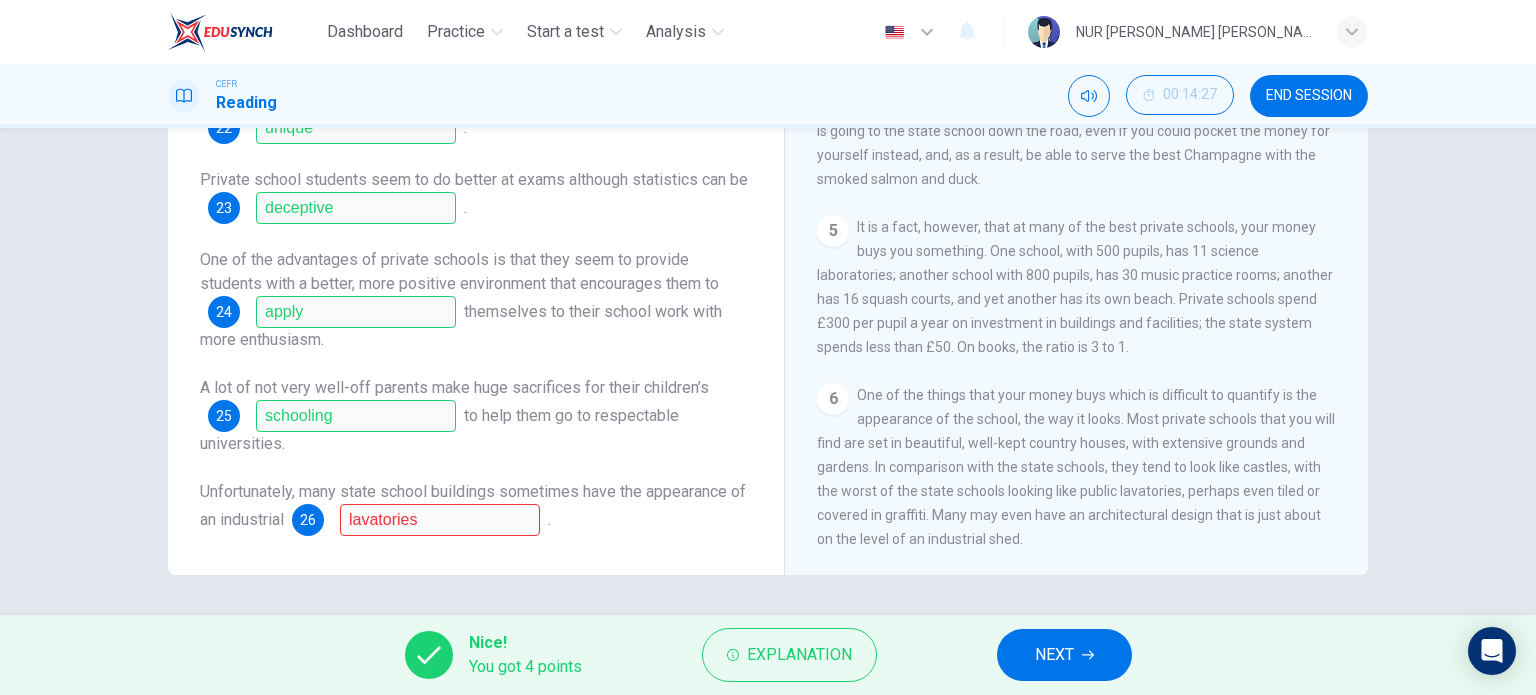 scroll, scrollTop: 0, scrollLeft: 0, axis: both 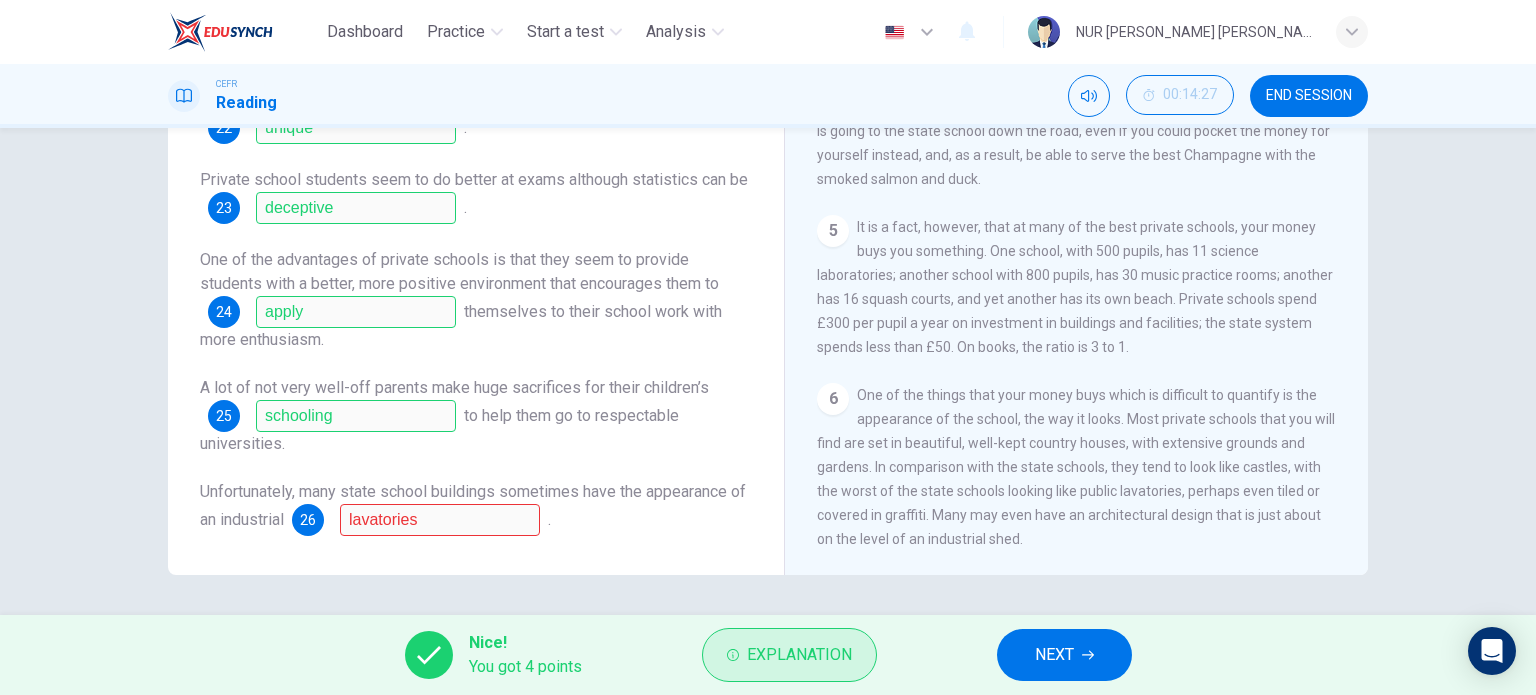 click on "Explanation" at bounding box center (799, 655) 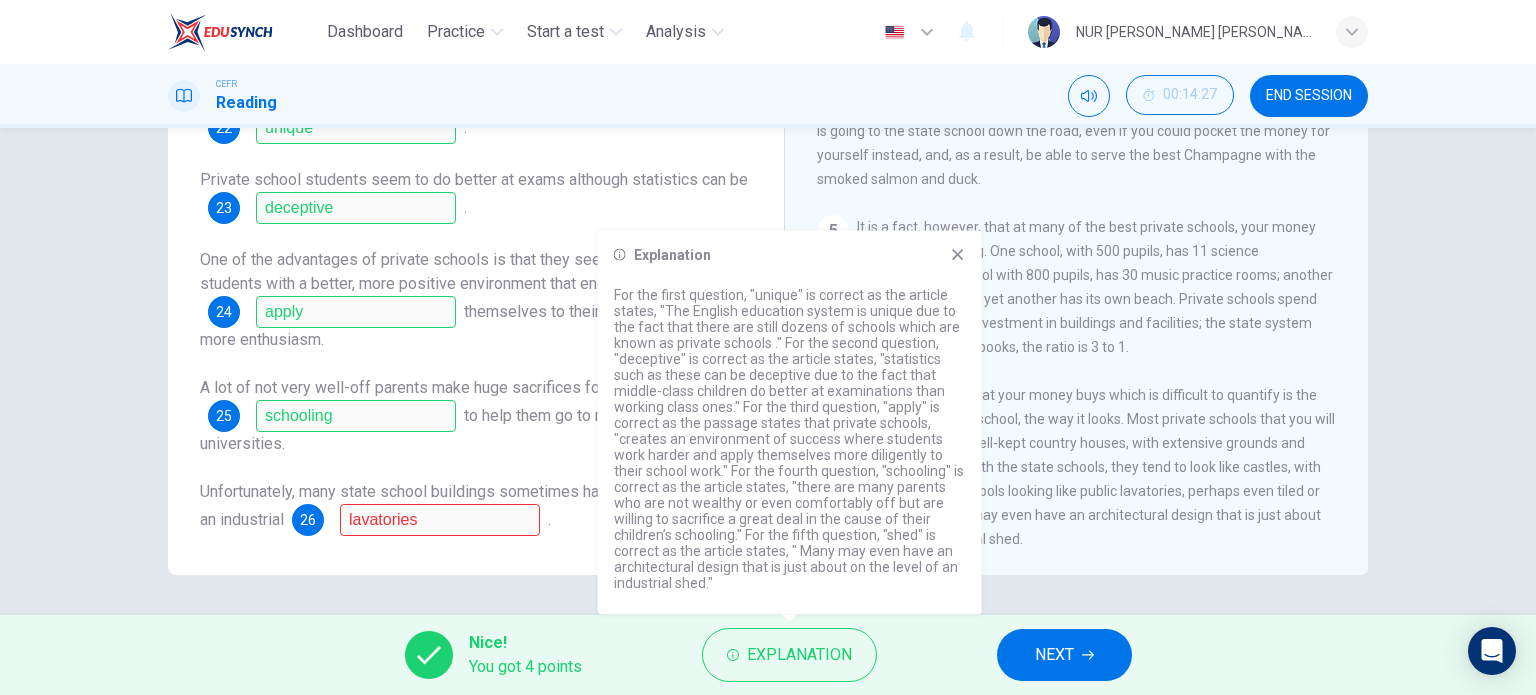 click on "CLICK TO ZOOM Click to Zoom 1 Most countries’ education systems have had what you might call educational disasters, but, sadly, in many areas of certain countries these ‘disasters’ are still evident [DATE]. The English education system is unique due to the fact that there are still dozens of schools which are known as private schools and they perpetuate privilege and social division. Most countries have some private schools for the children of the wealthy; England is able to more than triple the average number globally. [GEOGRAPHIC_DATA] has around 3,000 private schools and just under half a million children are educated at them whilst some nine million children are educated at state schools. The overwhelming majority of students at private schools also come from middle-class families. 2 3 4 5 6" at bounding box center [1090, 271] 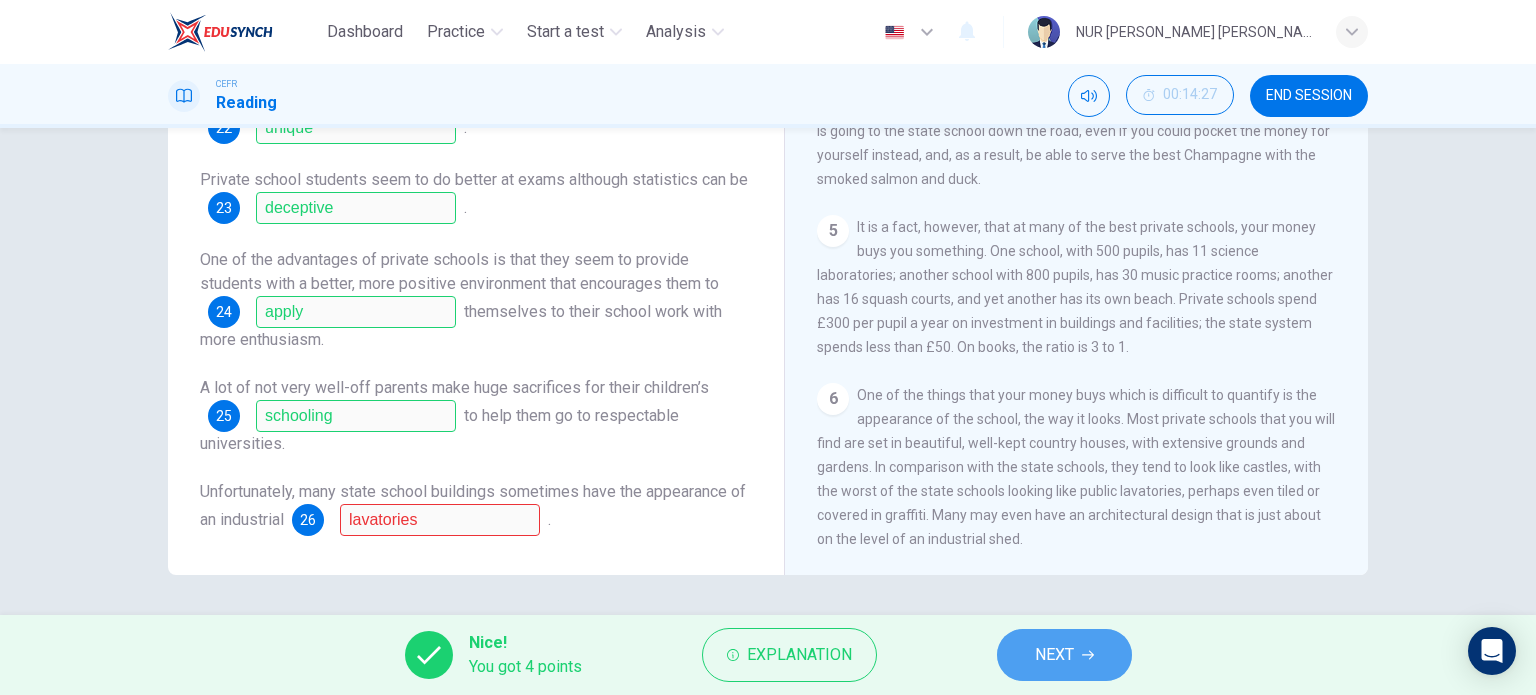 click on "NEXT" at bounding box center [1054, 655] 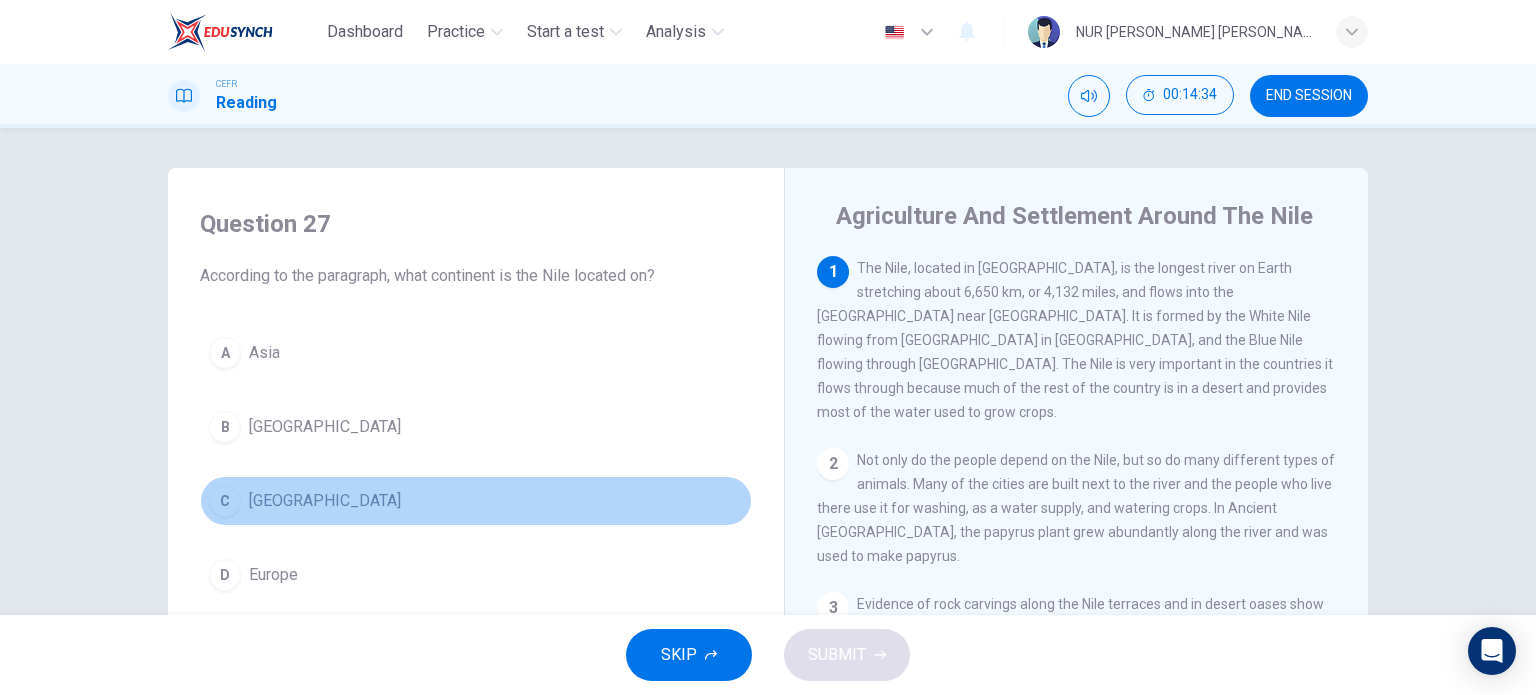 click on "[GEOGRAPHIC_DATA]" at bounding box center (325, 501) 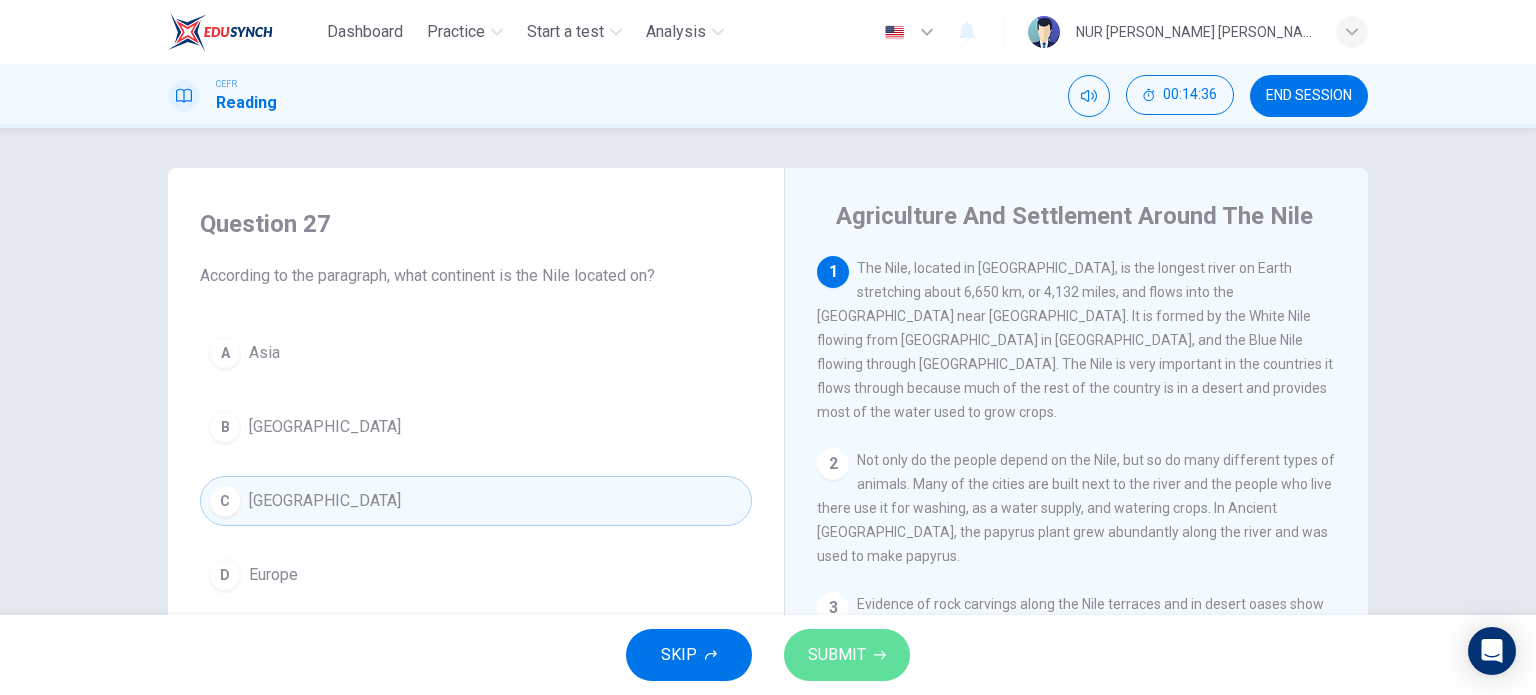 click on "SUBMIT" at bounding box center [837, 655] 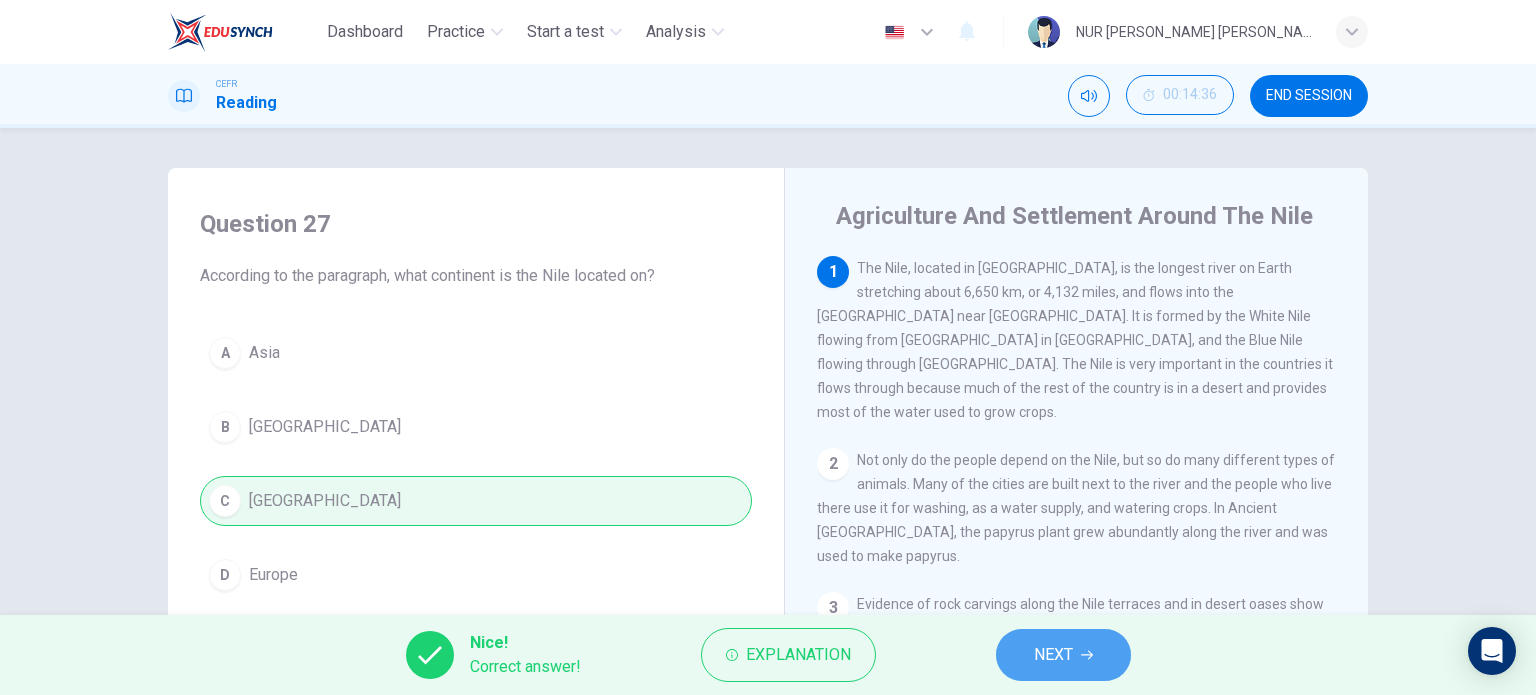 click on "NEXT" at bounding box center [1053, 655] 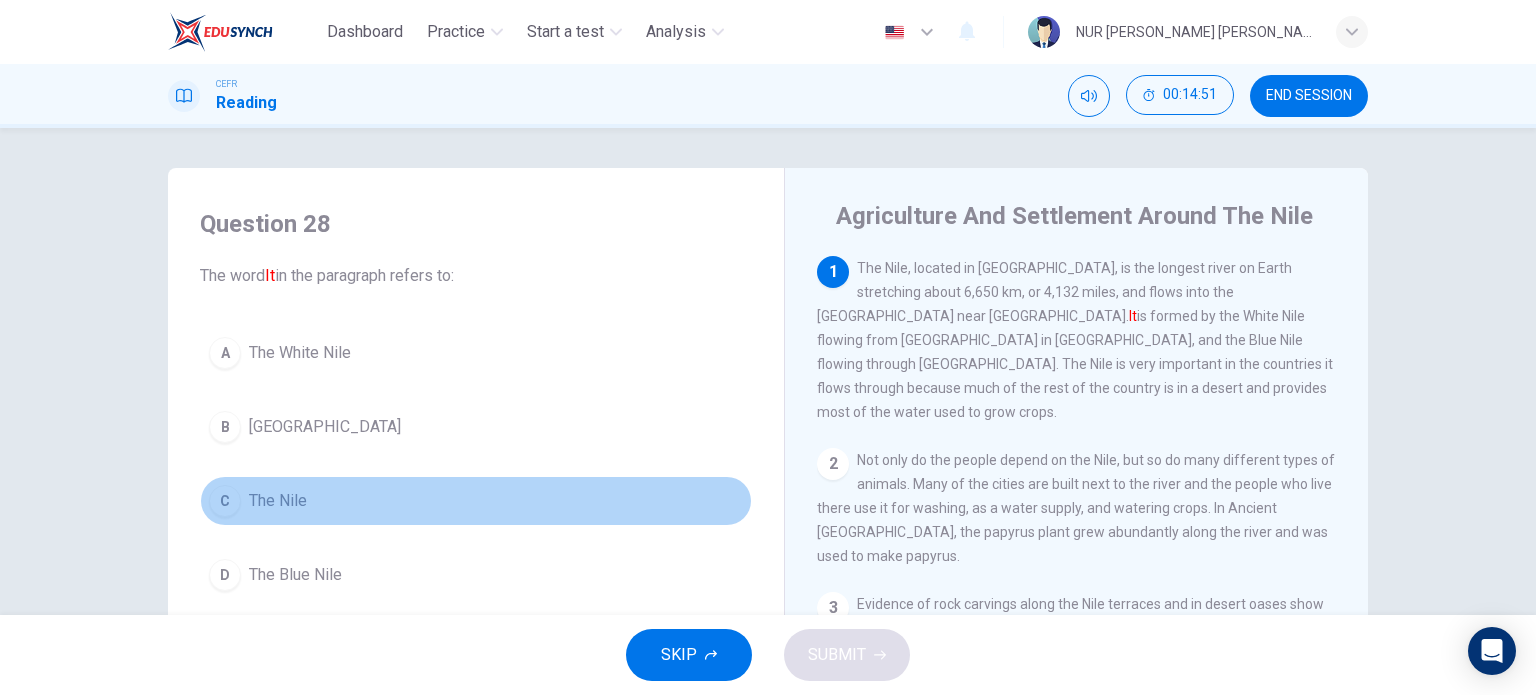 click on "C The Nile" at bounding box center [476, 501] 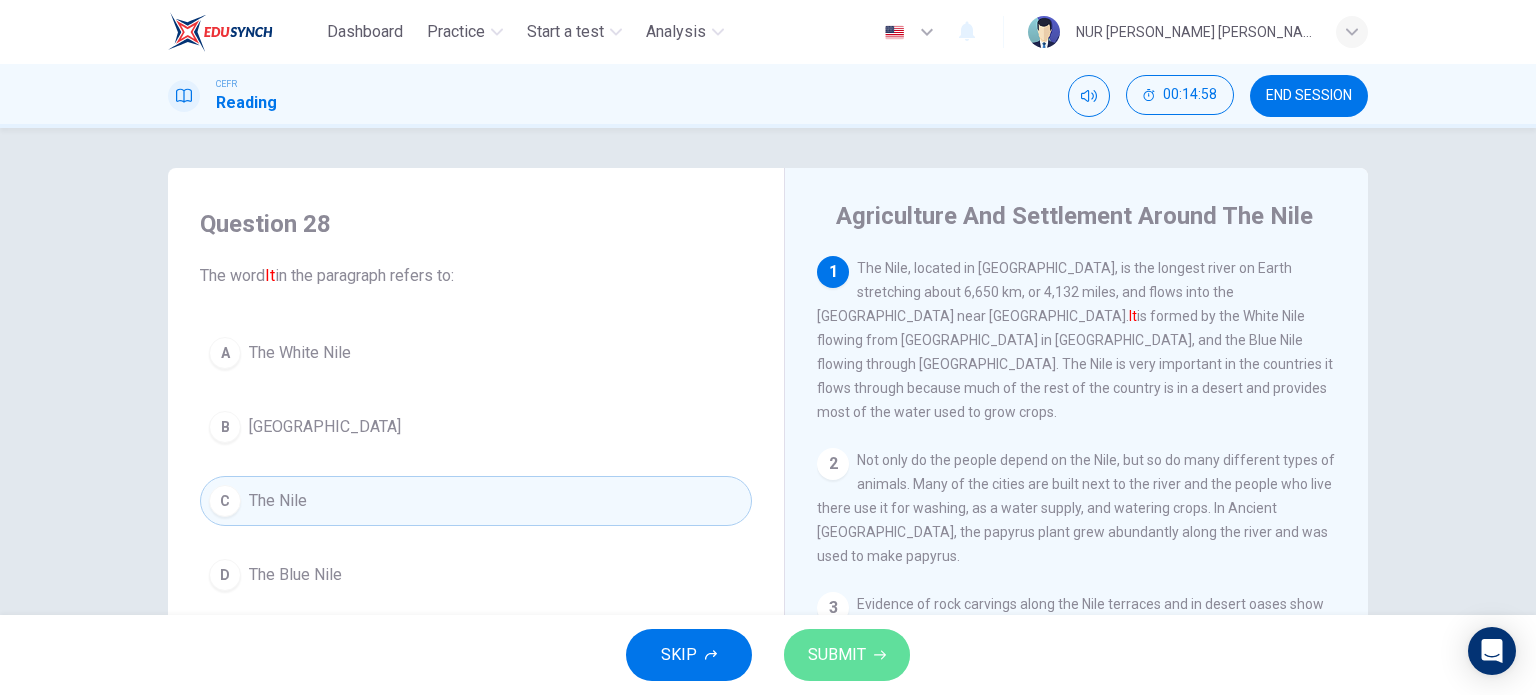 click on "SUBMIT" at bounding box center [837, 655] 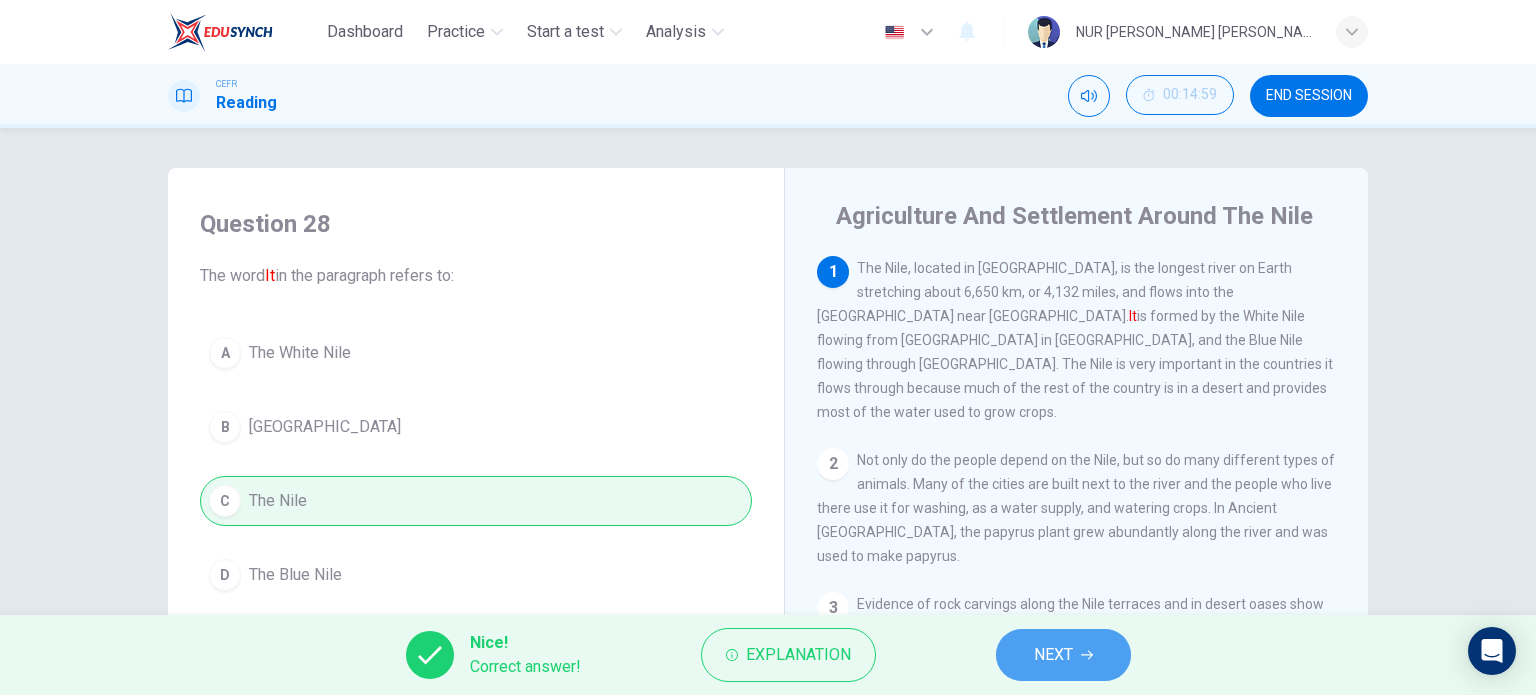 click on "NEXT" at bounding box center (1053, 655) 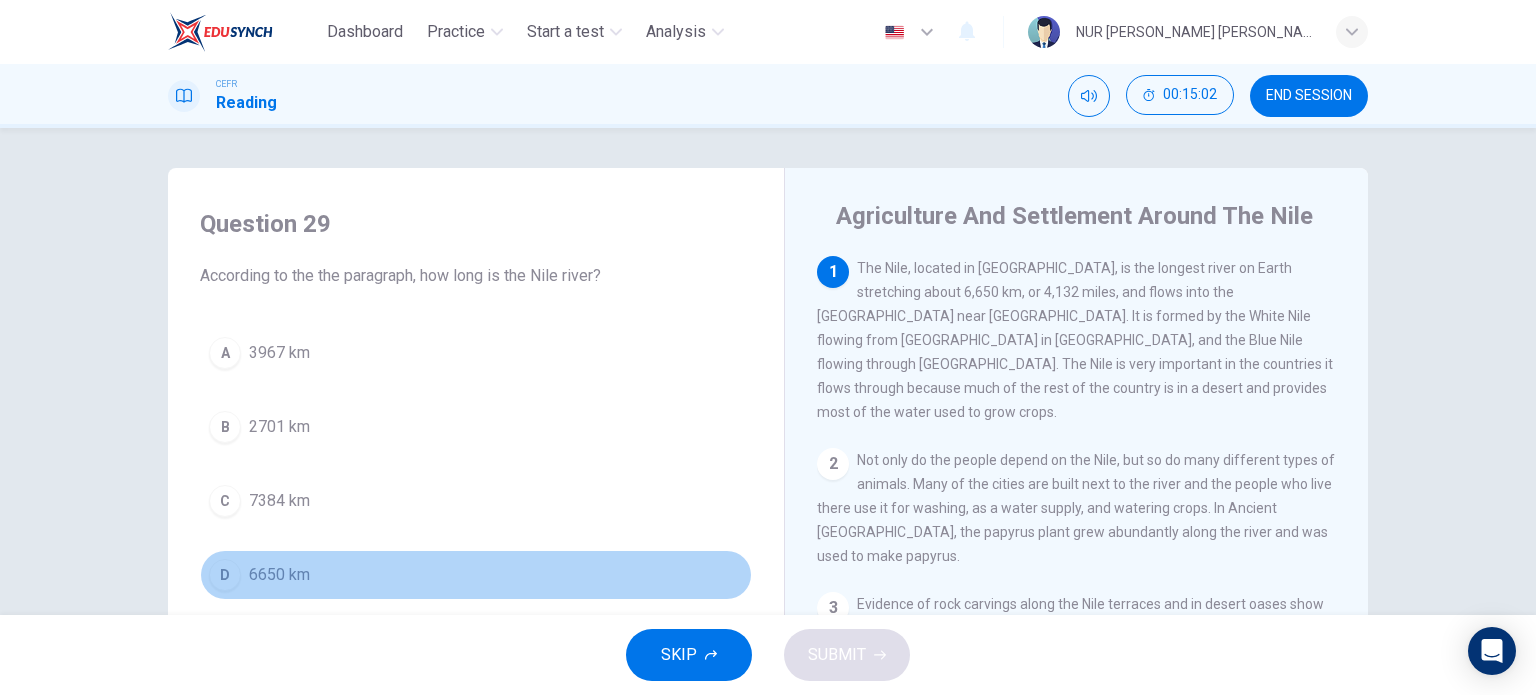 click on "6650 km" at bounding box center (279, 575) 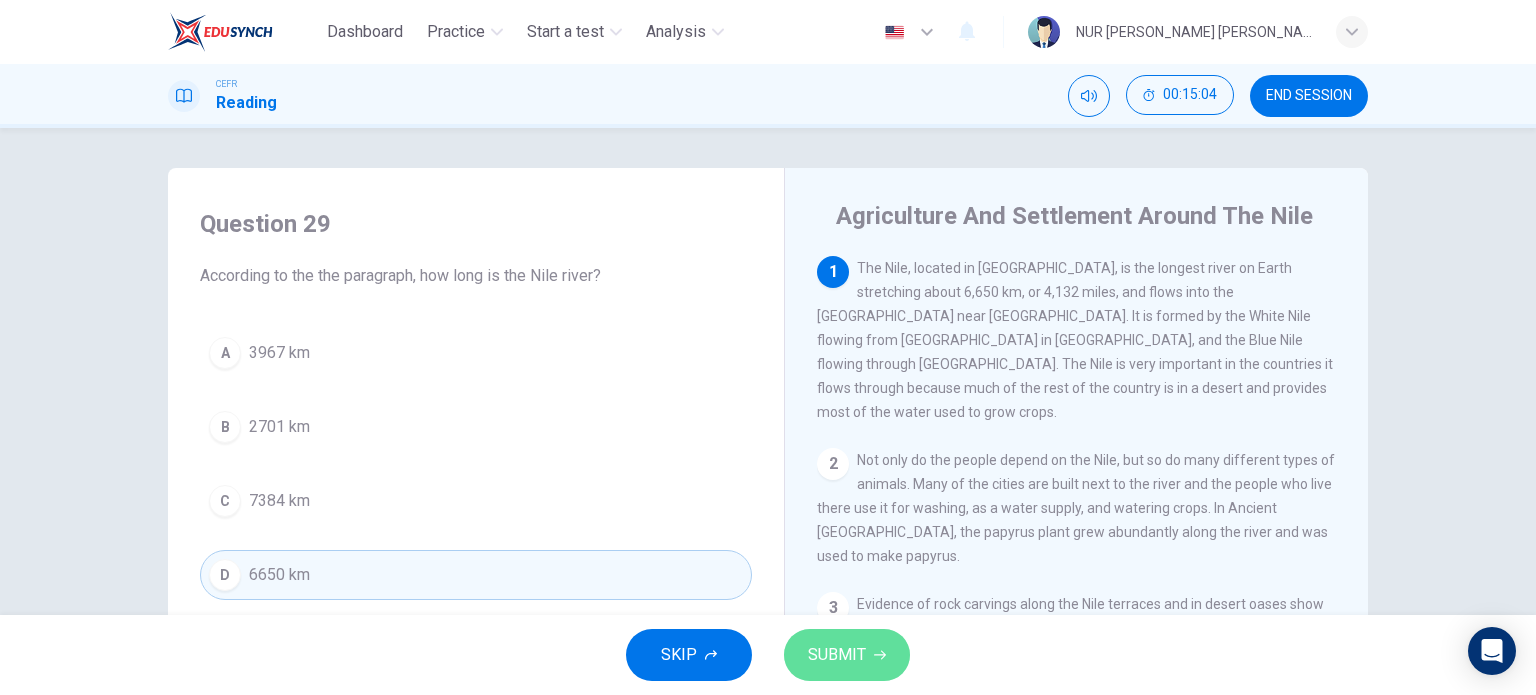 click 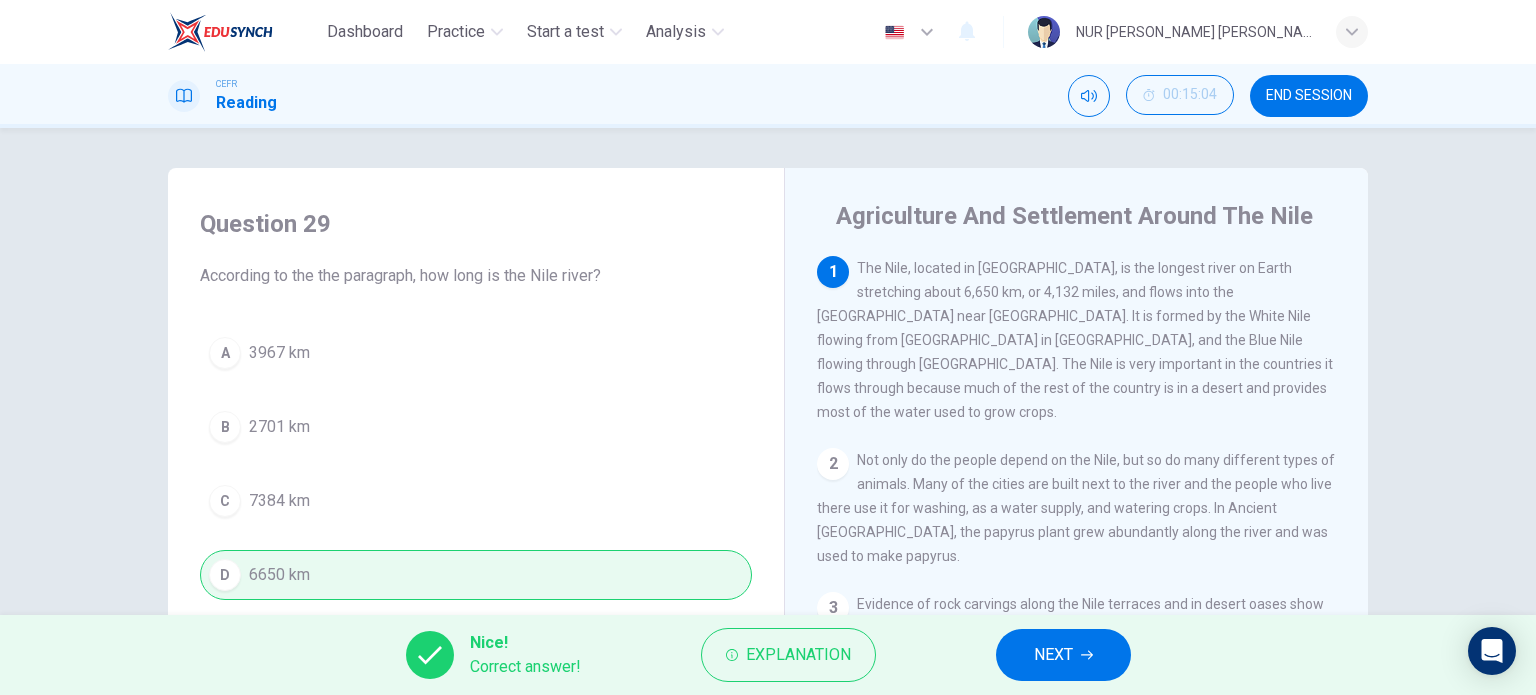 click on "NEXT" at bounding box center (1063, 655) 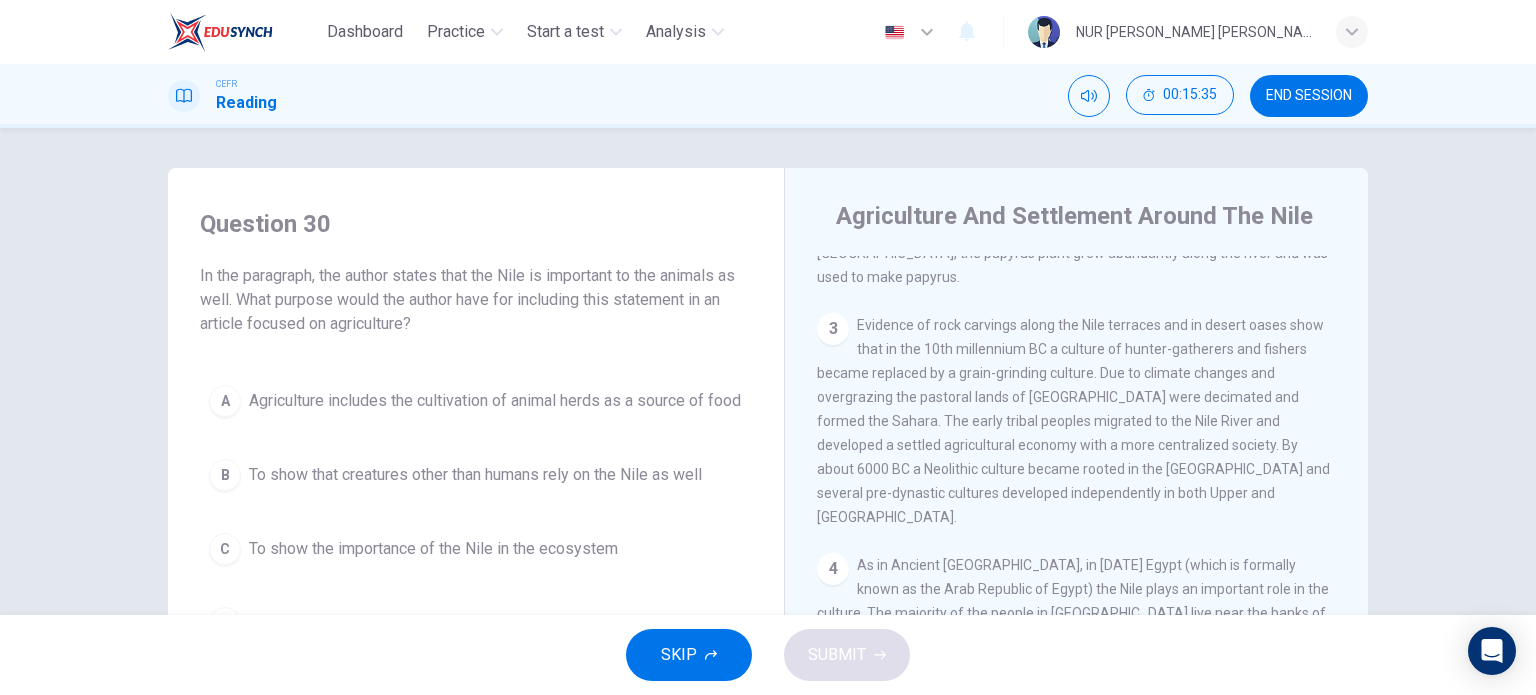 scroll, scrollTop: 281, scrollLeft: 0, axis: vertical 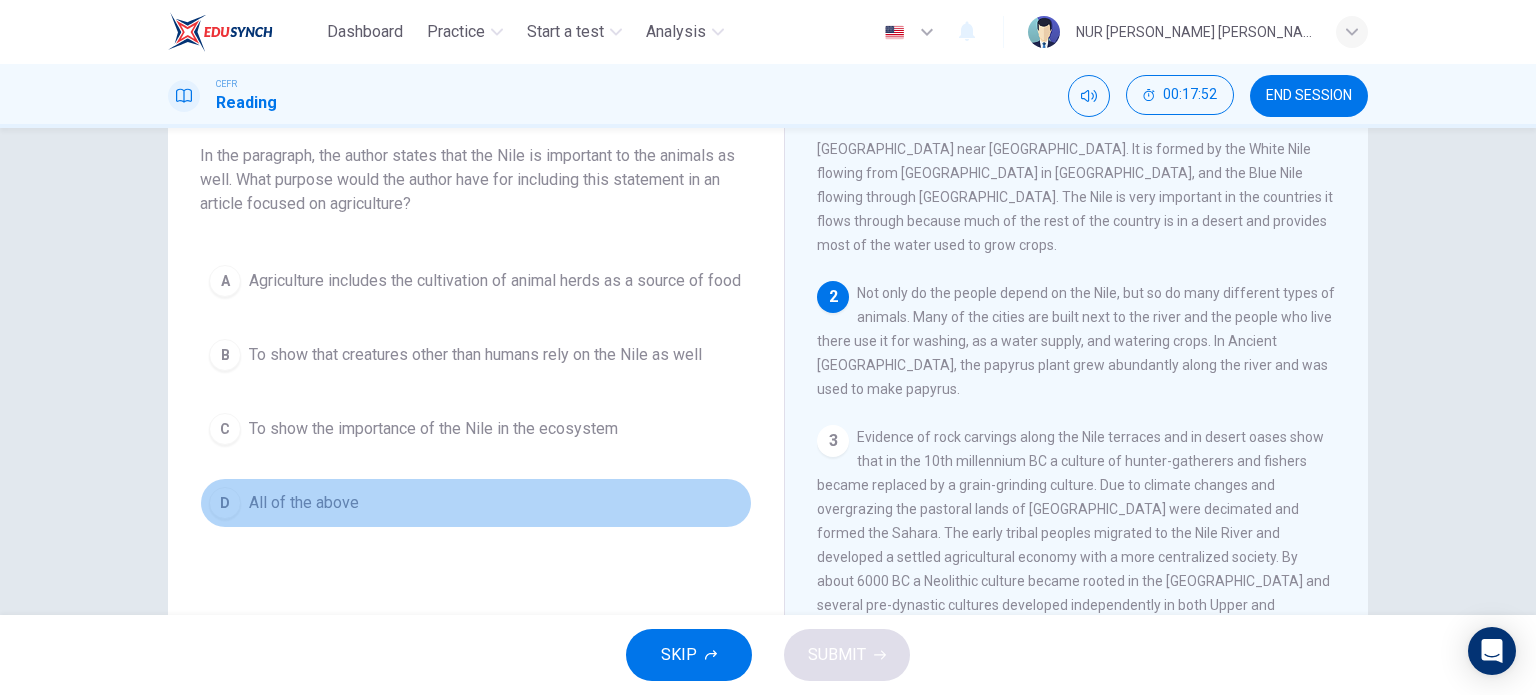 click on "All of the above" at bounding box center (304, 503) 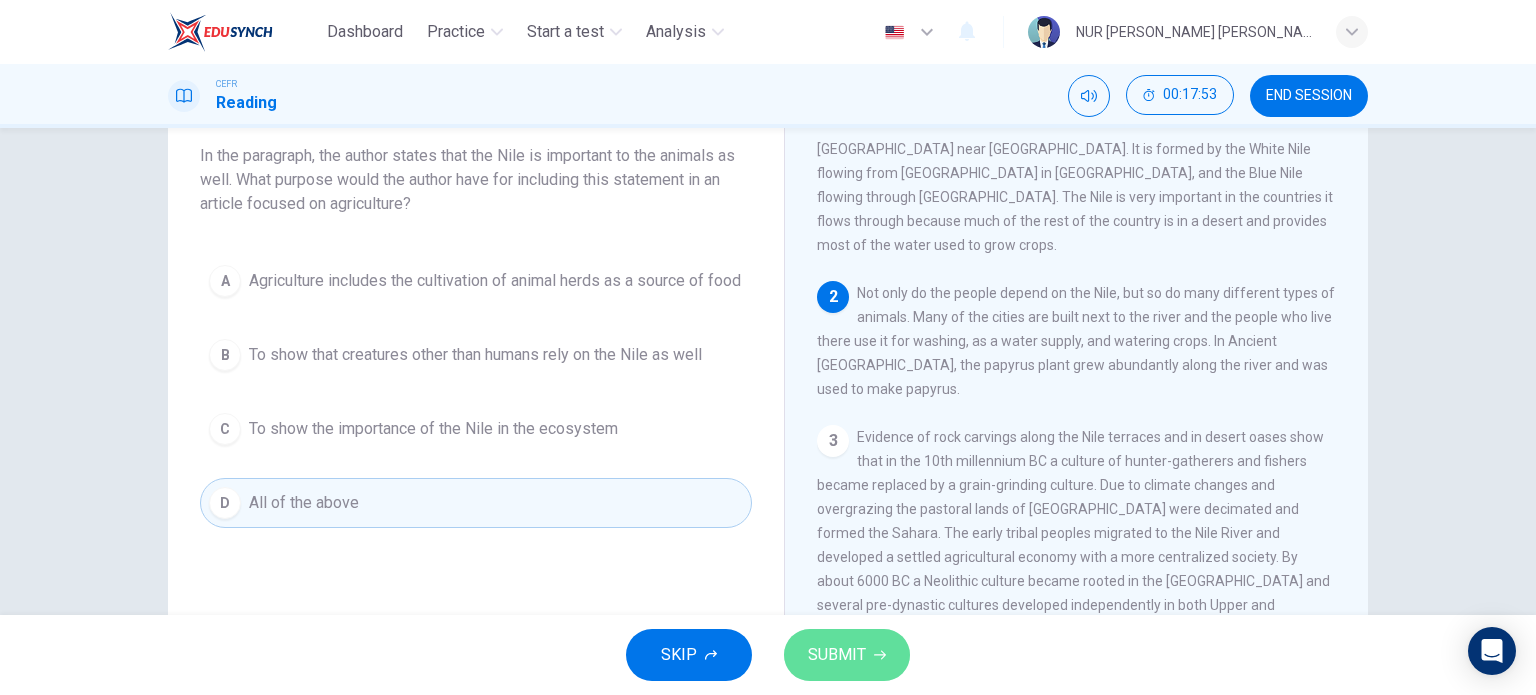 click on "SUBMIT" at bounding box center [837, 655] 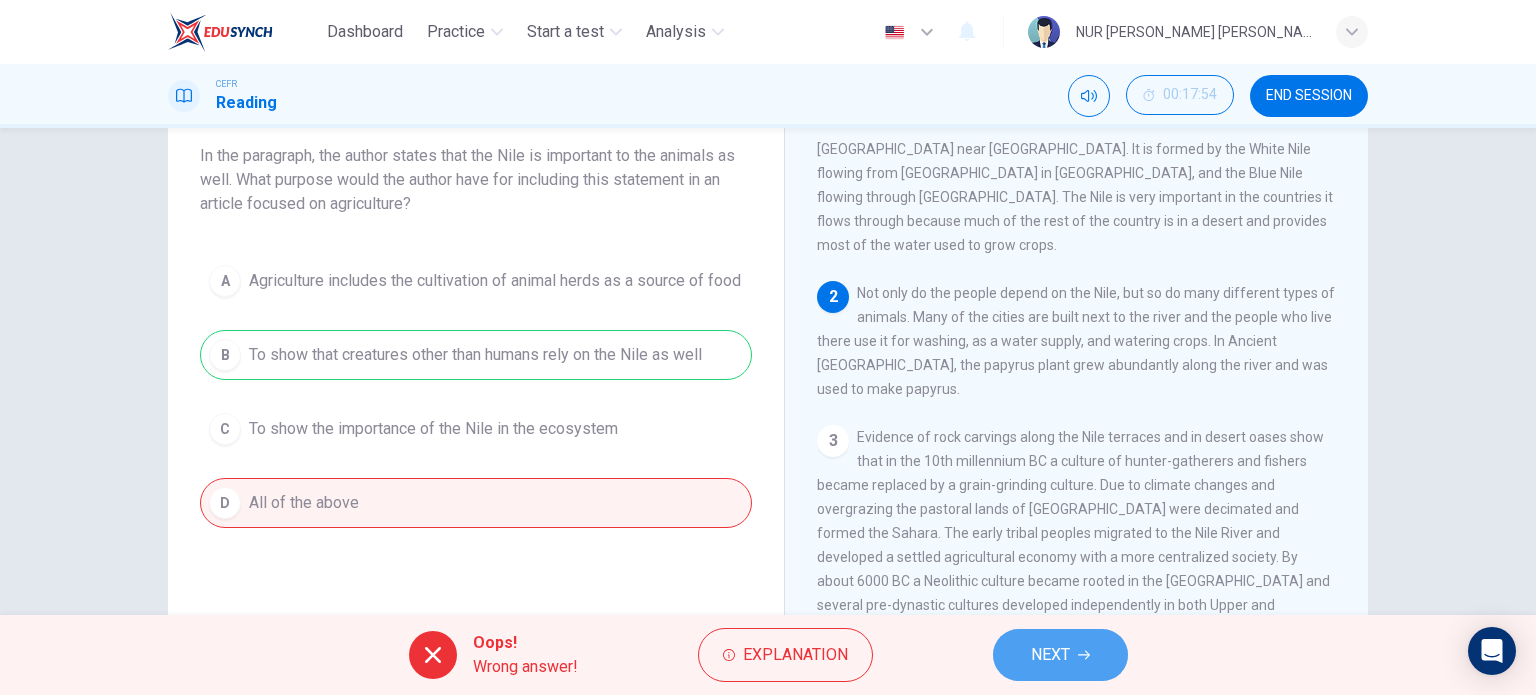 click on "NEXT" at bounding box center [1050, 655] 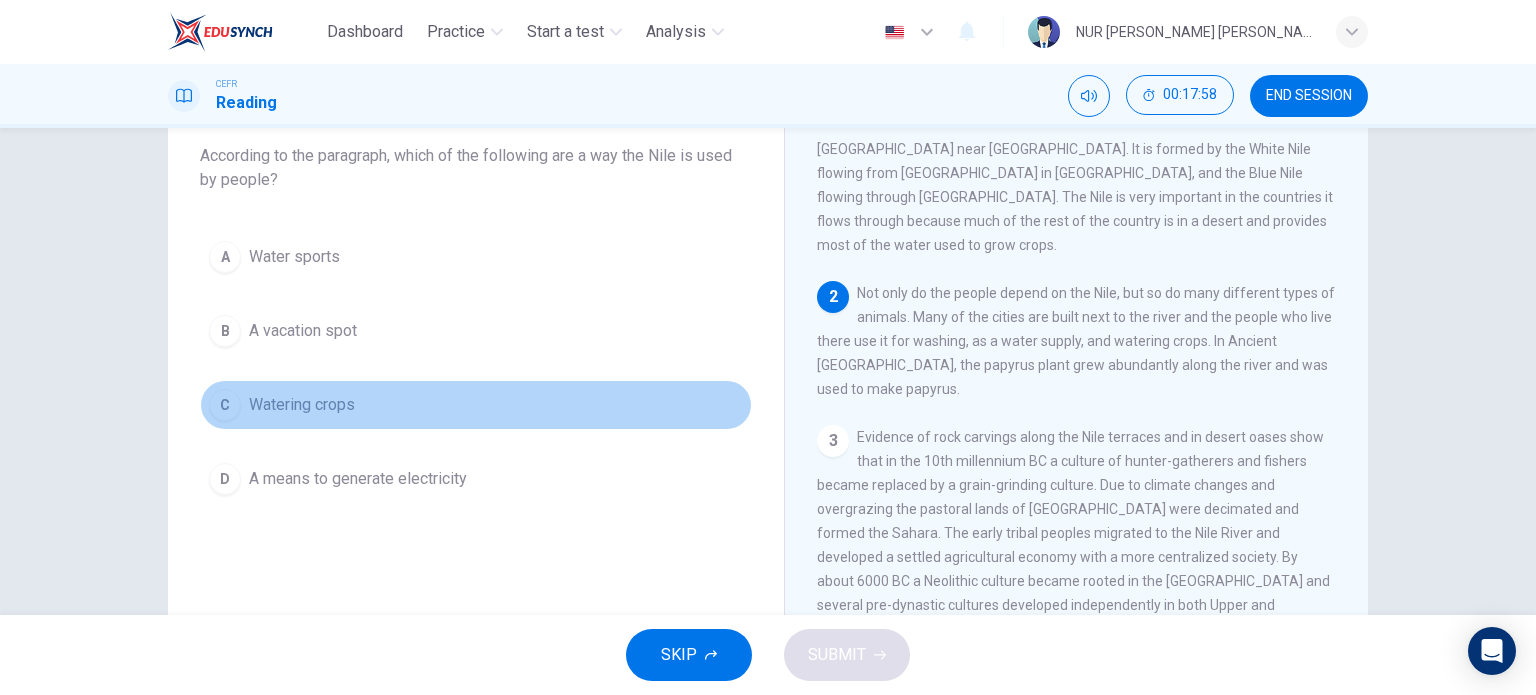 click on "Watering crops" at bounding box center [302, 405] 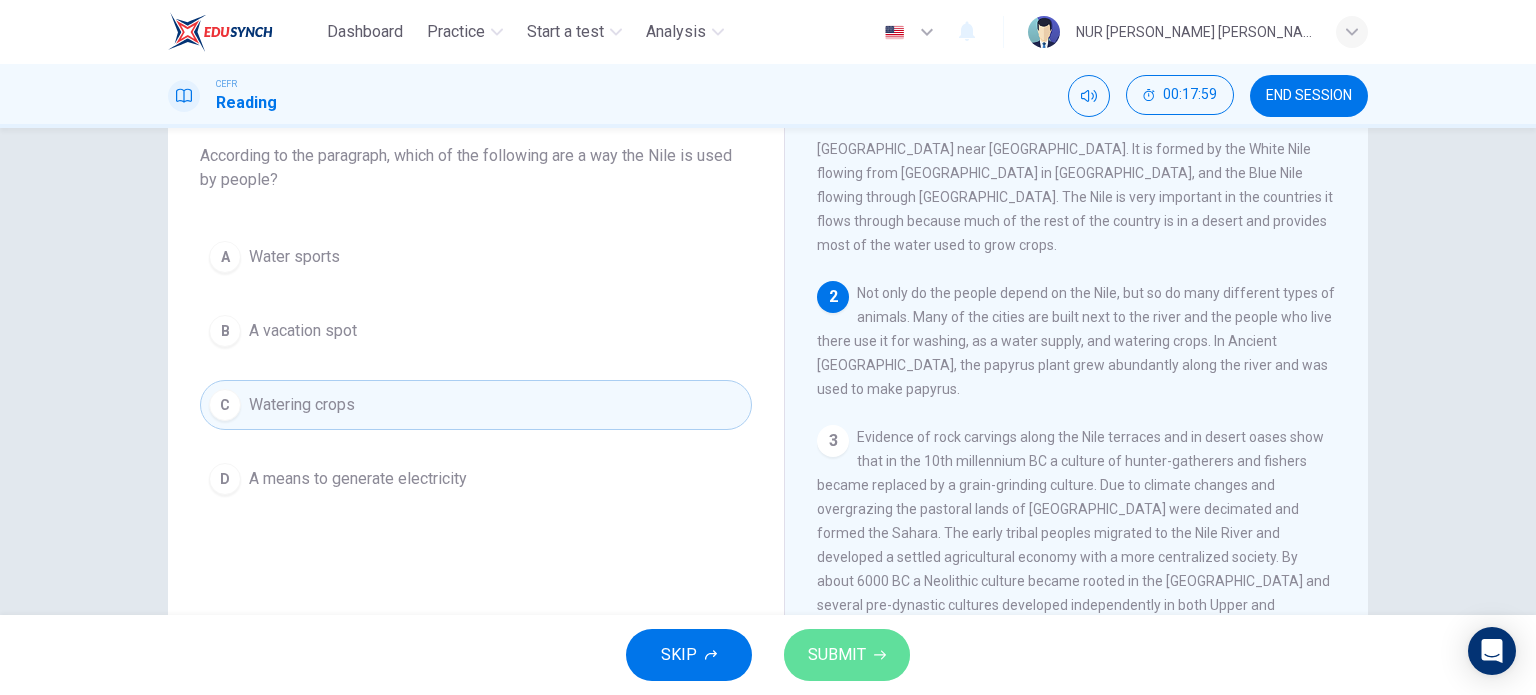 click on "SUBMIT" at bounding box center [847, 655] 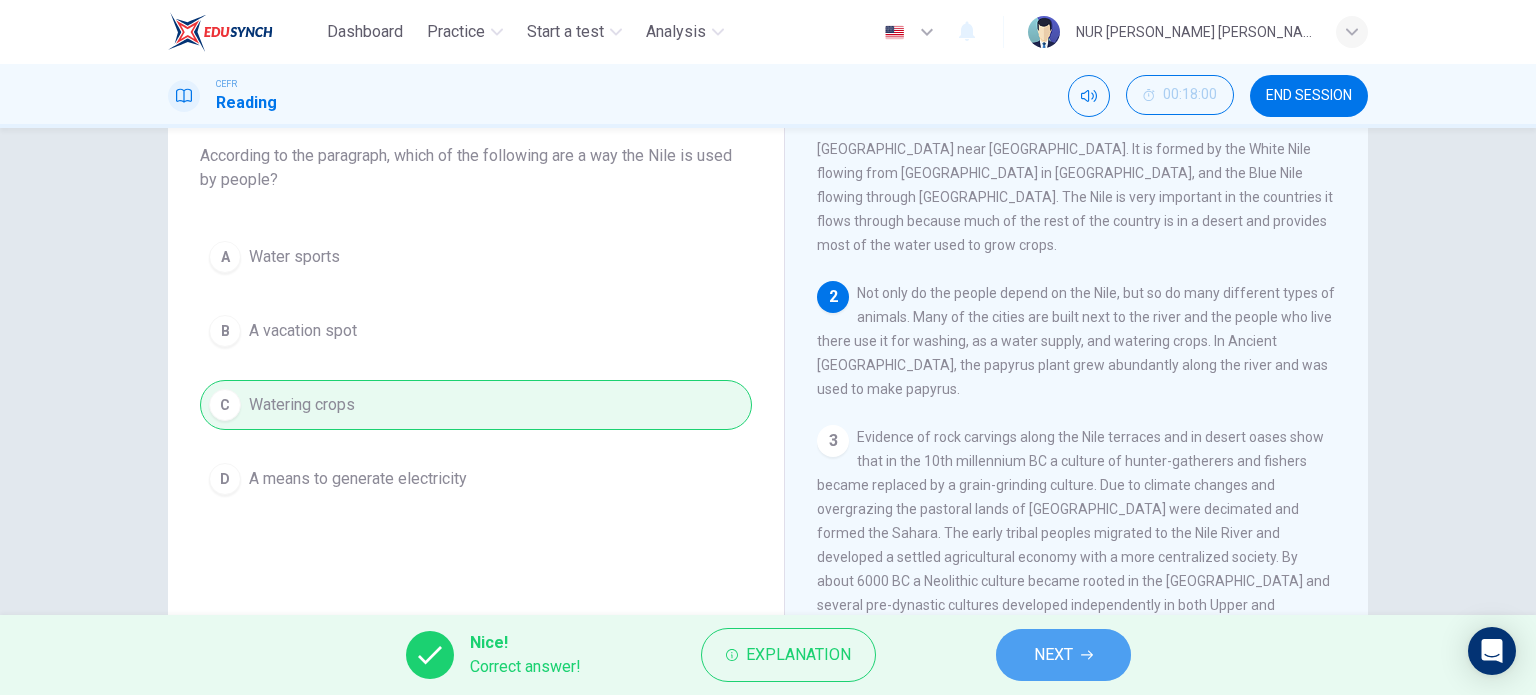 click on "NEXT" at bounding box center [1053, 655] 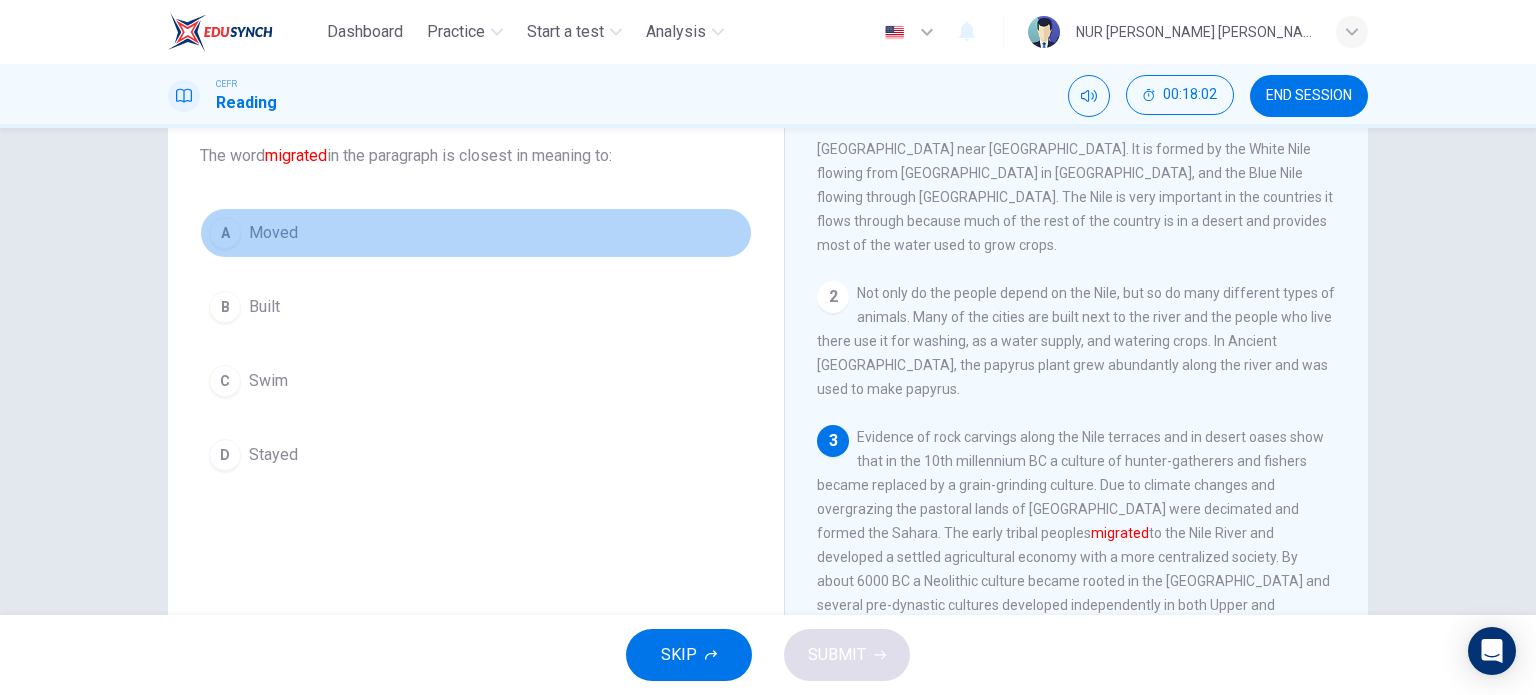 click on "Moved" at bounding box center [273, 233] 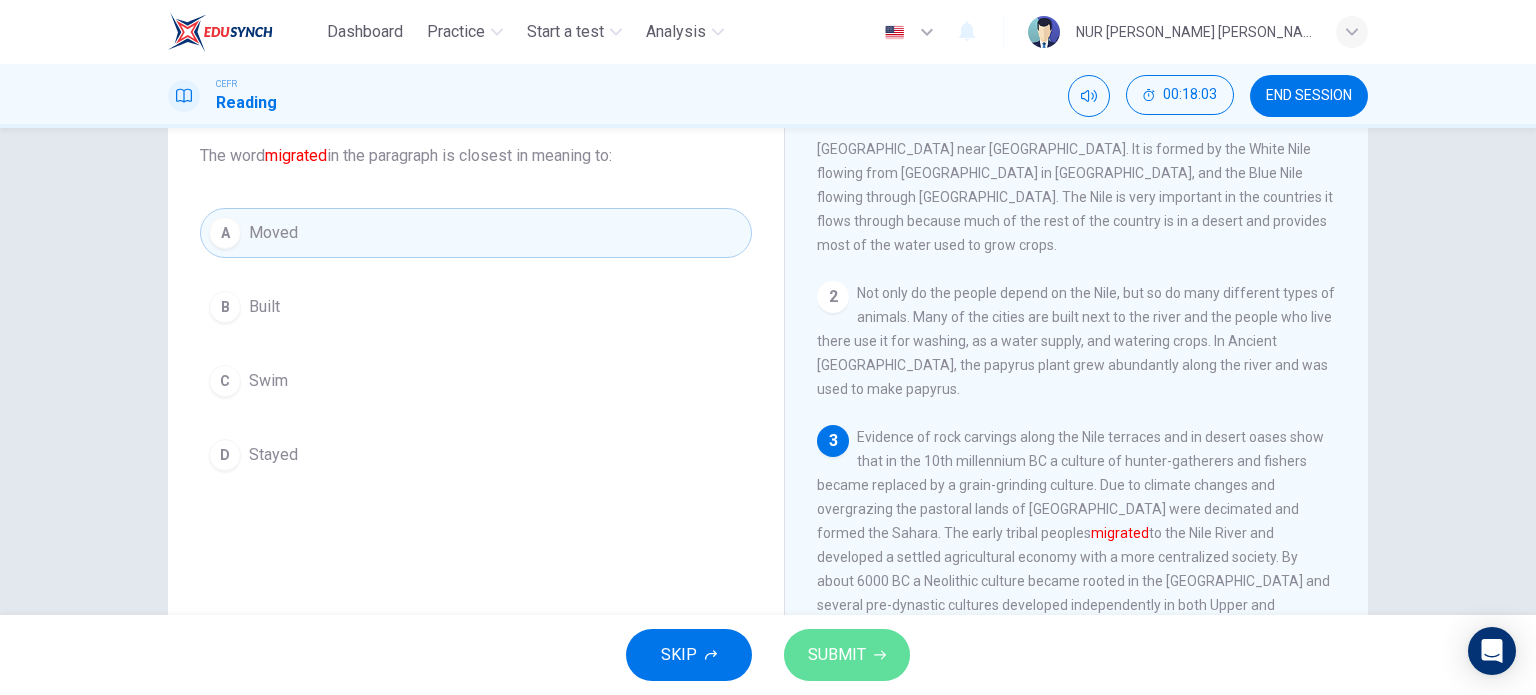 click 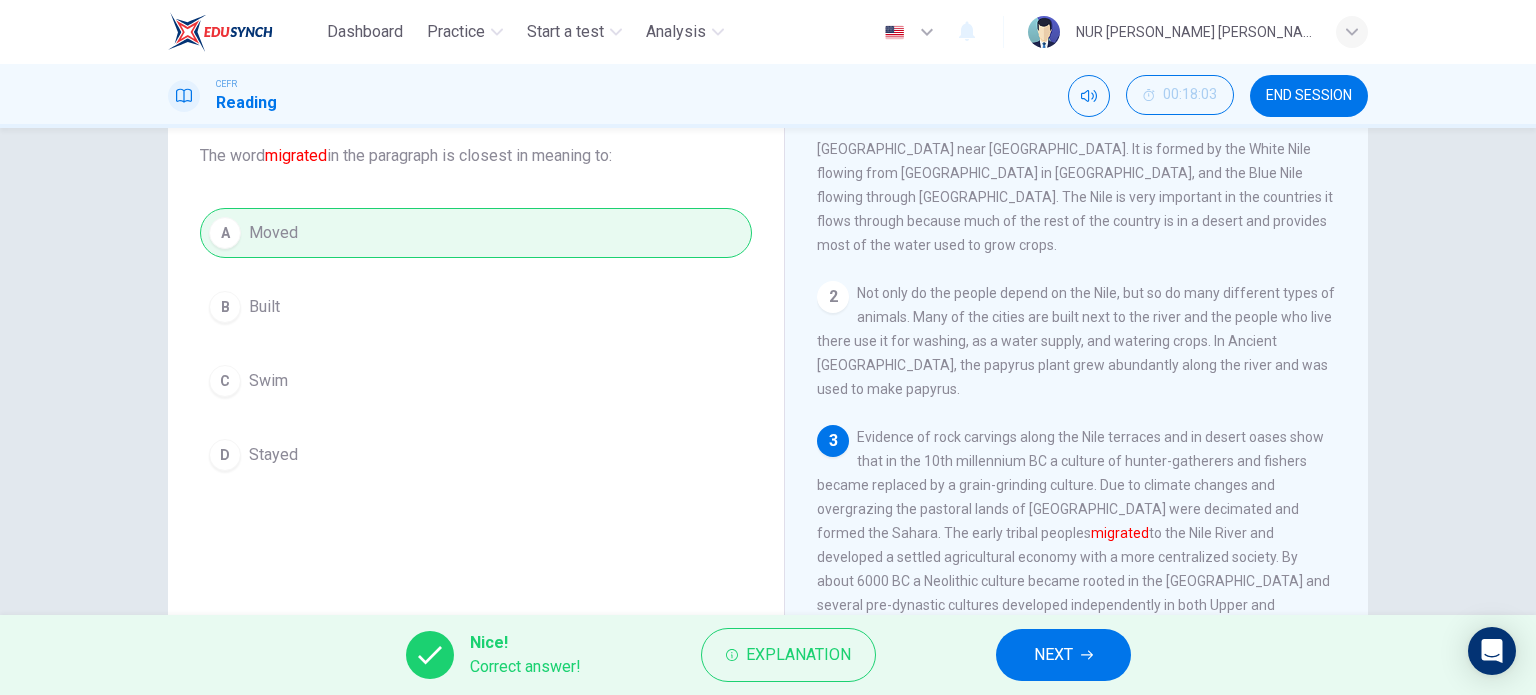 click on "NEXT" at bounding box center [1053, 655] 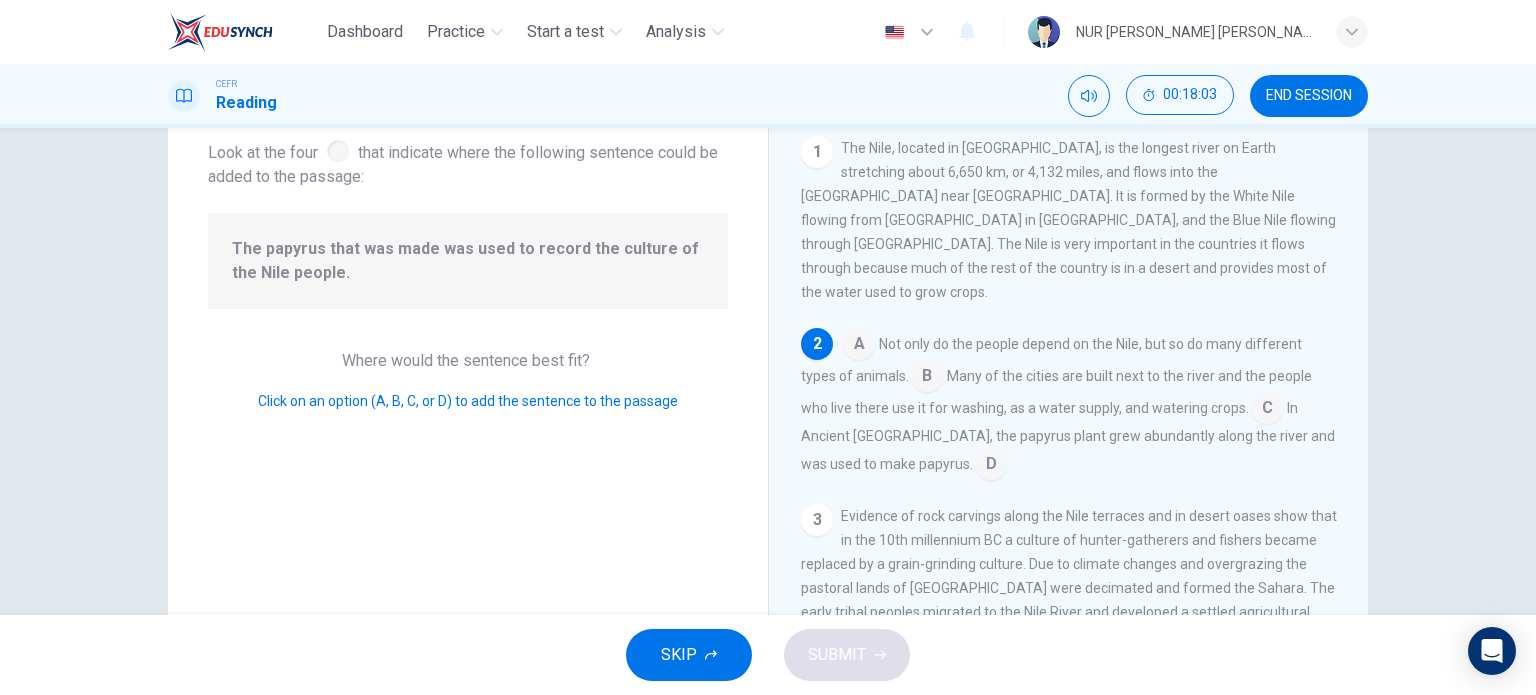 scroll, scrollTop: 172, scrollLeft: 0, axis: vertical 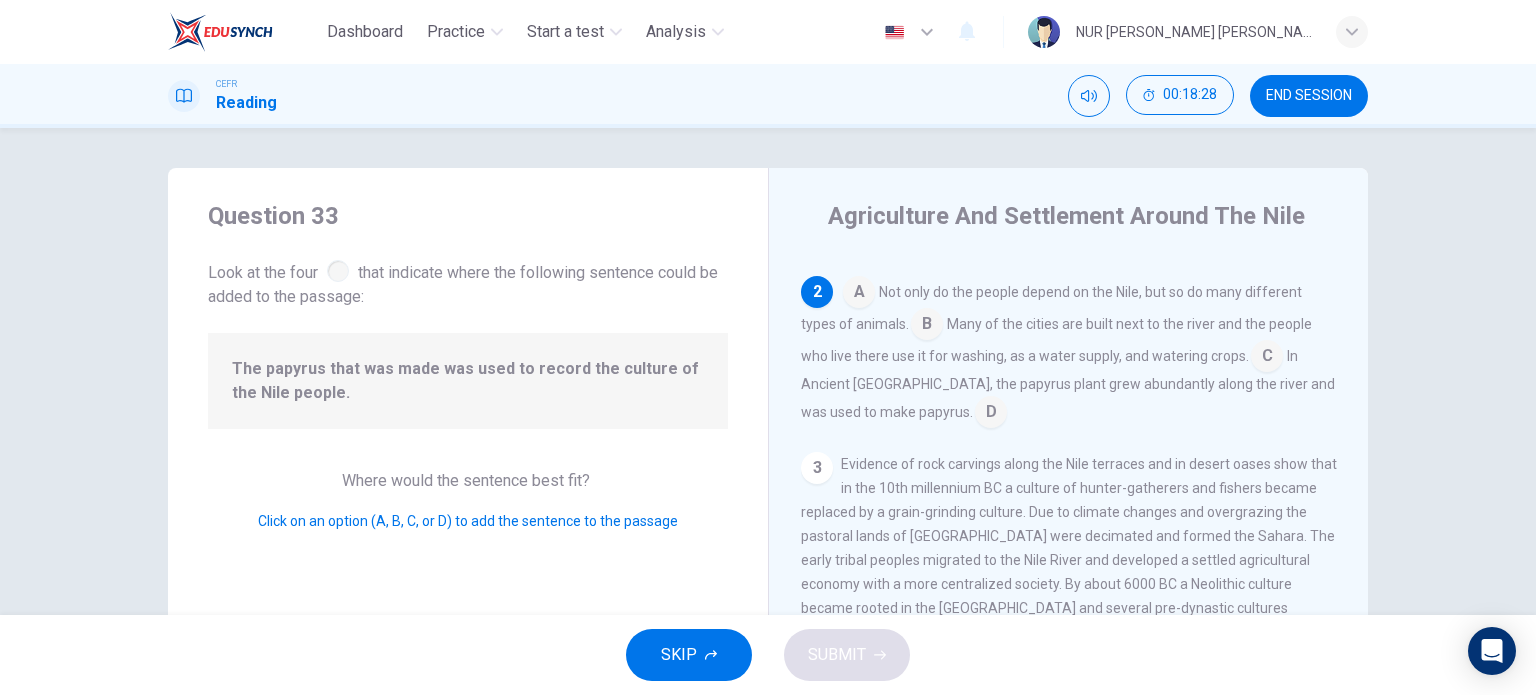 click at bounding box center (991, 414) 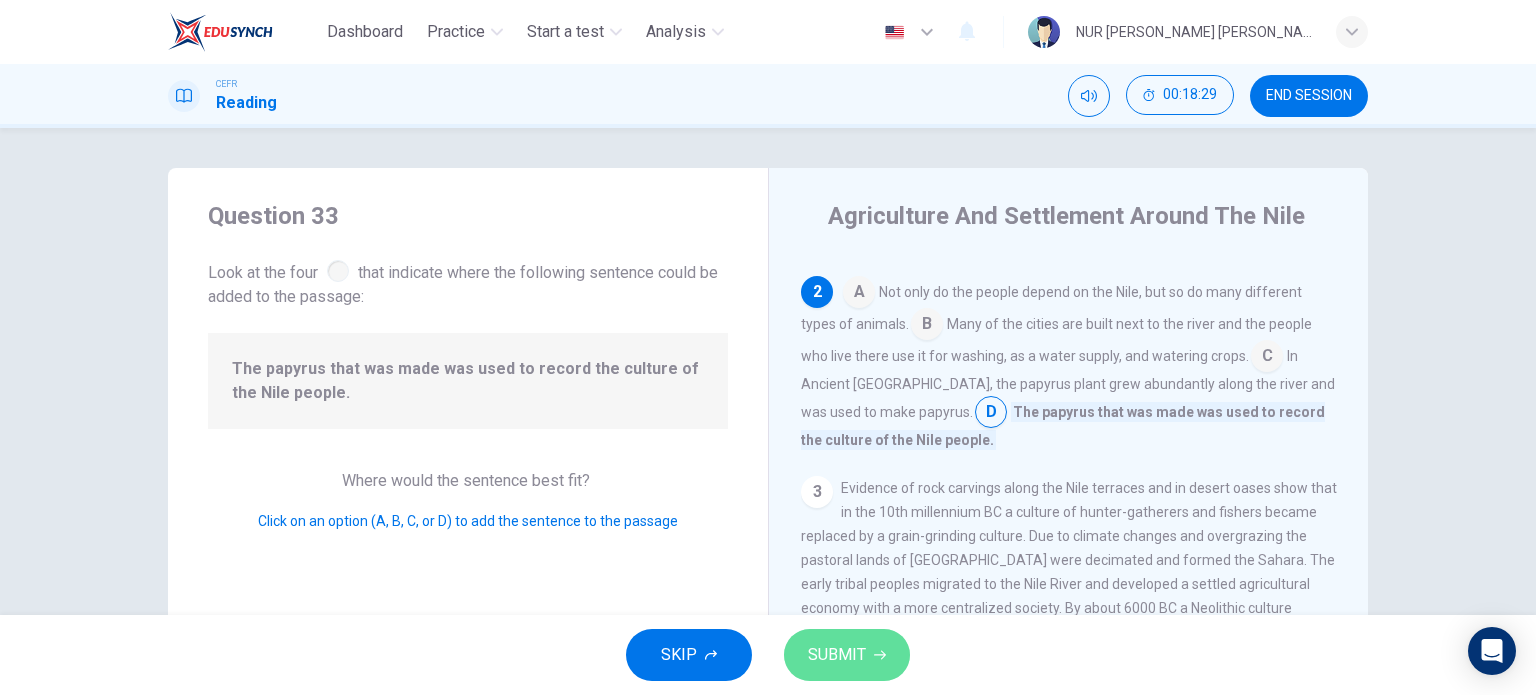 click on "SUBMIT" at bounding box center [837, 655] 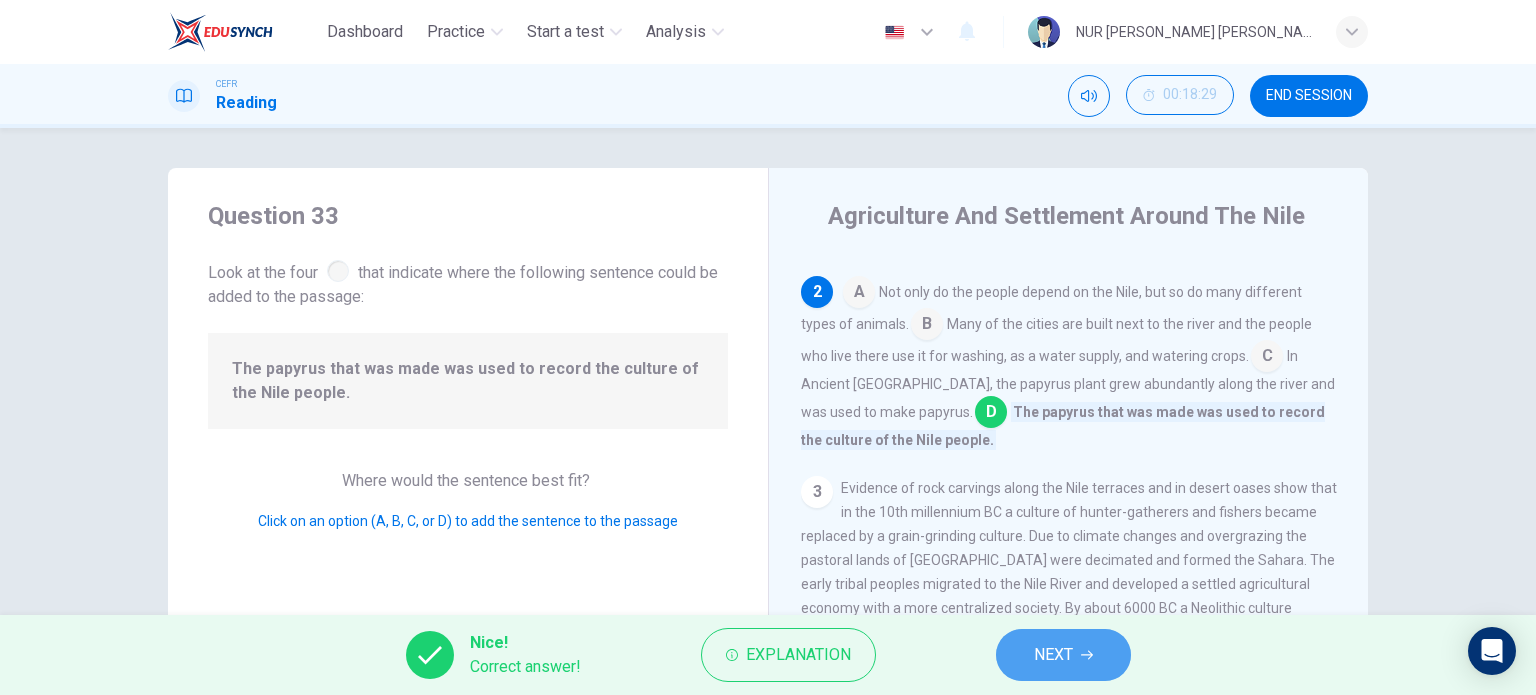 click on "NEXT" at bounding box center [1053, 655] 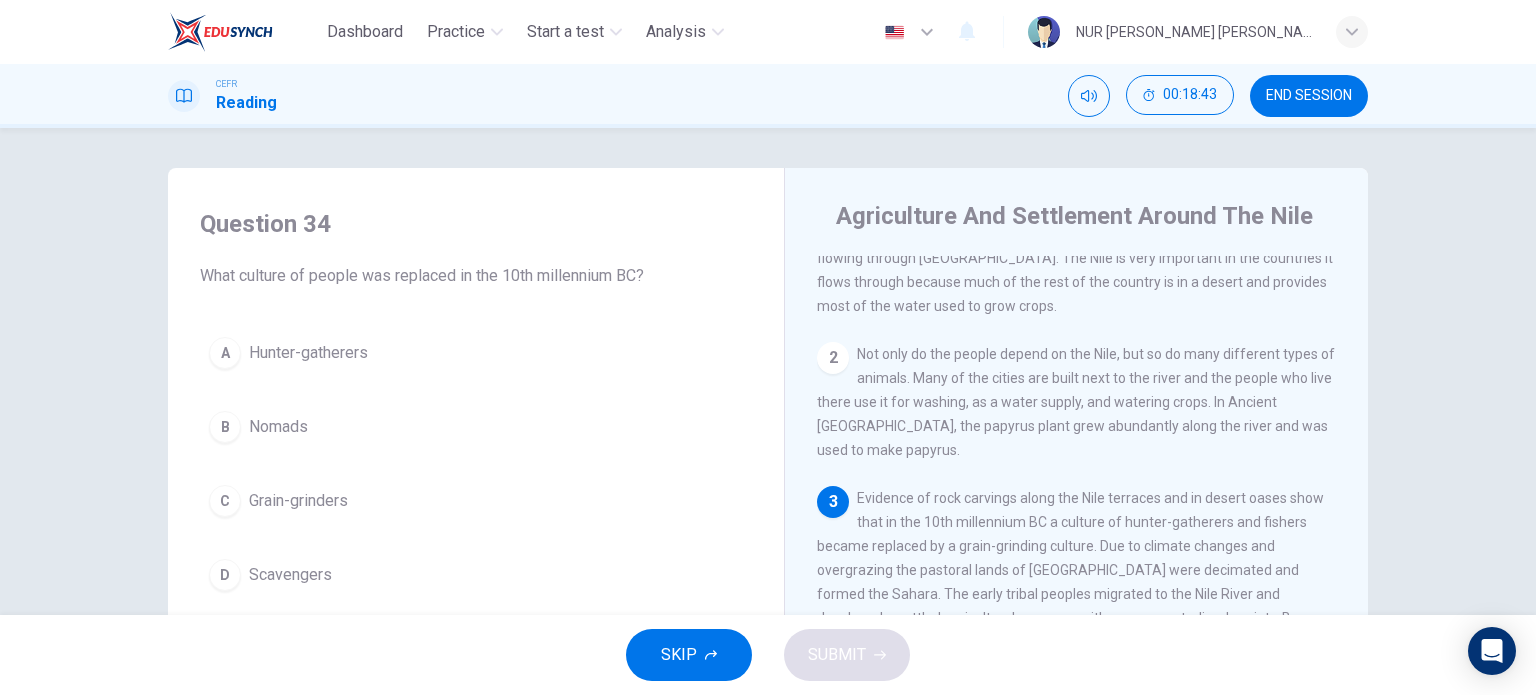 scroll, scrollTop: 112, scrollLeft: 0, axis: vertical 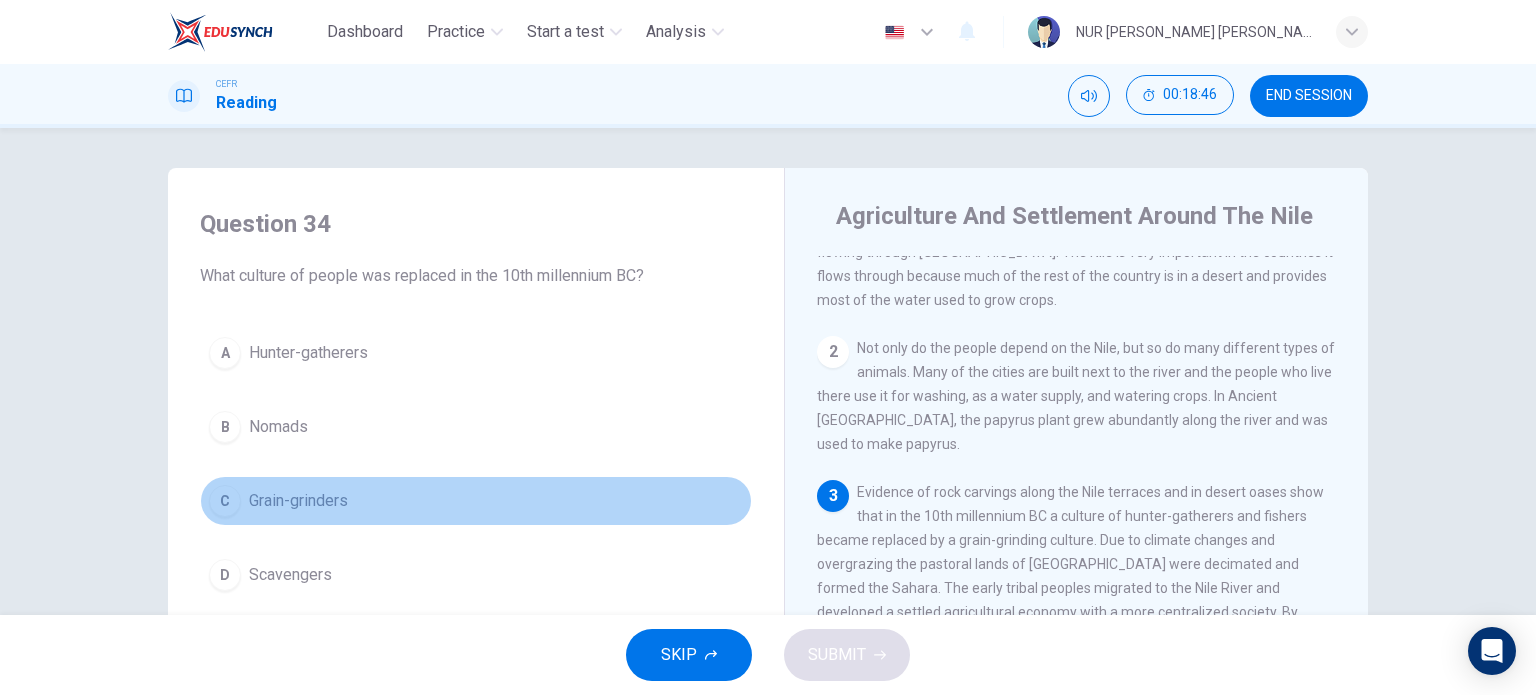click on "C Grain-grinders" at bounding box center (476, 501) 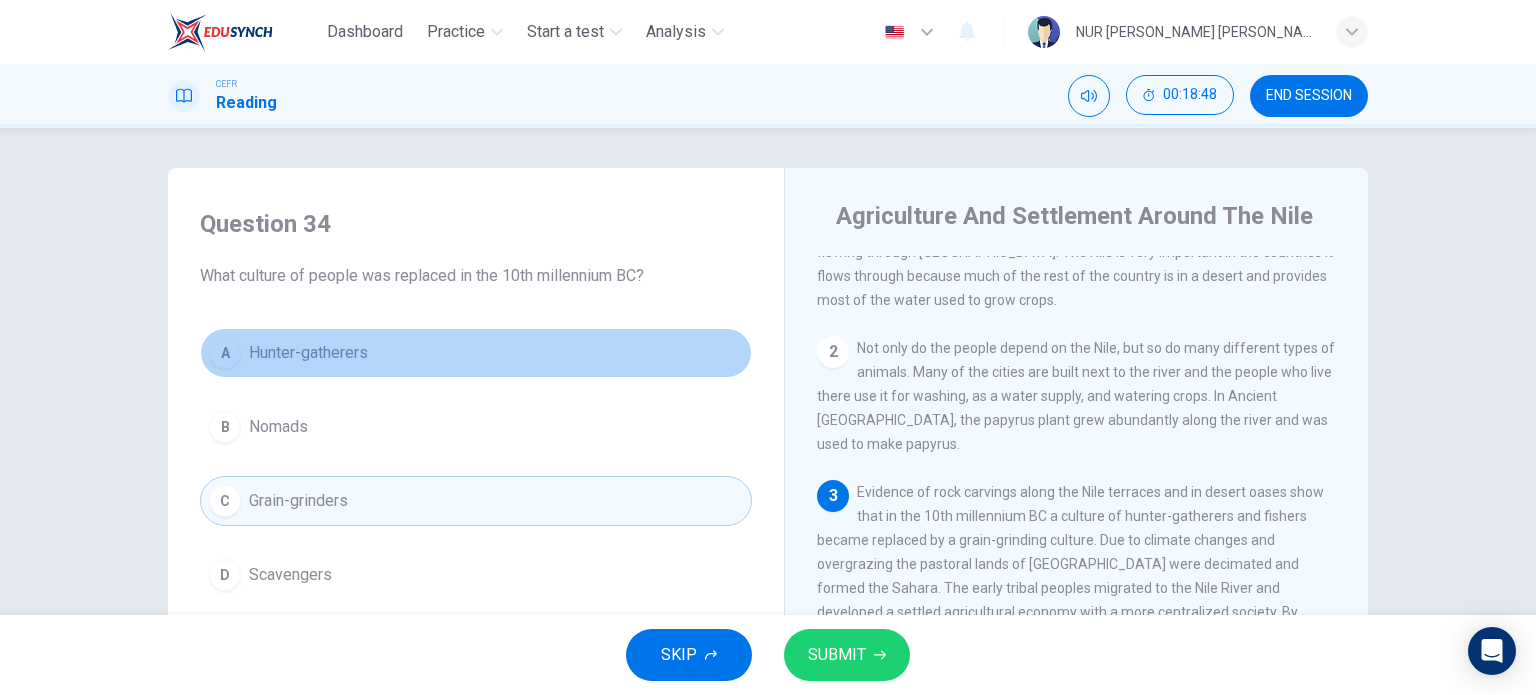 click on "Hunter-gatherers" at bounding box center [308, 353] 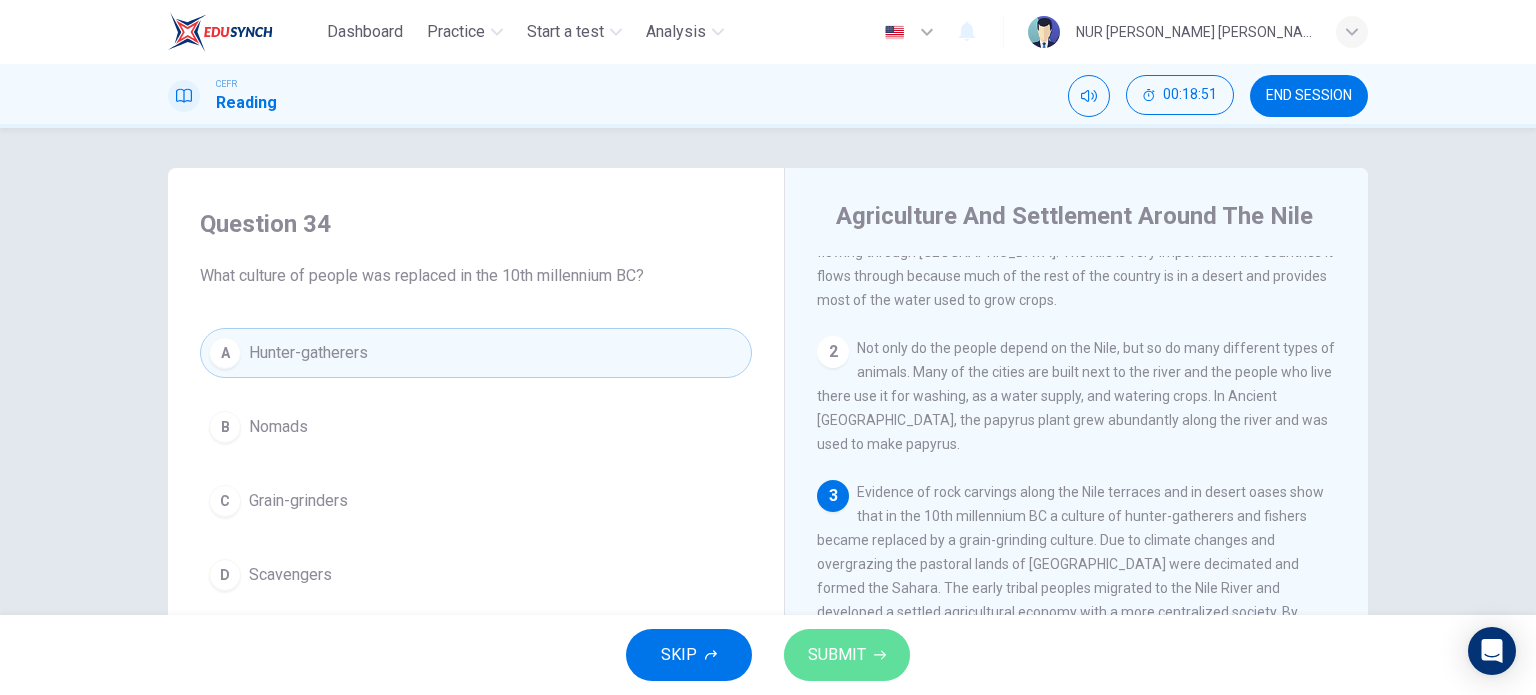 click on "SUBMIT" at bounding box center (847, 655) 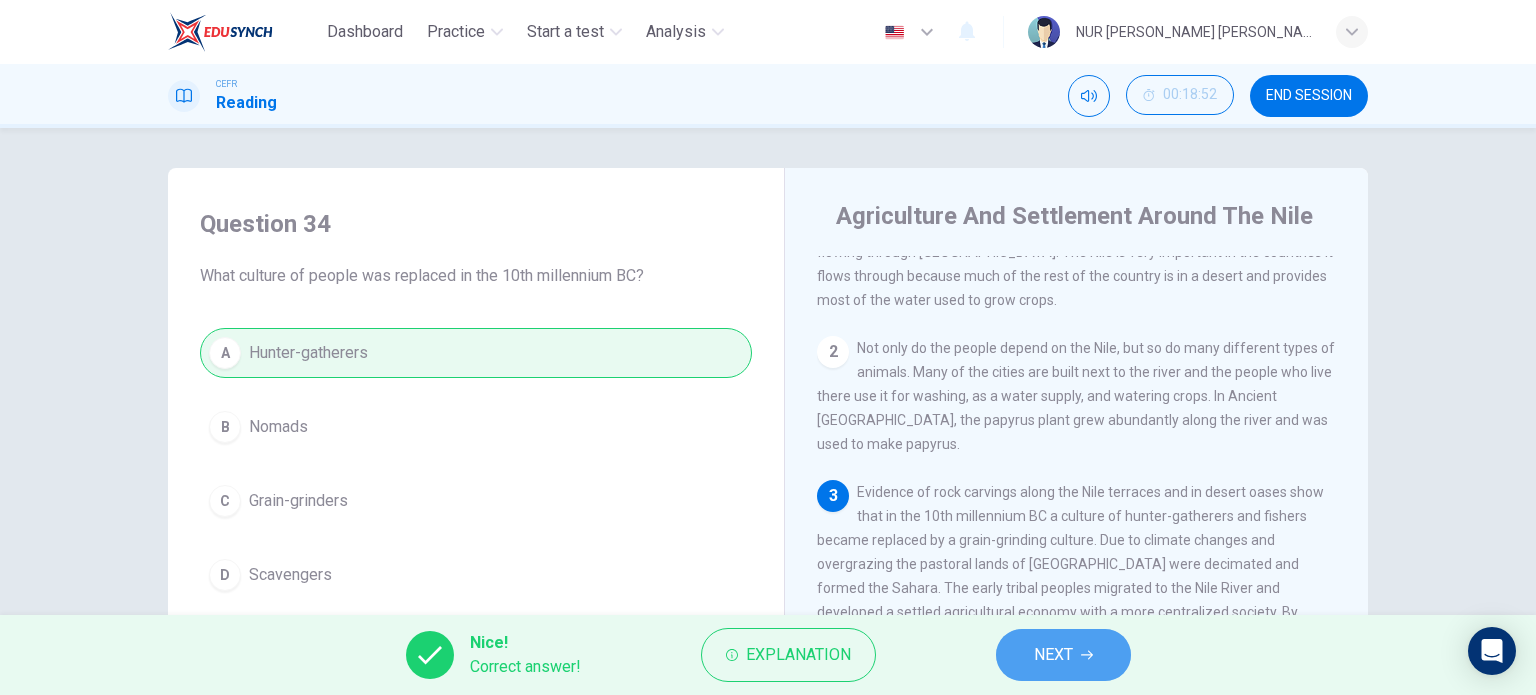click on "NEXT" at bounding box center [1063, 655] 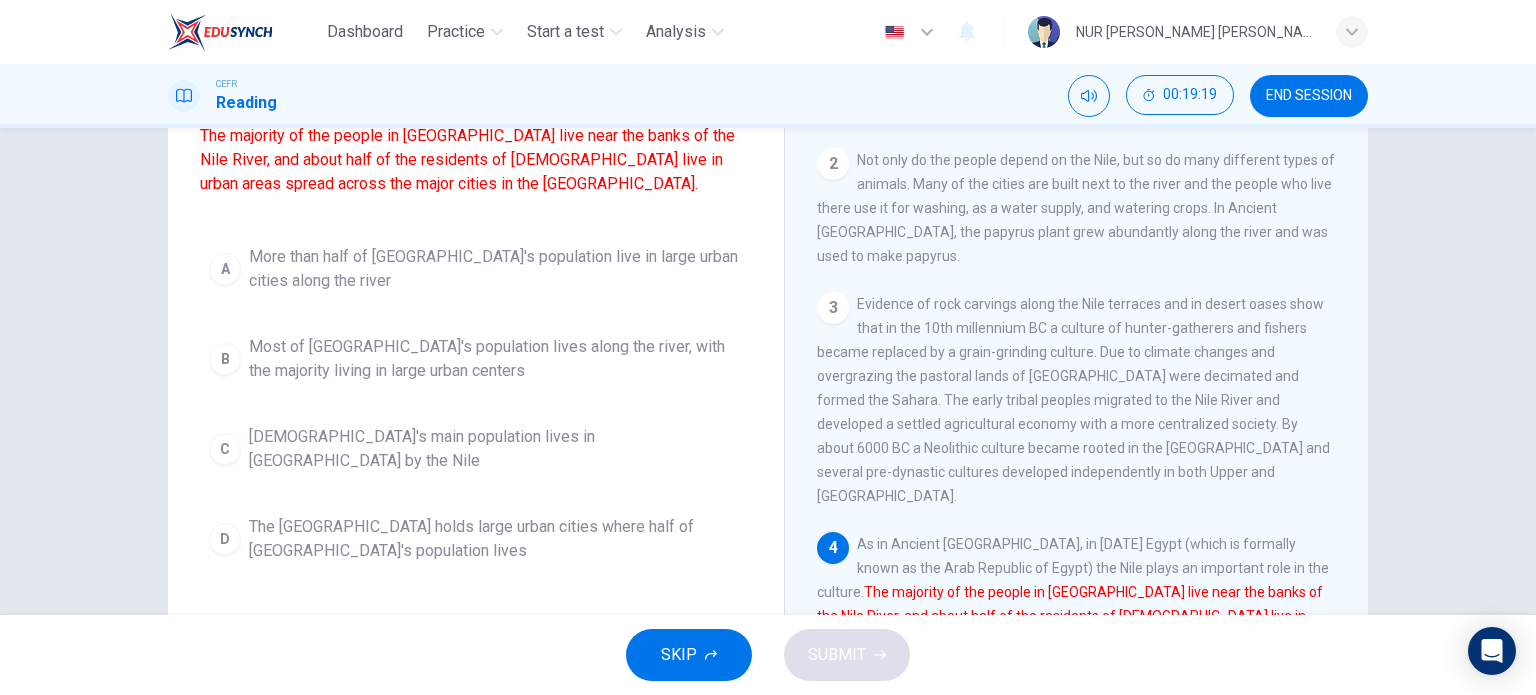 scroll, scrollTop: 190, scrollLeft: 0, axis: vertical 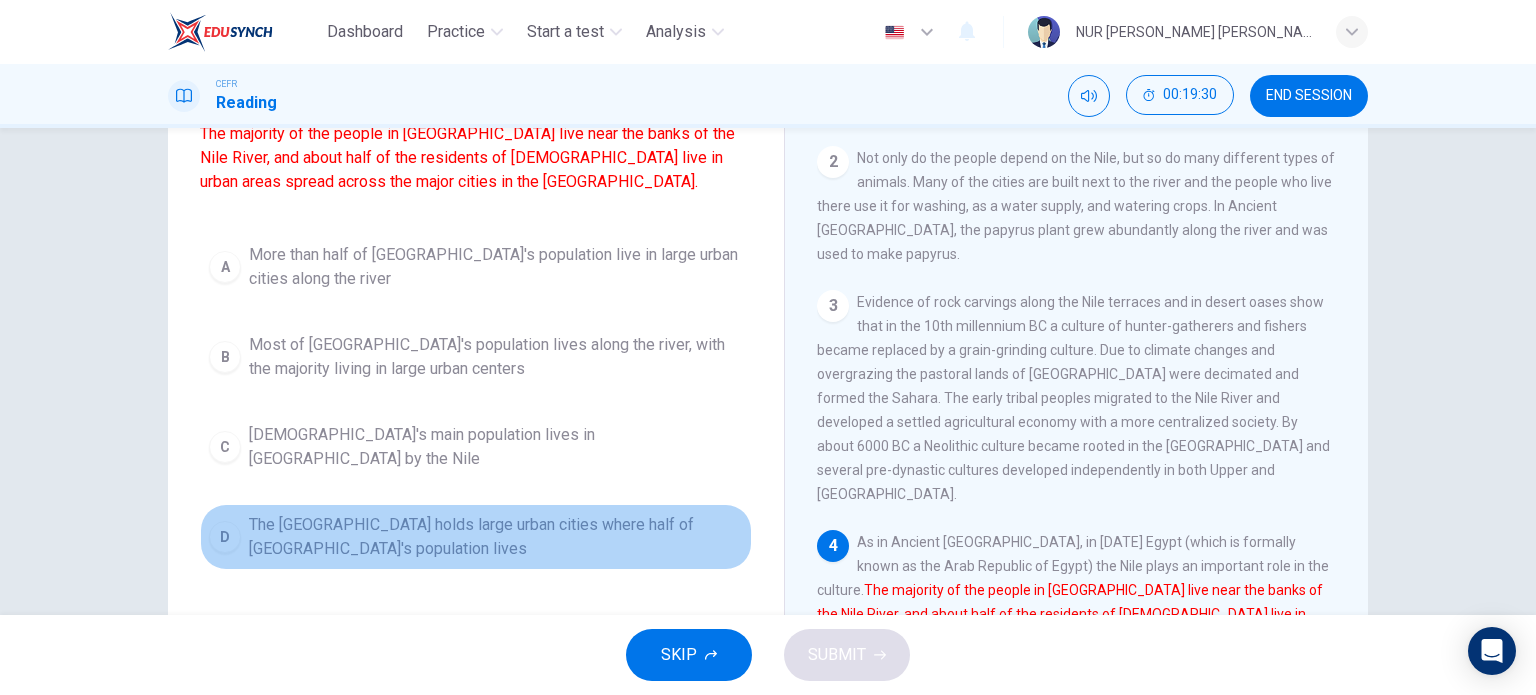 click on "The [GEOGRAPHIC_DATA] holds large urban cities where half of [GEOGRAPHIC_DATA]'s population lives" at bounding box center (496, 537) 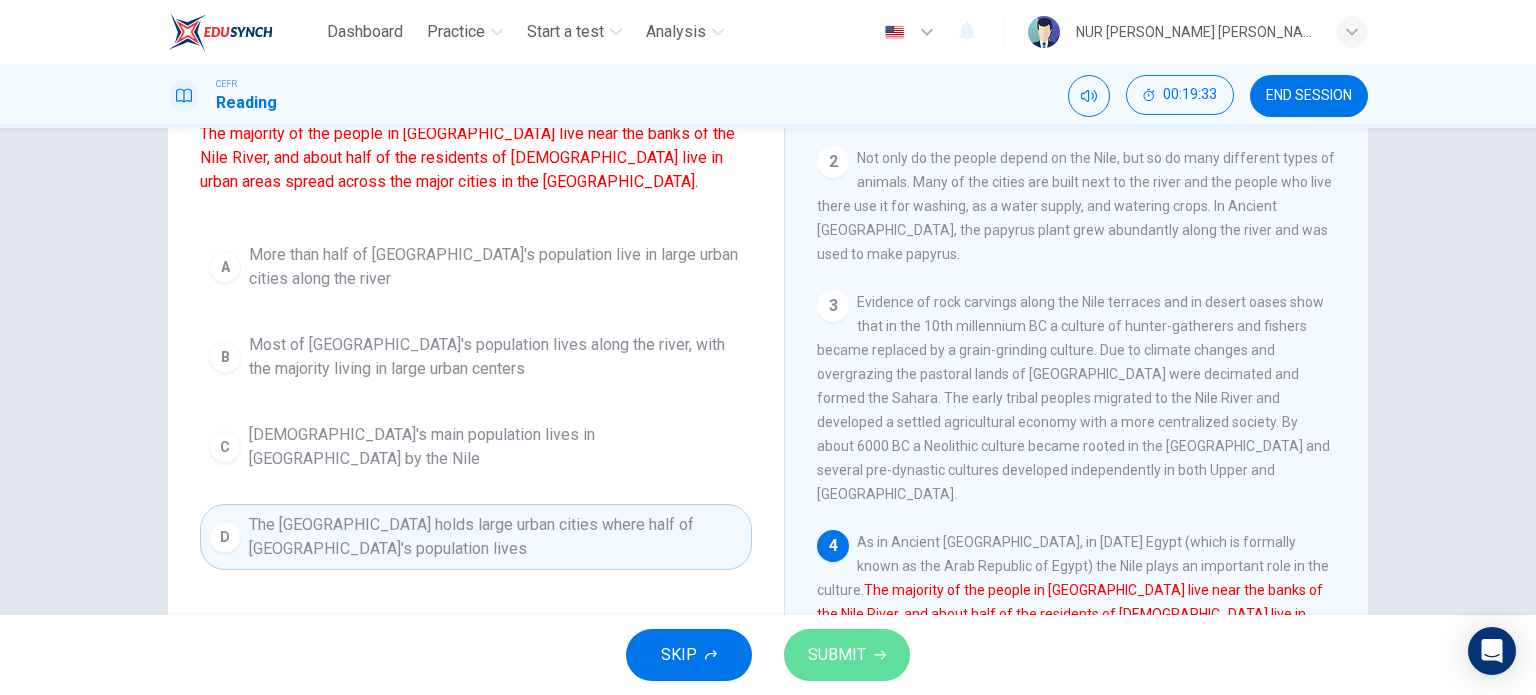 click on "SUBMIT" at bounding box center [837, 655] 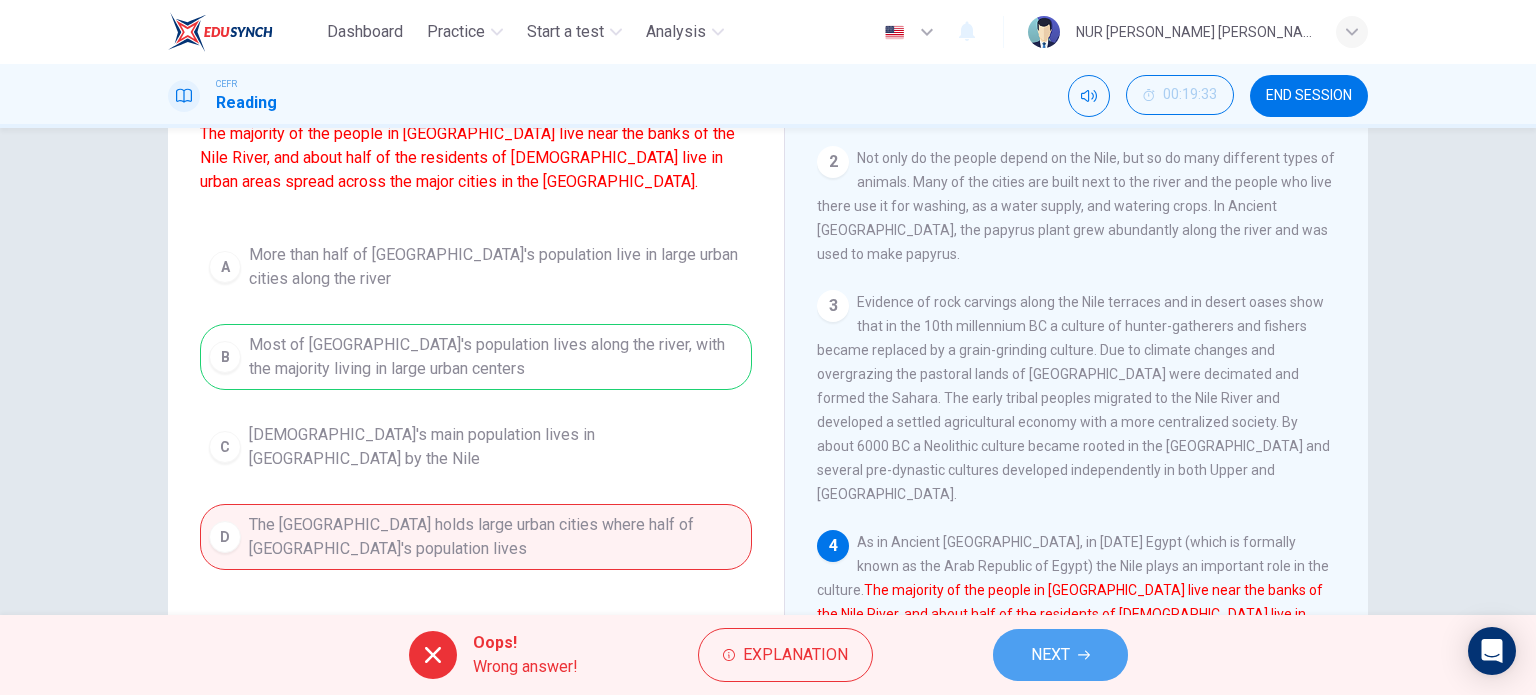 click on "NEXT" at bounding box center (1060, 655) 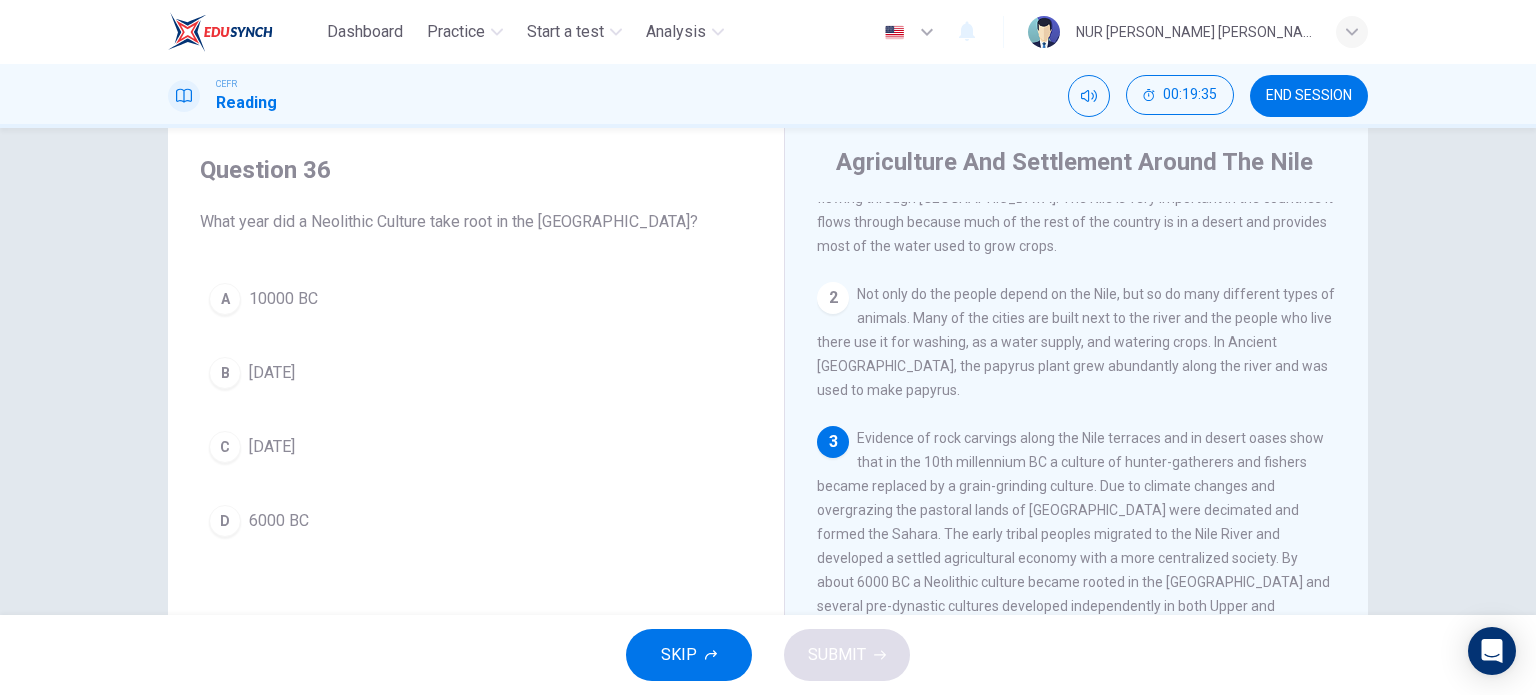 scroll, scrollTop: 51, scrollLeft: 0, axis: vertical 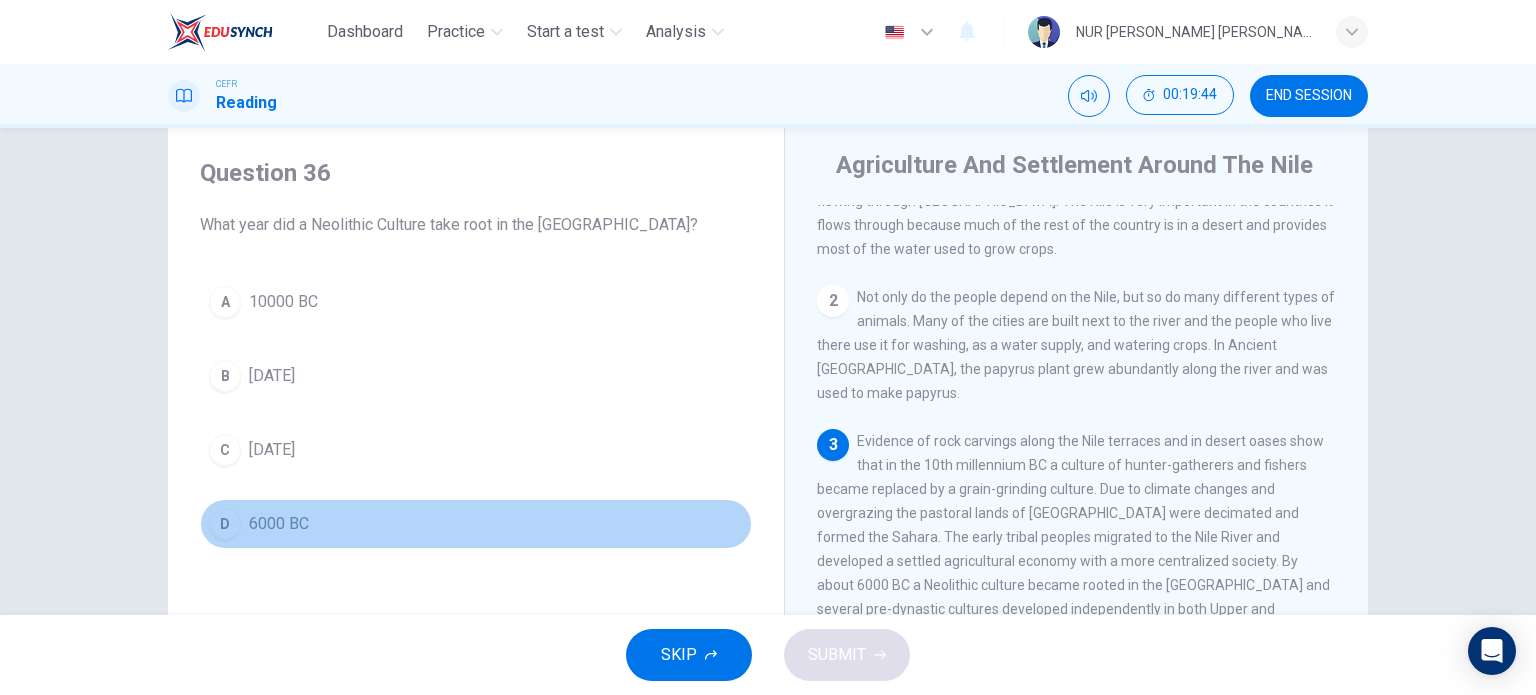 click on "6000 BC" at bounding box center (279, 524) 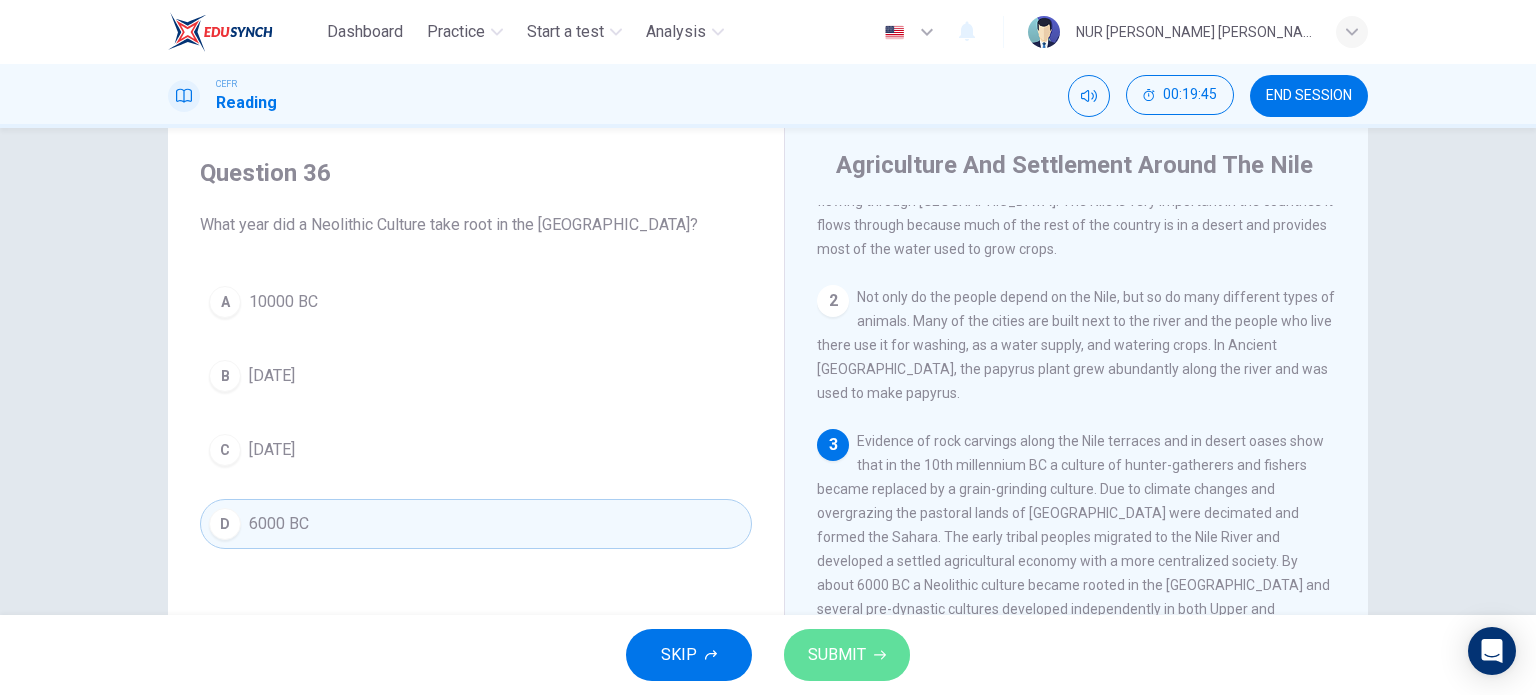 click on "SUBMIT" at bounding box center (837, 655) 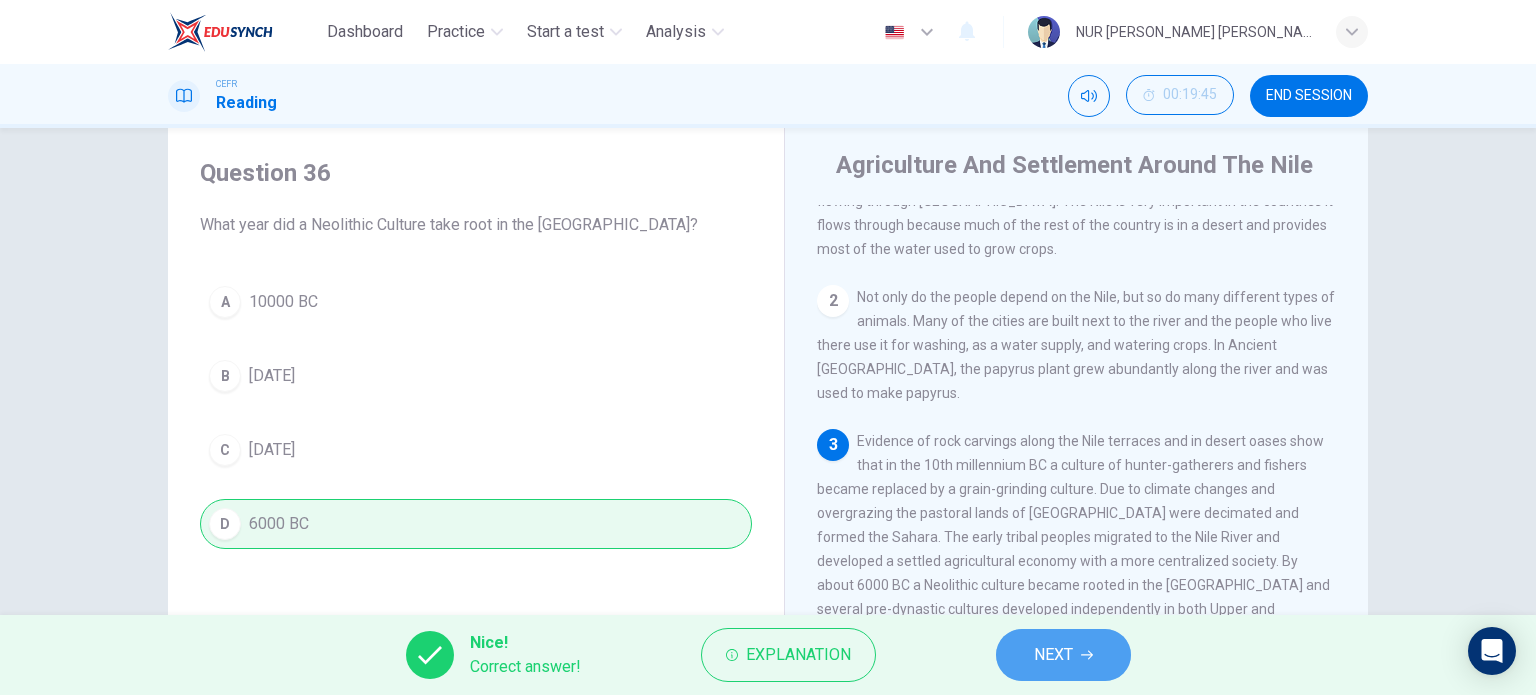 click on "NEXT" at bounding box center (1053, 655) 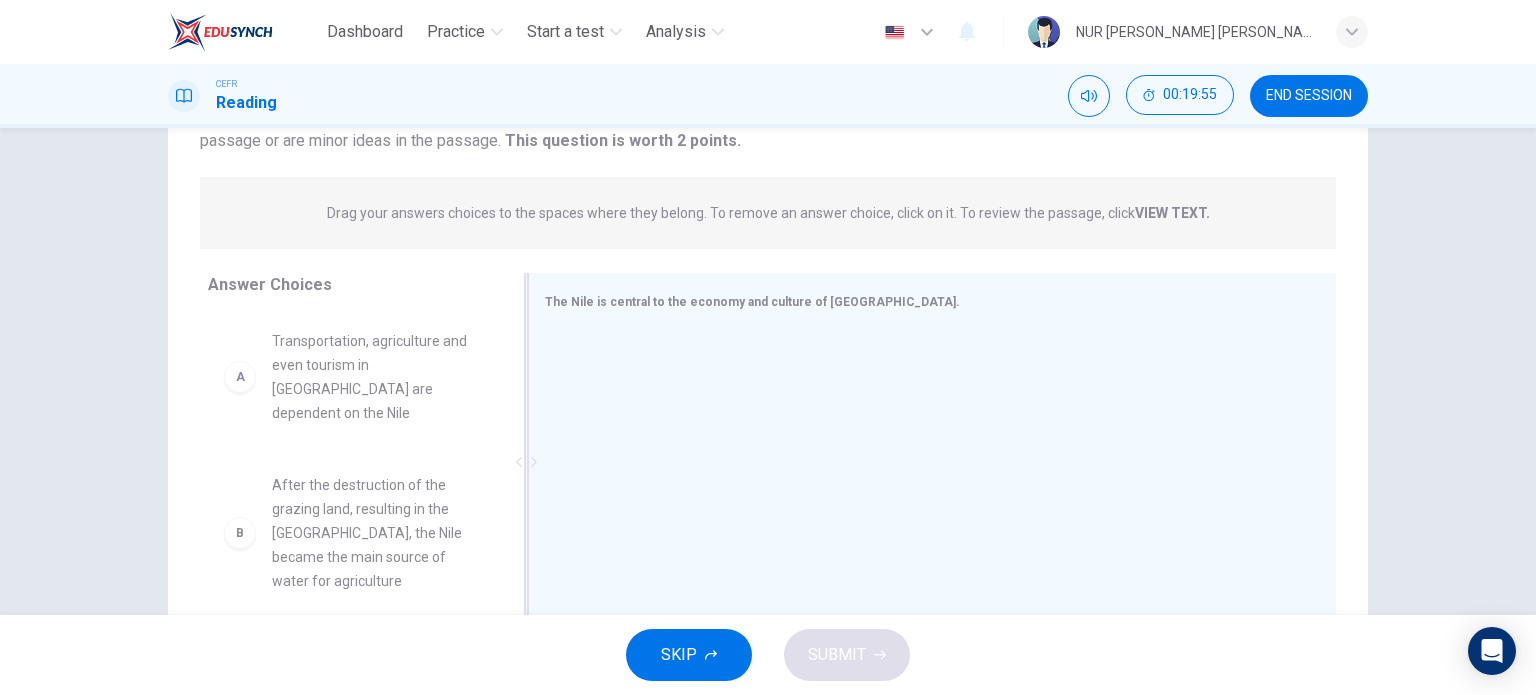 scroll, scrollTop: 0, scrollLeft: 0, axis: both 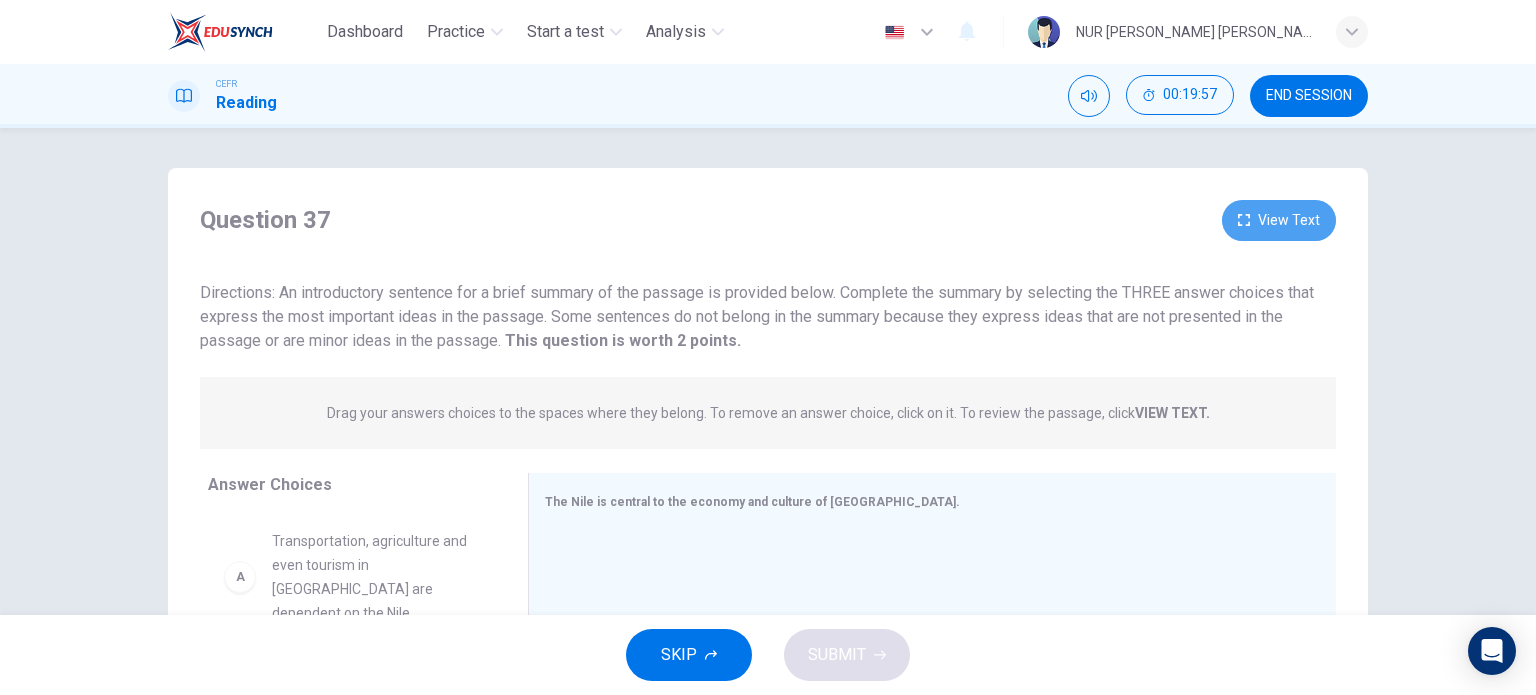 click on "View Text" at bounding box center (1279, 220) 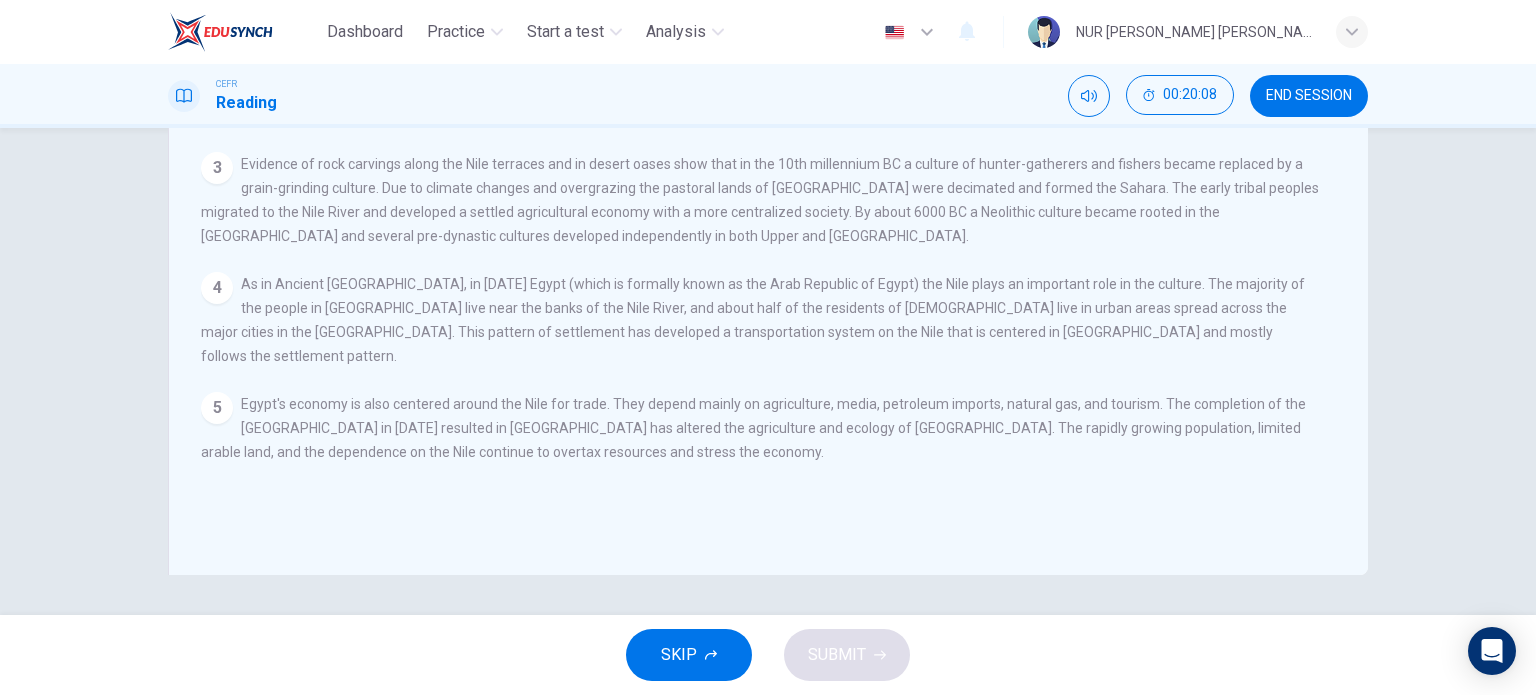 scroll, scrollTop: 0, scrollLeft: 0, axis: both 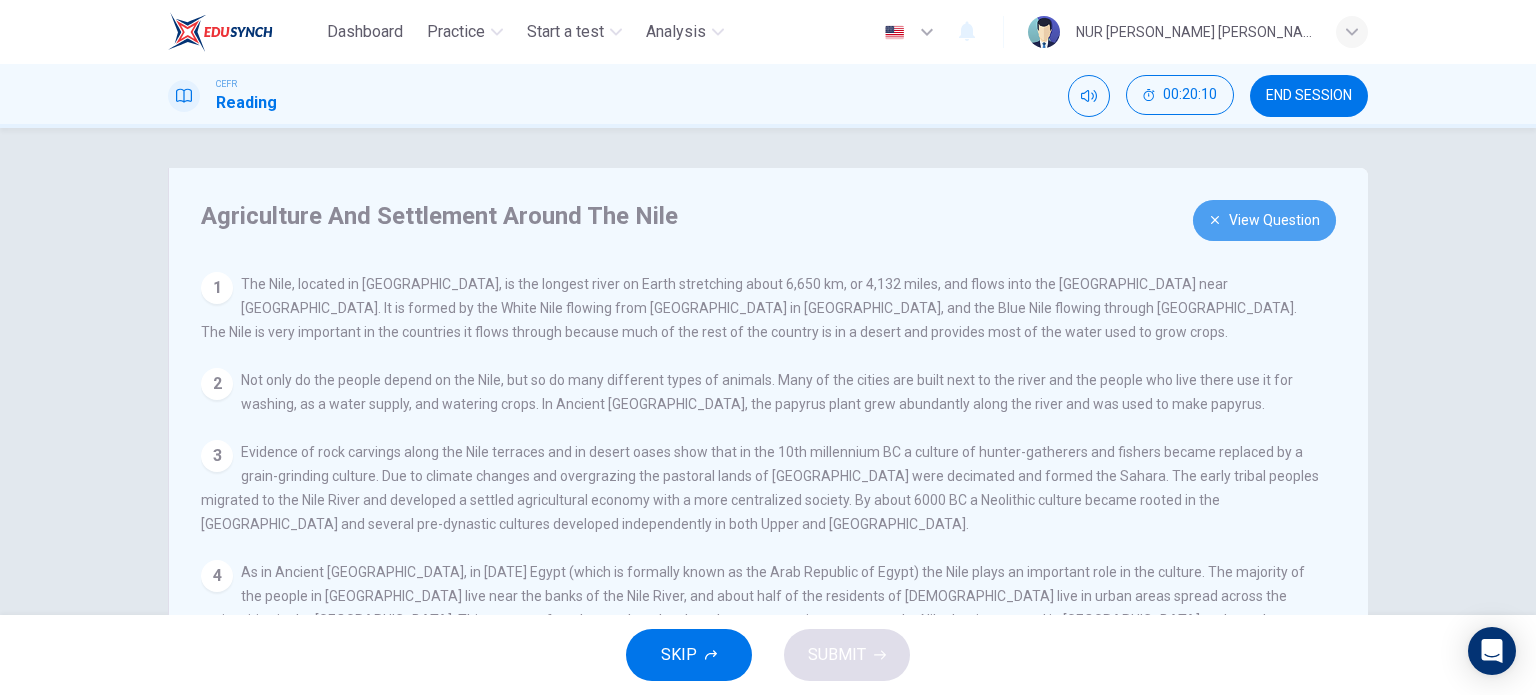 click on "View Question" at bounding box center [1264, 220] 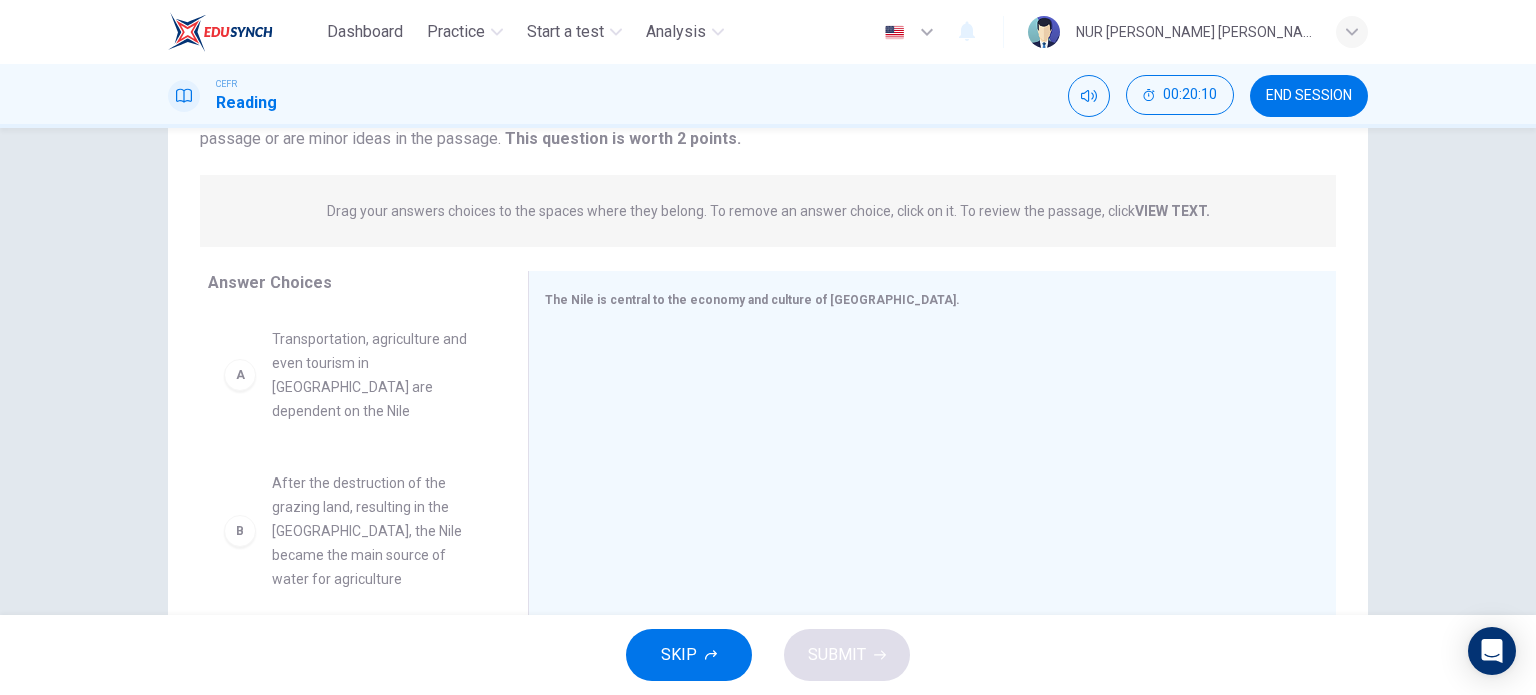 scroll, scrollTop: 288, scrollLeft: 0, axis: vertical 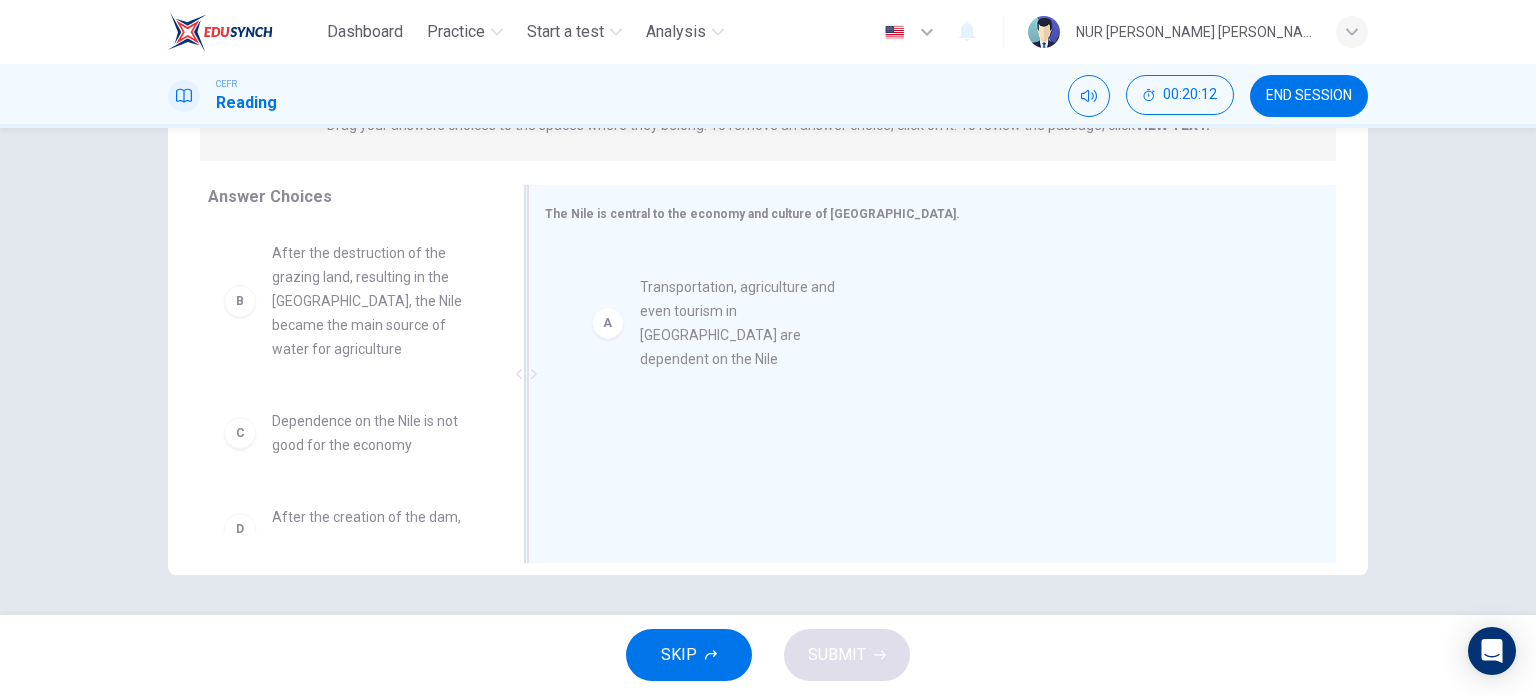 drag, startPoint x: 376, startPoint y: 265, endPoint x: 758, endPoint y: 297, distance: 383.33798 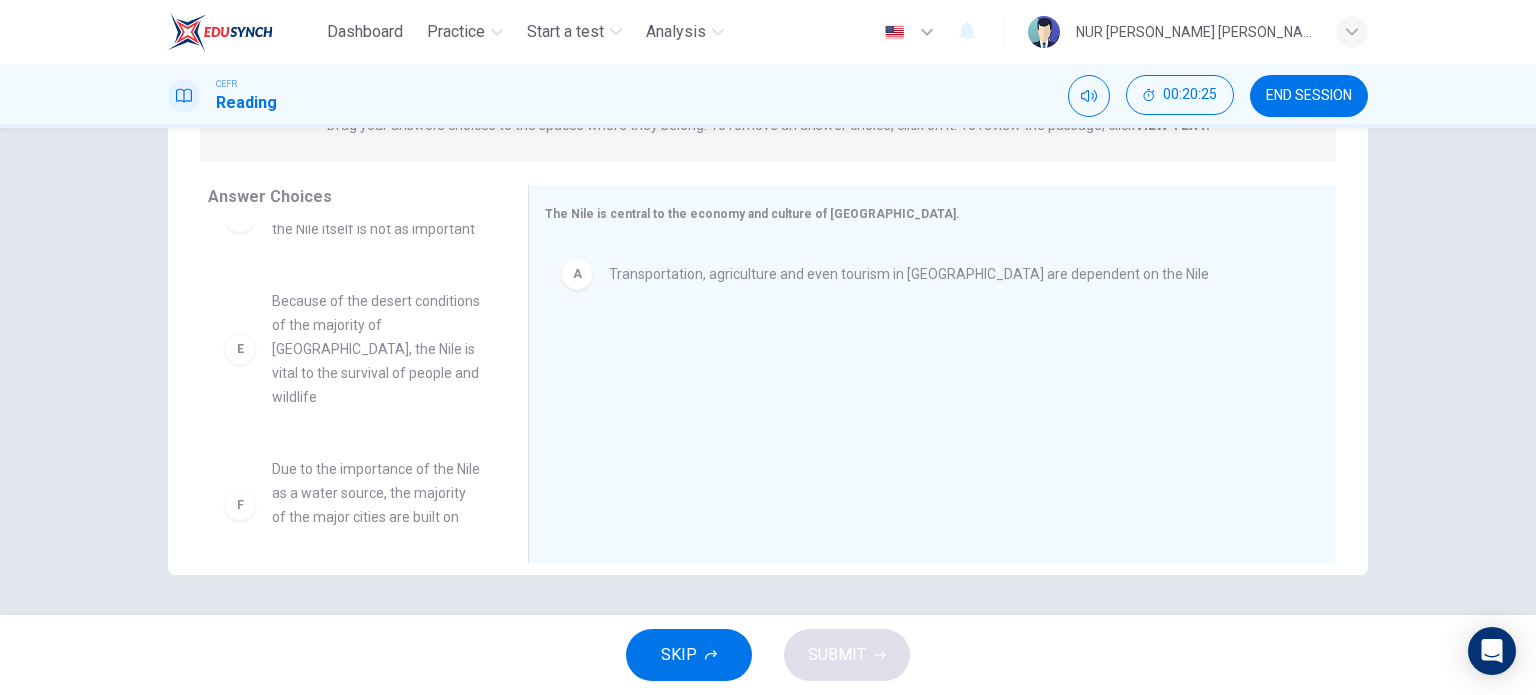 scroll, scrollTop: 348, scrollLeft: 0, axis: vertical 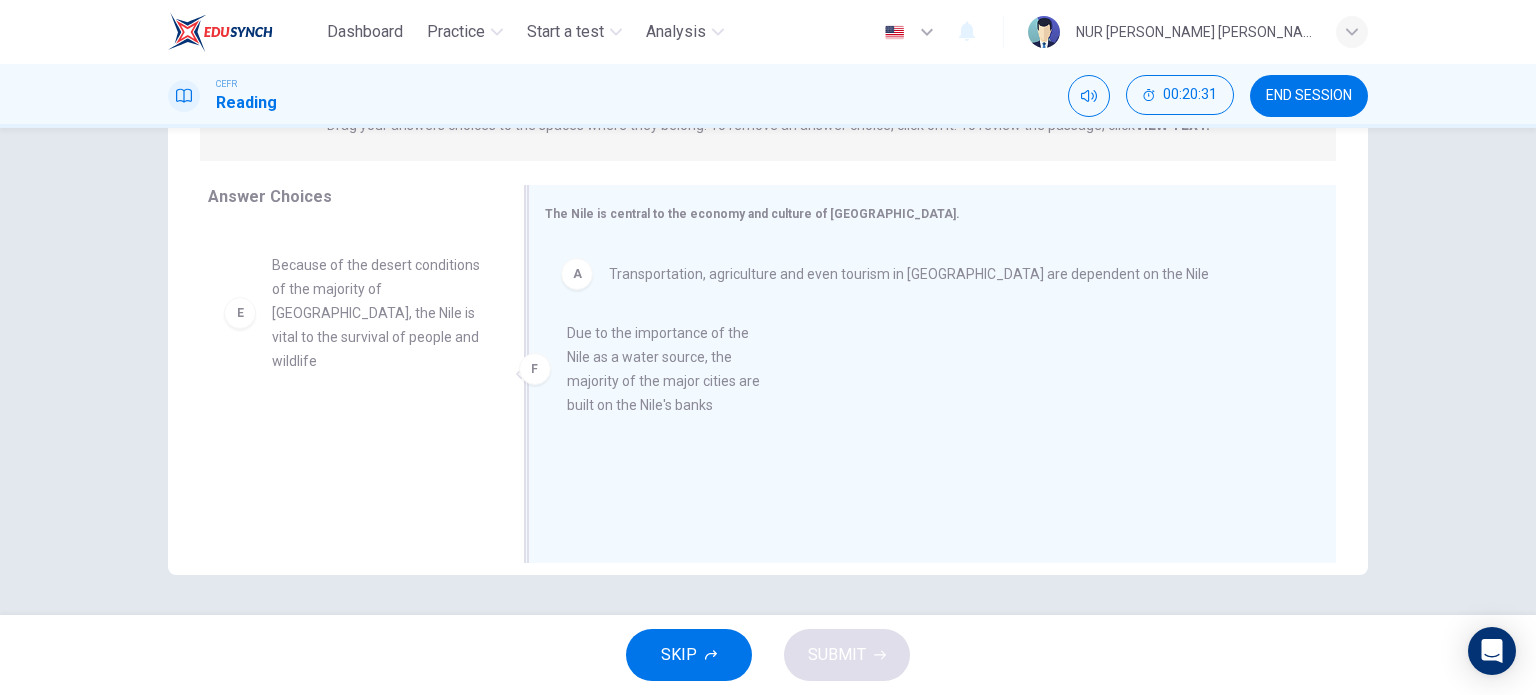 drag, startPoint x: 401, startPoint y: 497, endPoint x: 804, endPoint y: 351, distance: 428.63153 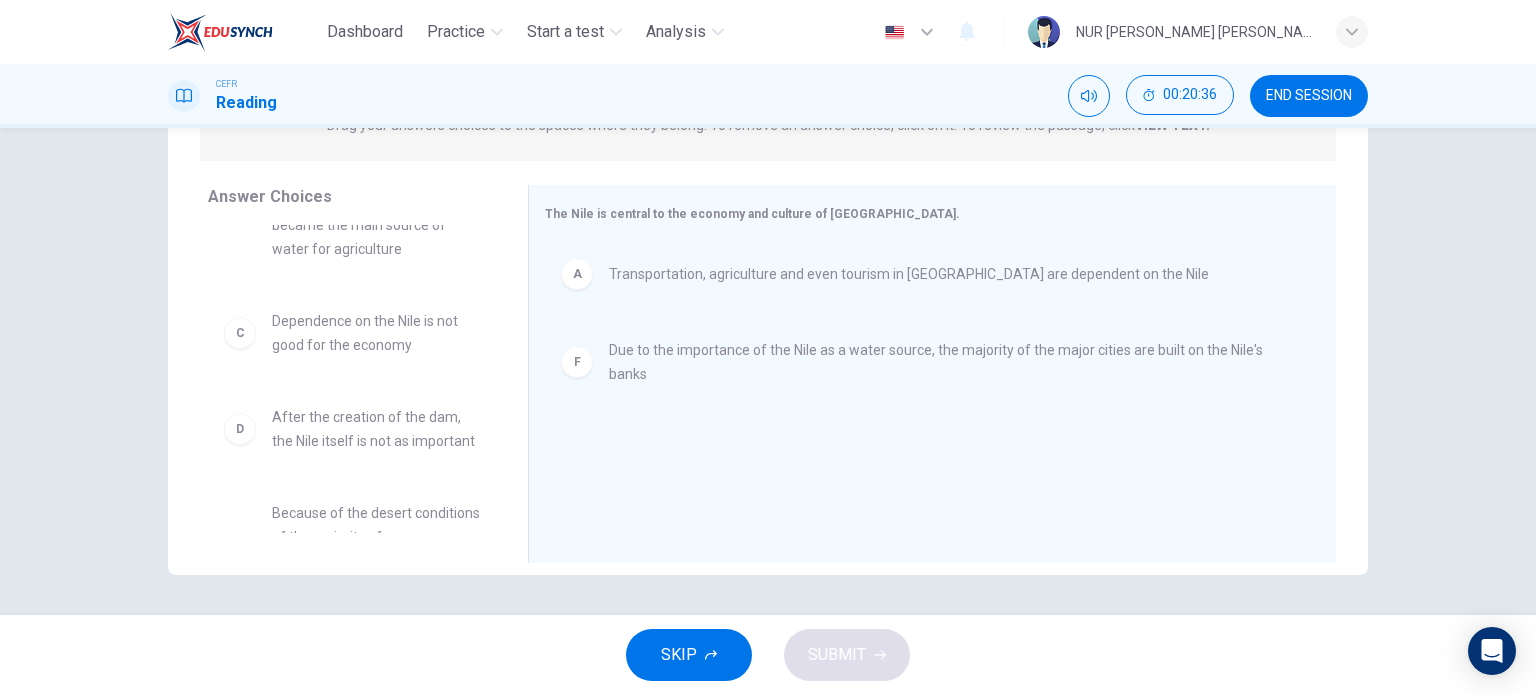 scroll, scrollTop: 204, scrollLeft: 0, axis: vertical 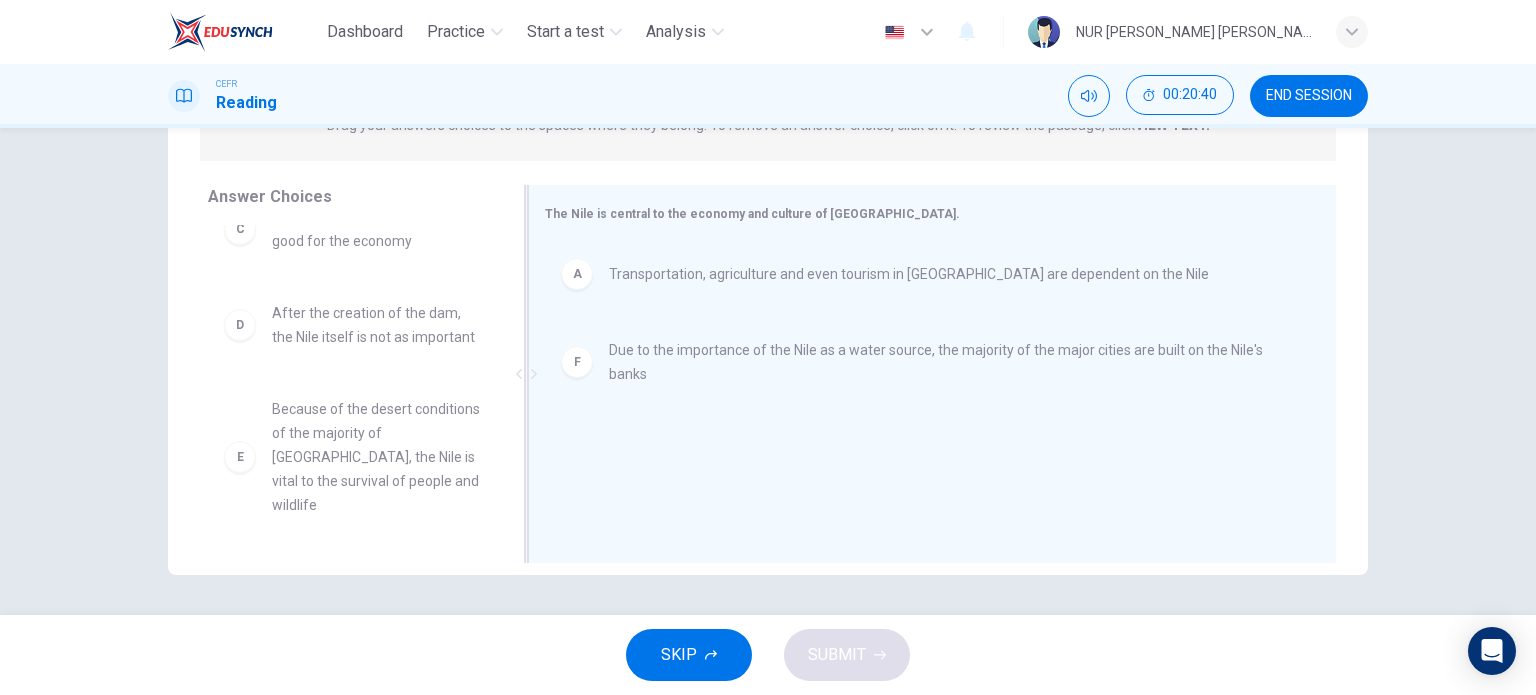 drag, startPoint x: 389, startPoint y: 499, endPoint x: 800, endPoint y: 444, distance: 414.66373 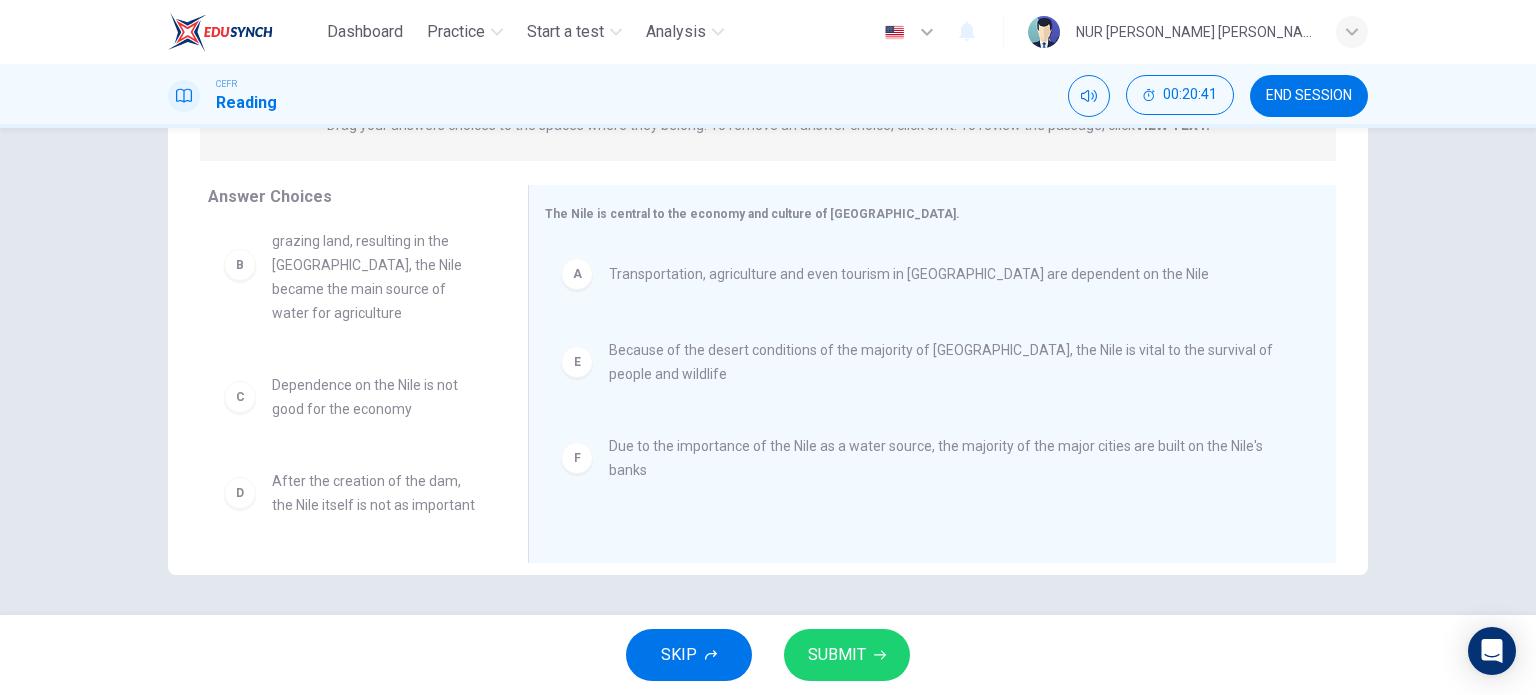 scroll, scrollTop: 60, scrollLeft: 0, axis: vertical 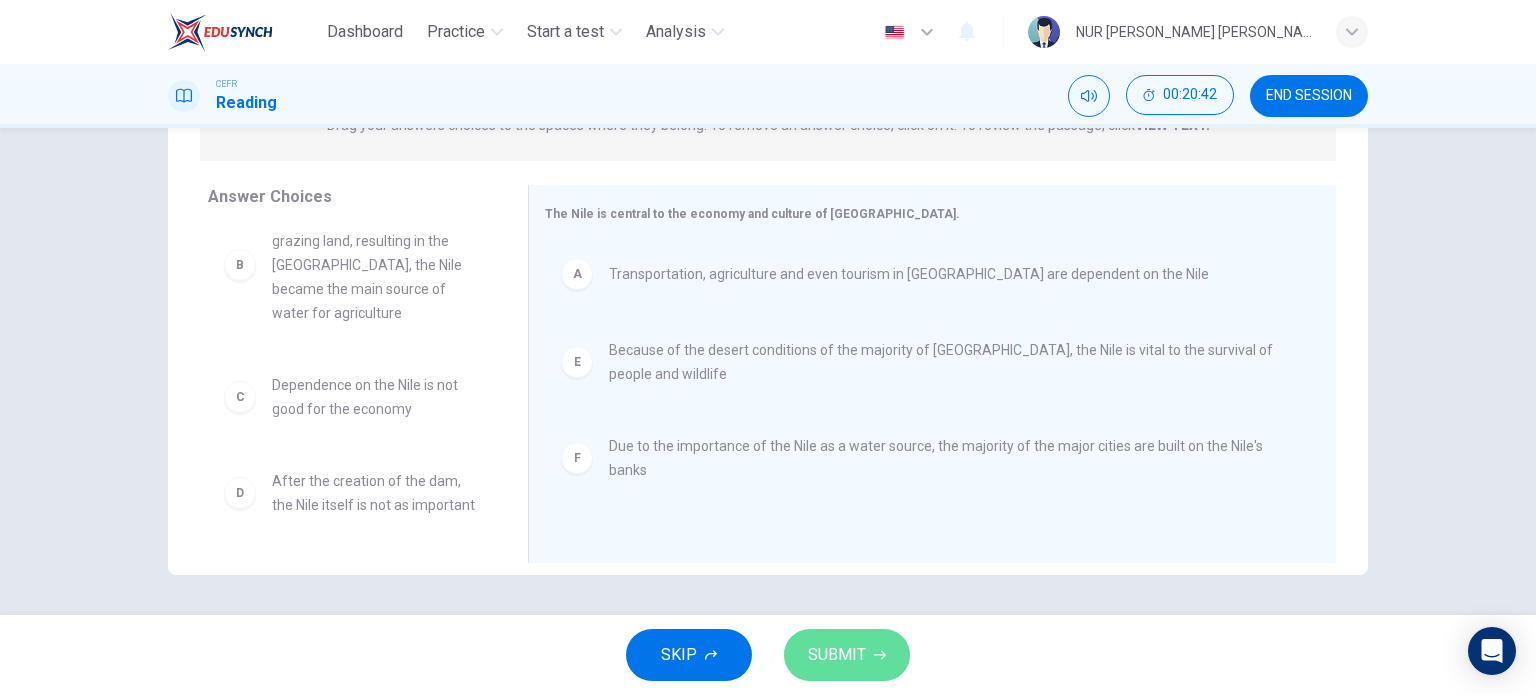 click on "SUBMIT" at bounding box center (847, 655) 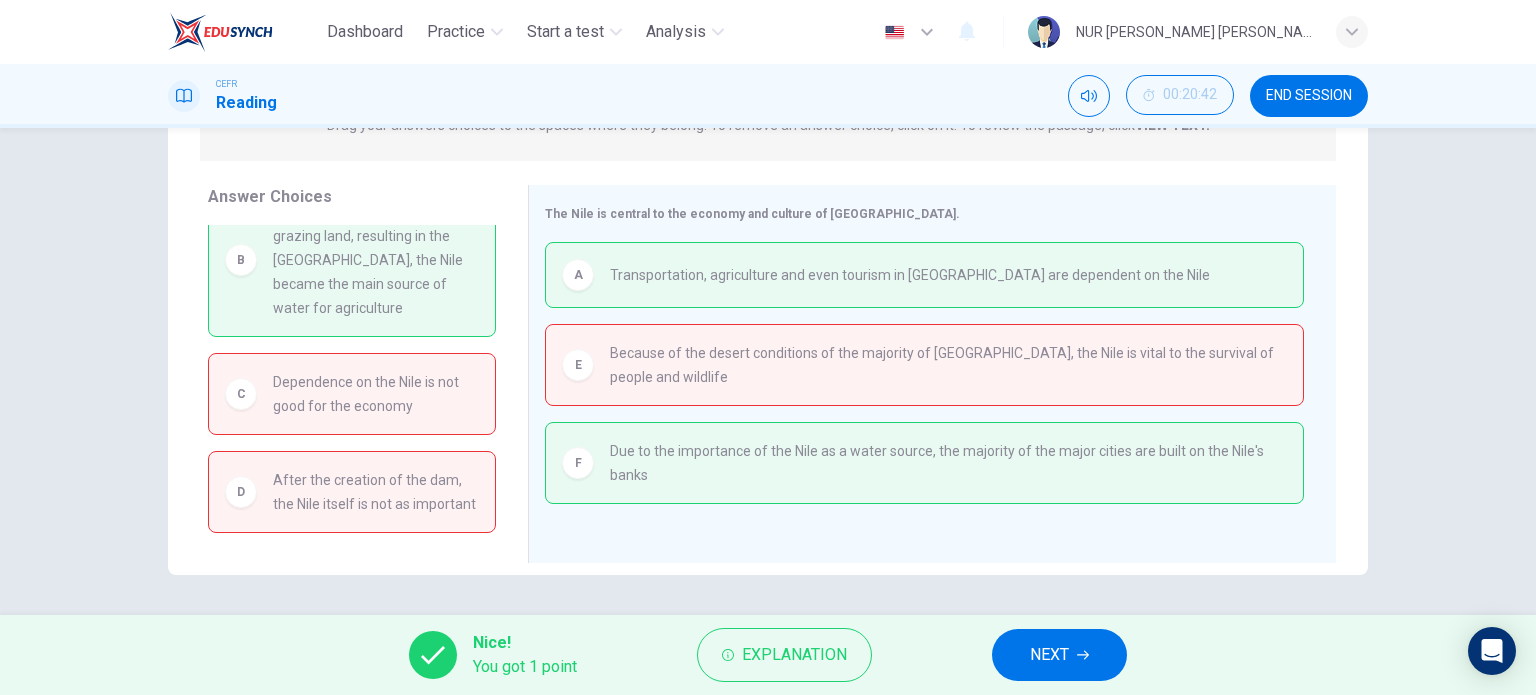 scroll, scrollTop: 0, scrollLeft: 0, axis: both 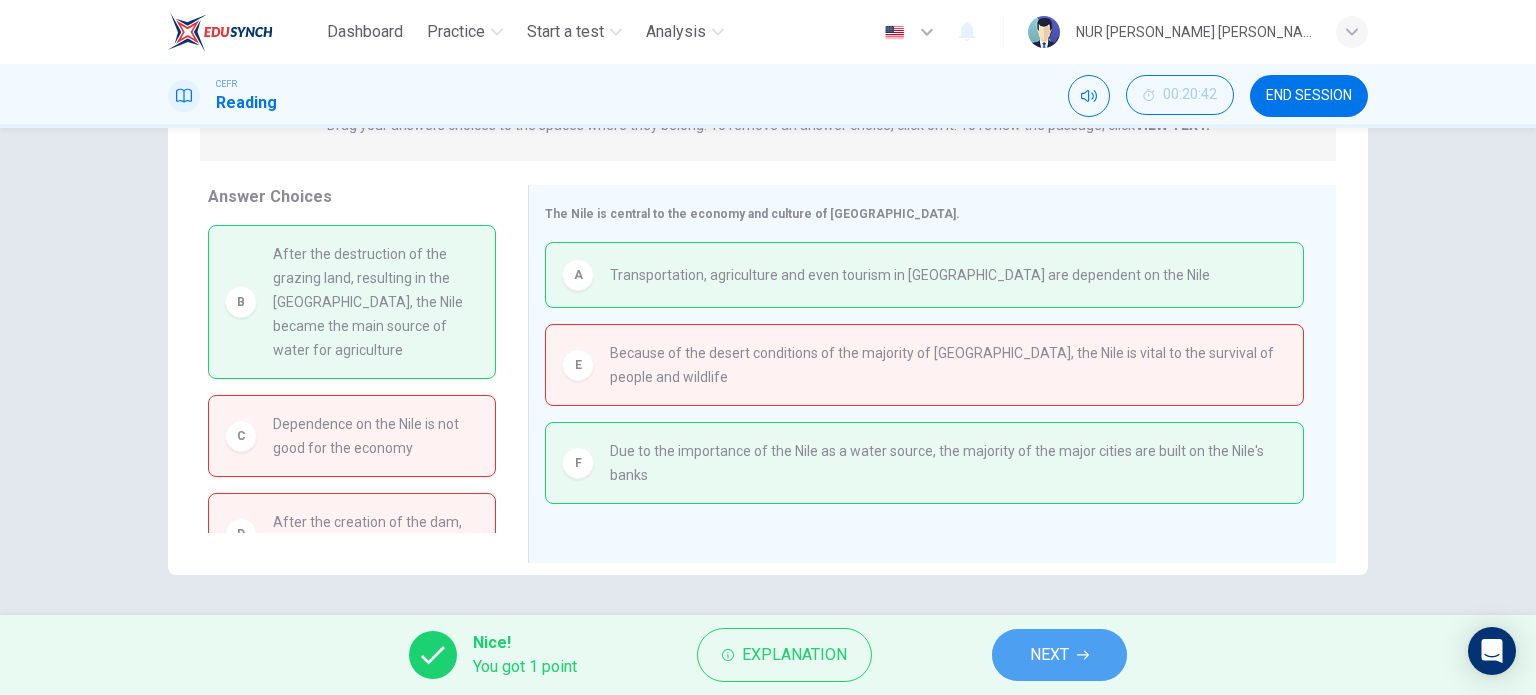 click on "NEXT" at bounding box center [1049, 655] 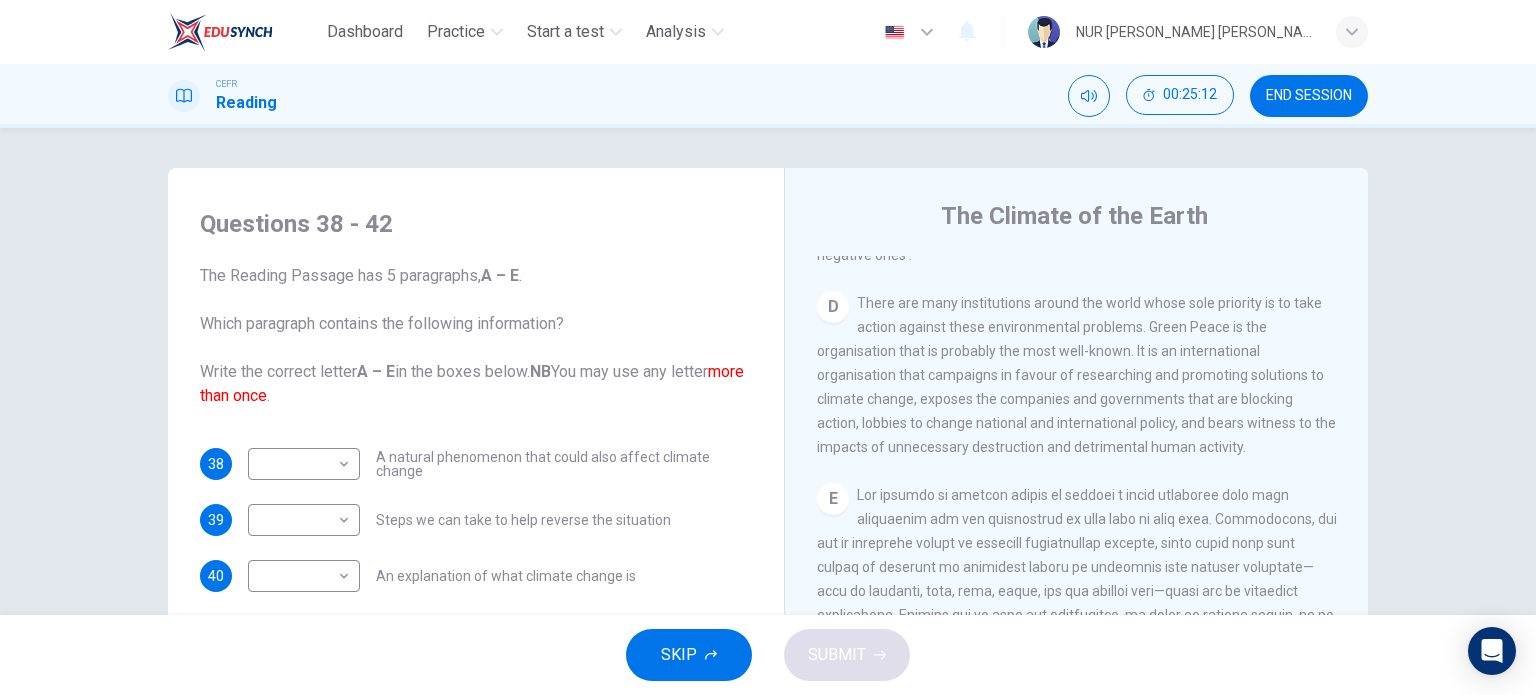 scroll, scrollTop: 1300, scrollLeft: 0, axis: vertical 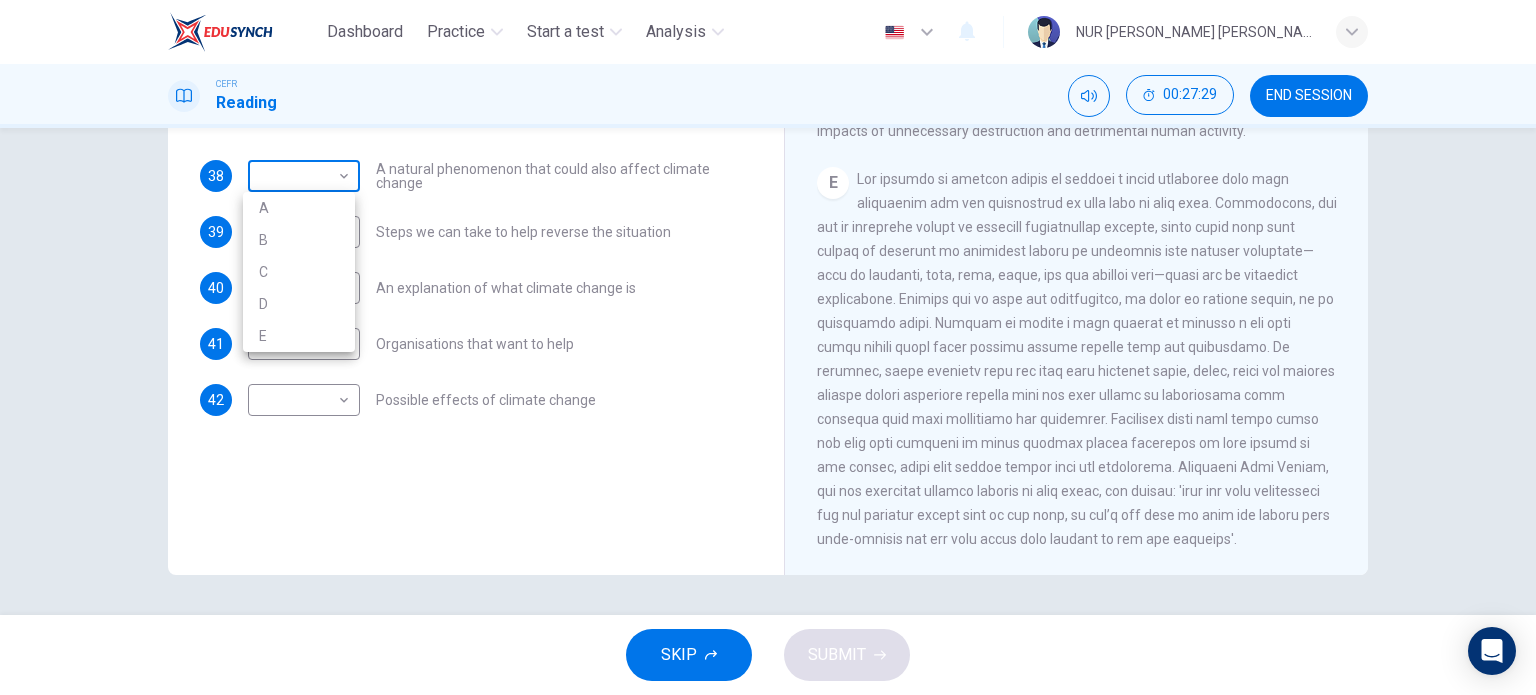click on "Dashboard Practice Start a test Analysis English en ​ NUR [PERSON_NAME] [PERSON_NAME] CEFR Reading 00:27:29 END SESSION Questions 38 - 42 The Reading Passage has 5 paragraphs,  A – E . Which paragraph contains the following information?  Write the correct letter  A – E  in the boxes below.
NB  You may use any letter  more than once . 38 ​ ​ A natural phenomenon that could also affect climate change 39 ​ ​ Steps we can take to help reverse the situation 40 ​ ​ An explanation of what climate change is 41 ​ ​ Organisations that want to help 42 ​ ​ Possible effects of climate change The Climate of the Earth CLICK TO ZOOM Click to Zoom A B C D E SKIP SUBMIT Dashboard Practice Start a test Analysis Notifications © Copyright  2025
A B C D E" at bounding box center [768, 347] 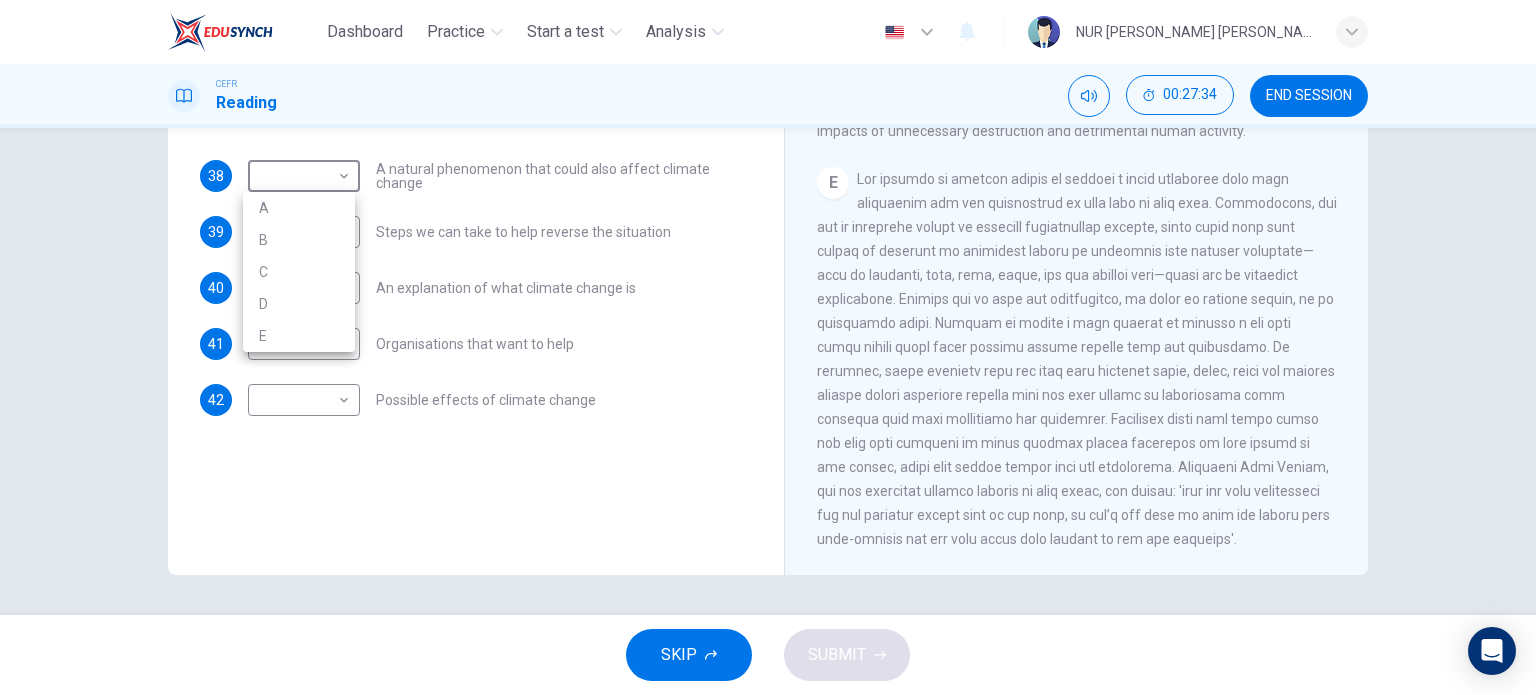 click at bounding box center (768, 347) 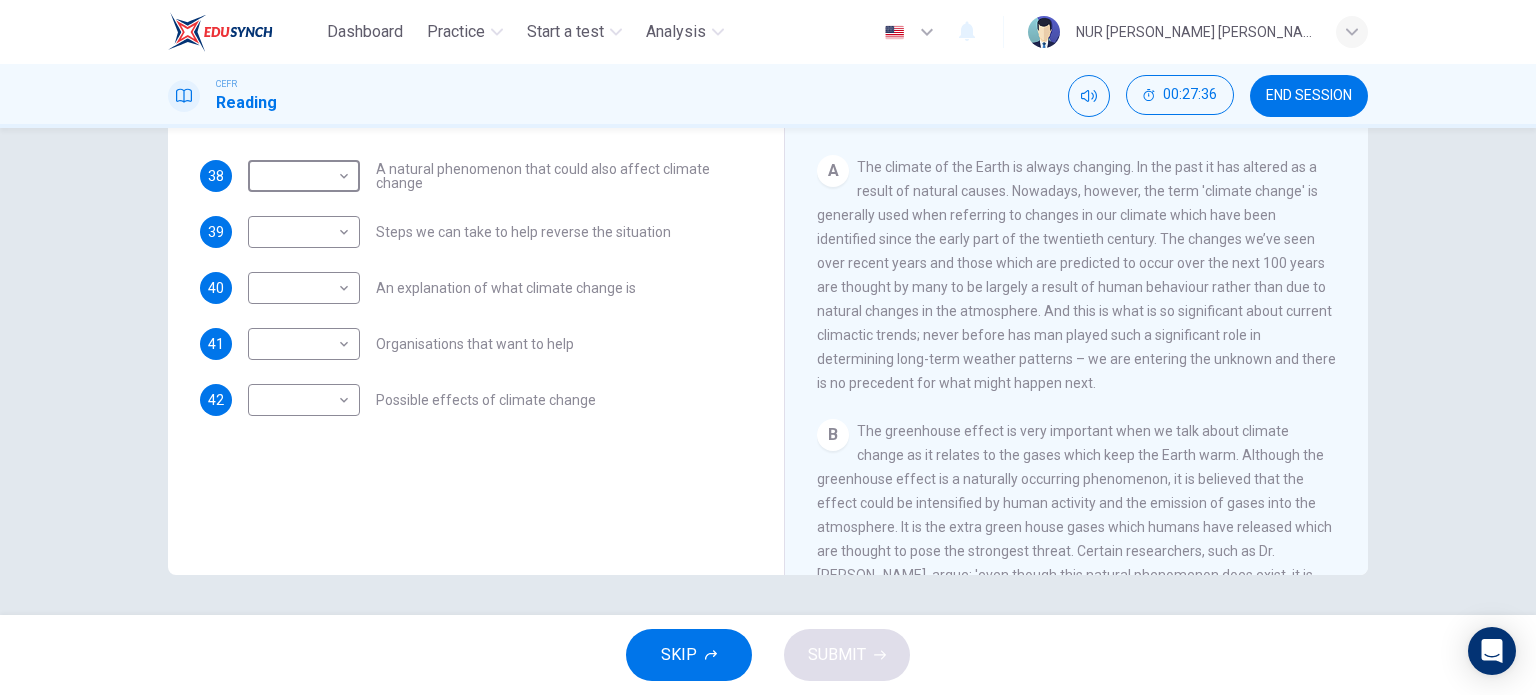 scroll, scrollTop: 0, scrollLeft: 0, axis: both 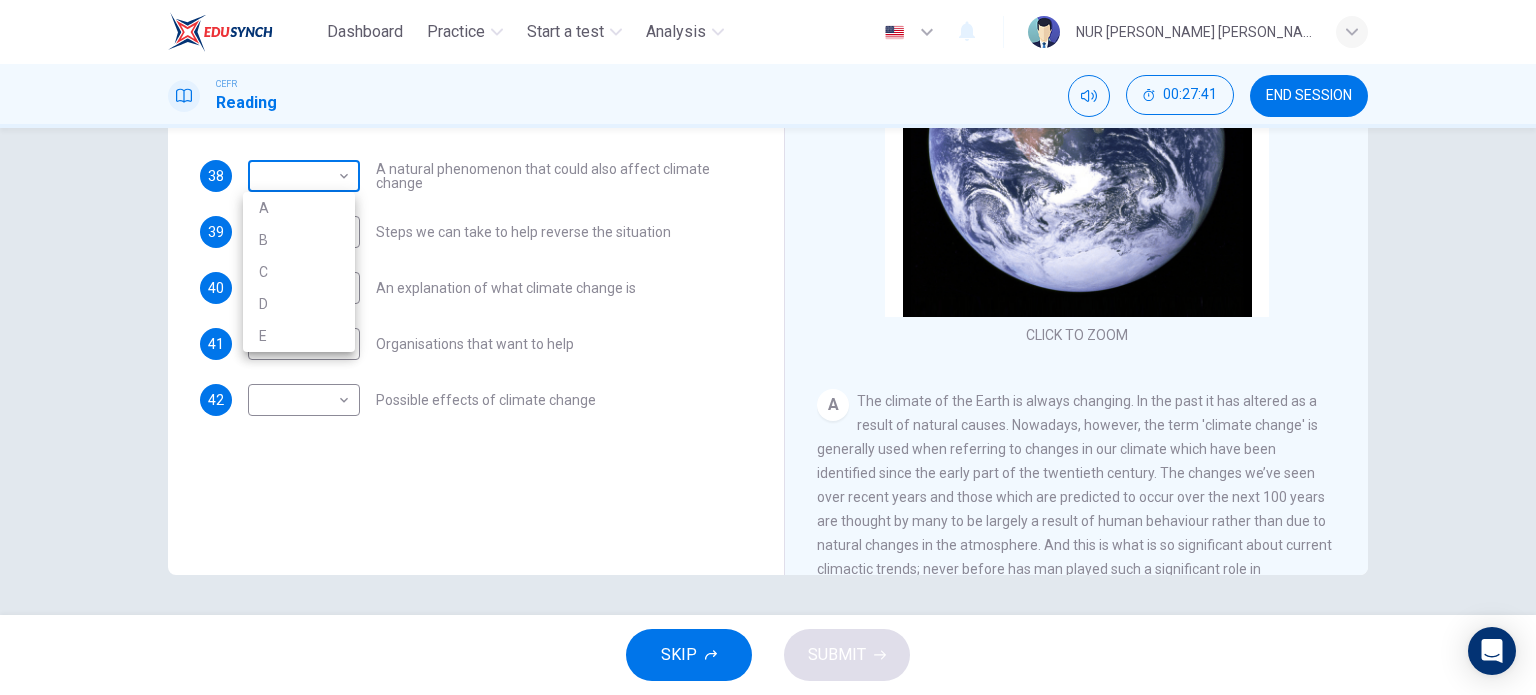 click on "Dashboard Practice Start a test Analysis English en ​ NUR [PERSON_NAME] [PERSON_NAME] CEFR Reading 00:27:41 END SESSION Questions 38 - 42 The Reading Passage has 5 paragraphs,  A – E . Which paragraph contains the following information?  Write the correct letter  A – E  in the boxes below.
NB  You may use any letter  more than once . 38 ​ ​ A natural phenomenon that could also affect climate change 39 ​ ​ Steps we can take to help reverse the situation 40 ​ ​ An explanation of what climate change is 41 ​ ​ Organisations that want to help 42 ​ ​ Possible effects of climate change The Climate of the Earth CLICK TO ZOOM Click to Zoom A B C D E SKIP SUBMIT Dashboard Practice Start a test Analysis Notifications © Copyright  2025
A B C D E" at bounding box center [768, 347] 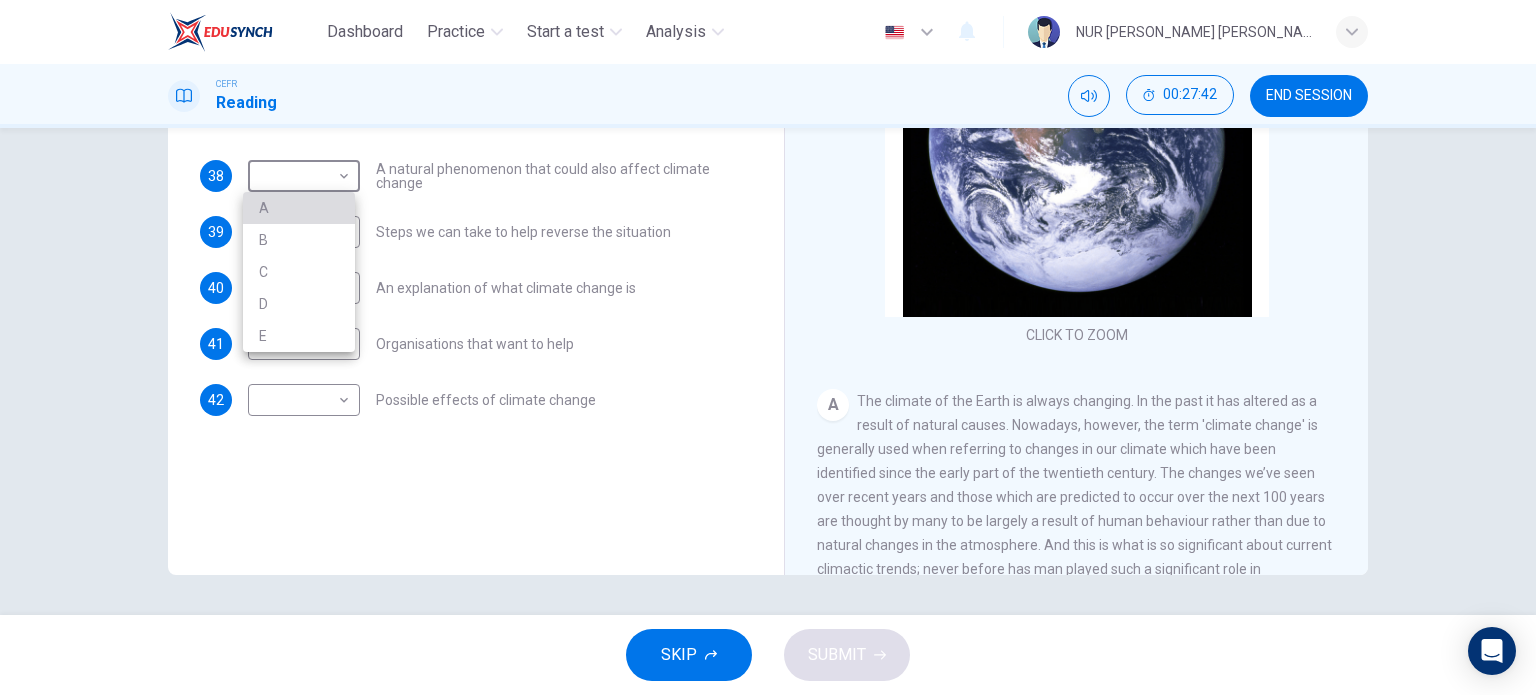 click on "A" at bounding box center [299, 208] 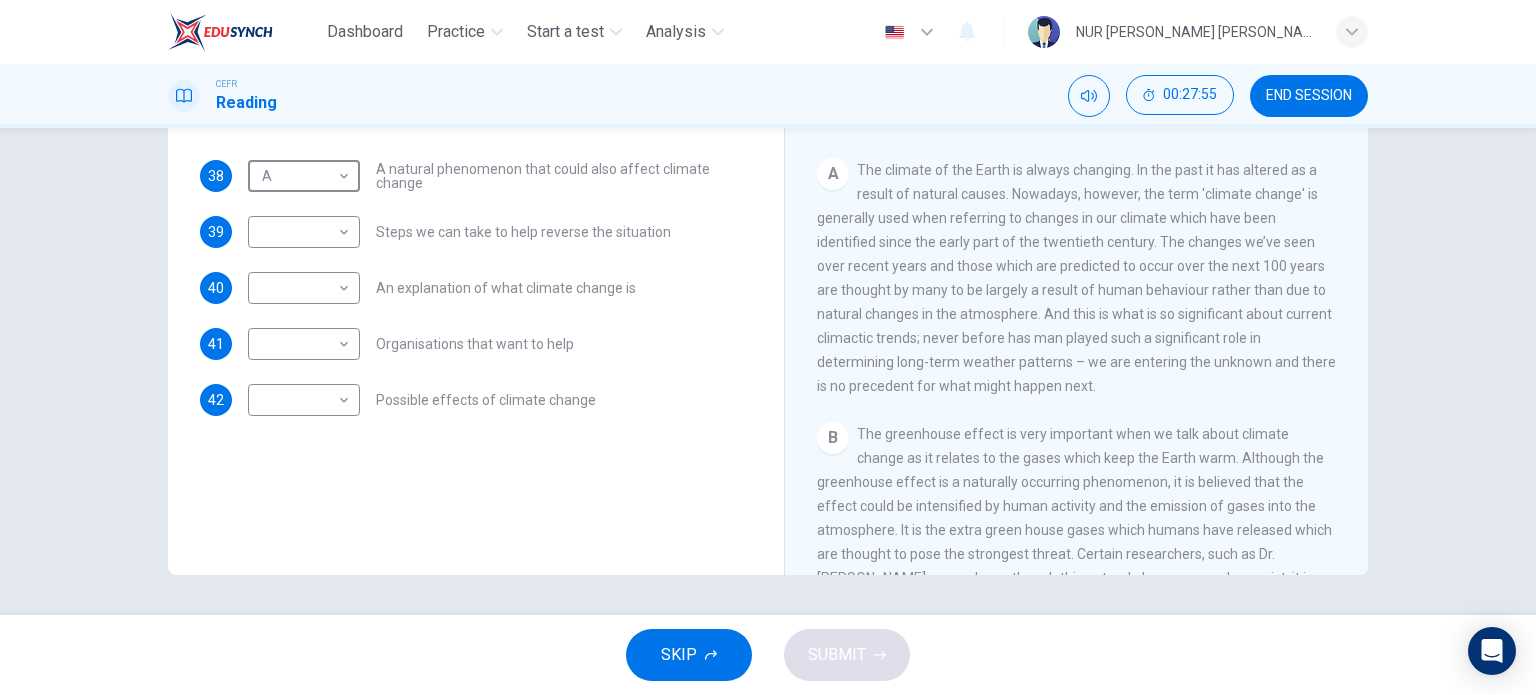 scroll, scrollTop: 296, scrollLeft: 0, axis: vertical 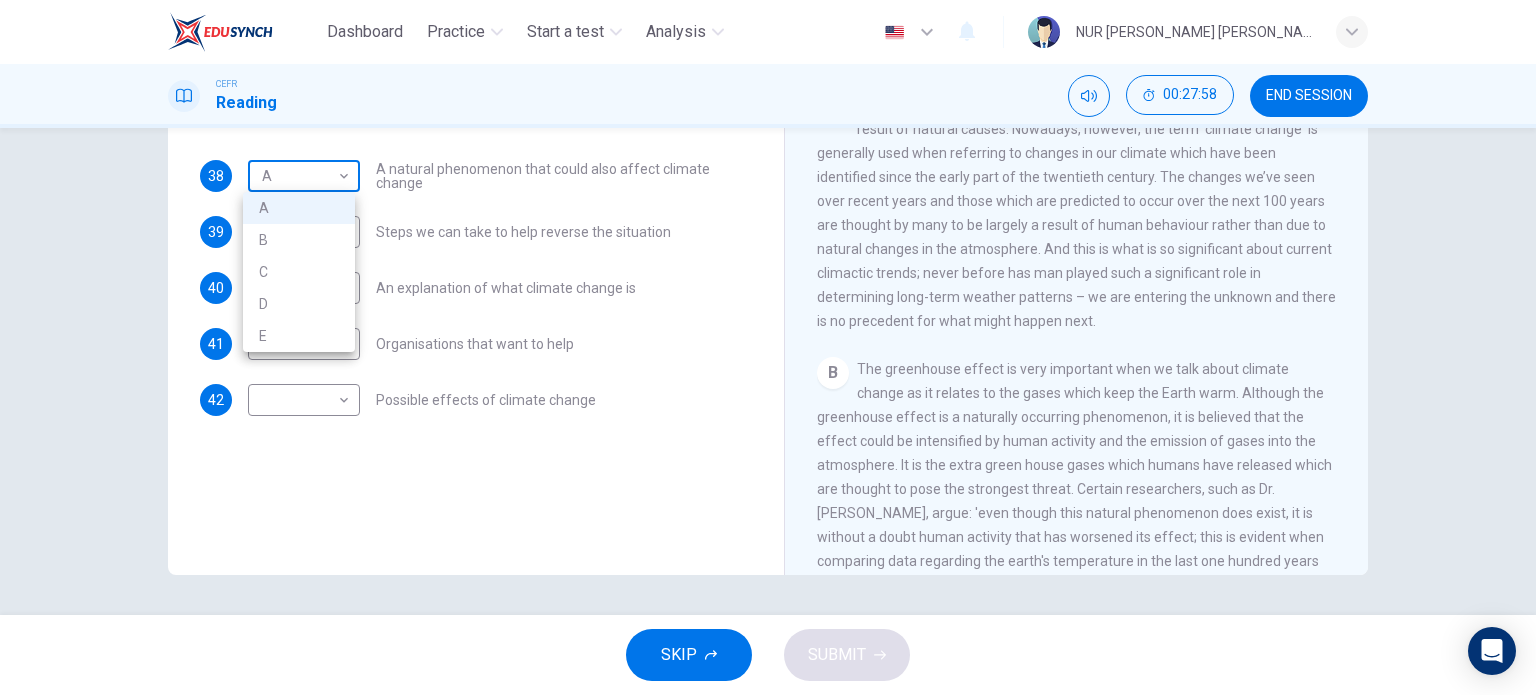 click on "Dashboard Practice Start a test Analysis English en ​ NUR [PERSON_NAME] [PERSON_NAME] CEFR Reading 00:27:58 END SESSION Questions 38 - 42 The Reading Passage has 5 paragraphs,  A – E . Which paragraph contains the following information?  Write the correct letter  A – E  in the boxes below.
NB  You may use any letter  more than once . 38 A A ​ A natural phenomenon that could also affect climate change 39 ​ ​ Steps we can take to help reverse the situation 40 ​ ​ An explanation of what climate change is 41 ​ ​ Organisations that want to help 42 ​ ​ Possible effects of climate change The Climate of the Earth CLICK TO ZOOM Click to Zoom A B C D E SKIP SUBMIT Dashboard Practice Start a test Analysis Notifications © Copyright  2025
A B C D E" at bounding box center (768, 347) 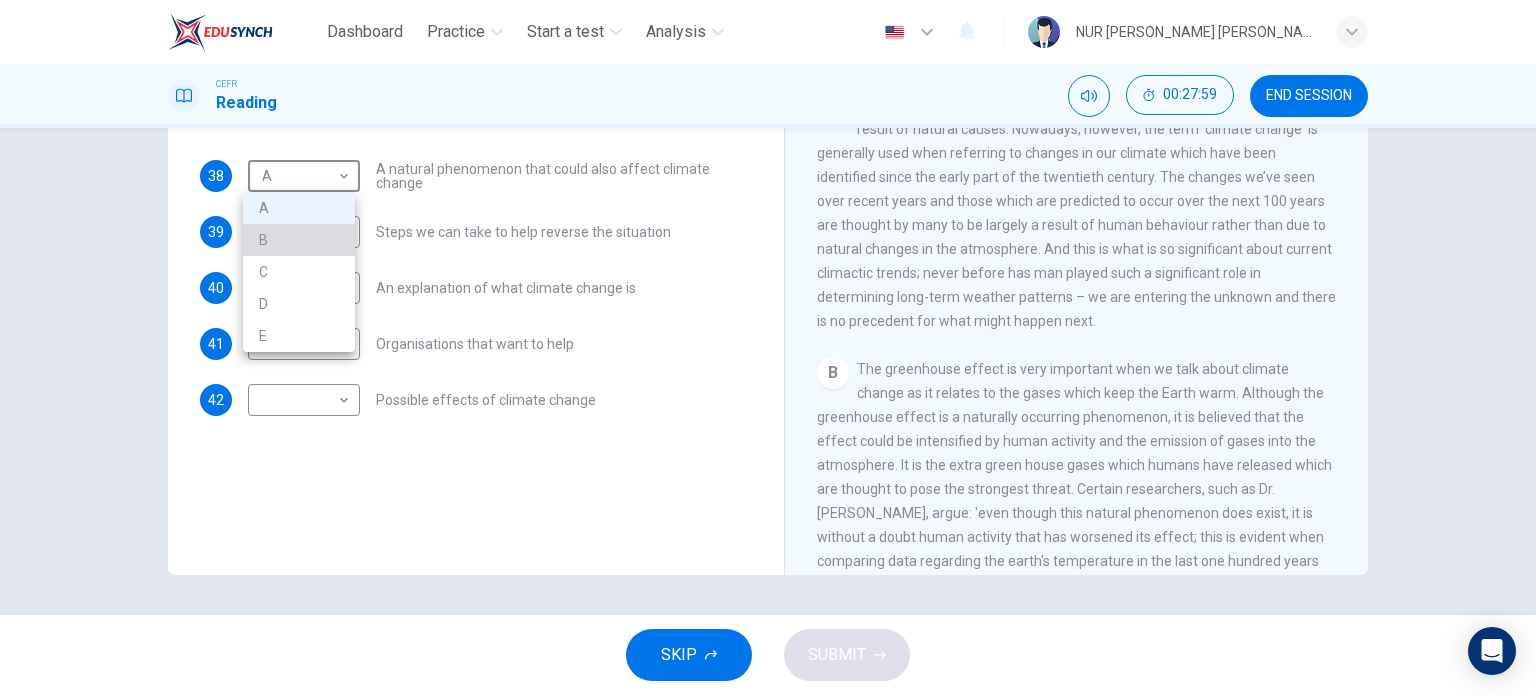 click on "B" at bounding box center (299, 240) 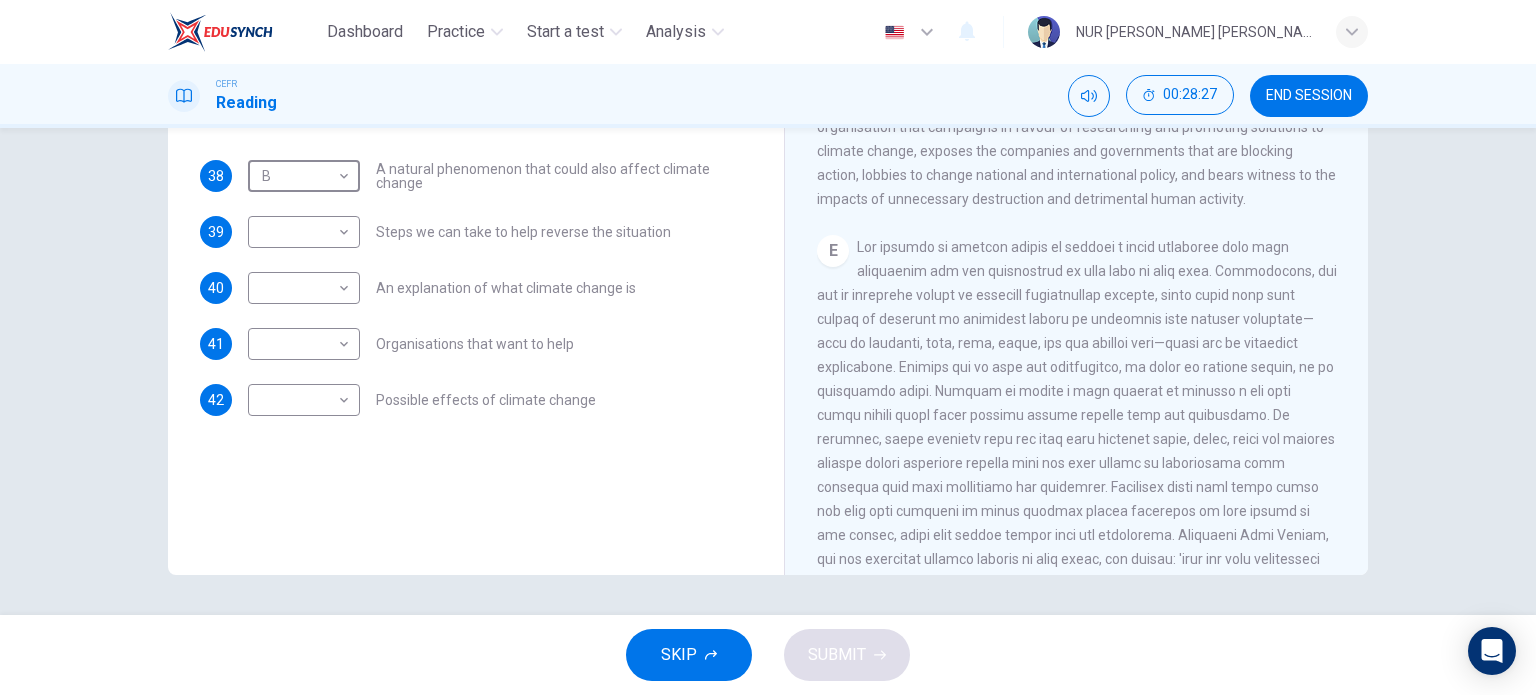 scroll, scrollTop: 1238, scrollLeft: 0, axis: vertical 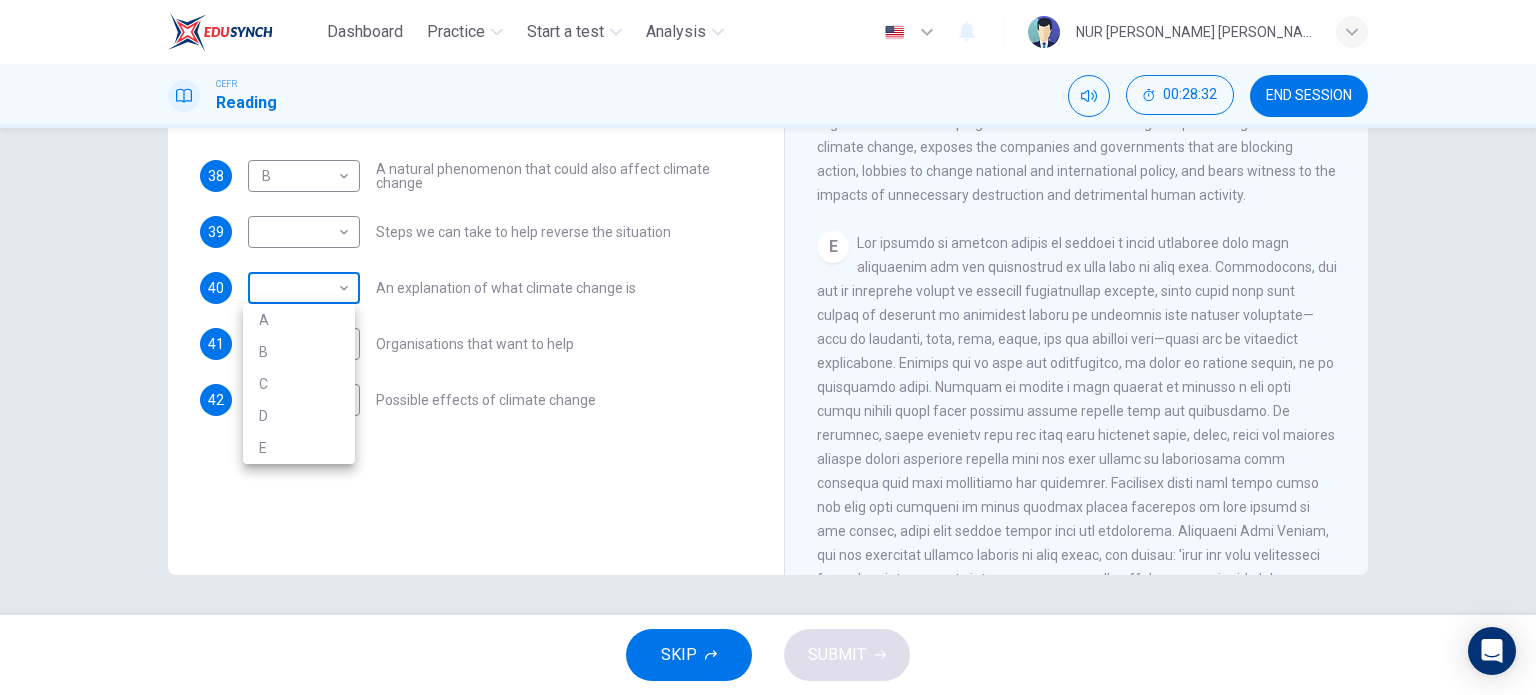 click on "Dashboard Practice Start a test Analysis English en ​ NUR [PERSON_NAME] [PERSON_NAME] CEFR Reading 00:28:32 END SESSION Questions 38 - 42 The Reading Passage has 5 paragraphs,  A – E . Which paragraph contains the following information?  Write the correct letter  A – E  in the boxes below.
NB  You may use any letter  more than once . 38 B B ​ A natural phenomenon that could also affect climate change 39 ​ ​ Steps we can take to help reverse the situation 40 ​ ​ An explanation of what climate change is 41 ​ ​ Organisations that want to help 42 ​ ​ Possible effects of climate change The Climate of the Earth CLICK TO ZOOM Click to Zoom A B C D E SKIP SUBMIT Dashboard Practice Start a test Analysis Notifications © Copyright  2025
A B C D E" at bounding box center (768, 347) 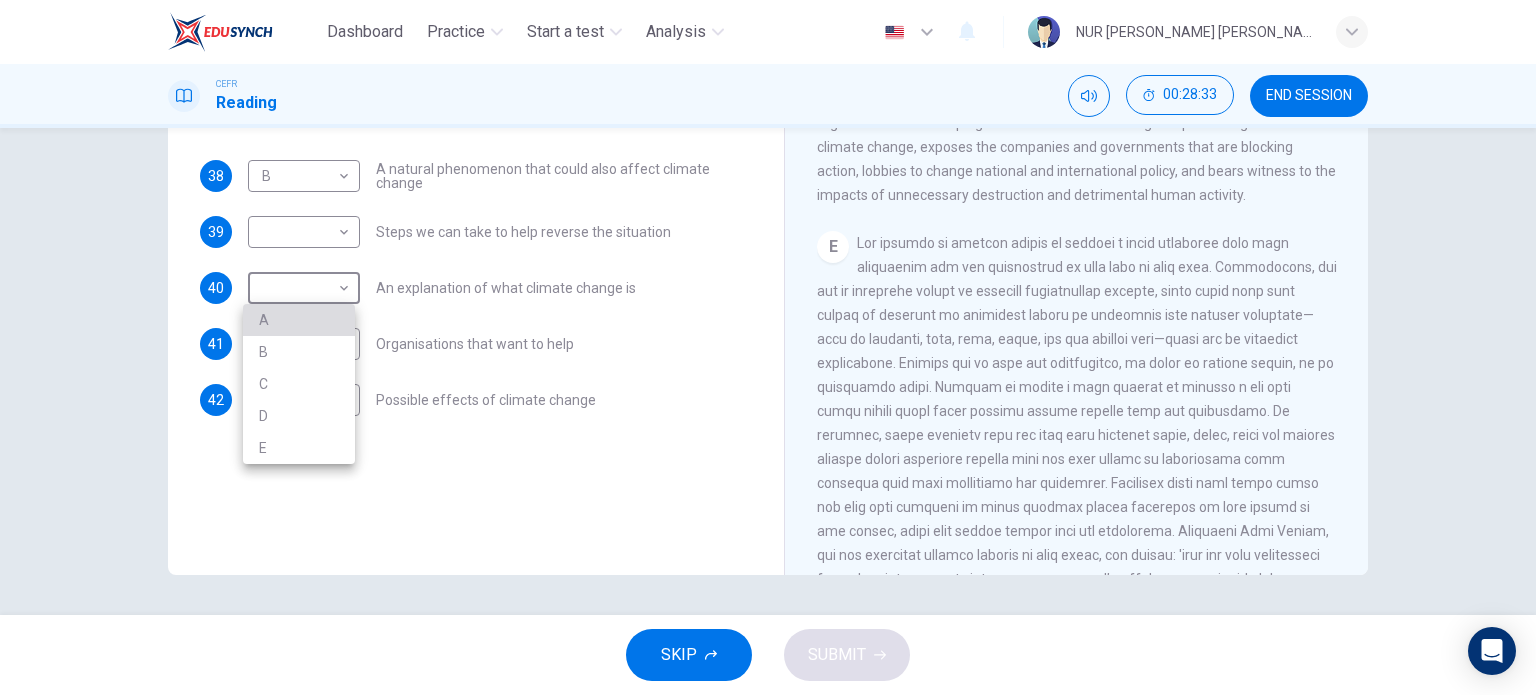 click on "A" at bounding box center (299, 320) 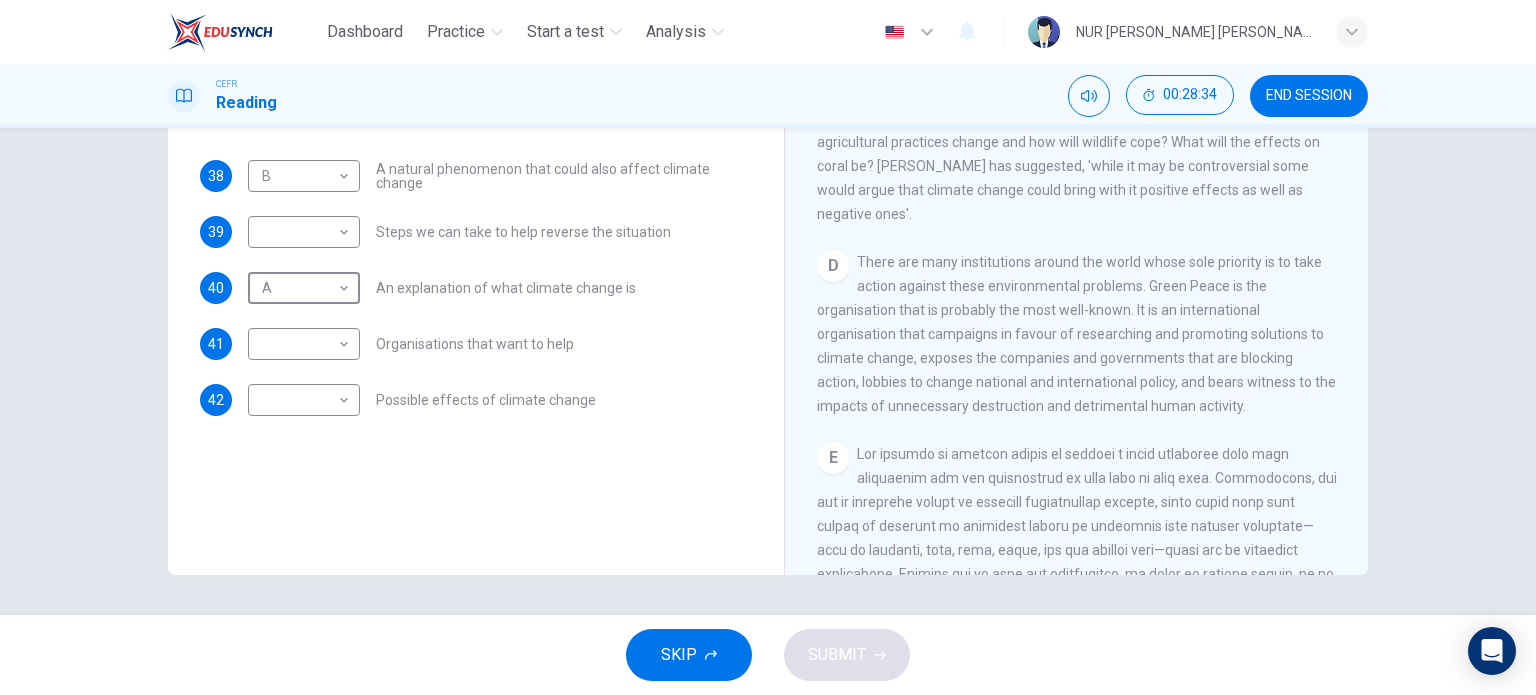 scroll, scrollTop: 1020, scrollLeft: 0, axis: vertical 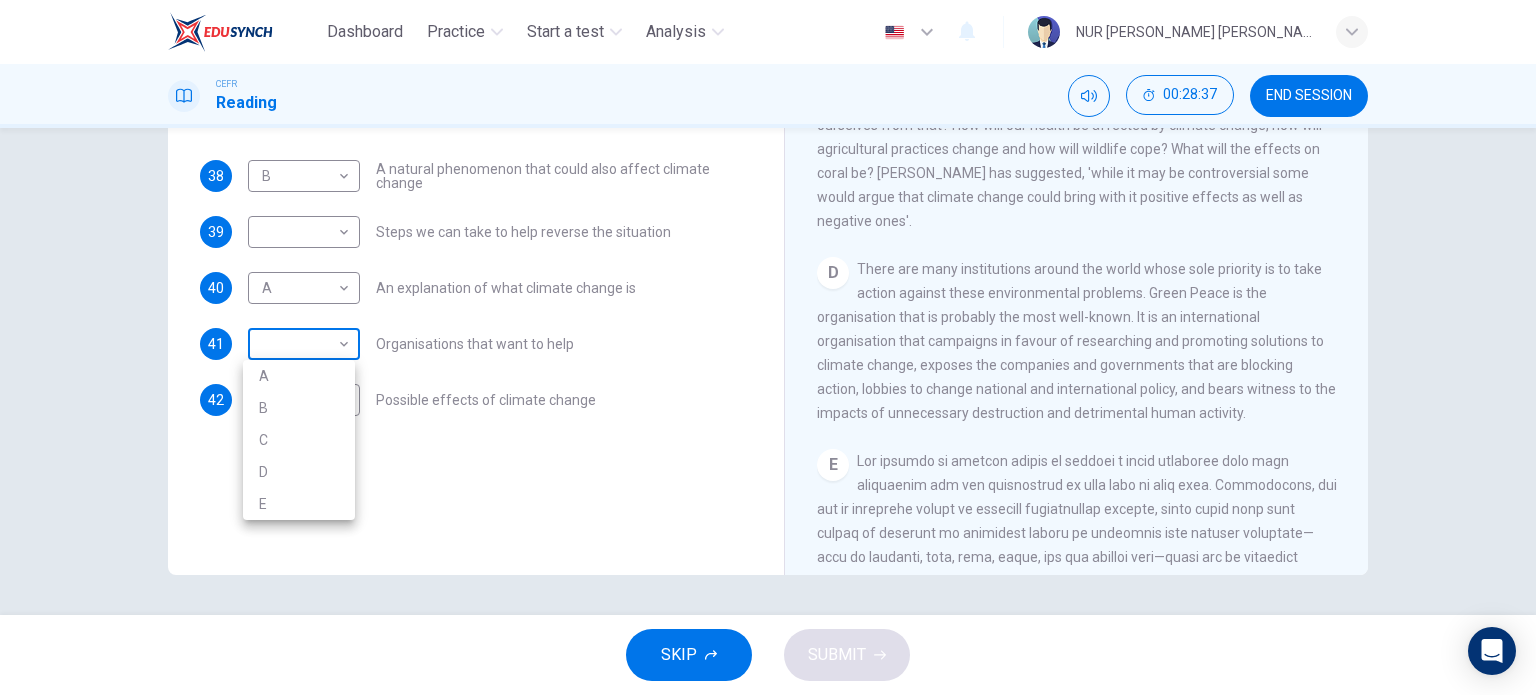 click on "Dashboard Practice Start a test Analysis English en ​ NUR [PERSON_NAME] [PERSON_NAME] CEFR Reading 00:28:37 END SESSION Questions 38 - 42 The Reading Passage has 5 paragraphs,  A – E . Which paragraph contains the following information?  Write the correct letter  A – E  in the boxes below.
NB  You may use any letter  more than once . 38 B B ​ A natural phenomenon that could also affect climate change 39 ​ ​ Steps we can take to help reverse the situation 40 A A ​ An explanation of what climate change is 41 ​ ​ Organisations that want to help 42 ​ ​ Possible effects of climate change The Climate of the Earth CLICK TO ZOOM Click to Zoom A B C D E SKIP SUBMIT Dashboard Practice Start a test Analysis Notifications © Copyright  2025
A B C D E" at bounding box center [768, 347] 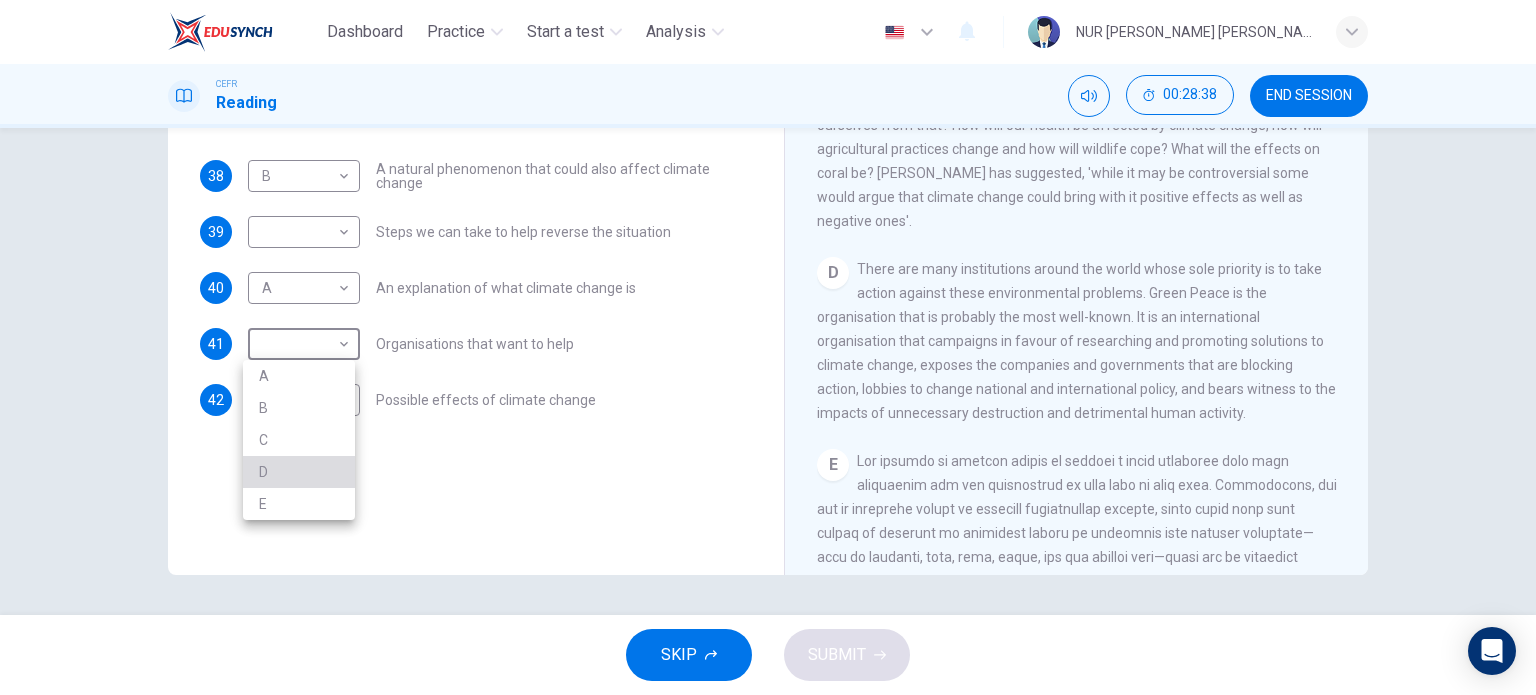 click on "D" at bounding box center (299, 472) 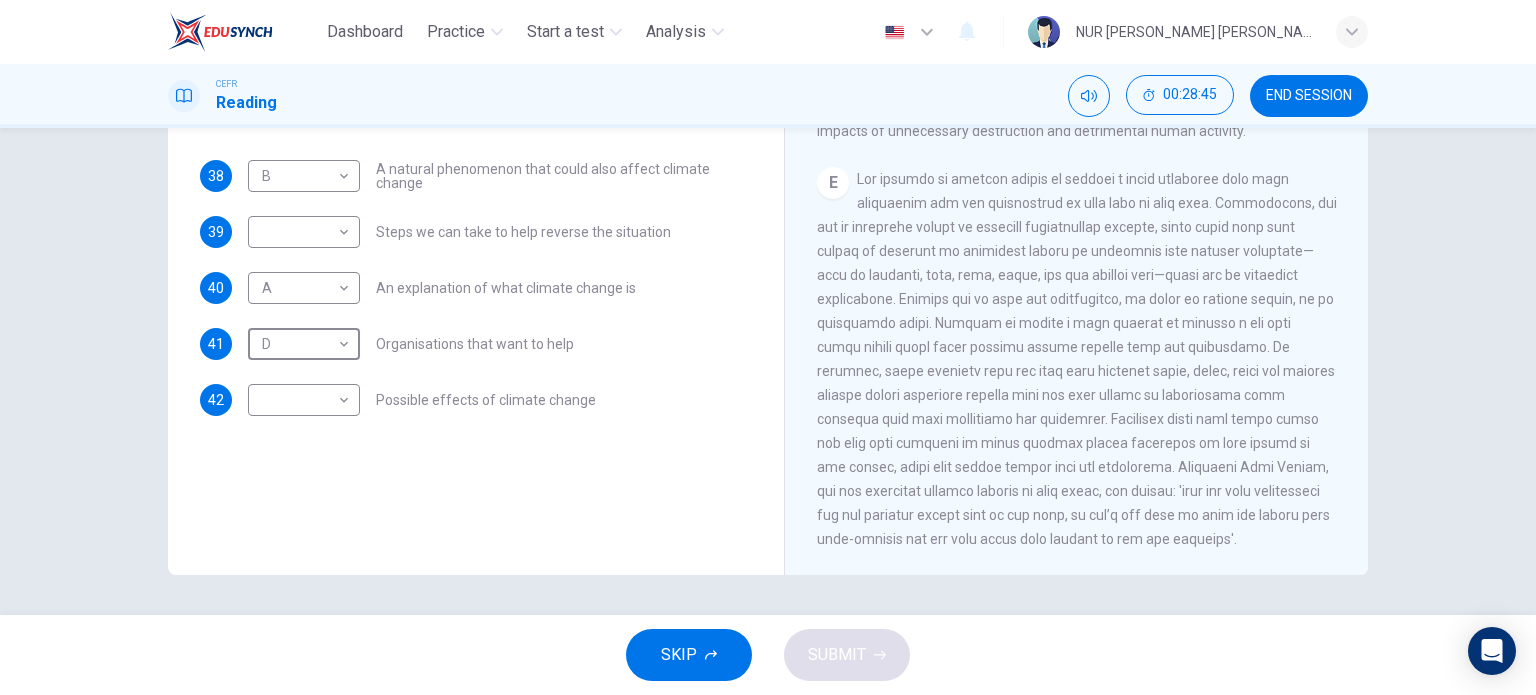 scroll, scrollTop: 1347, scrollLeft: 0, axis: vertical 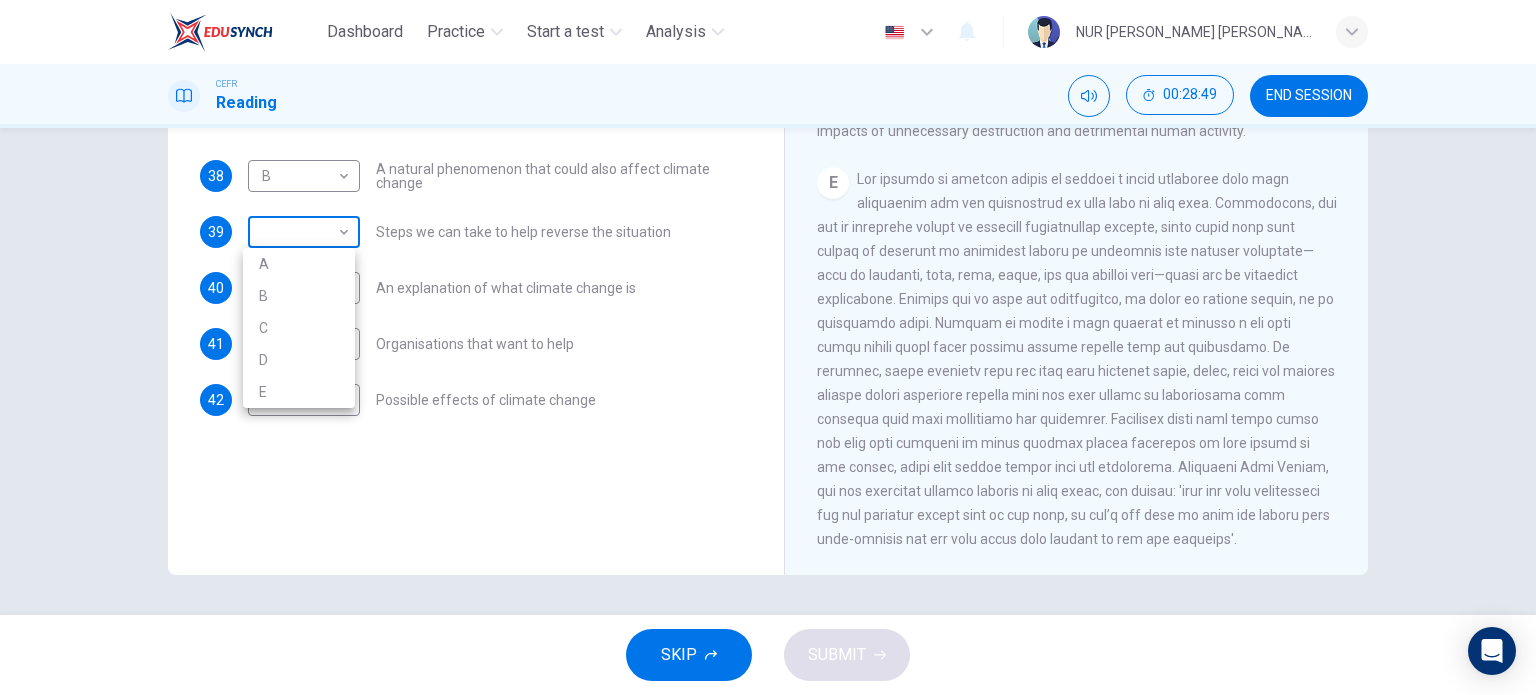 click on "Dashboard Practice Start a test Analysis English en ​ NUR [PERSON_NAME] [PERSON_NAME] CEFR Reading 00:28:49 END SESSION Questions 38 - 42 The Reading Passage has 5 paragraphs,  A – E . Which paragraph contains the following information?  Write the correct letter  A – E  in the boxes below.
NB  You may use any letter  more than once . 38 B B ​ A natural phenomenon that could also affect climate change 39 ​ ​ Steps we can take to help reverse the situation 40 A A ​ An explanation of what climate change is 41 D D ​ Organisations that want to help 42 ​ ​ Possible effects of climate change The Climate of the Earth CLICK TO ZOOM Click to Zoom A B C D E SKIP SUBMIT Dashboard Practice Start a test Analysis Notifications © Copyright  2025
A B C D E" at bounding box center [768, 347] 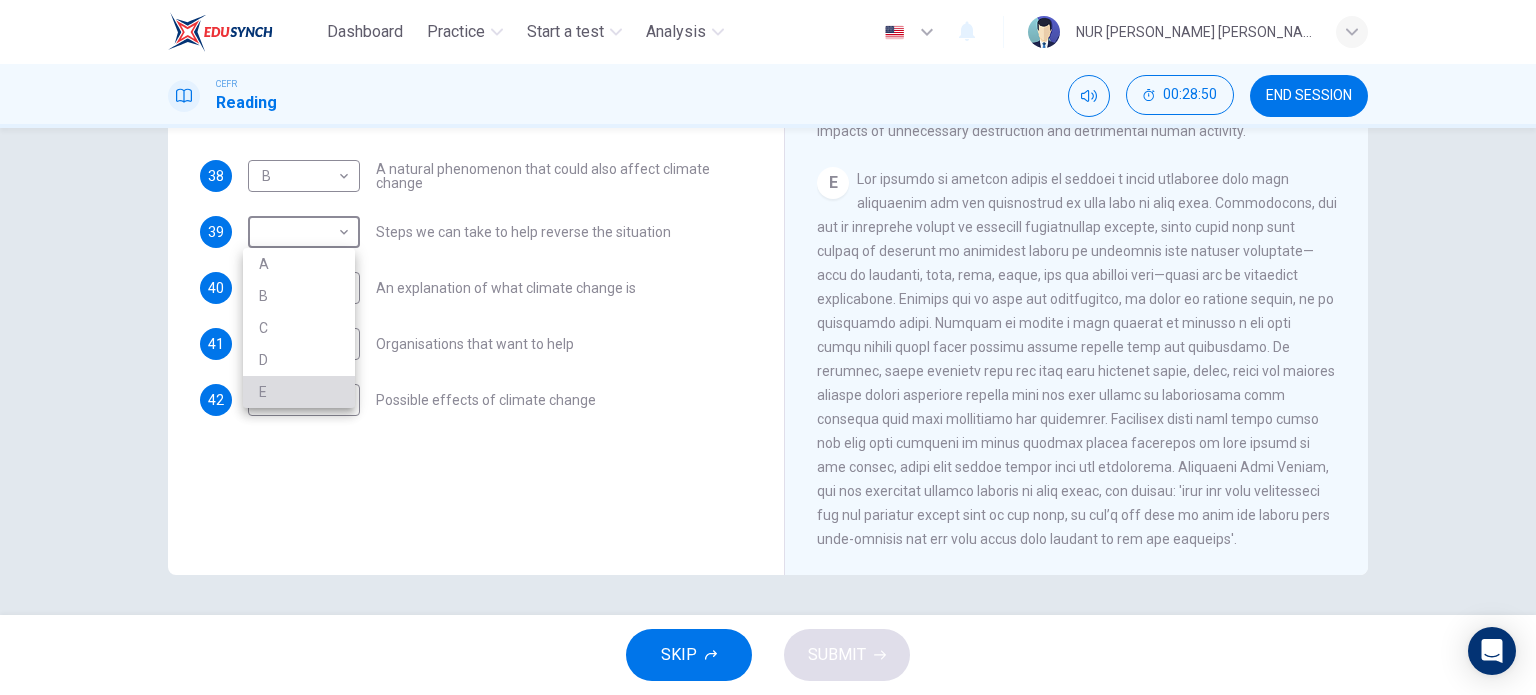 click on "E" at bounding box center [299, 392] 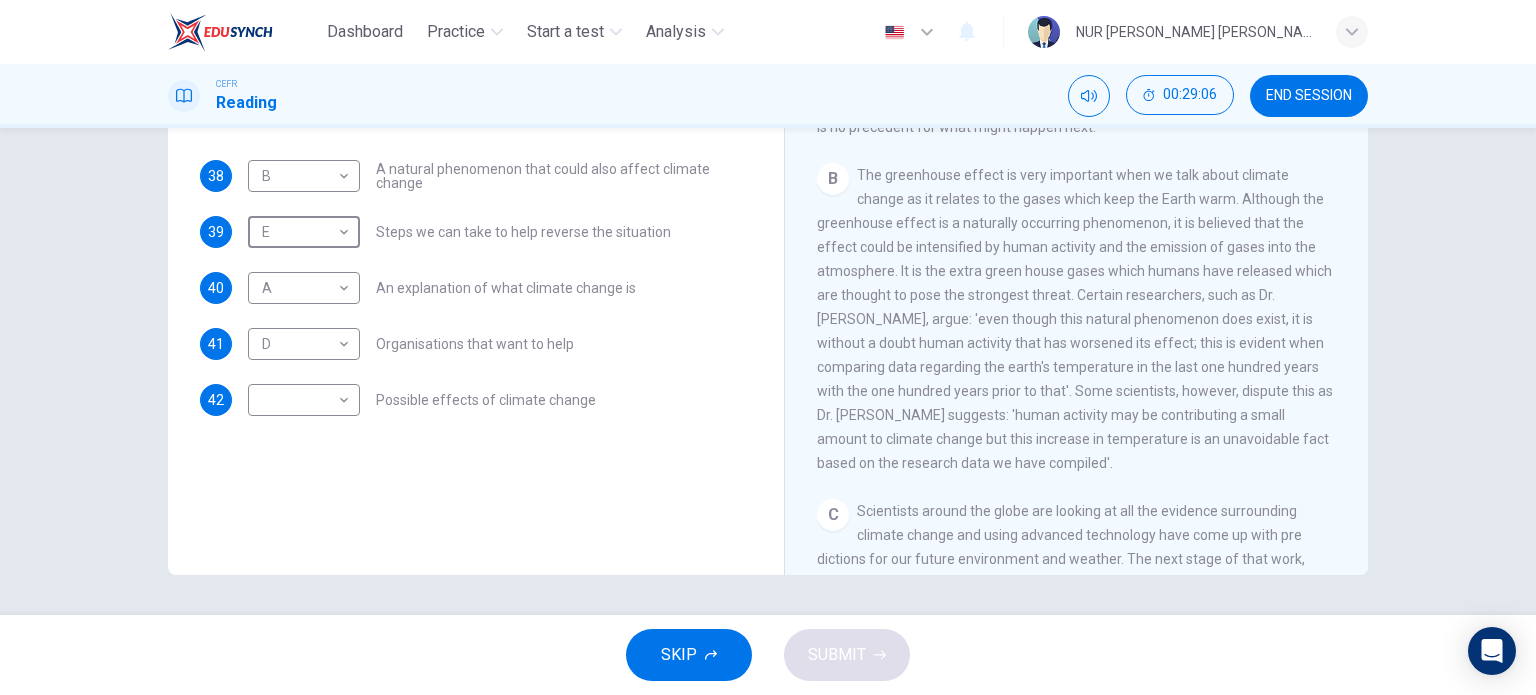 scroll, scrollTop: 508, scrollLeft: 0, axis: vertical 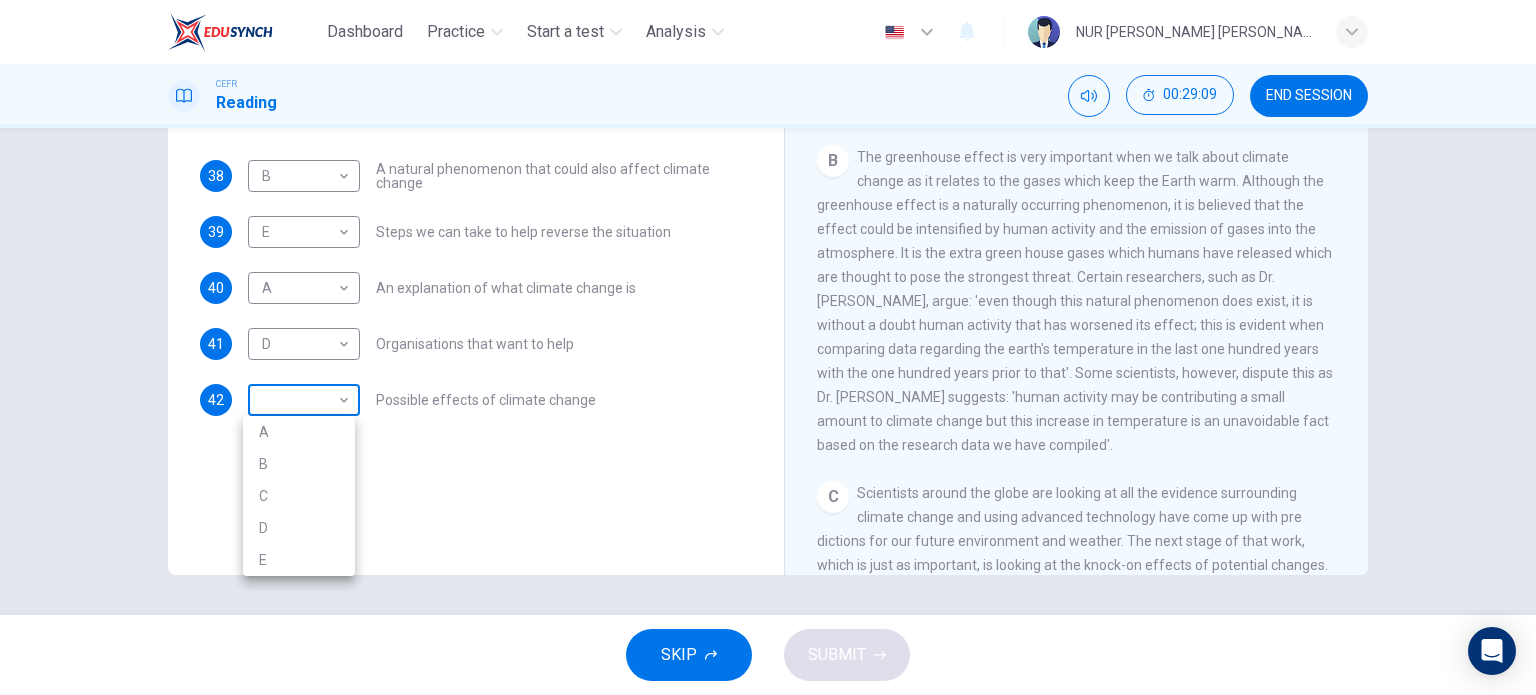 click on "Dashboard Practice Start a test Analysis English en ​ NUR [PERSON_NAME] [PERSON_NAME] CEFR Reading 00:29:09 END SESSION Questions 38 - 42 The Reading Passage has 5 paragraphs,  A – E . Which paragraph contains the following information?  Write the correct letter  A – E  in the boxes below.
NB  You may use any letter  more than once . 38 B B ​ A natural phenomenon that could also affect climate change 39 E E ​ Steps we can take to help reverse the situation 40 A A ​ An explanation of what climate change is 41 D D ​ Organisations that want to help 42 ​ ​ Possible effects of climate change The Climate of the Earth CLICK TO ZOOM Click to Zoom A B C D E SKIP SUBMIT Dashboard Practice Start a test Analysis Notifications © Copyright  2025
A B C D E" at bounding box center [768, 347] 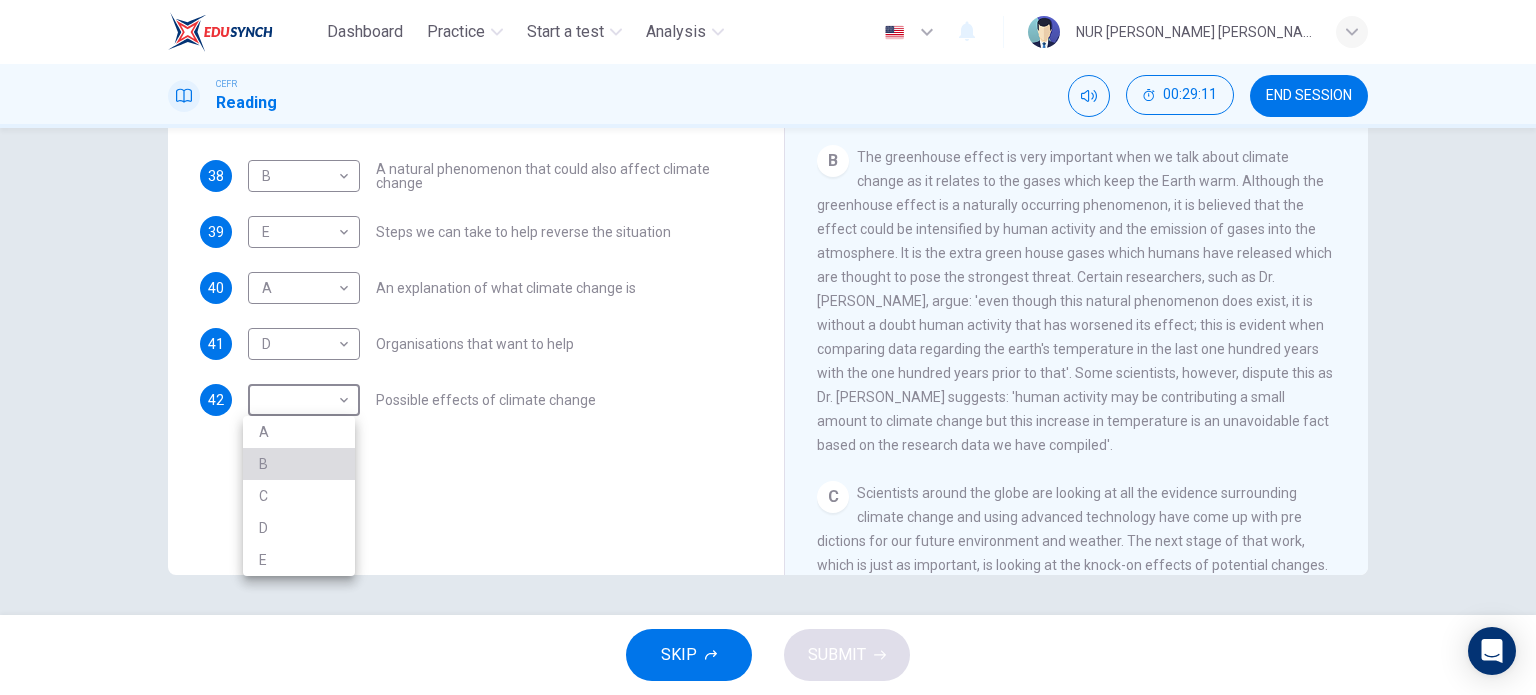 click on "B" at bounding box center [299, 464] 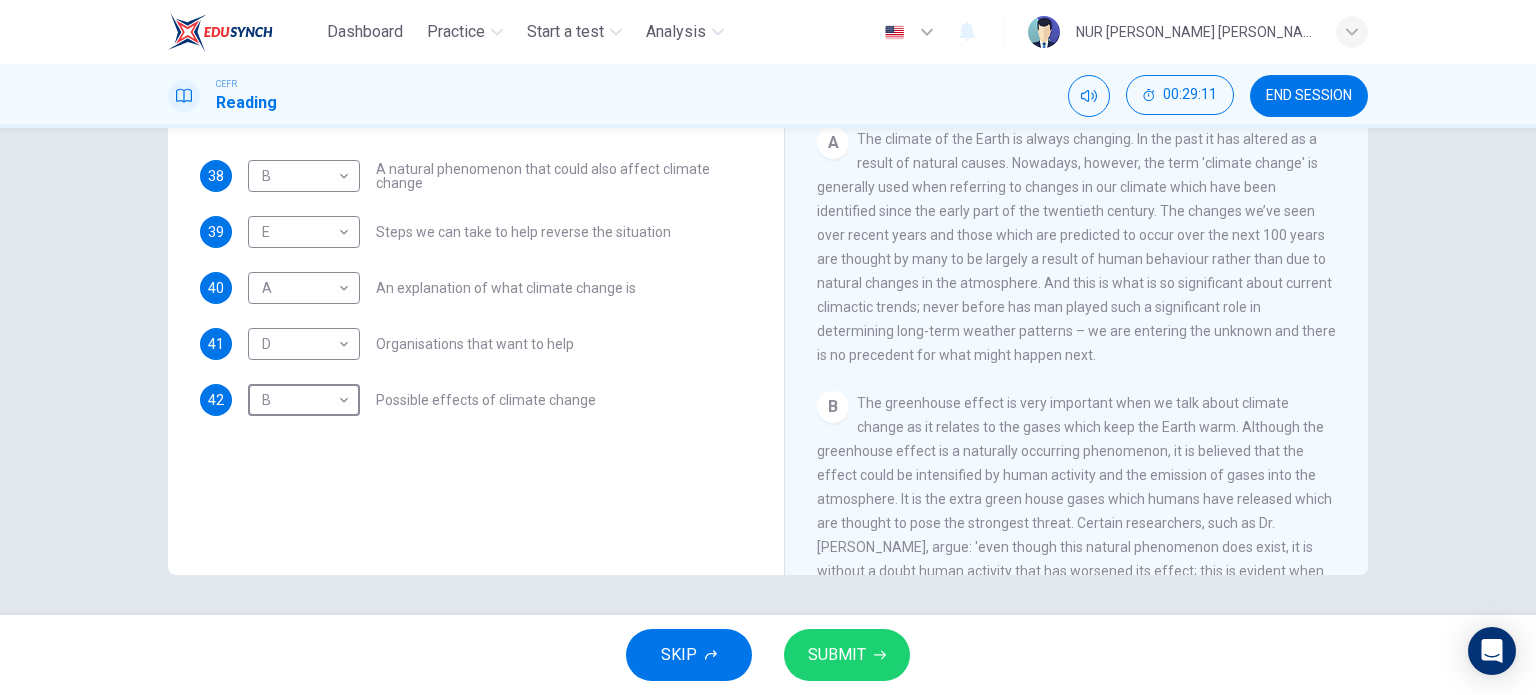 scroll, scrollTop: 248, scrollLeft: 0, axis: vertical 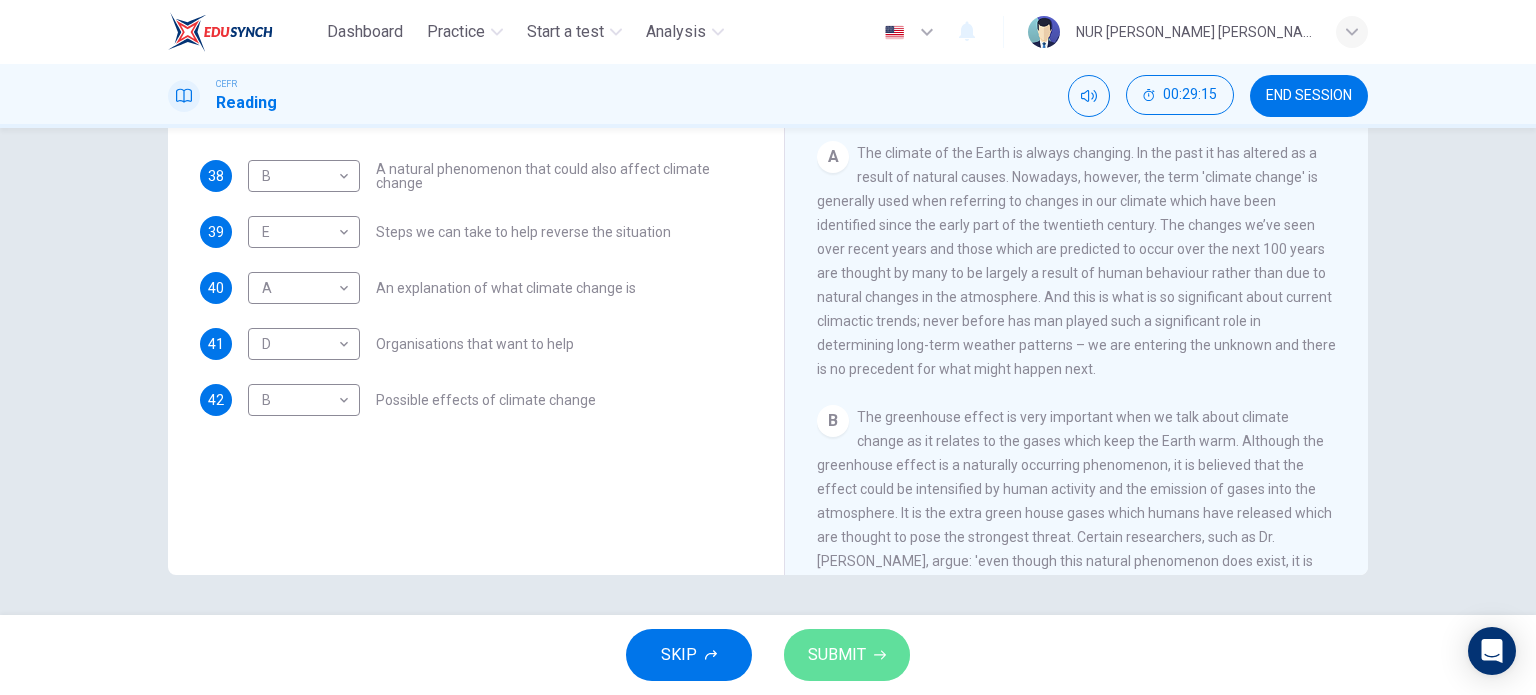 click on "SUBMIT" at bounding box center (837, 655) 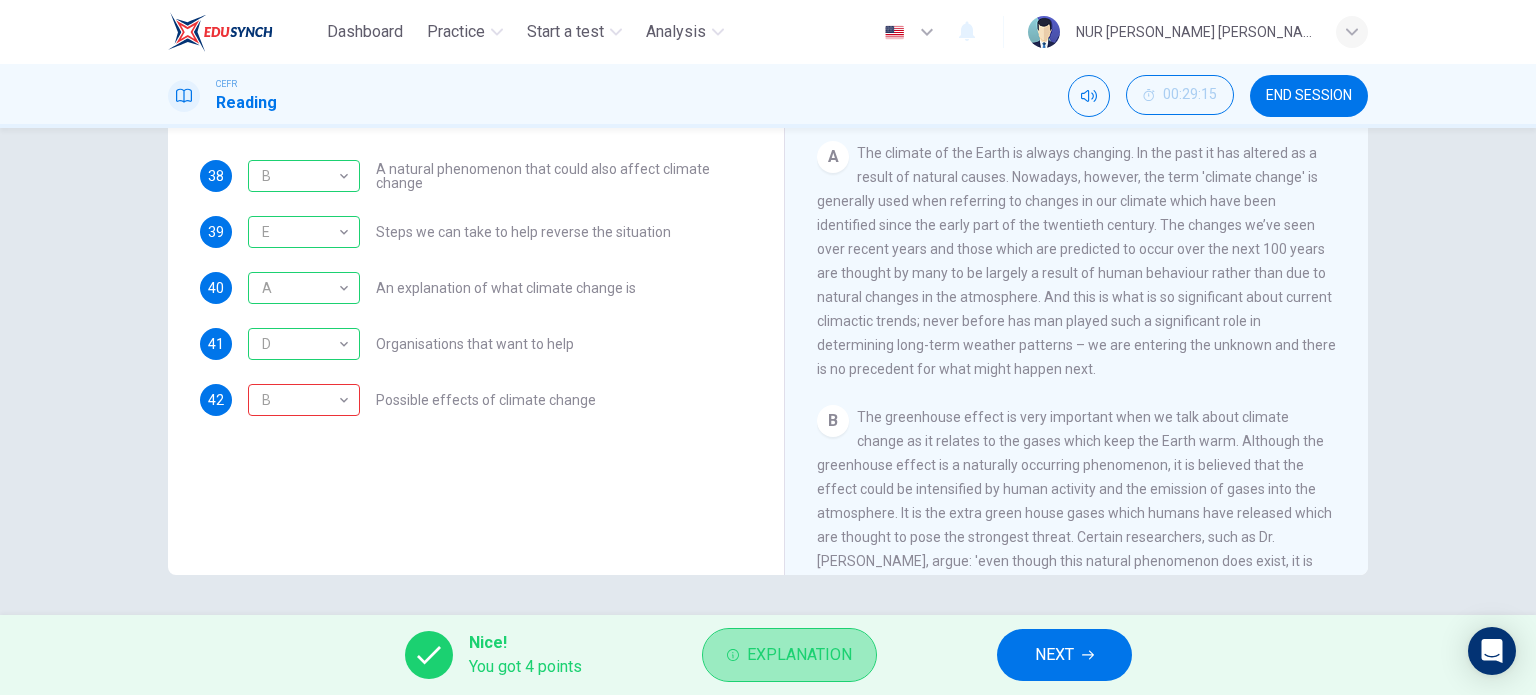 click on "Explanation" at bounding box center [799, 655] 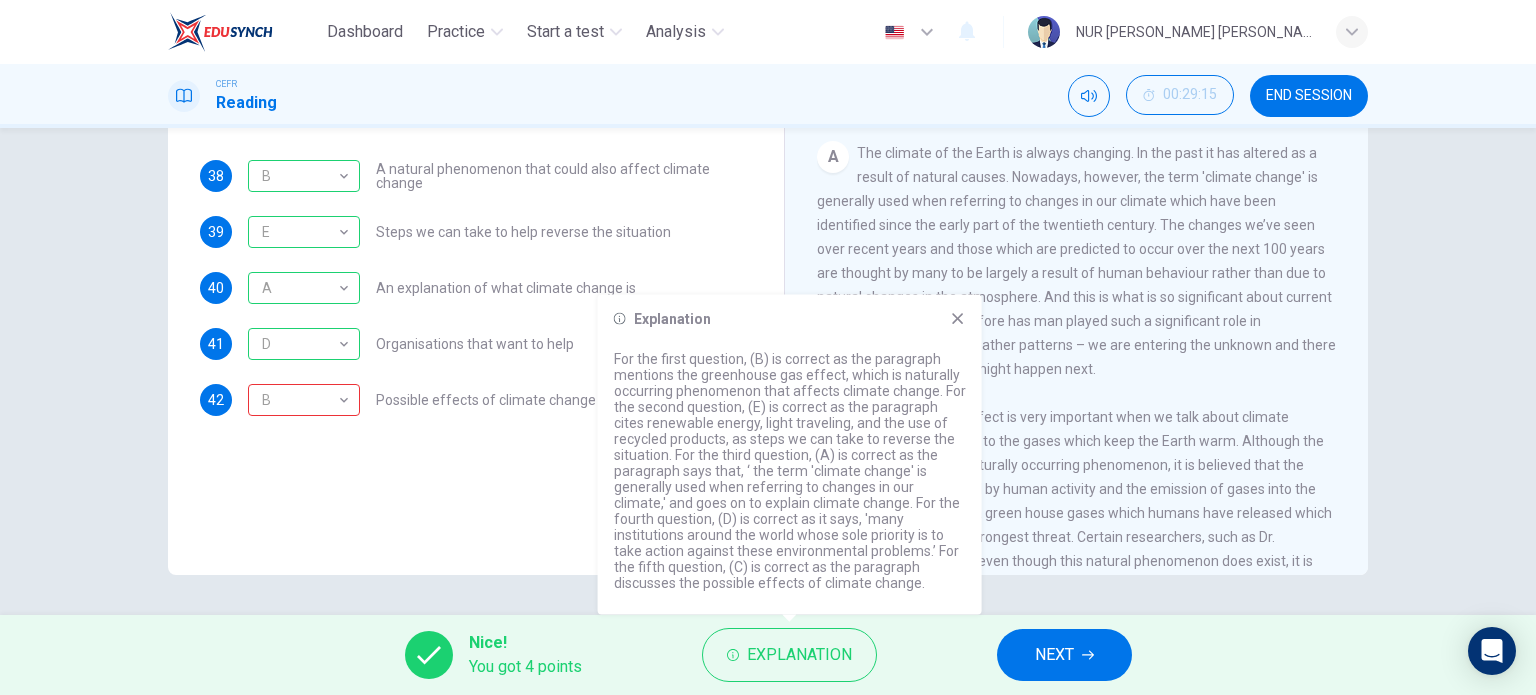click on "B The greenhouse effect is very important when we talk about climate change as it relates to the gases which keep the Earth warm. Although the greenhouse effect is a naturally occurring phenomenon, it is believed that the effect could be intensified by human activity and the emission of gases into the atmosphere. It is the extra green house gases which humans have released which are thought to pose the strongest threat. Certain researchers, such as Dr. [PERSON_NAME], argue: 'even though this natural phenomenon does exist, it is without a doubt human activity that has worsened its effect; this is evident when comparing data regarding the earth's temperature in the last one hundred years with the one hundred years prior to that'. Some scientists, however, dispute this as Dr. [PERSON_NAME] suggests: 'human activity may be contributing a small amount to climate change but this increase in temperature is an unavoidable fact based on the research data we have compiled'." at bounding box center [1077, 561] 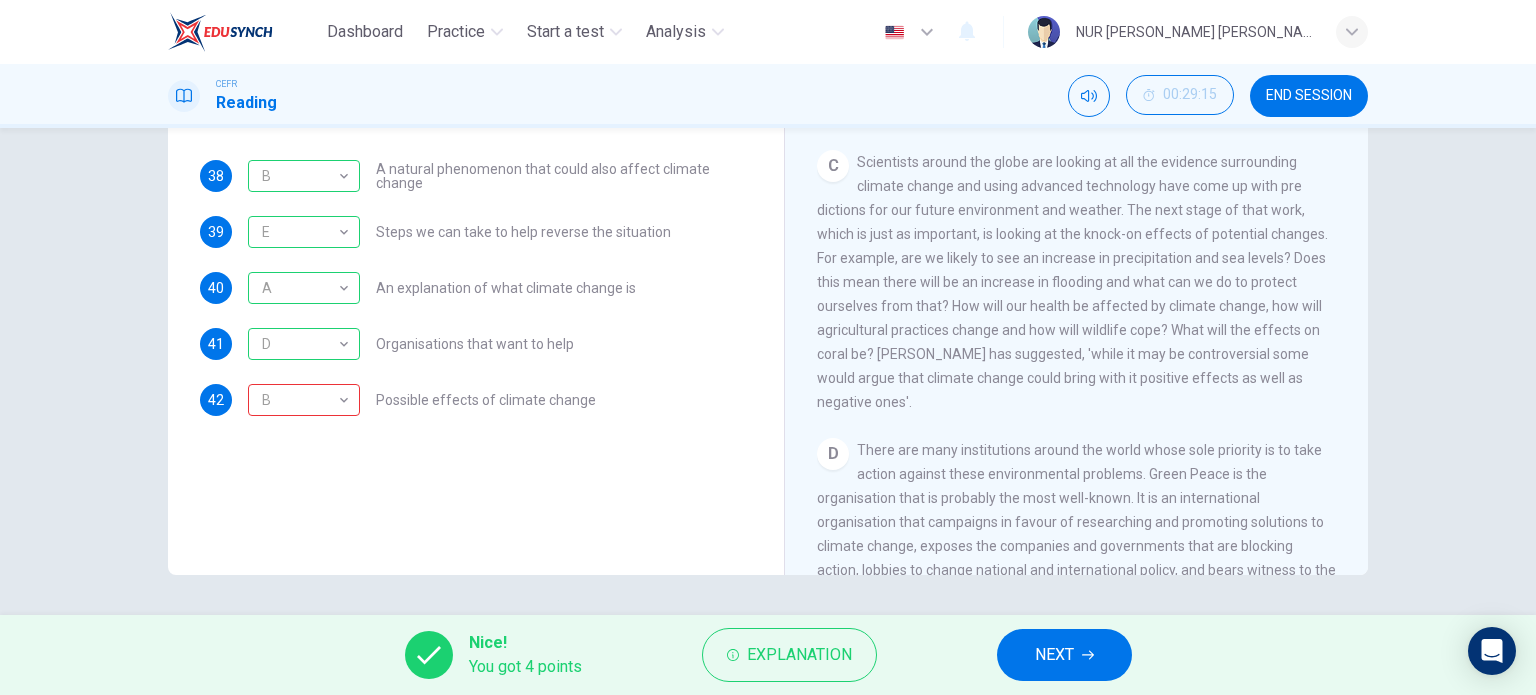 scroll, scrollTop: 858, scrollLeft: 0, axis: vertical 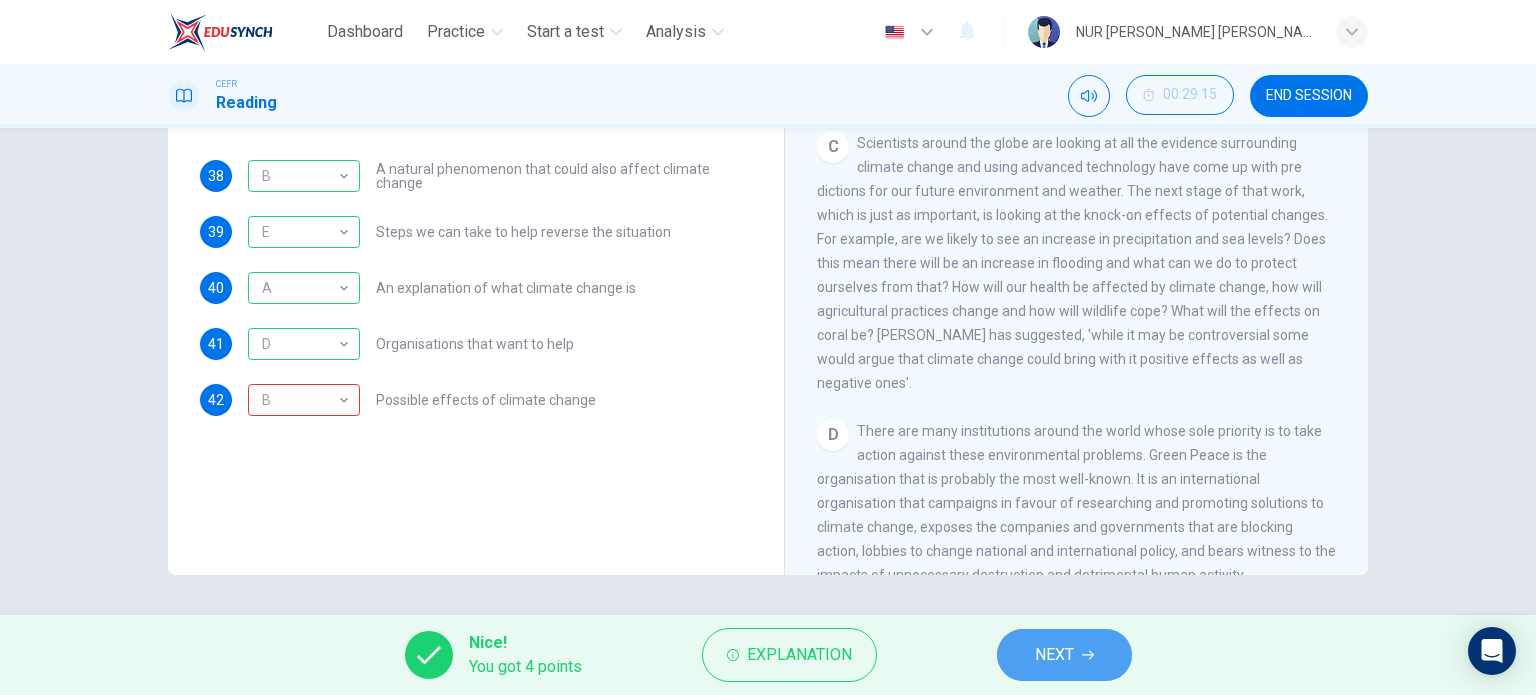 click on "NEXT" at bounding box center (1054, 655) 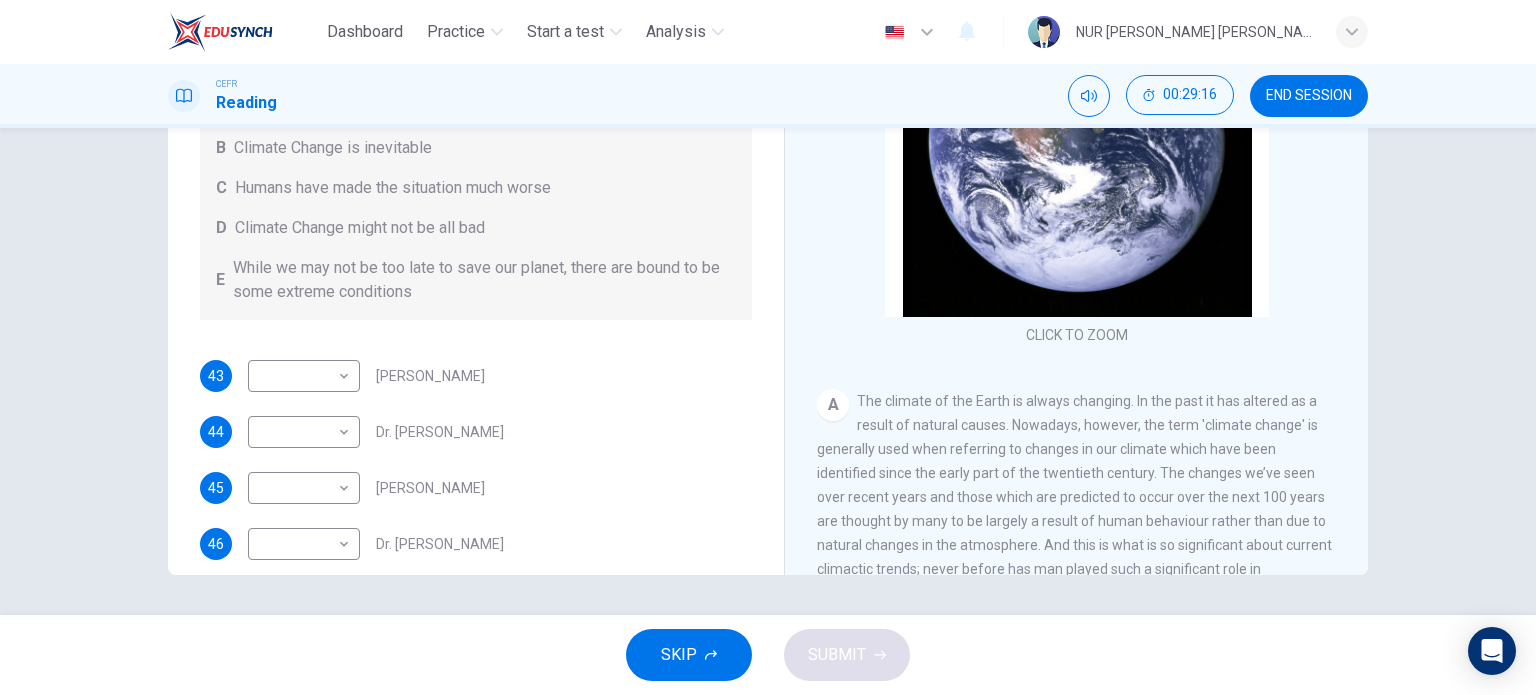 scroll, scrollTop: 123, scrollLeft: 0, axis: vertical 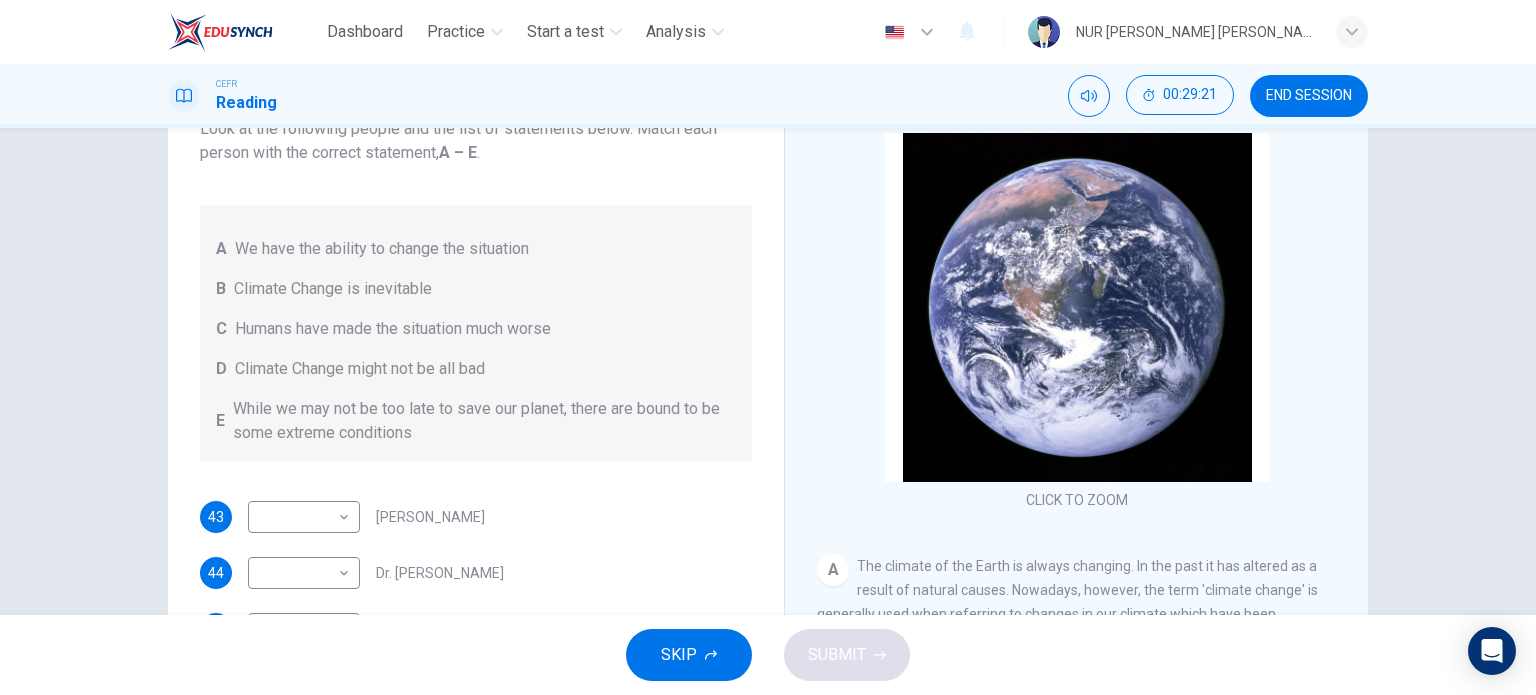 click on "While we may not be too late to save our planet, there are bound to be some extreme conditions" at bounding box center [484, 421] 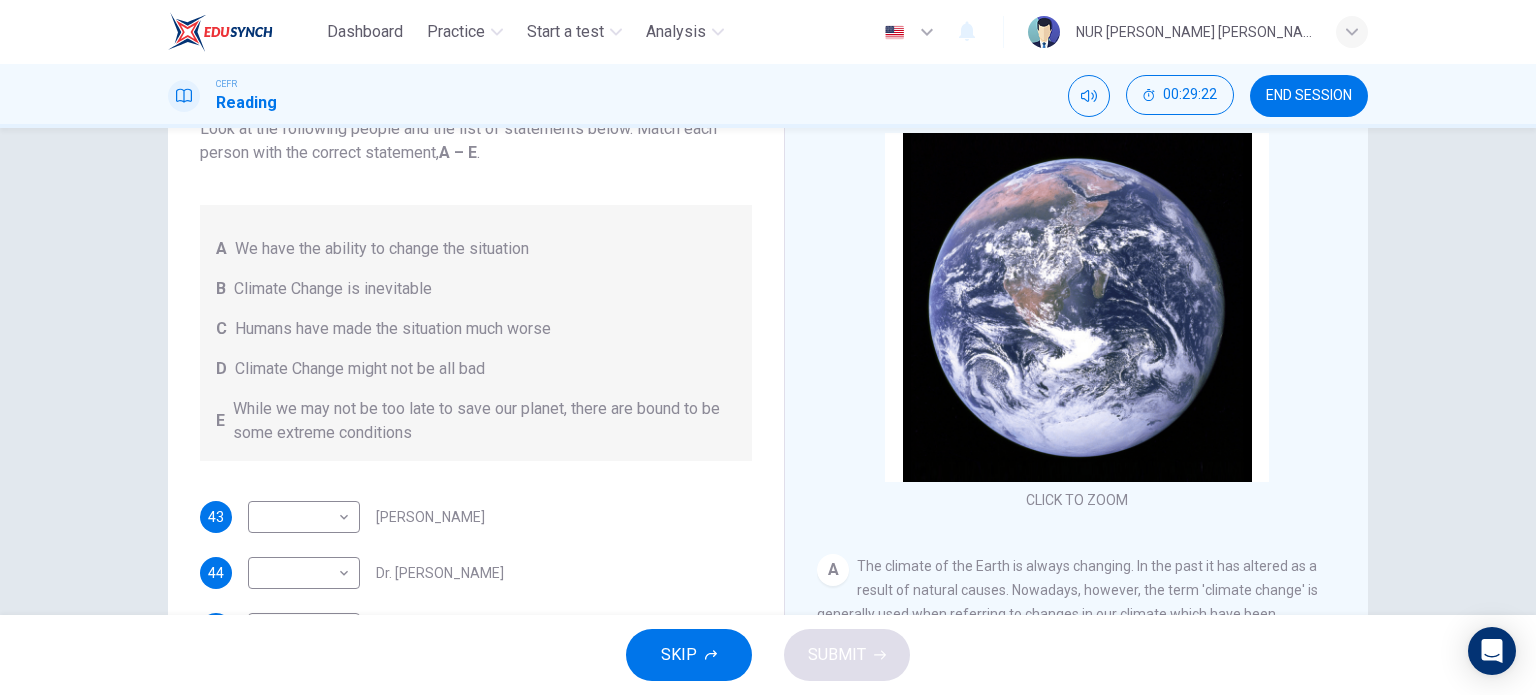 scroll, scrollTop: 0, scrollLeft: 0, axis: both 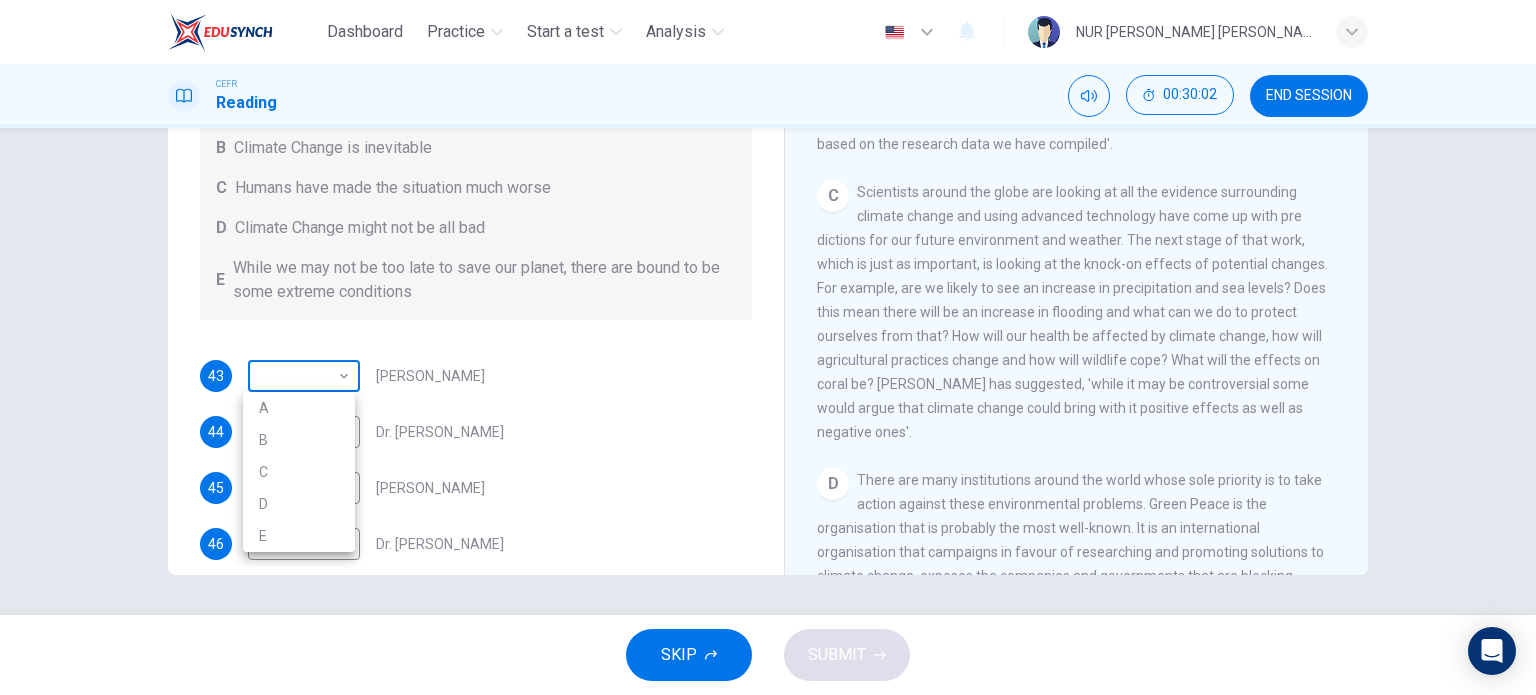 click on "Dashboard Practice Start a test Analysis English en ​ NUR [PERSON_NAME] [PERSON_NAME] CEFR Reading 00:30:02 END SESSION Questions 43 - 46 Look at the following people and the list of statements below. Match each person with the correct statement,  A – E . A We have the ability to change the situation B Climate Change is inevitable C Humans have made the situation much worse D Climate Change might not be all bad E While we may not be too late to save our planet, there are bound to be some extreme conditions 43 ​ ​ [PERSON_NAME] 44 ​ ​ Dr. [PERSON_NAME] 45 ​ ​ [PERSON_NAME] 46 ​ ​ Dr. [PERSON_NAME] The Climate of the Earth CLICK TO ZOOM Click to Zoom A B C D E SKIP SUBMIT Dashboard Practice Start a test Analysis Notifications © Copyright  2025
A B C D E" at bounding box center [768, 347] 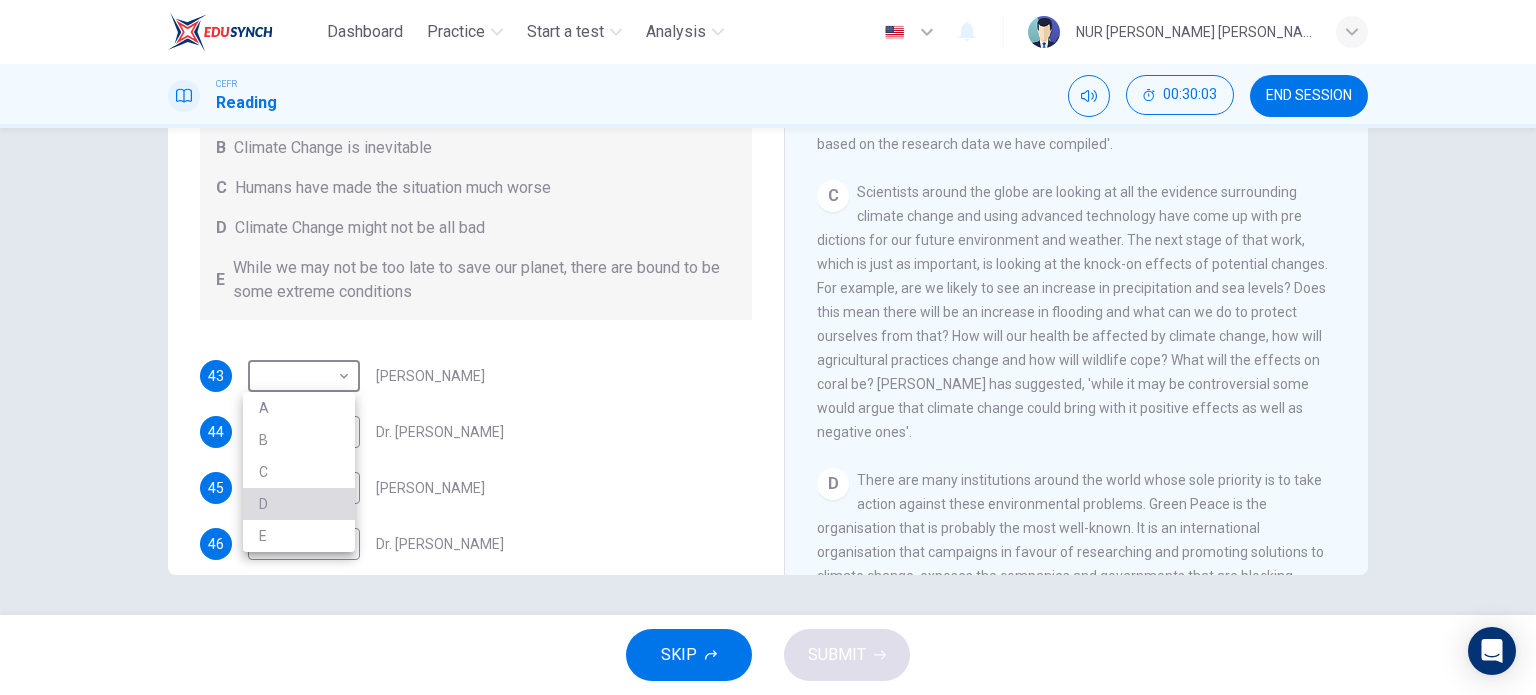 click on "D" at bounding box center [299, 504] 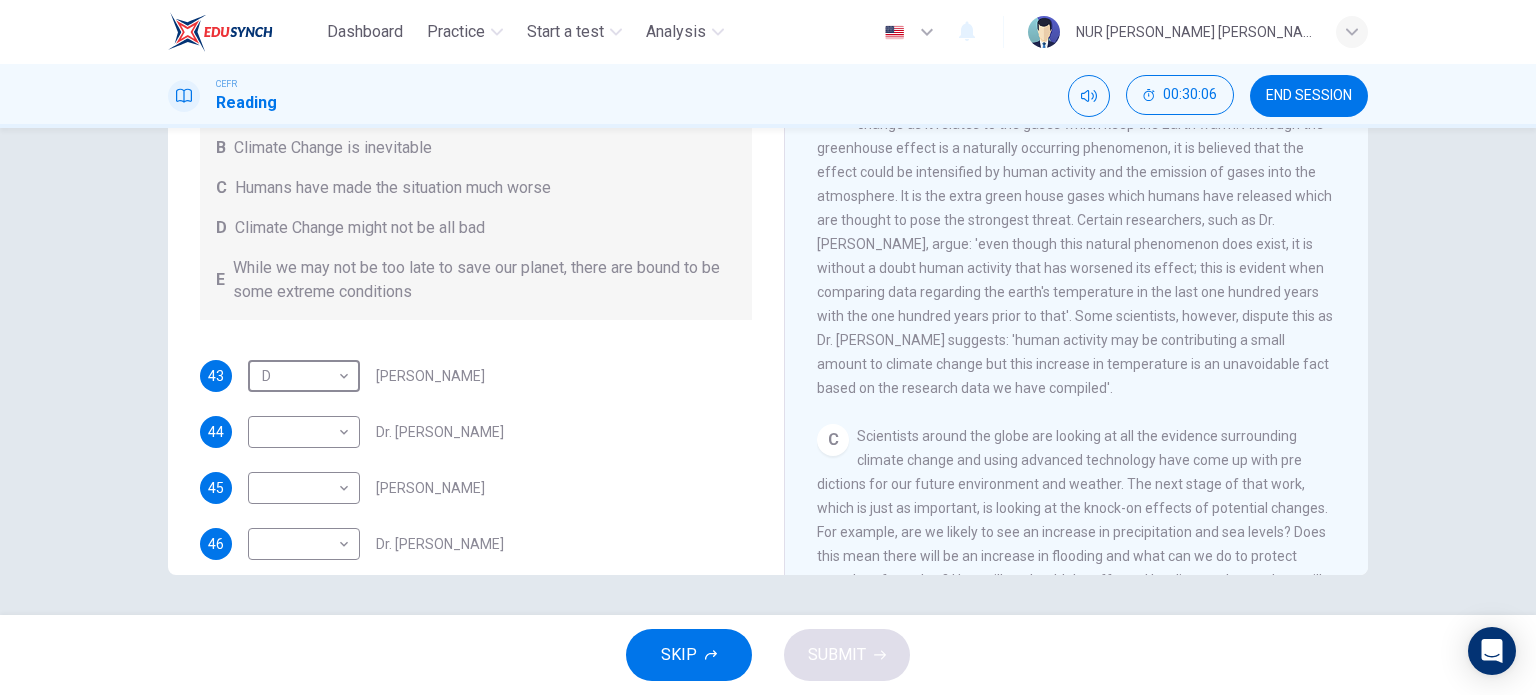 scroll, scrollTop: 517, scrollLeft: 0, axis: vertical 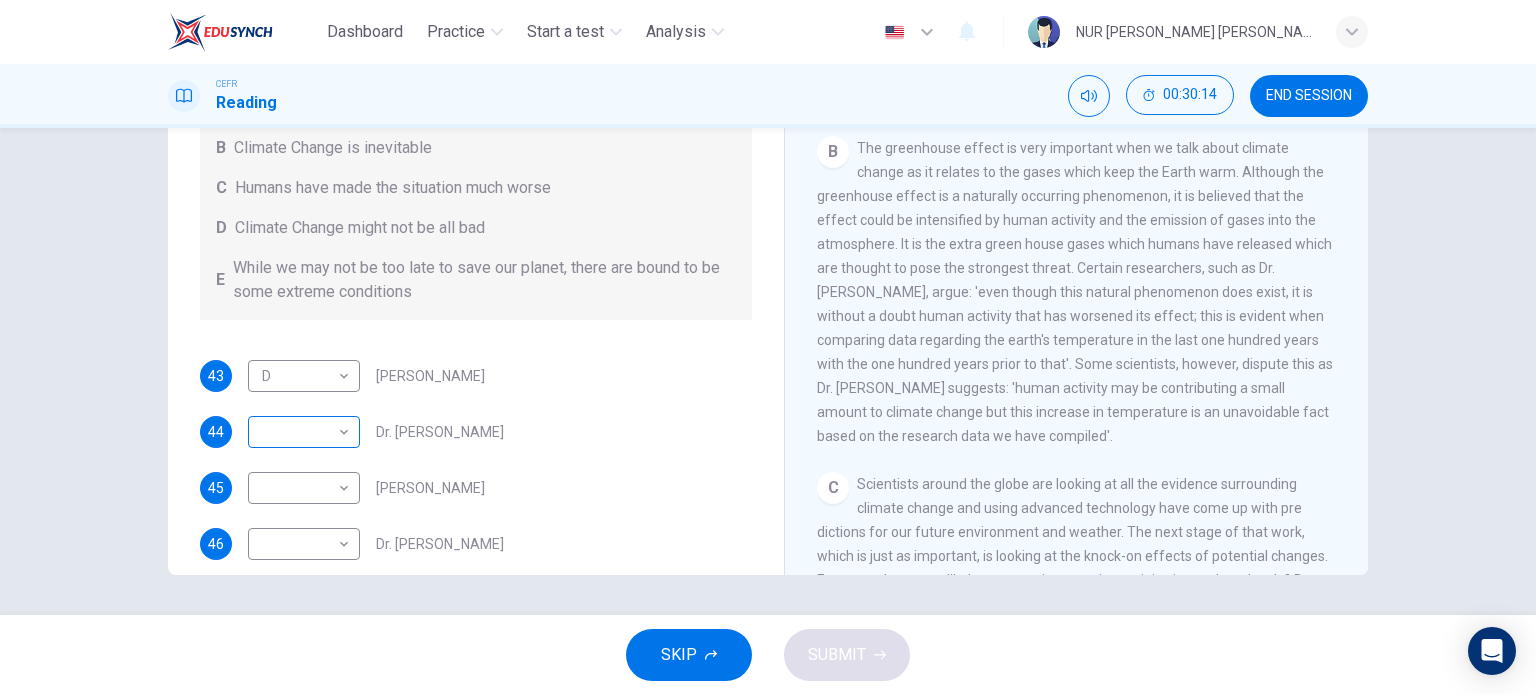 click on "​ ​" at bounding box center [304, 432] 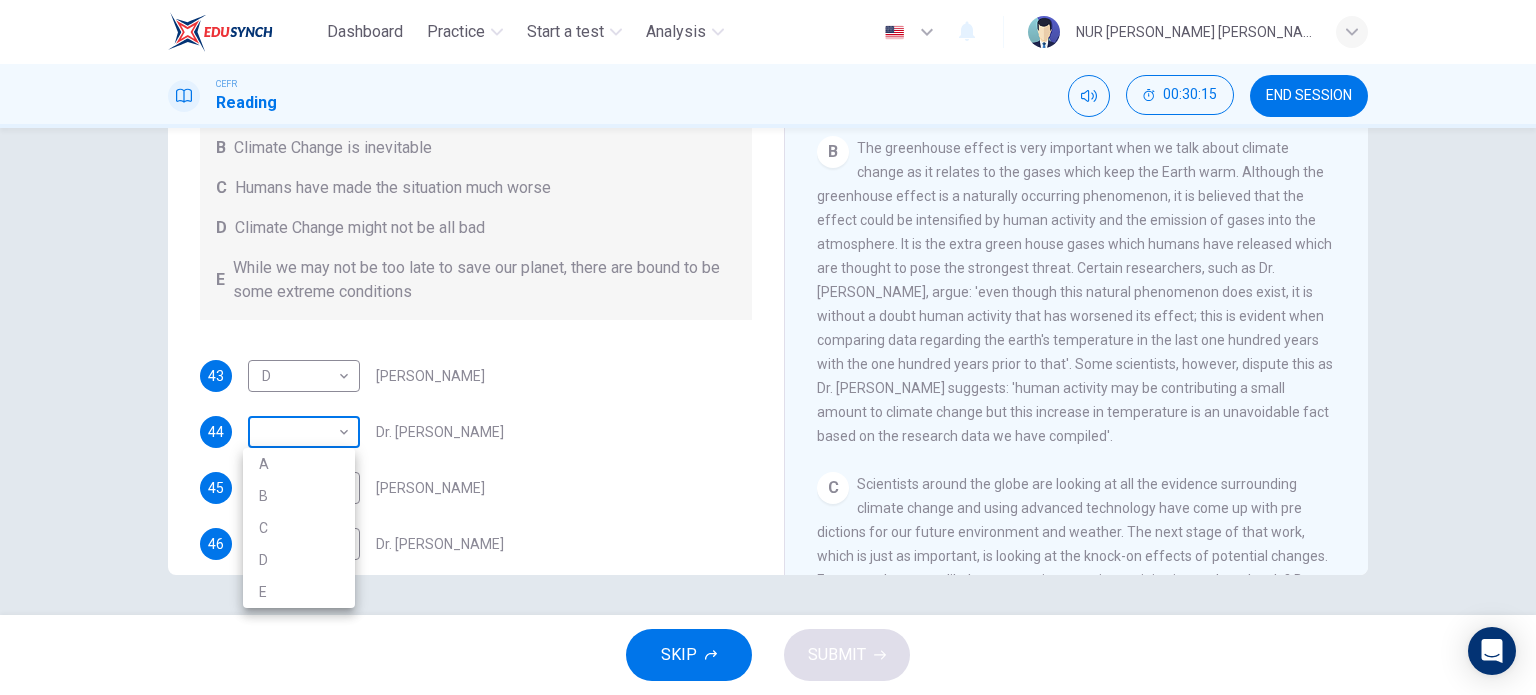 click on "Dashboard Practice Start a test Analysis English en ​ NUR [PERSON_NAME] [PERSON_NAME] CEFR Reading 00:30:15 END SESSION Questions 43 - 46 Look at the following people and the list of statements below. Match each person with the correct statement,  A – E . A We have the ability to change the situation B Climate Change is inevitable C Humans have made the situation much worse D Climate Change might not be all bad E While we may not be too late to save our planet, there are bound to be some extreme conditions 43 D D ​ [PERSON_NAME] 44 ​ ​ Dr. [PERSON_NAME] 45 ​ ​ [PERSON_NAME] 46 ​ ​ Dr. [PERSON_NAME] The Climate of the Earth CLICK TO ZOOM Click to Zoom A B C D E SKIP SUBMIT Dashboard Practice Start a test Analysis Notifications © Copyright  2025
A B C D E" at bounding box center (768, 347) 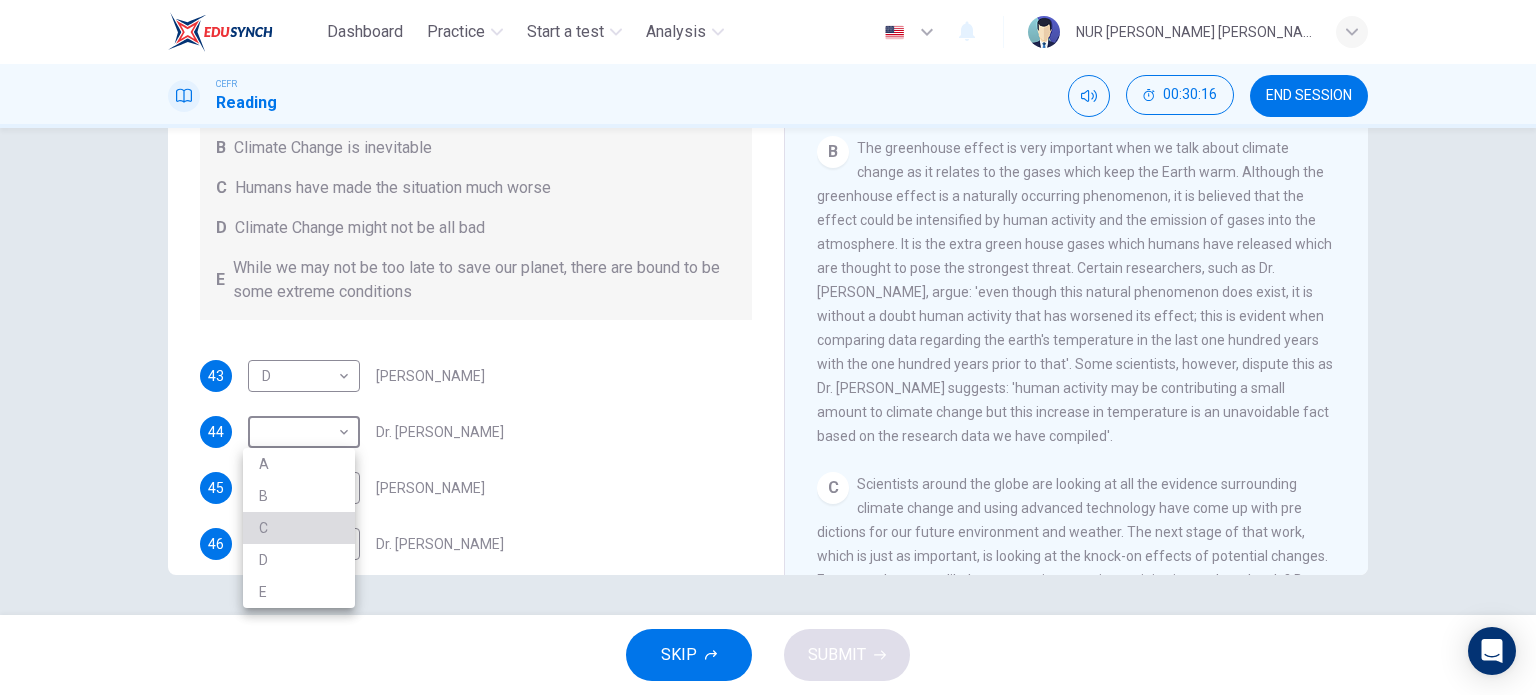 click on "C" at bounding box center (299, 528) 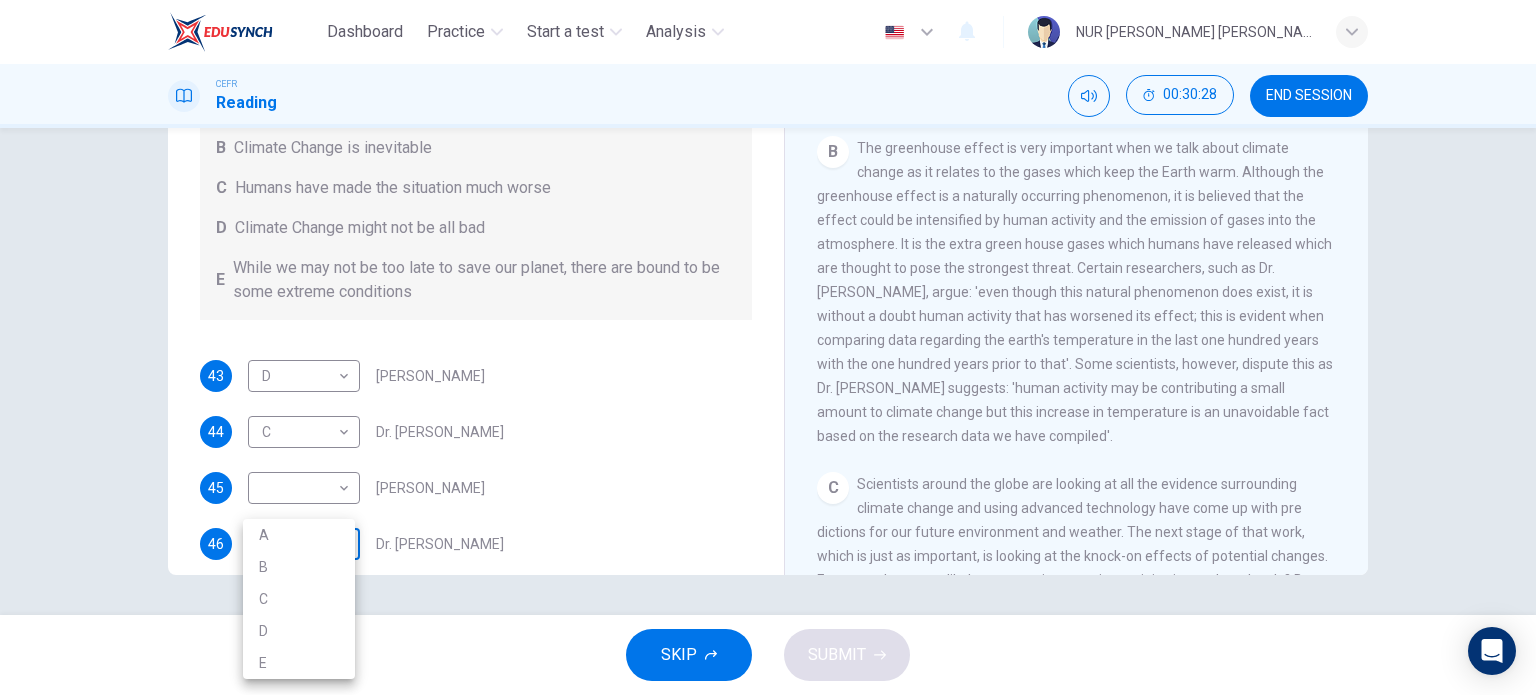 click on "Dashboard Practice Start a test Analysis English en ​ NUR [PERSON_NAME] [PERSON_NAME] CEFR Reading 00:30:28 END SESSION Questions 43 - 46 Look at the following people and the list of statements below. Match each person with the correct statement,  A – E . A We have the ability to change the situation B Climate Change is inevitable C Humans have made the situation much worse D Climate Change might not be all bad E While we may not be too late to save our planet, there are bound to be some extreme conditions 43 D D ​ [PERSON_NAME] 44 C C ​ Dr. [PERSON_NAME] 45 ​ ​ [PERSON_NAME] 46 ​ ​ Dr. [PERSON_NAME] The Climate of the Earth CLICK TO ZOOM Click to Zoom A B C D E SKIP SUBMIT Dashboard Practice Start a test Analysis Notifications © Copyright  2025
A B C D E" at bounding box center [768, 347] 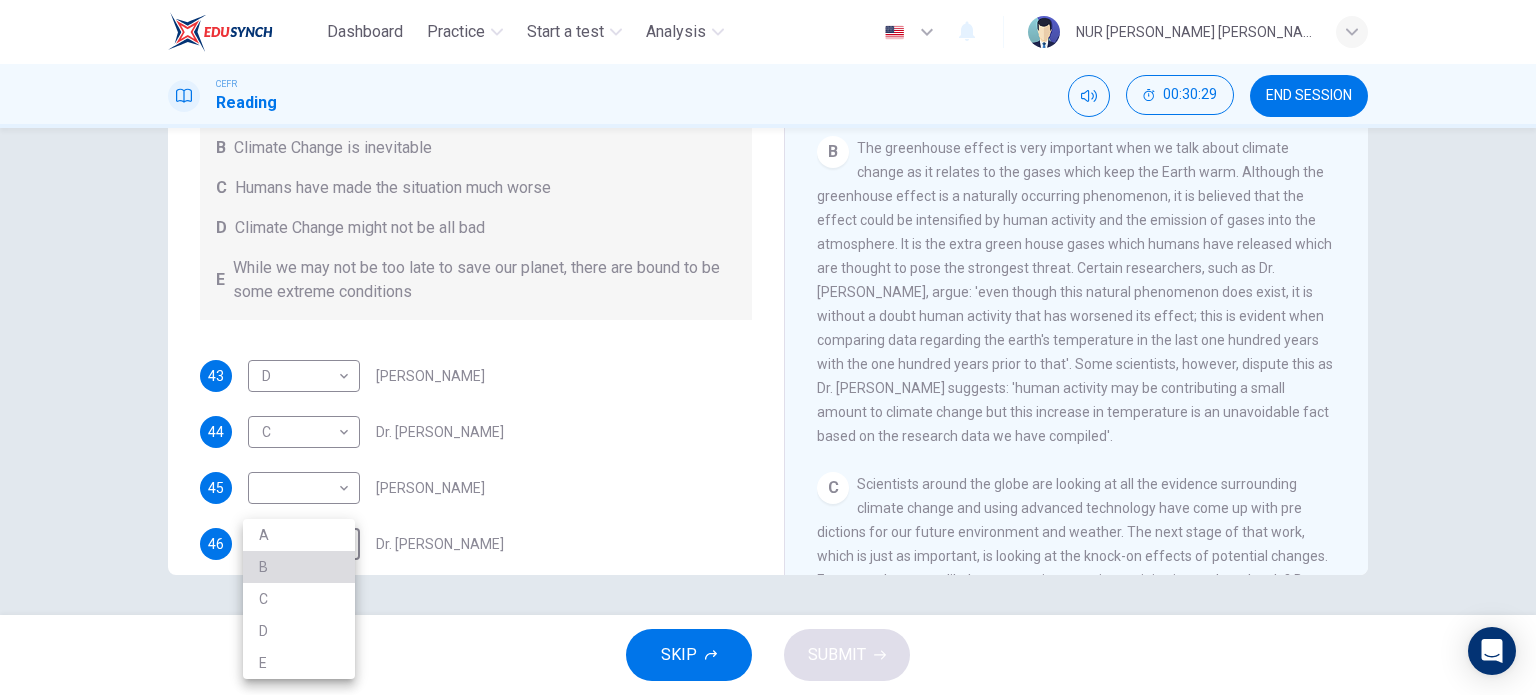 click on "B" at bounding box center [299, 567] 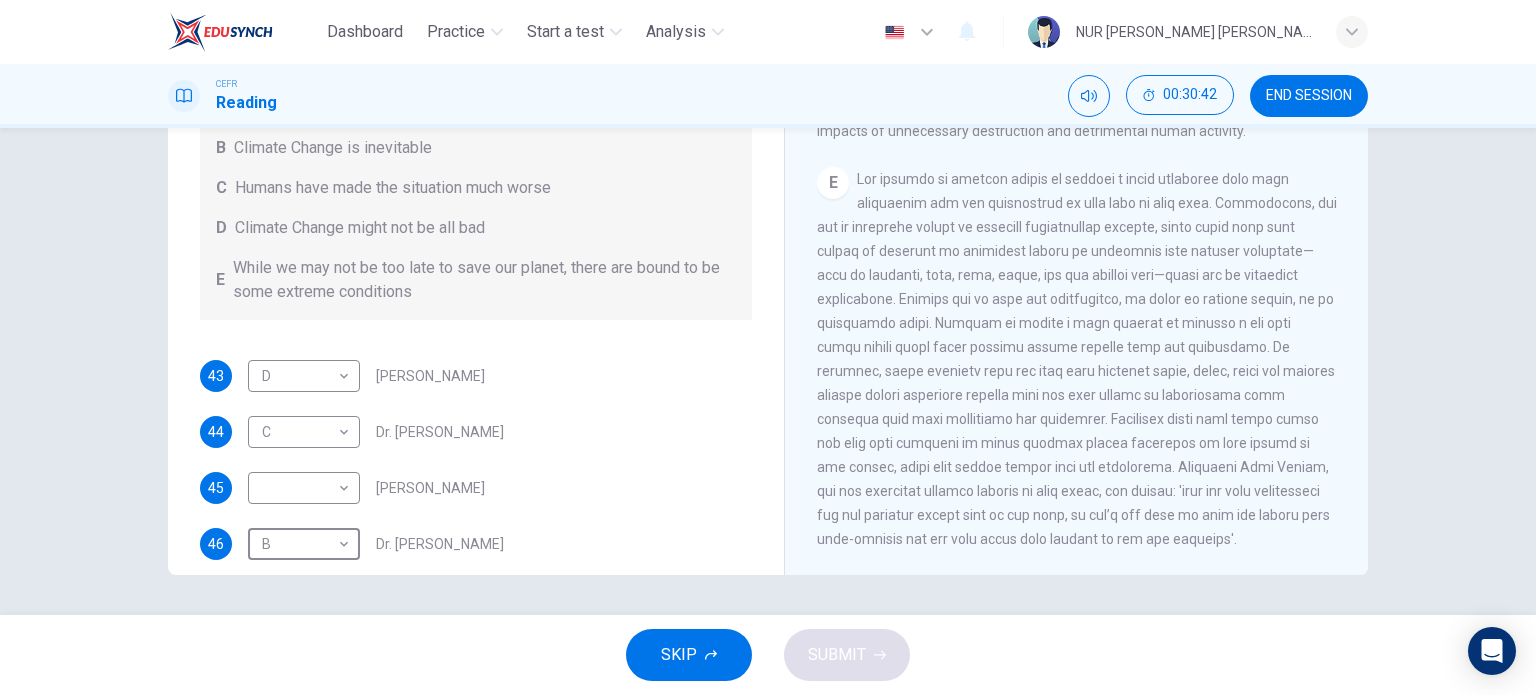 scroll, scrollTop: 1347, scrollLeft: 0, axis: vertical 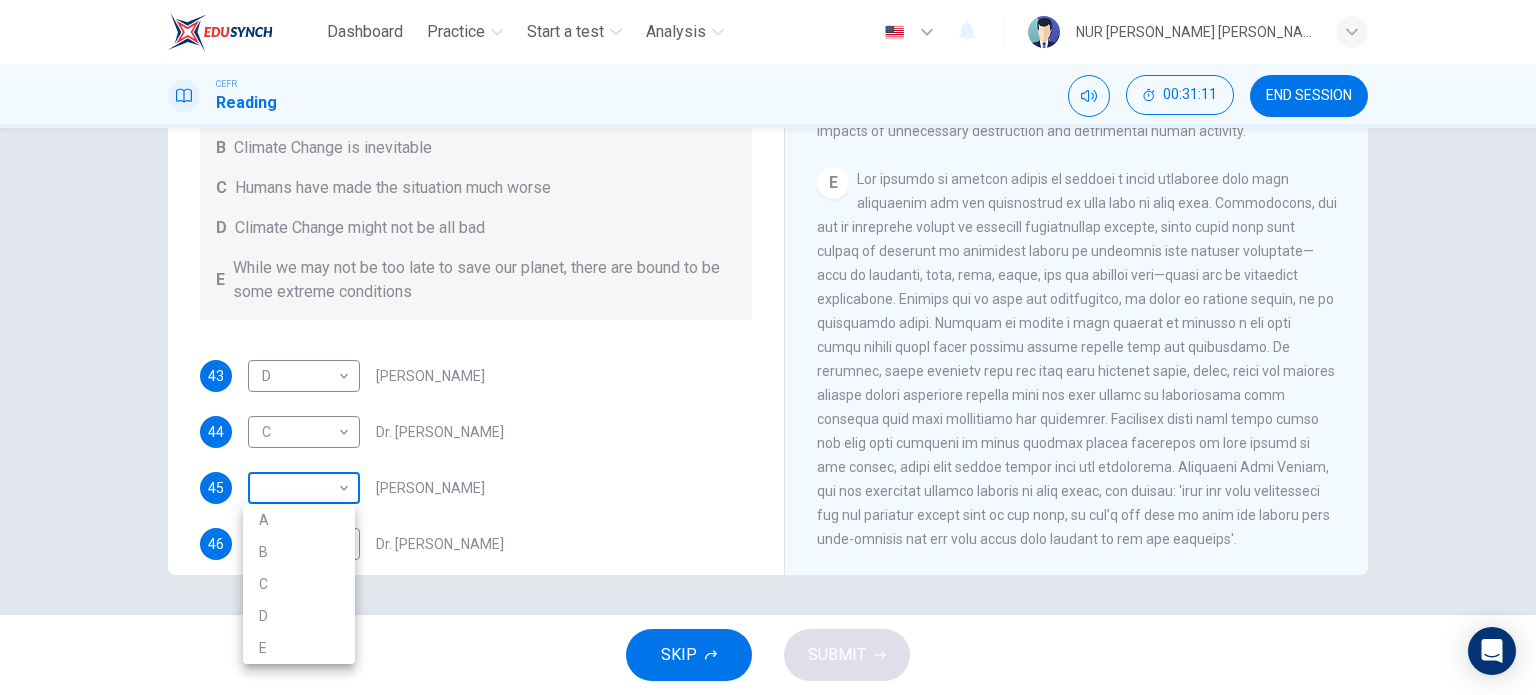 click on "Dashboard Practice Start a test Analysis English en ​ NUR [PERSON_NAME] [PERSON_NAME] CEFR Reading 00:31:11 END SESSION Questions 43 - 46 Look at the following people and the list of statements below. Match each person with the correct statement,  A – E . A We have the ability to change the situation B Climate Change is inevitable C Humans have made the situation much worse D Climate Change might not be all bad E While we may not be too late to save our planet, there are bound to be some extreme conditions 43 D D ​ [PERSON_NAME] 44 C C ​ Dr. [PERSON_NAME] 45 ​ ​ [PERSON_NAME] 46 B B ​ Dr. [PERSON_NAME] The Climate of the Earth CLICK TO ZOOM Click to Zoom A B C D E SKIP SUBMIT Dashboard Practice Start a test Analysis Notifications © Copyright  2025
A B C D E" at bounding box center (768, 347) 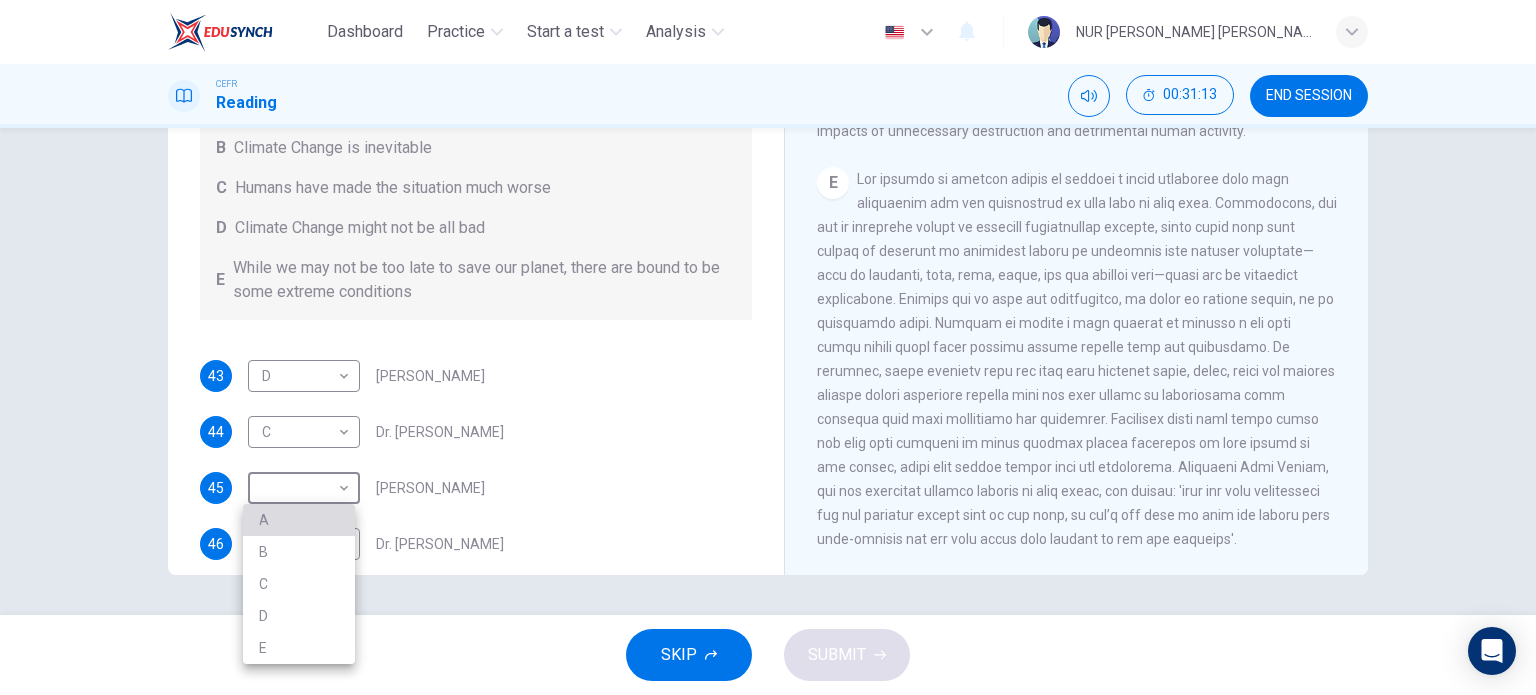 click on "A" at bounding box center (299, 520) 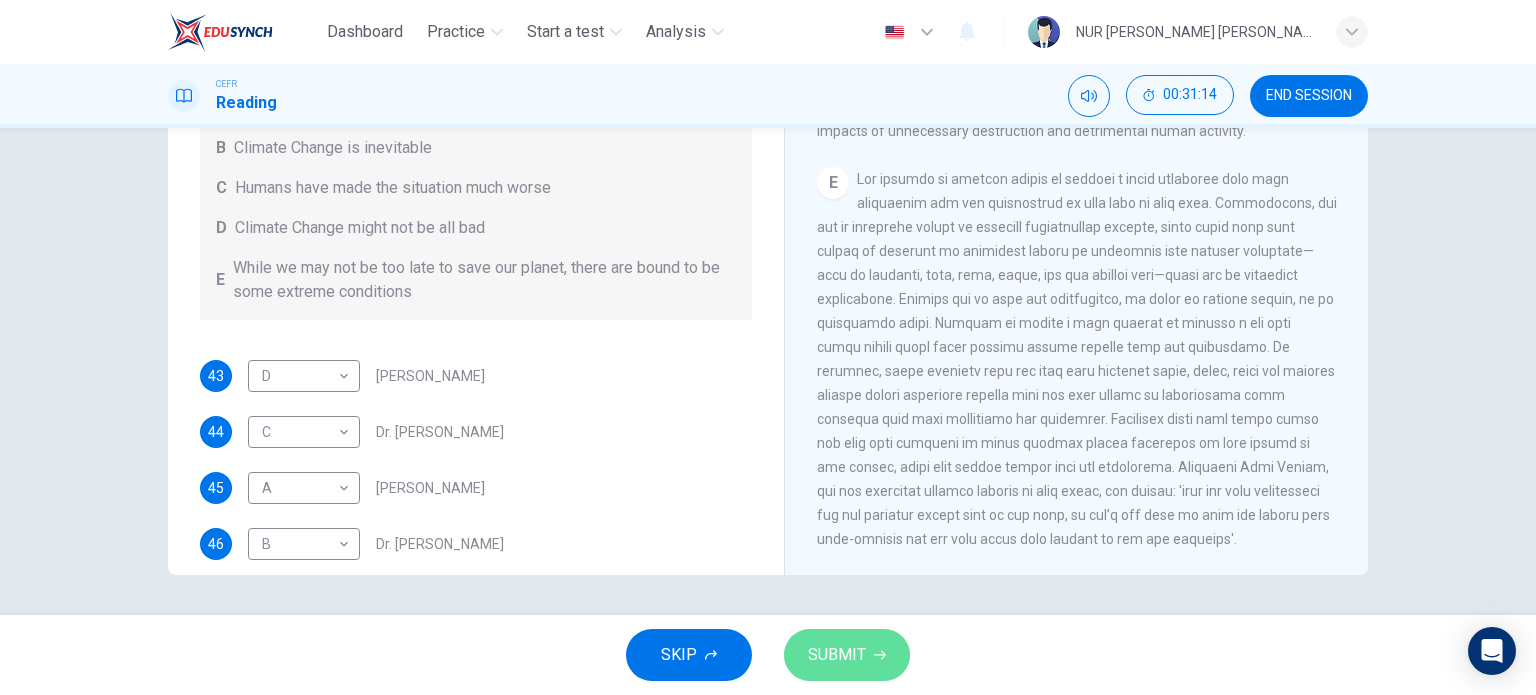 click on "SUBMIT" at bounding box center (847, 655) 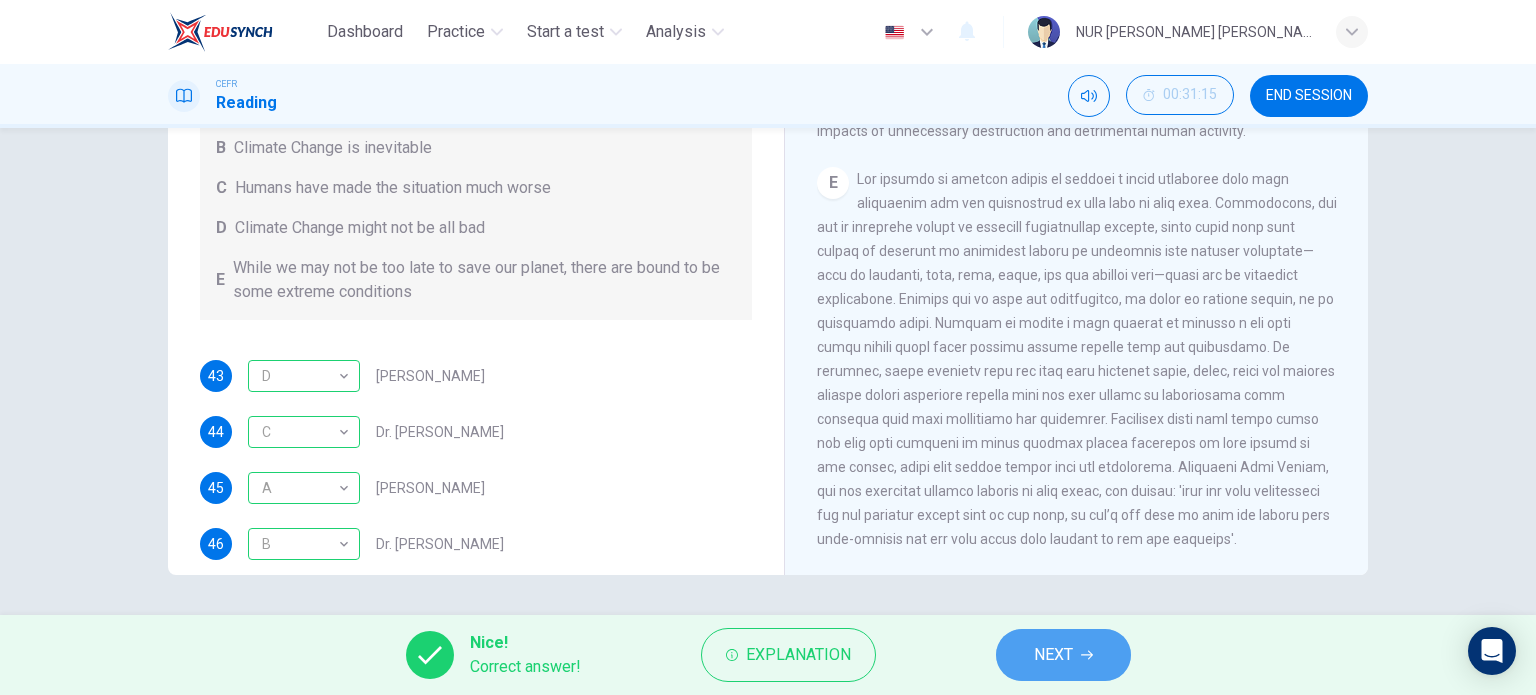 click on "NEXT" at bounding box center [1063, 655] 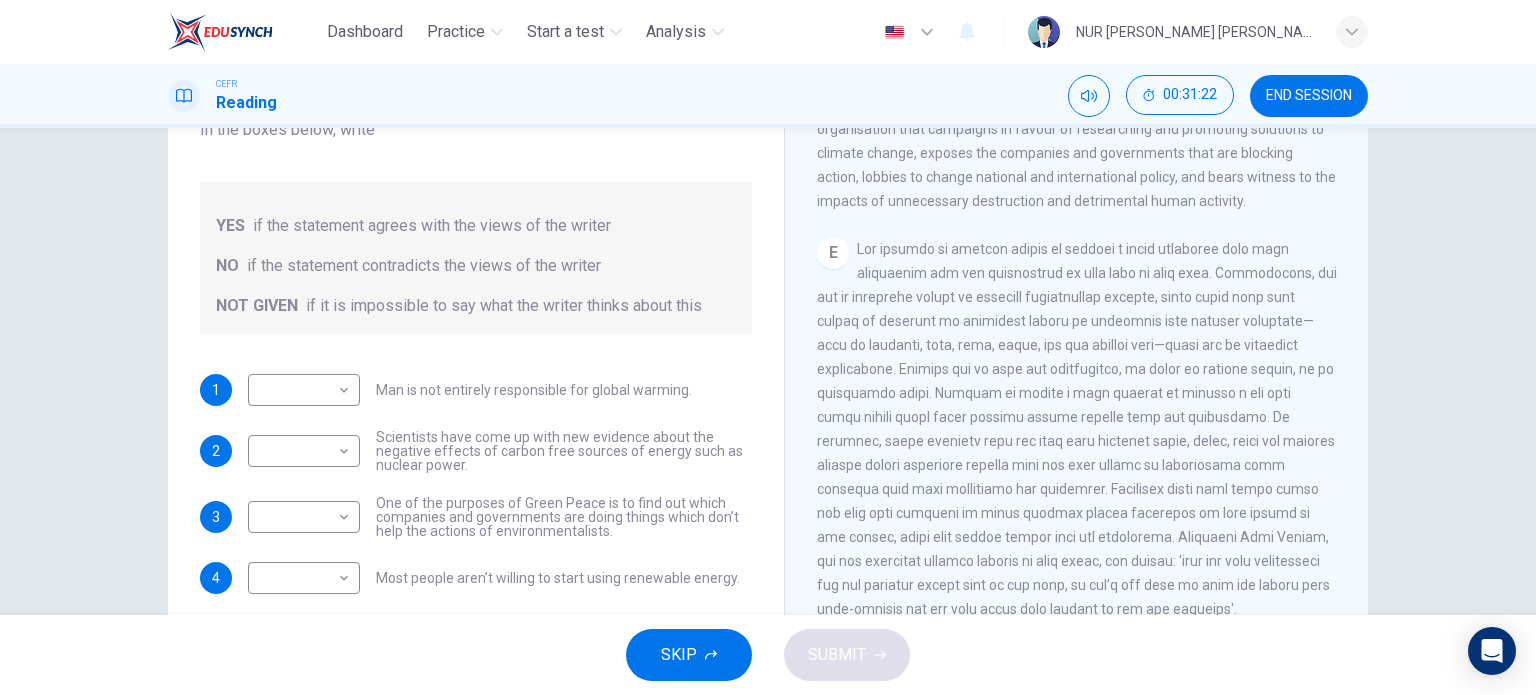 scroll, scrollTop: 219, scrollLeft: 0, axis: vertical 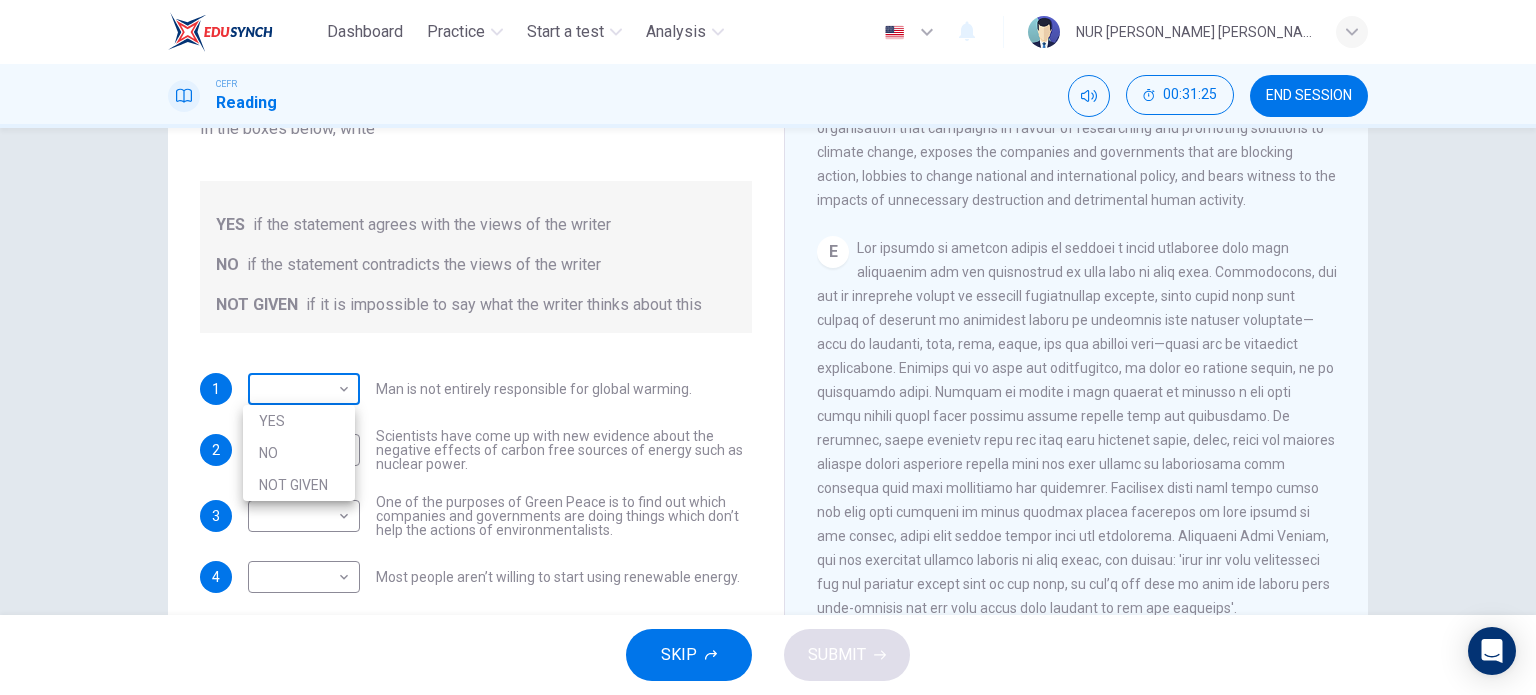 click on "Dashboard Practice Start a test Analysis English en ​ NUR [PERSON_NAME] [PERSON_NAME] CEFR Reading 00:31:25 END SESSION Question 47 Do the following statements agree with the information given in the Reading Passage? In the boxes below, write YES if the statement agrees with the views of the writer NO if the statement contradicts the views of the writer NOT GIVEN if it is impossible to say what the writer thinks about this 1 ​ ​ Man is not entirely responsible for global warming. 2 ​ ​ Scientists have come up with new evidence about the negative effects of carbon free sources of energy such as nuclear power. 3 ​ ​ One of the purposes of Green Peace is to find out which companies and governments are doing things which don’t help the actions of environmentalists. 4 ​ ​ Most people aren’t willing to start using renewable energy. The Climate of the Earth CLICK TO ZOOM Click to Zoom A B C D E SKIP SUBMIT Dashboard Practice Start a test Analysis Notifications © Copyright  2025
YES NO" at bounding box center (768, 347) 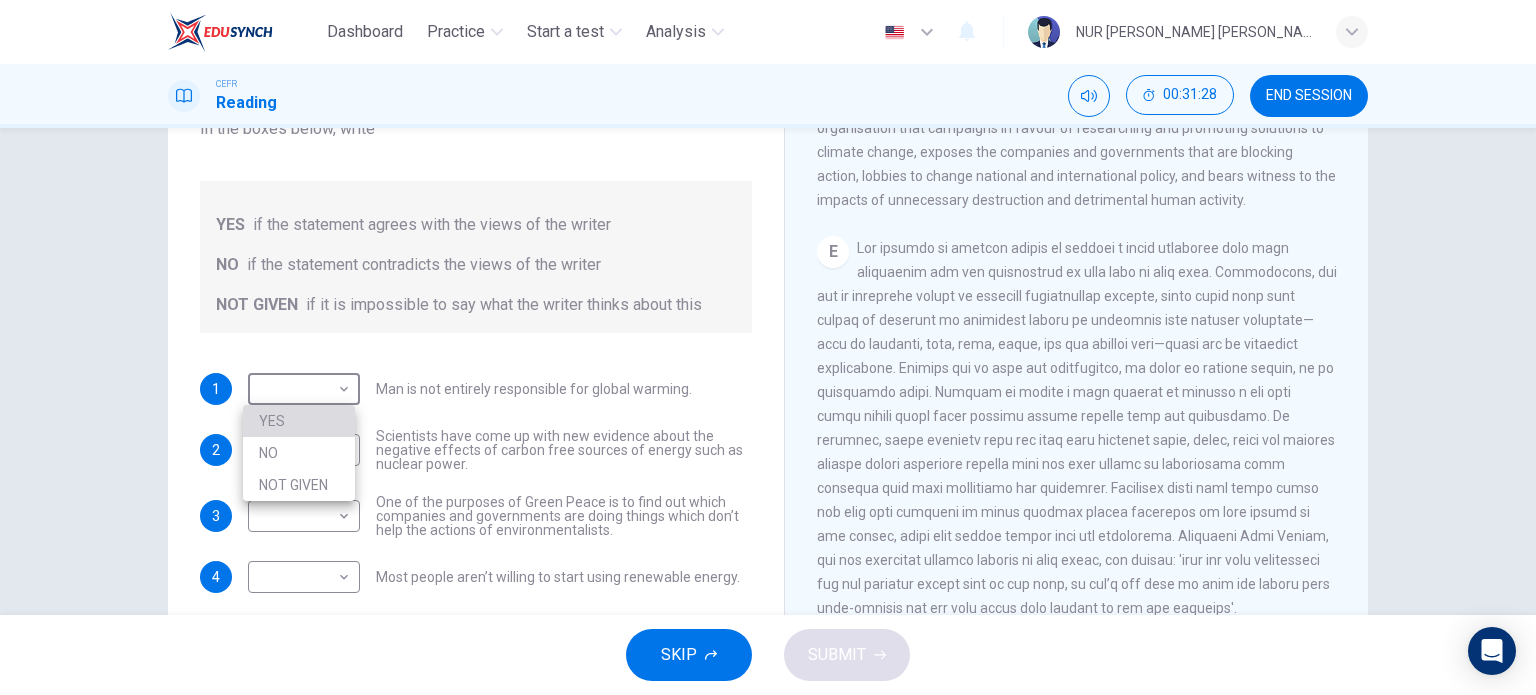 click on "YES" at bounding box center (299, 421) 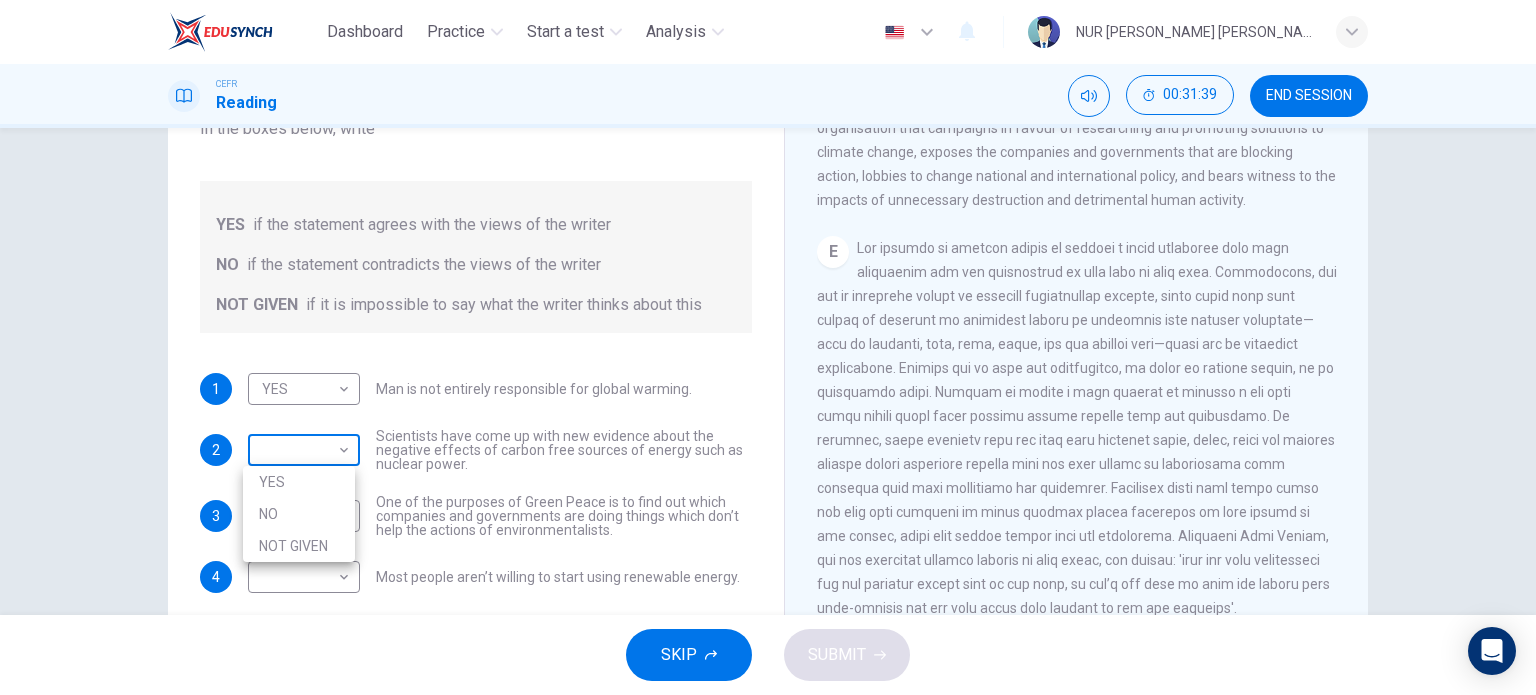 click on "Dashboard Practice Start a test Analysis English en ​ NUR [PERSON_NAME] [PERSON_NAME] CEFR Reading 00:31:39 END SESSION Question 47 Do the following statements agree with the information given in the Reading Passage? In the boxes below, write YES if the statement agrees with the views of the writer NO if the statement contradicts the views of the writer NOT GIVEN if it is impossible to say what the writer thinks about this 1 YES YES ​ Man is not entirely responsible for global warming. 2 ​ ​ Scientists have come up with new evidence about the negative effects of carbon free sources of energy such as nuclear power. 3 ​ ​ One of the purposes of Green Peace is to find out which companies and governments are doing things which don’t help the actions of environmentalists. 4 ​ ​ Most people aren’t willing to start using renewable energy. The Climate of the Earth CLICK TO ZOOM Click to Zoom A B C D E SKIP SUBMIT Dashboard Practice Start a test Analysis Notifications © Copyright  2025
YES NO" at bounding box center (768, 347) 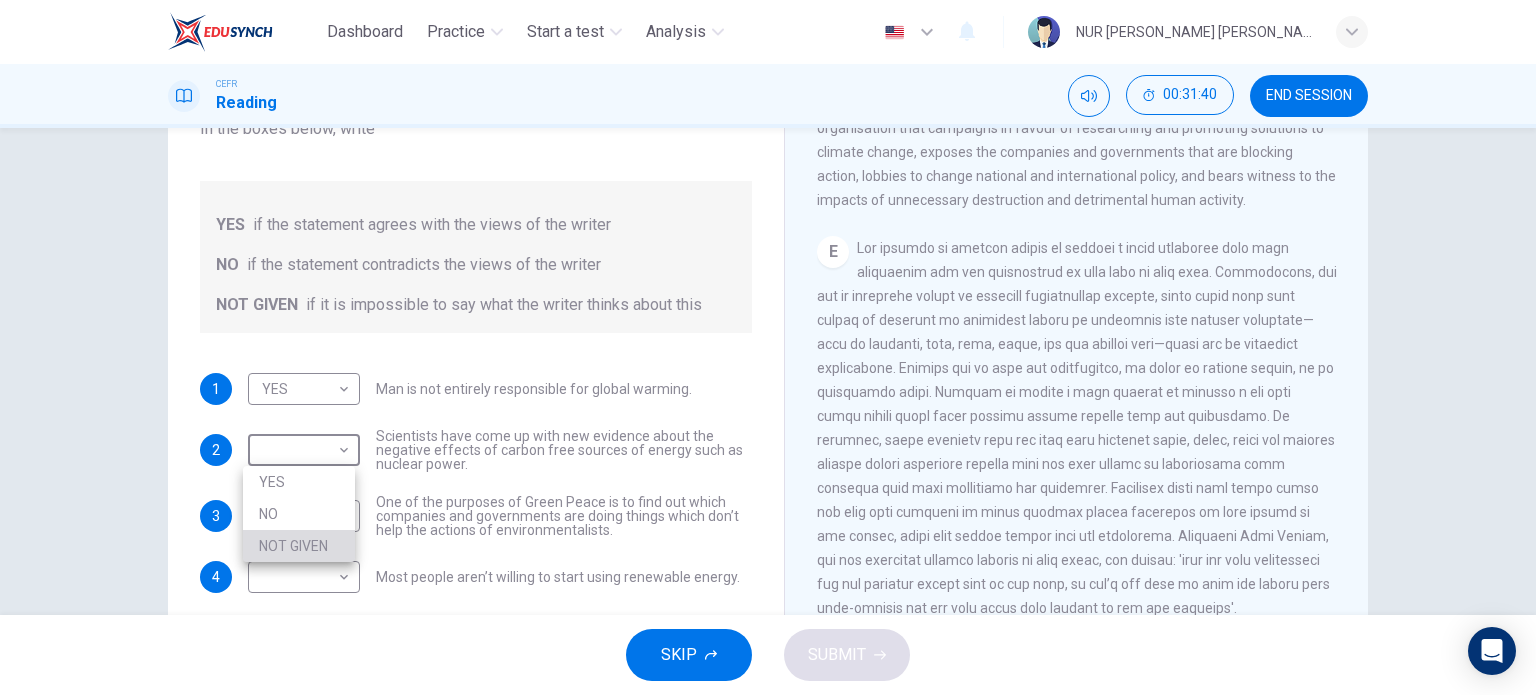 click on "NOT GIVEN" at bounding box center (299, 546) 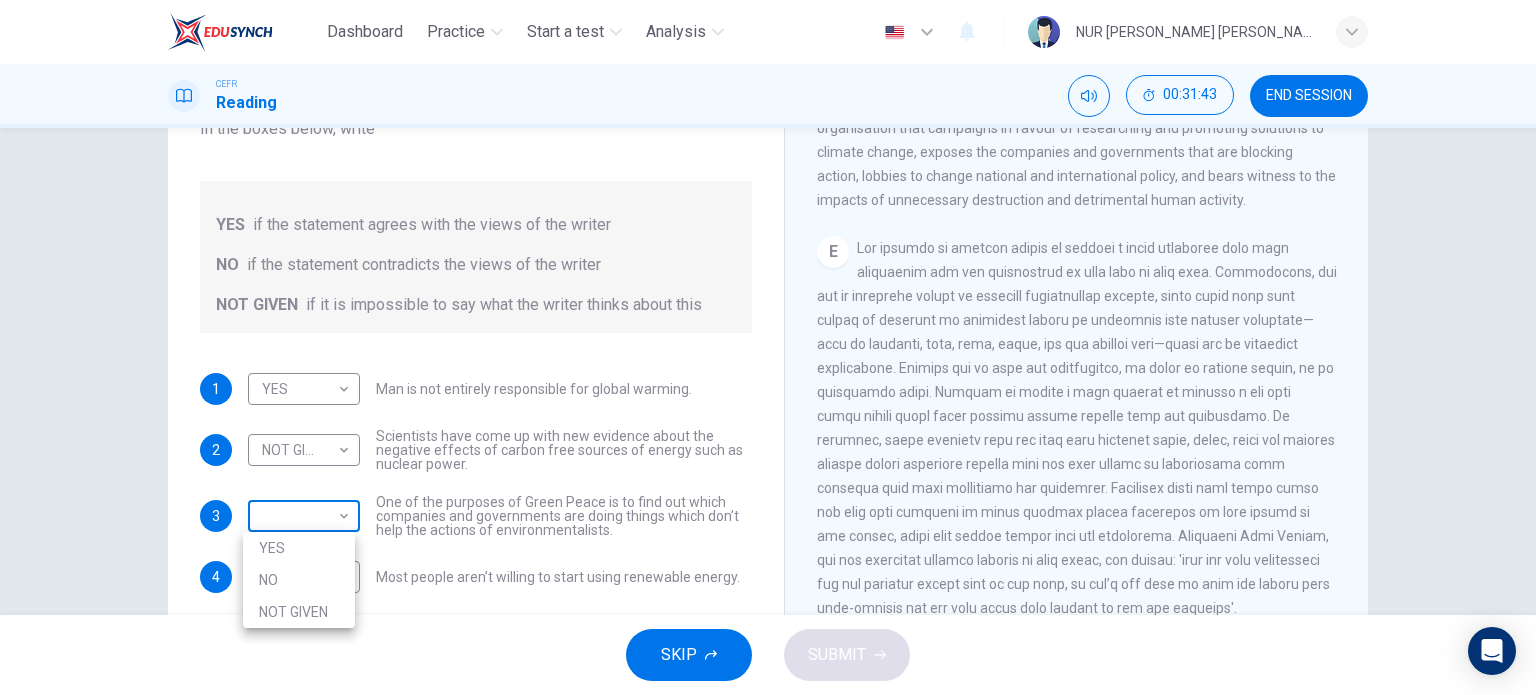 click on "Dashboard Practice Start a test Analysis English en ​ NUR [PERSON_NAME] [PERSON_NAME] CEFR Reading 00:31:43 END SESSION Question 47 Do the following statements agree with the information given in the Reading Passage? In the boxes below, write YES if the statement agrees with the views of the writer NO if the statement contradicts the views of the writer NOT GIVEN if it is impossible to say what the writer thinks about this 1 YES YES ​ Man is not entirely responsible for global warming. 2 NOT GIVEN NOT GIVEN ​ Scientists have come up with new evidence about the negative effects of carbon free sources of energy such as nuclear power. 3 ​ ​ One of the purposes of Green Peace is to find out which companies and governments are doing things which don’t help the actions of environmentalists. 4 ​ ​ Most people aren’t willing to start using renewable energy. The Climate of the Earth CLICK TO ZOOM Click to Zoom A B C D E SKIP SUBMIT Dashboard Practice Start a test Analysis Notifications © Copyright" at bounding box center (768, 347) 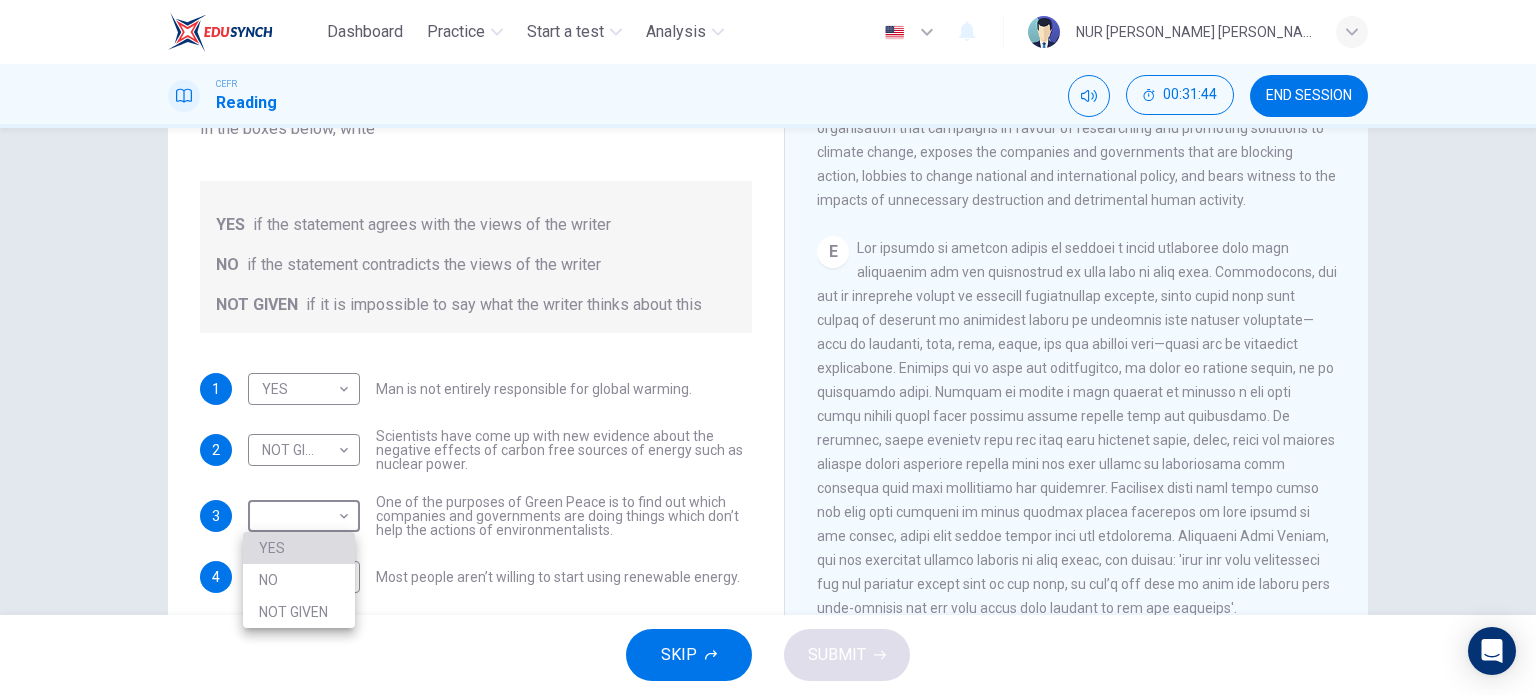 click on "YES" at bounding box center (299, 548) 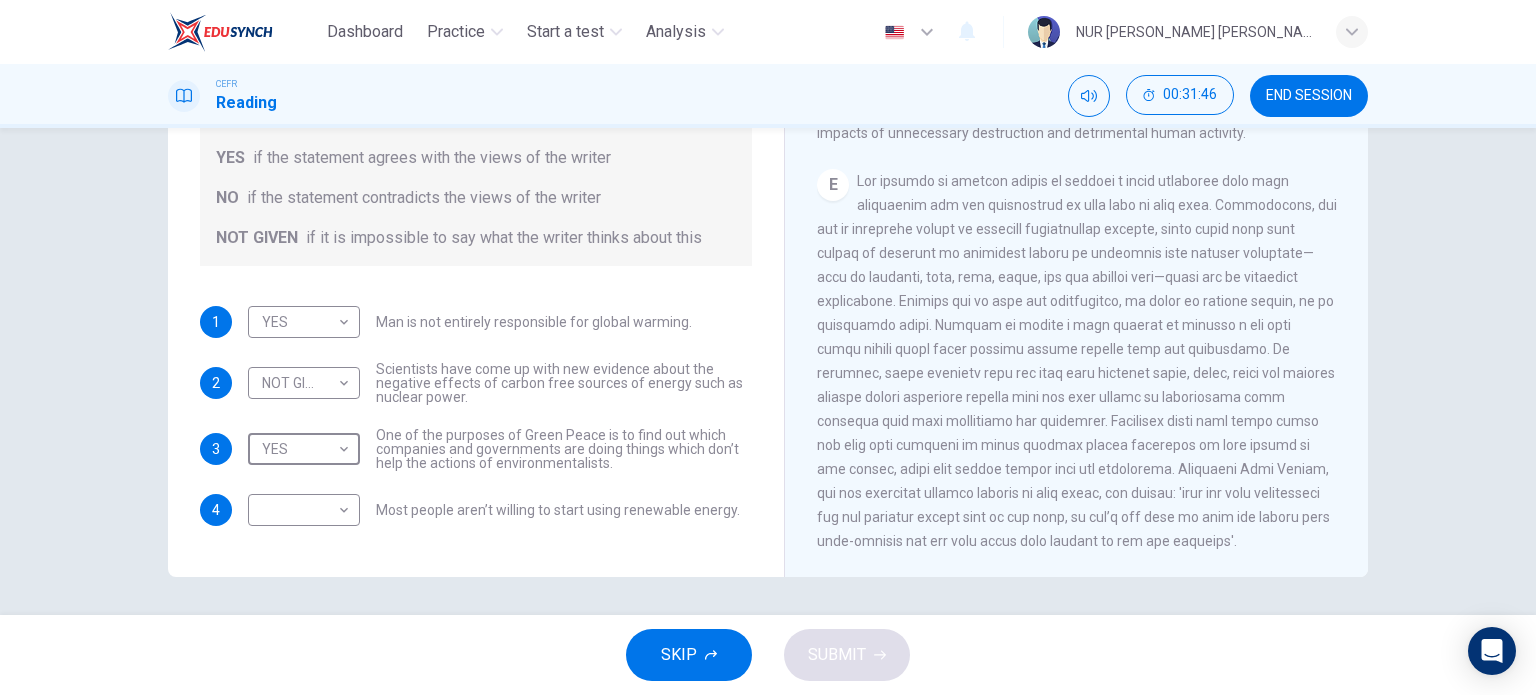scroll, scrollTop: 287, scrollLeft: 0, axis: vertical 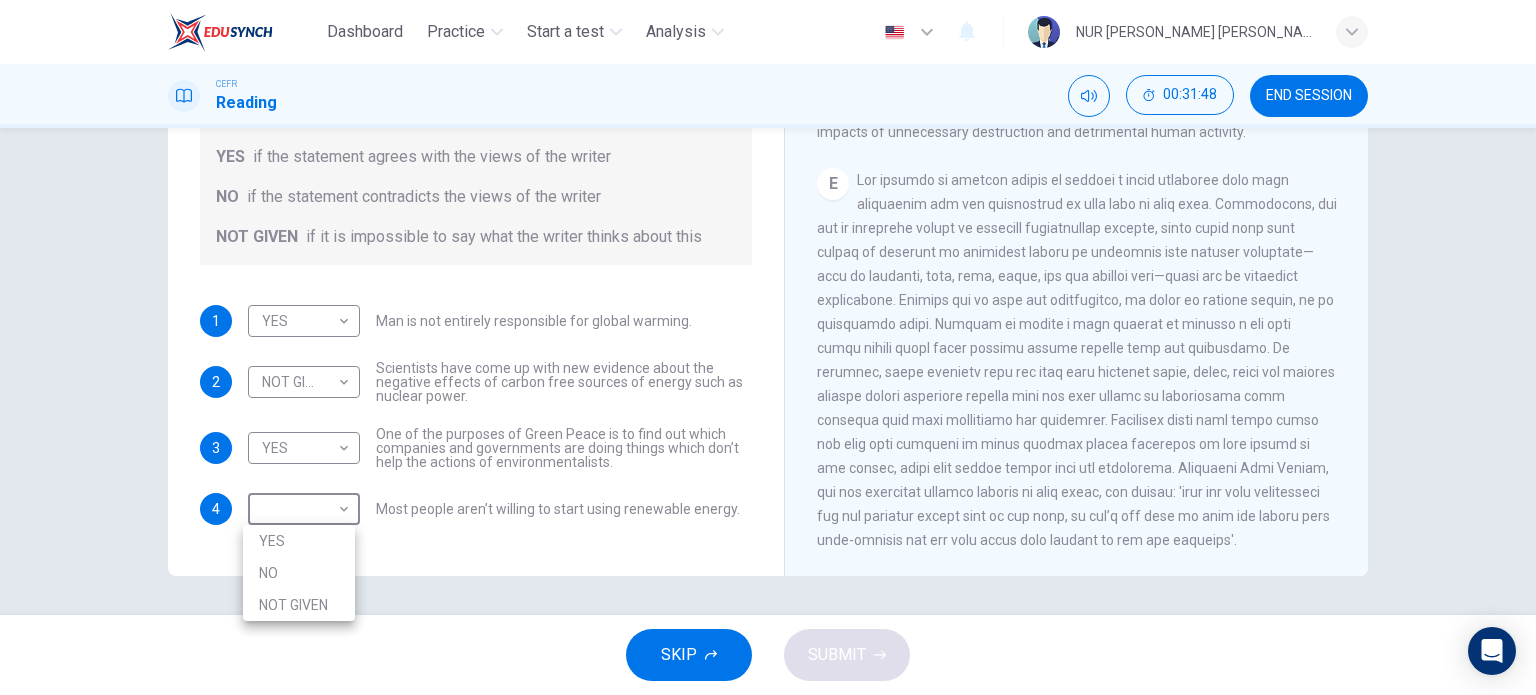 drag, startPoint x: 322, startPoint y: 509, endPoint x: 315, endPoint y: 552, distance: 43.56604 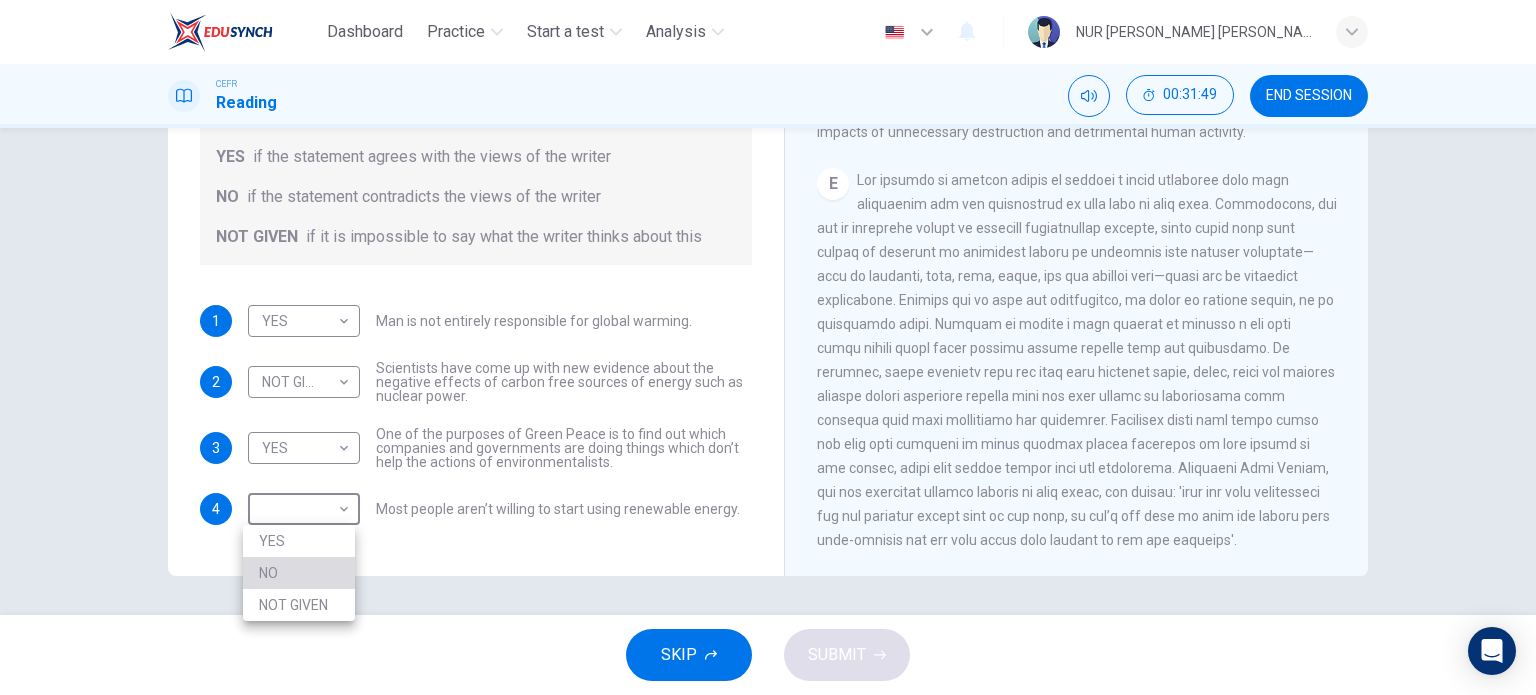 click on "NO" at bounding box center [299, 573] 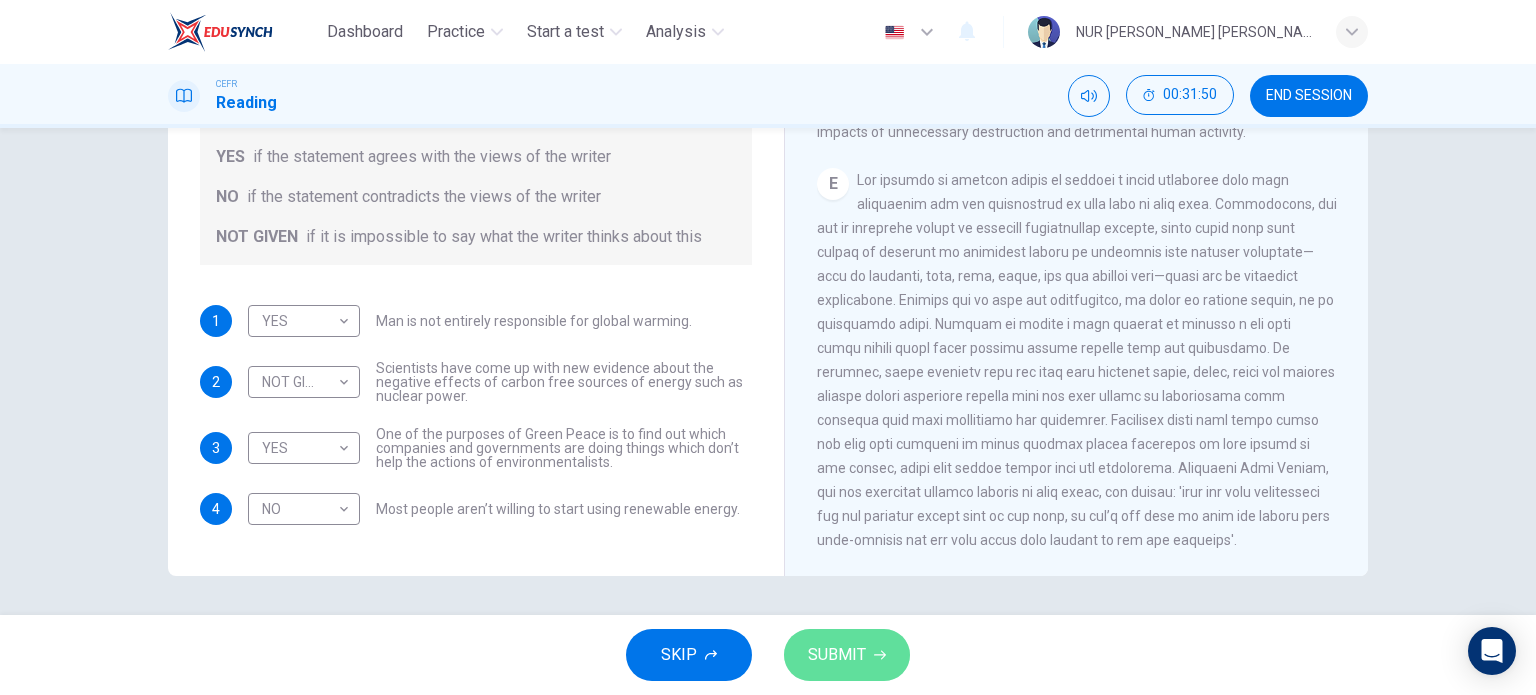 click on "SUBMIT" at bounding box center [837, 655] 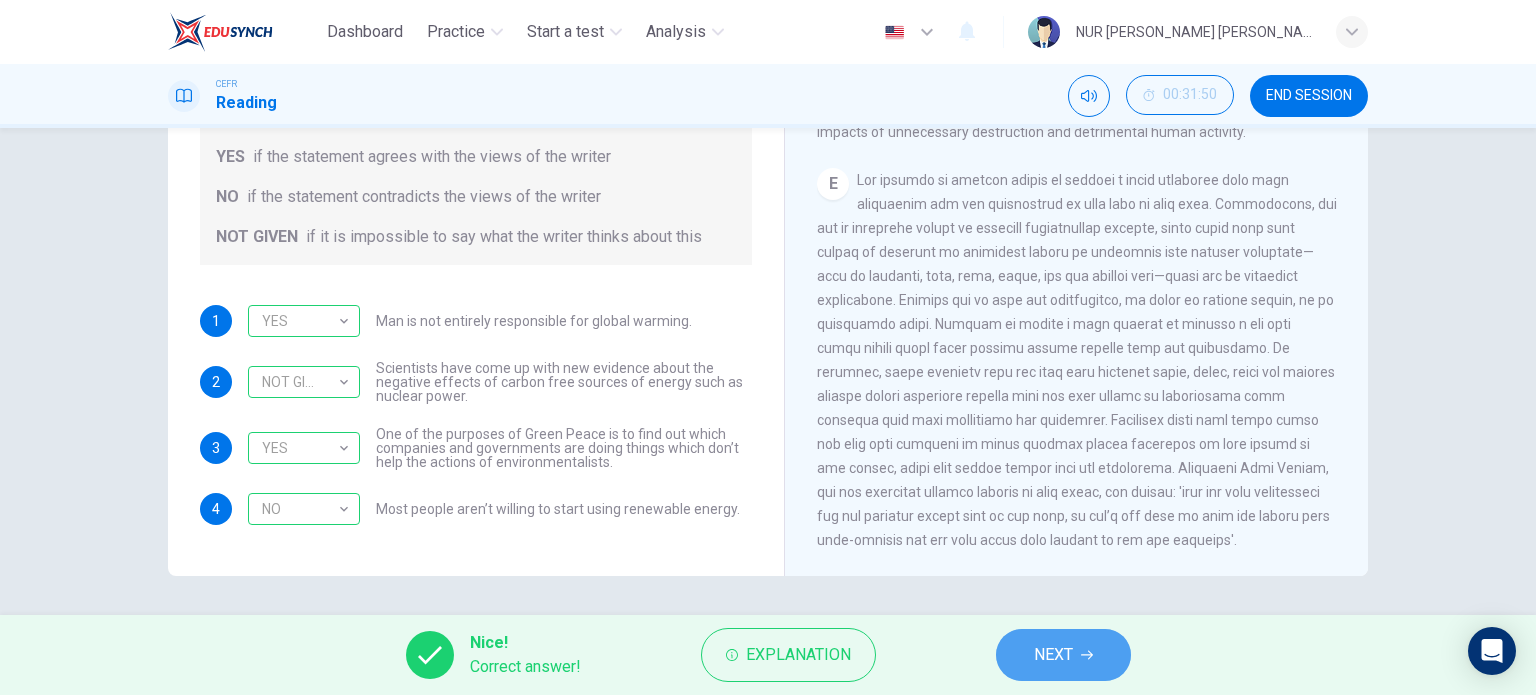 click on "NEXT" at bounding box center [1053, 655] 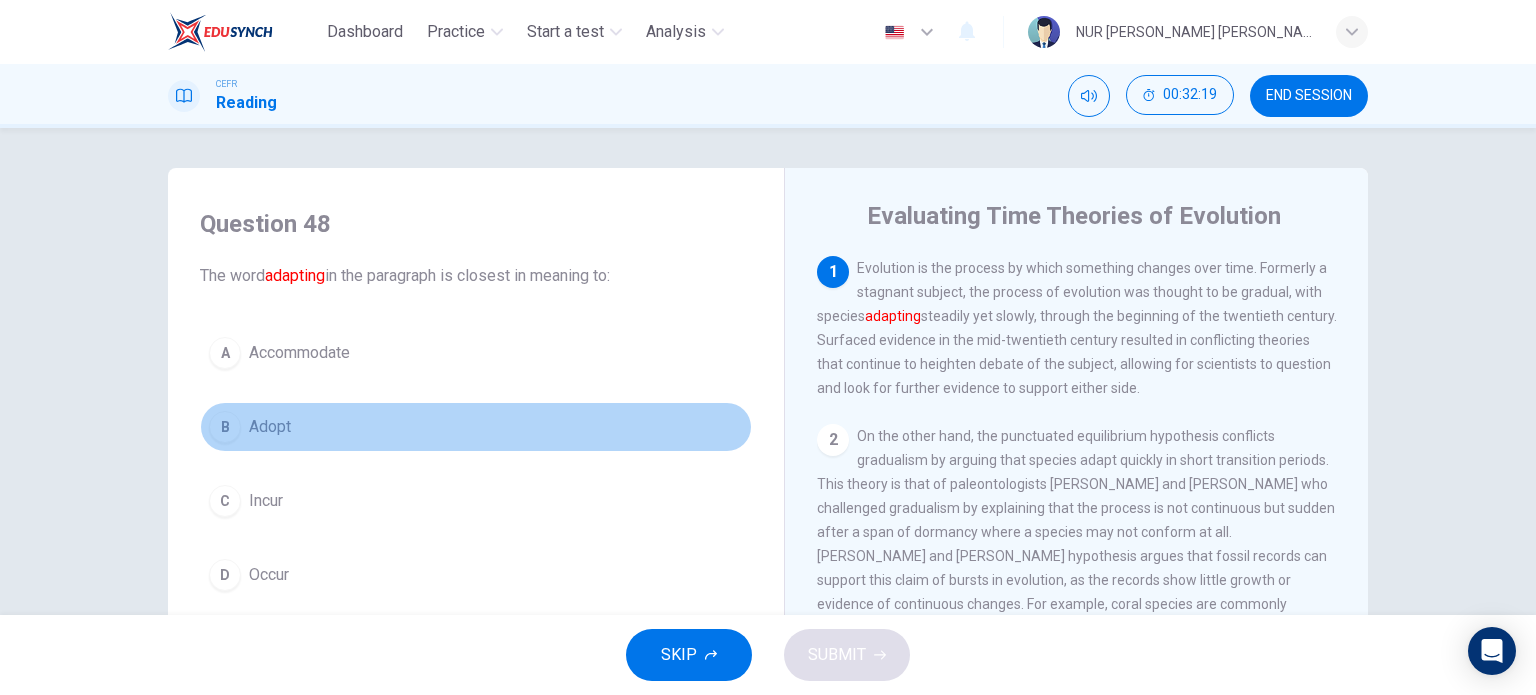 click on "Adopt" at bounding box center [270, 427] 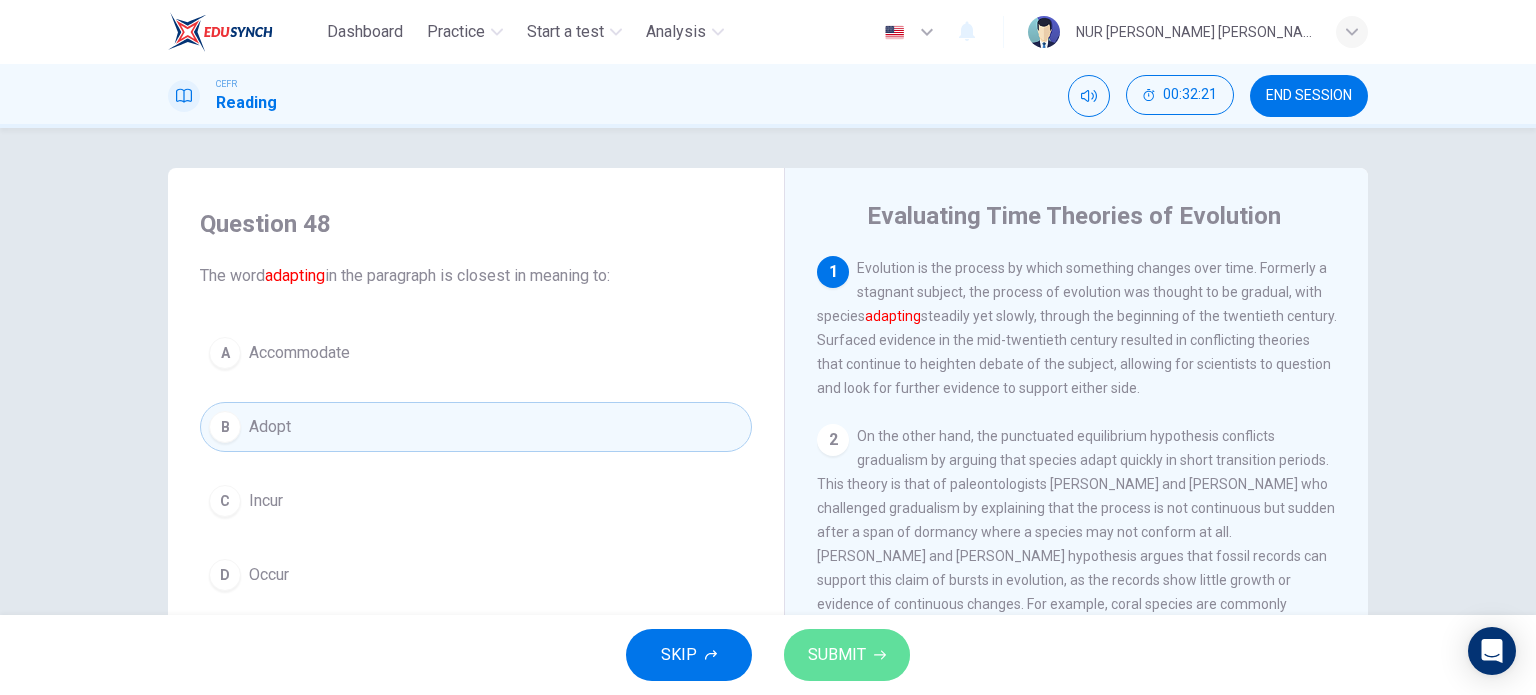 click on "SUBMIT" at bounding box center [847, 655] 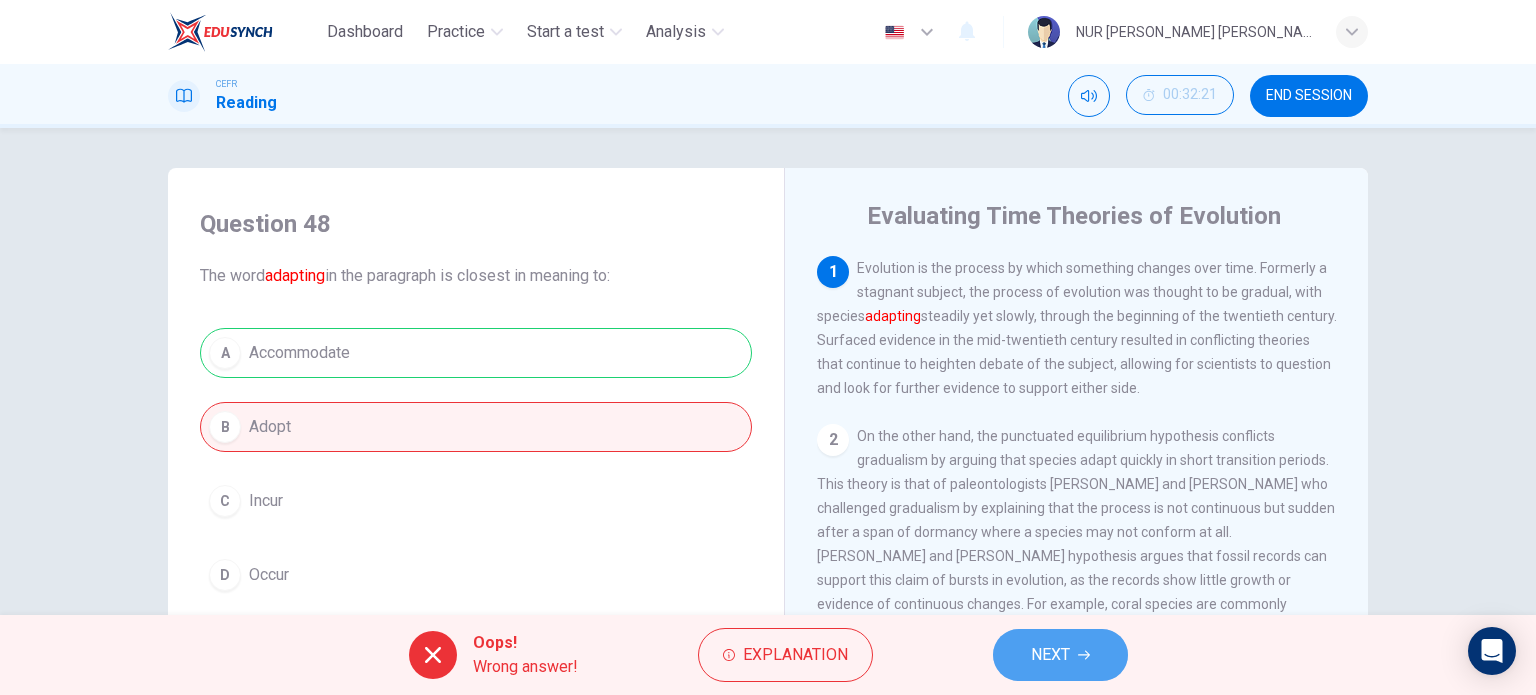 click on "NEXT" at bounding box center [1050, 655] 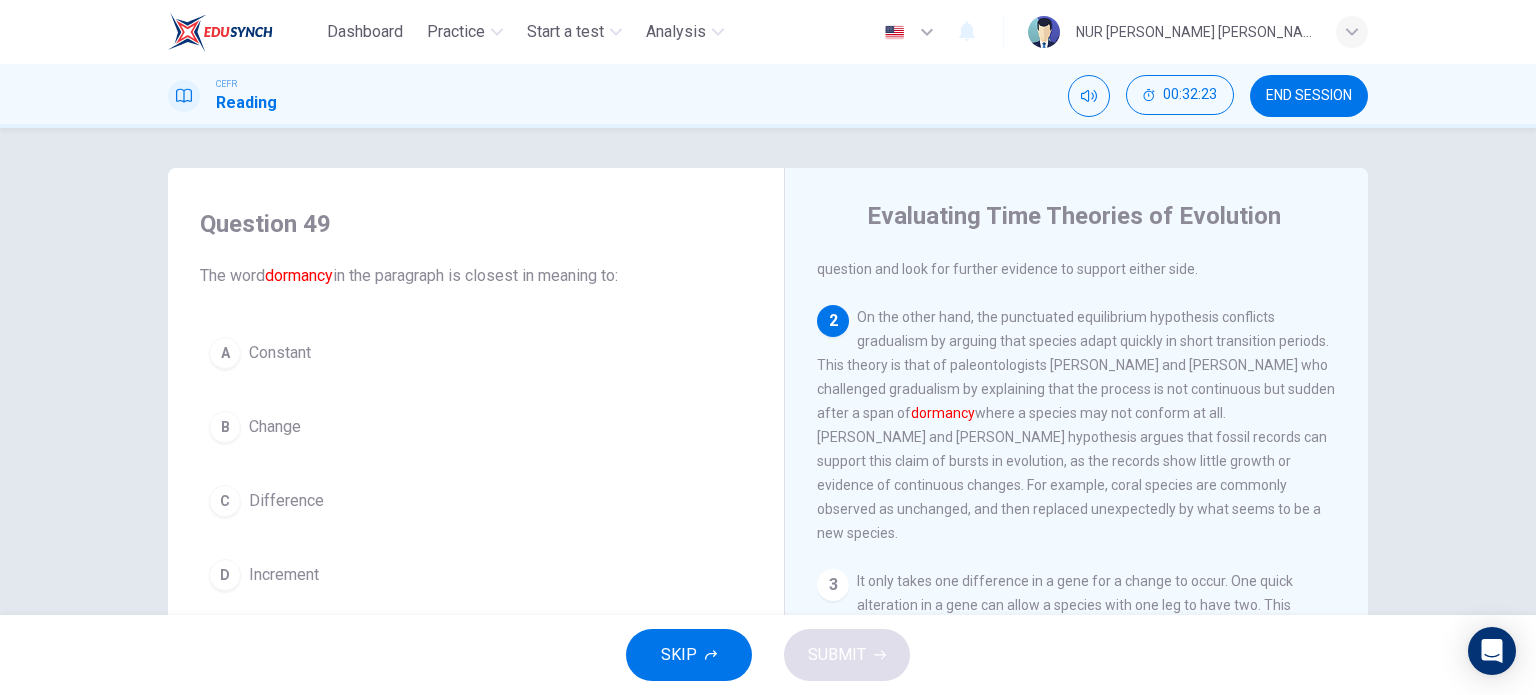 scroll, scrollTop: 120, scrollLeft: 0, axis: vertical 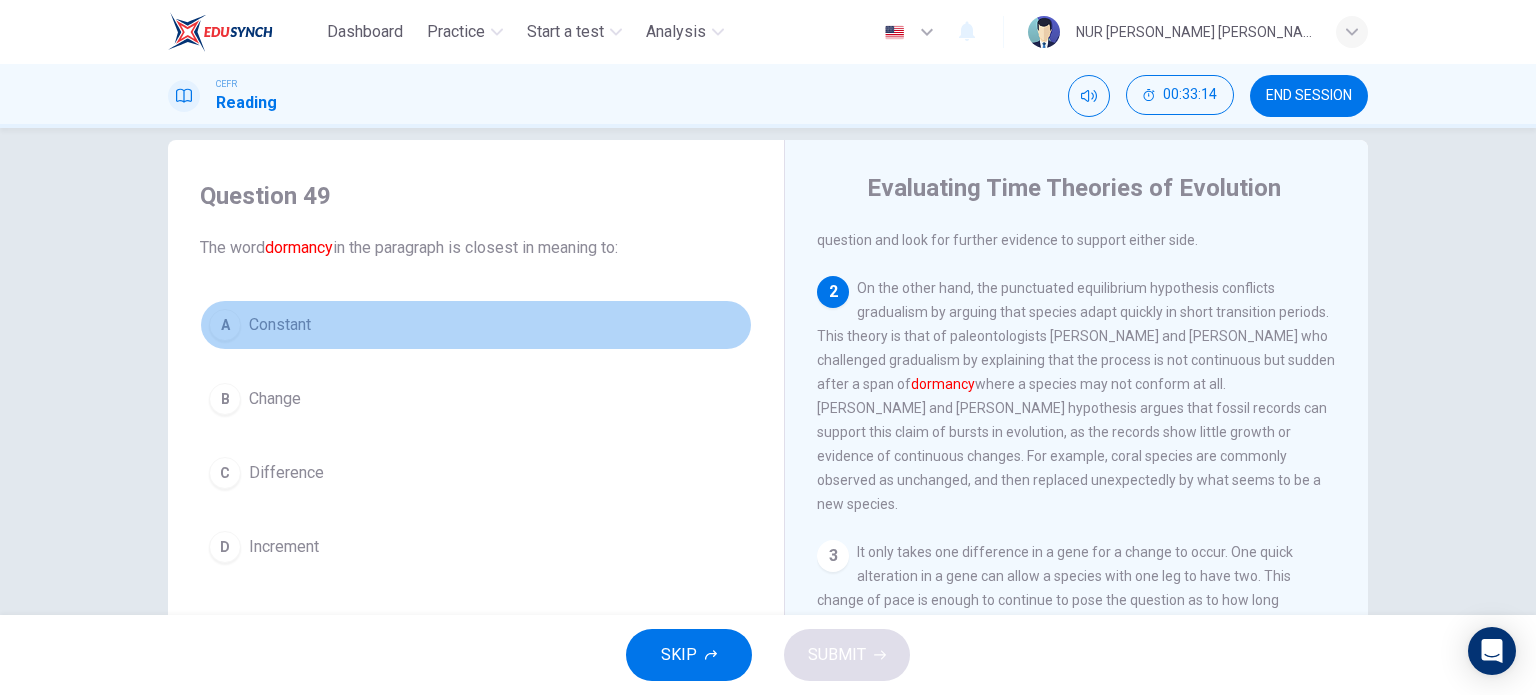click on "A Constant" at bounding box center (476, 325) 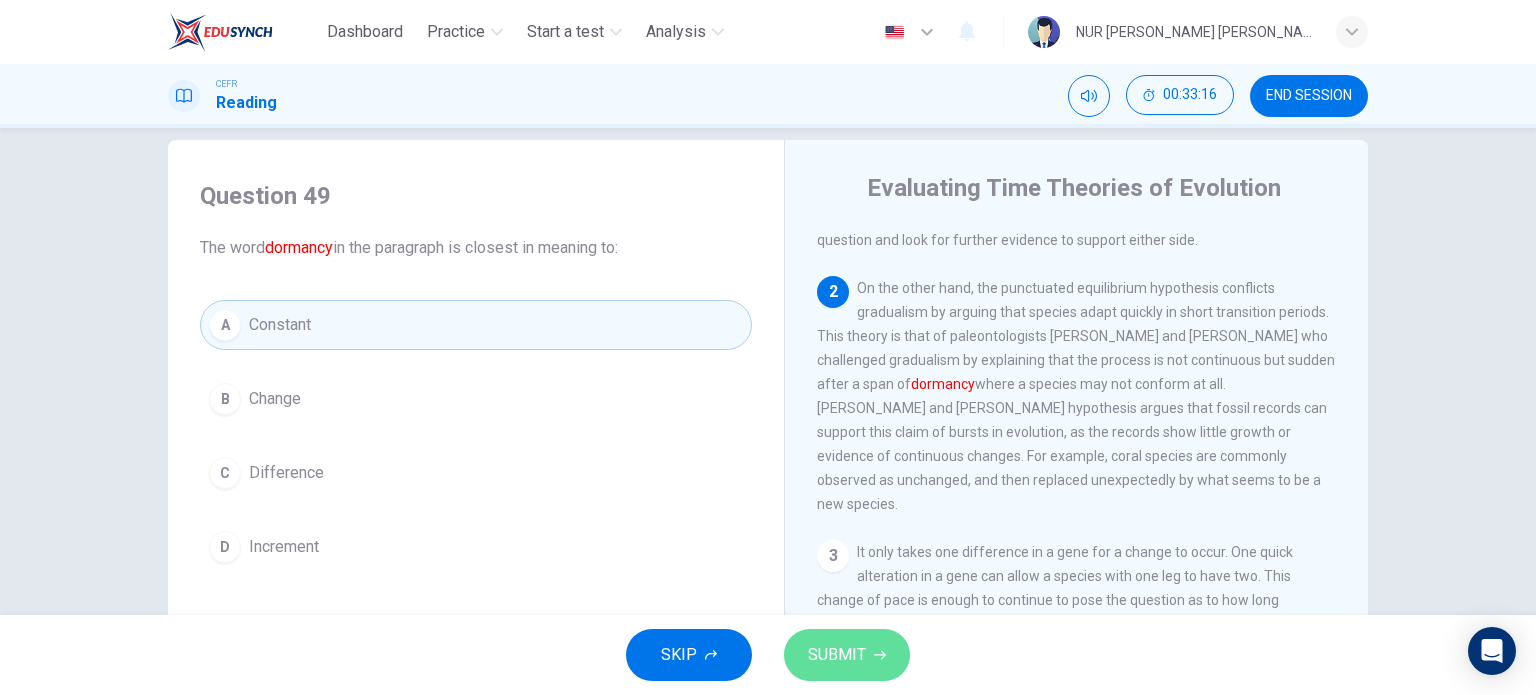 click on "SUBMIT" at bounding box center [847, 655] 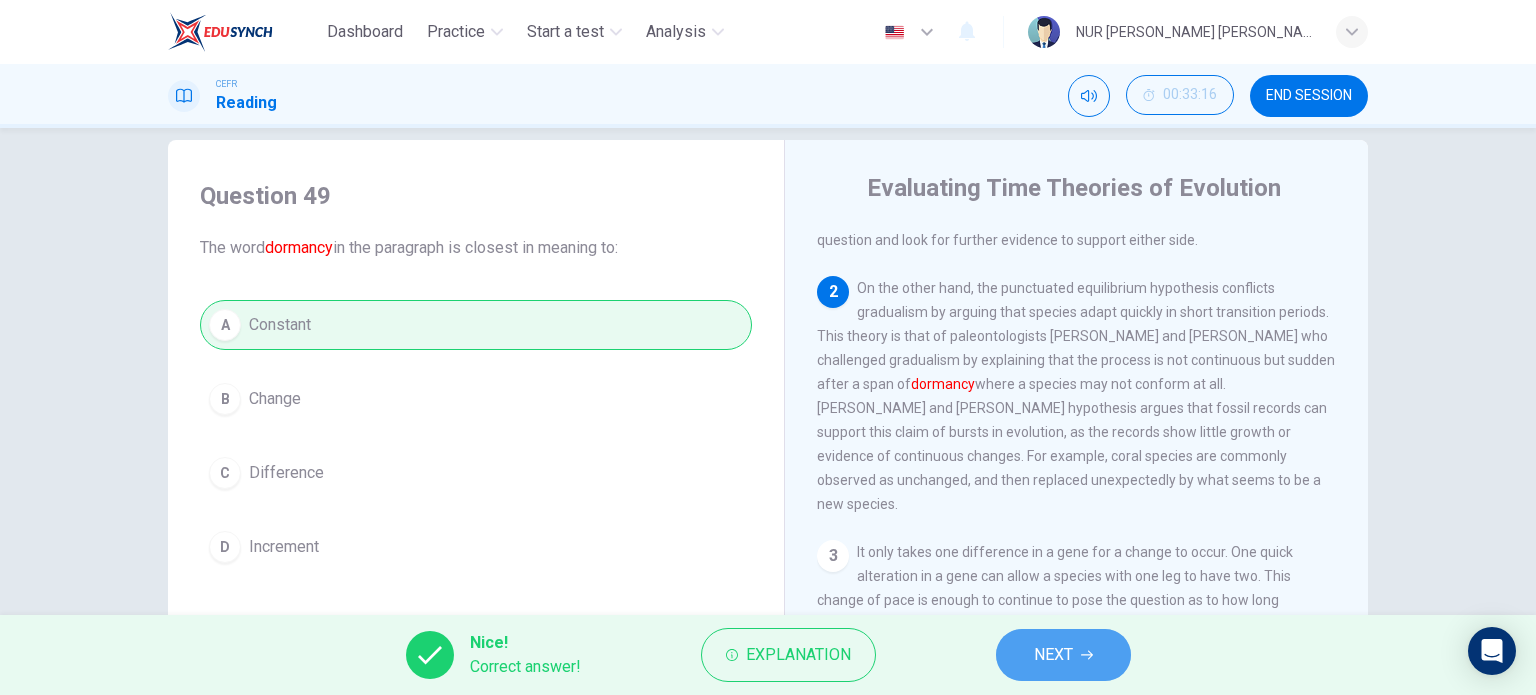 click on "NEXT" at bounding box center (1053, 655) 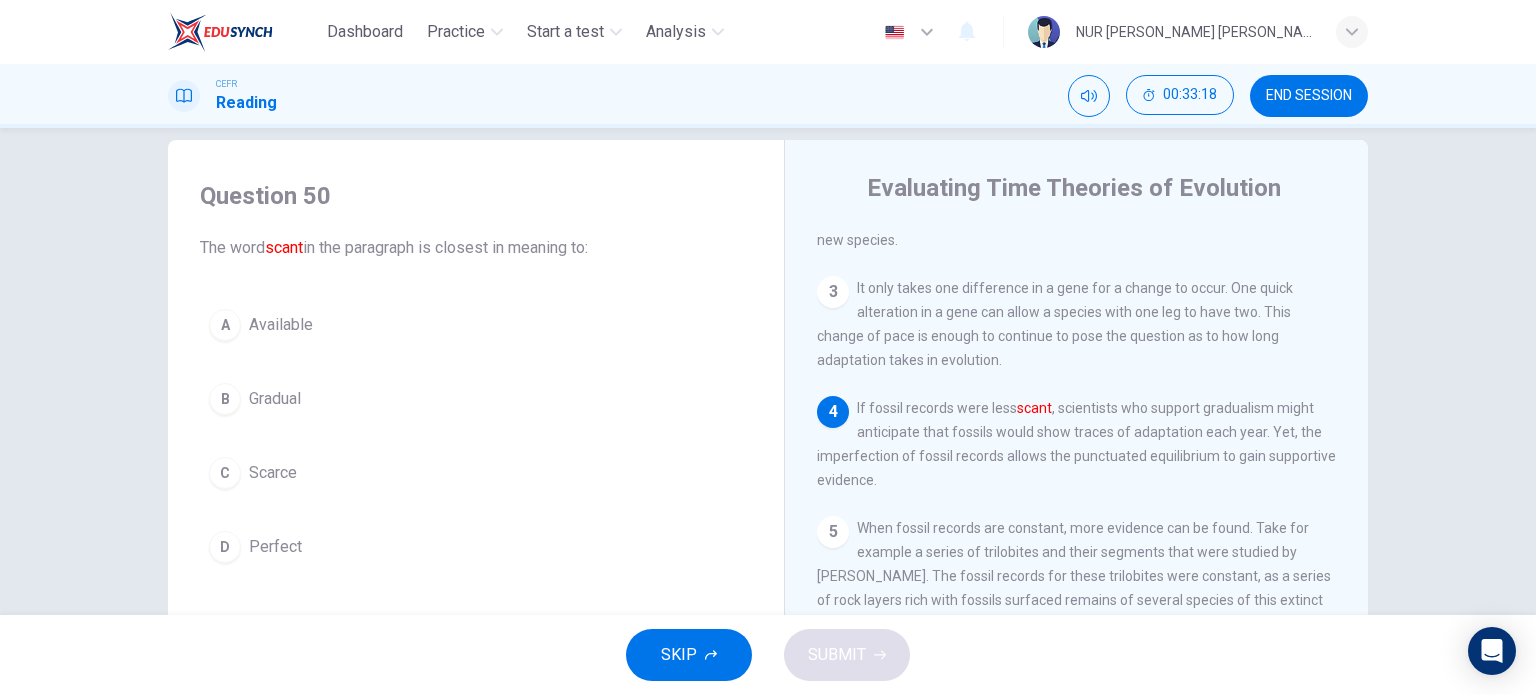 scroll, scrollTop: 386, scrollLeft: 0, axis: vertical 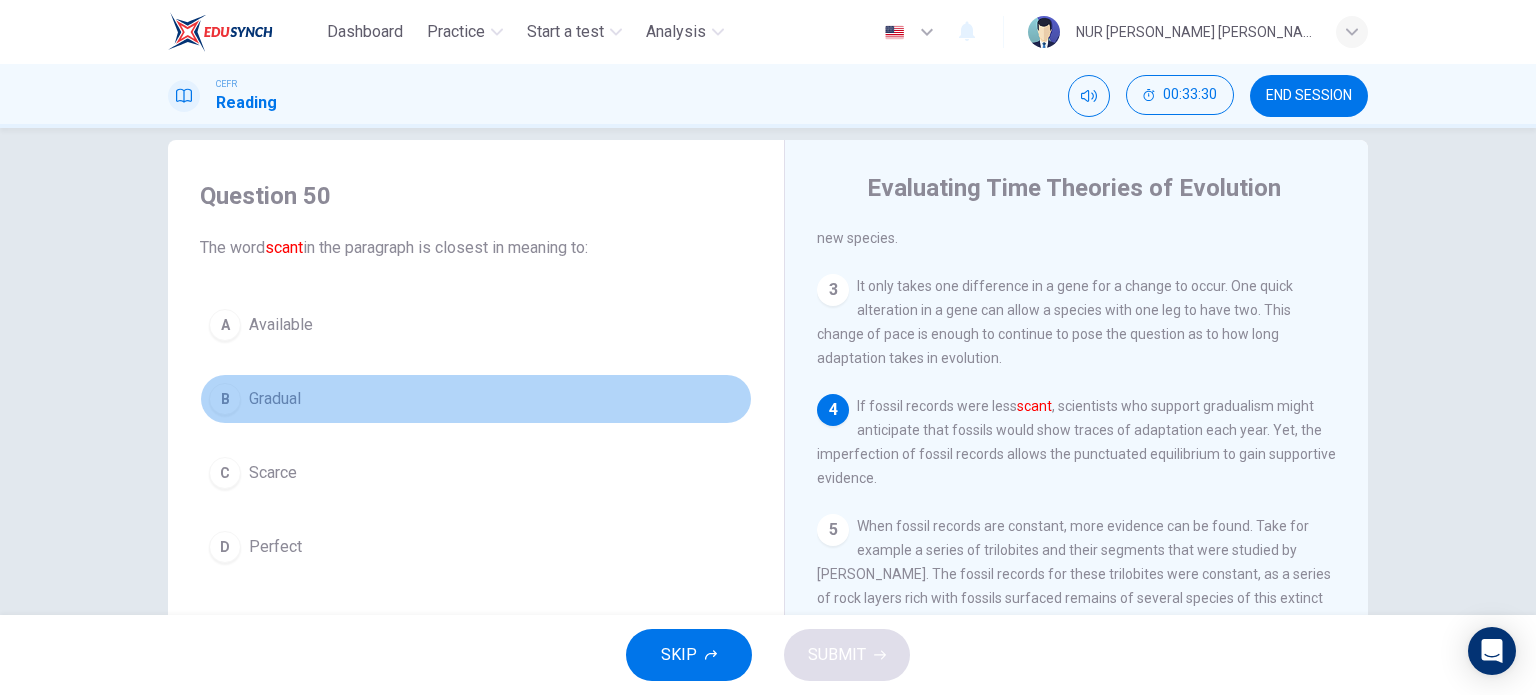 click on "B Gradual" at bounding box center (476, 399) 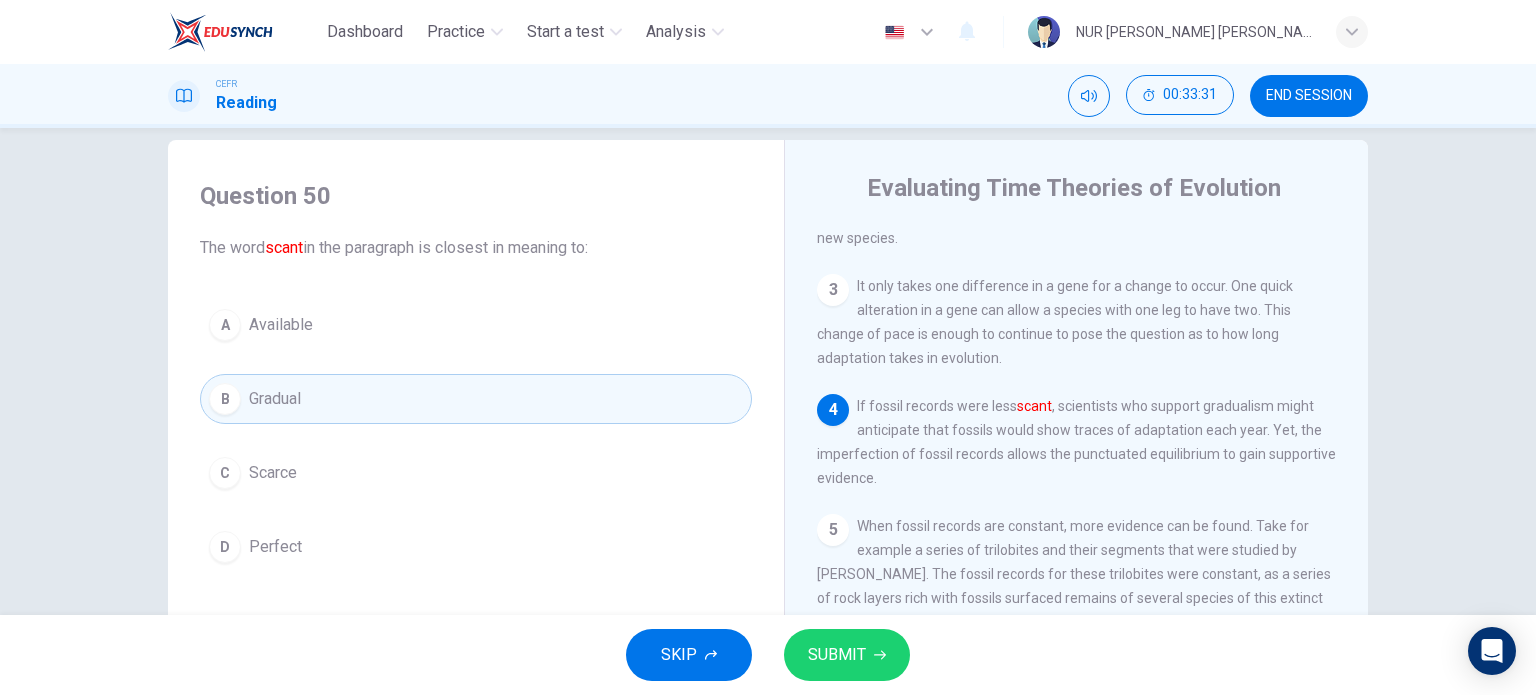 click on "C Scarce" at bounding box center [476, 473] 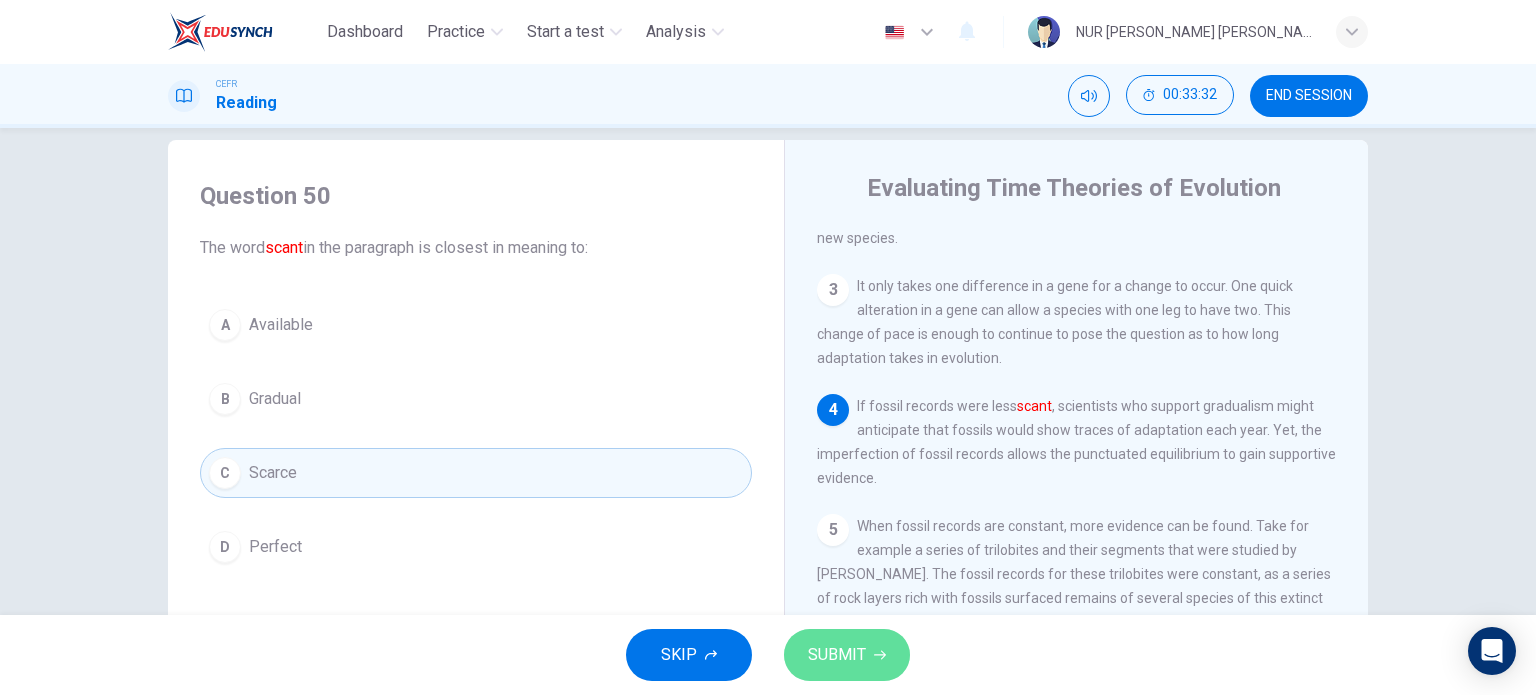 click on "SUBMIT" at bounding box center [837, 655] 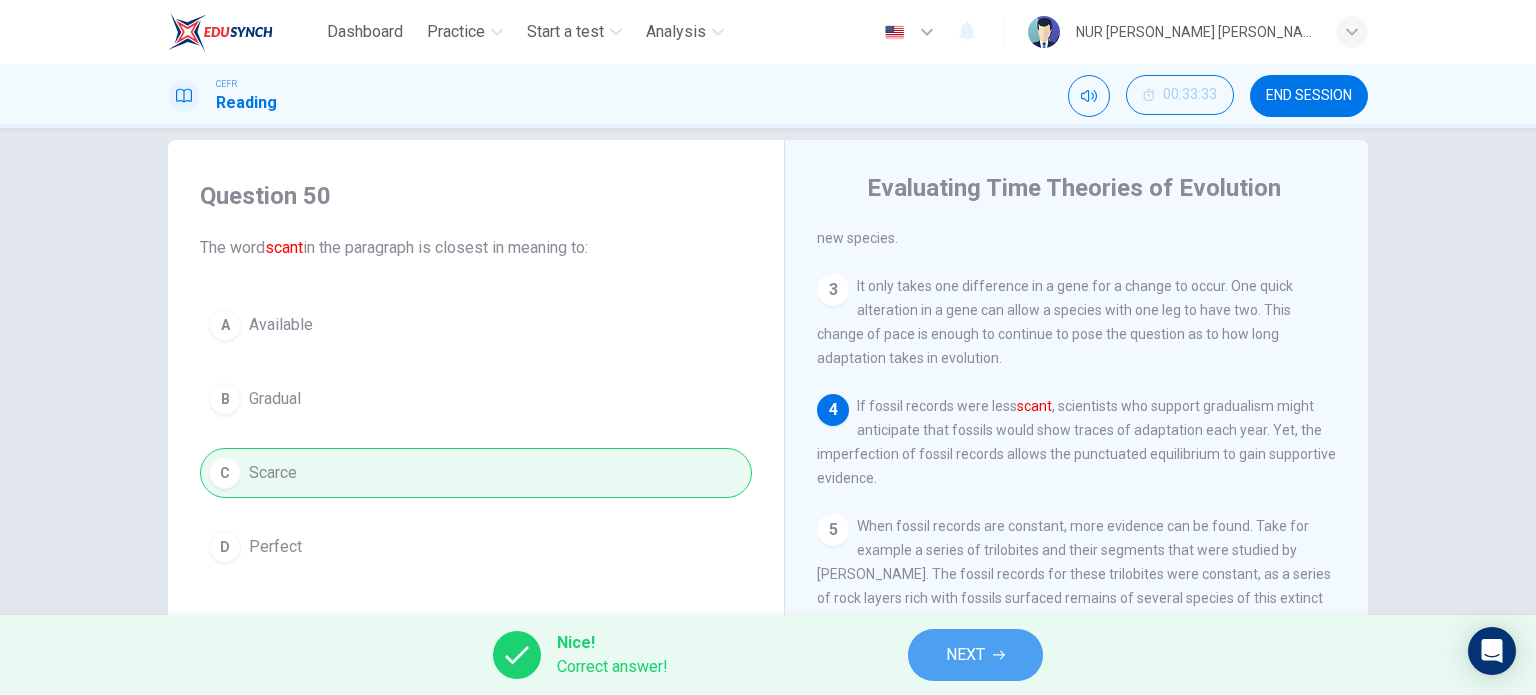 click on "NEXT" at bounding box center (975, 655) 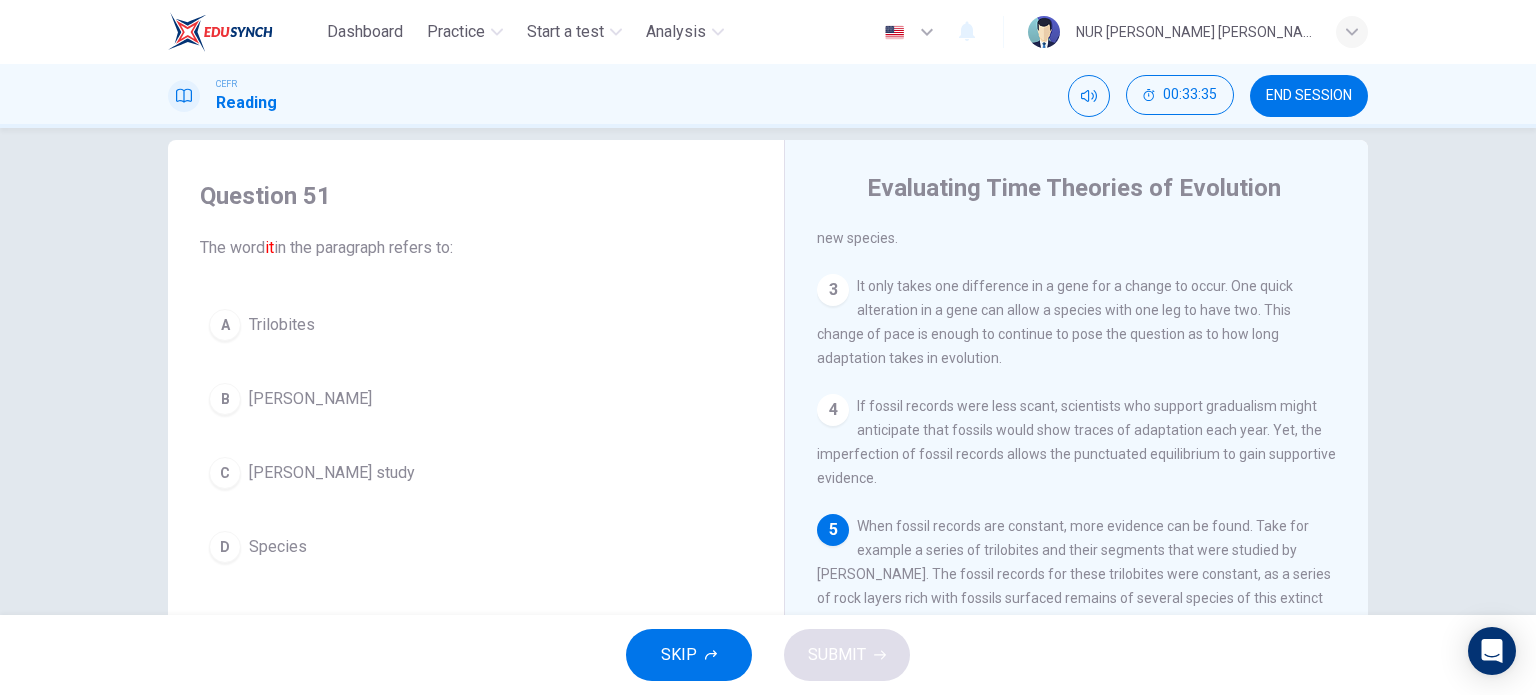 scroll, scrollTop: 652, scrollLeft: 0, axis: vertical 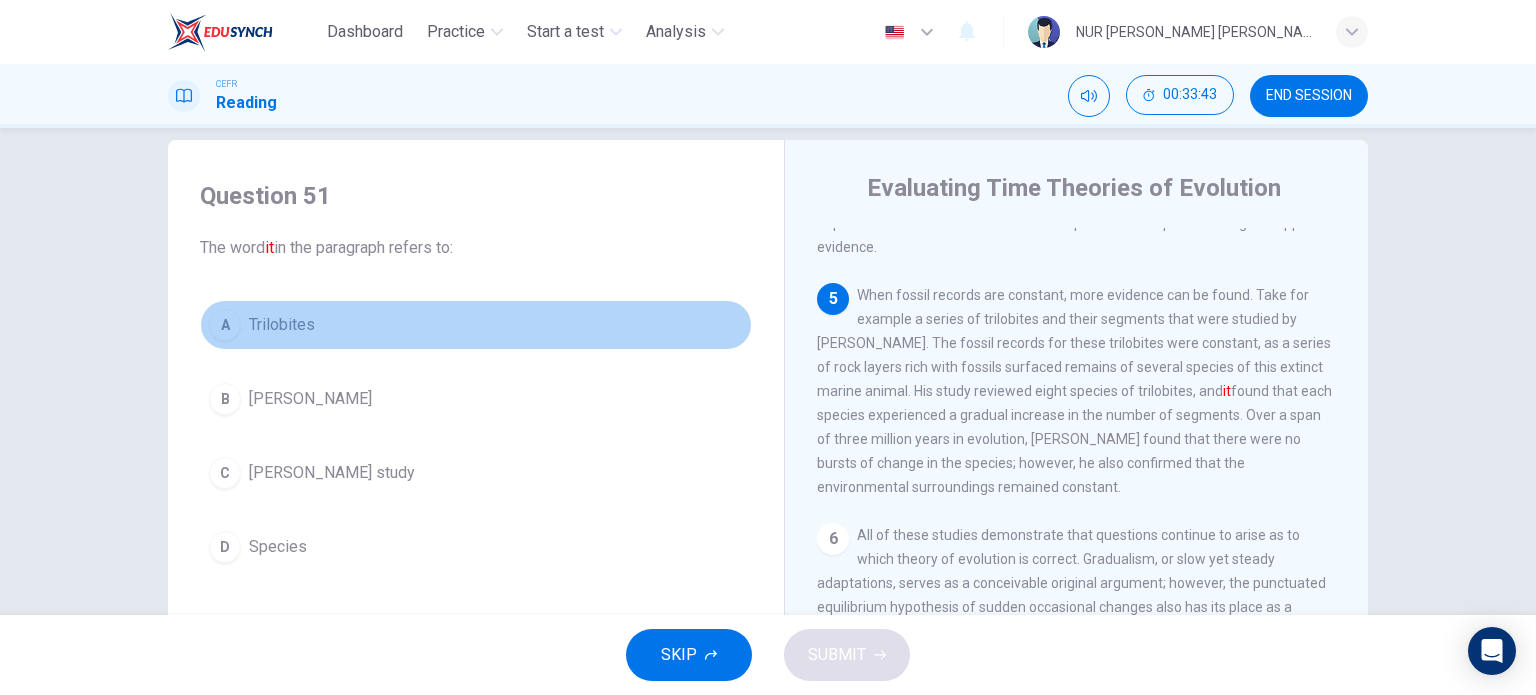 click on "A Trilobites" at bounding box center [476, 325] 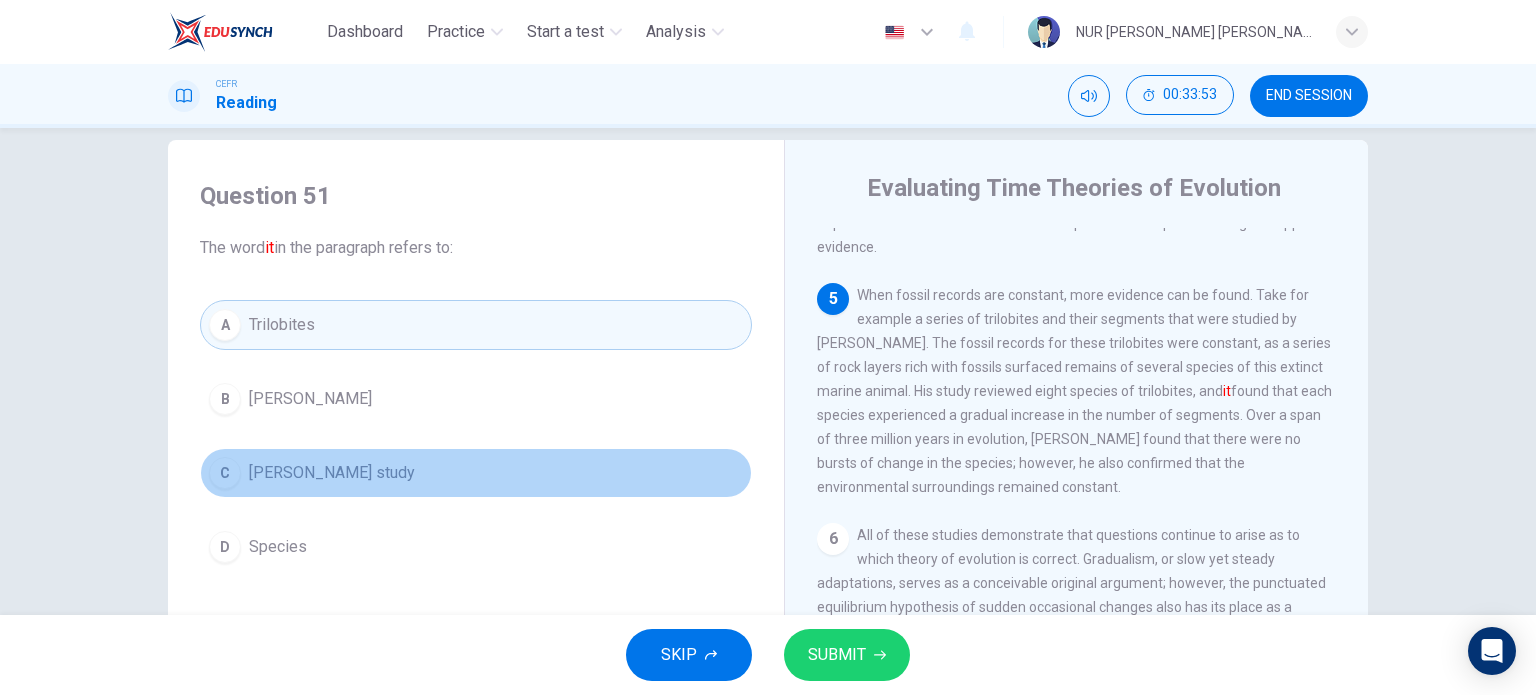 click on "[PERSON_NAME] study" at bounding box center [476, 473] 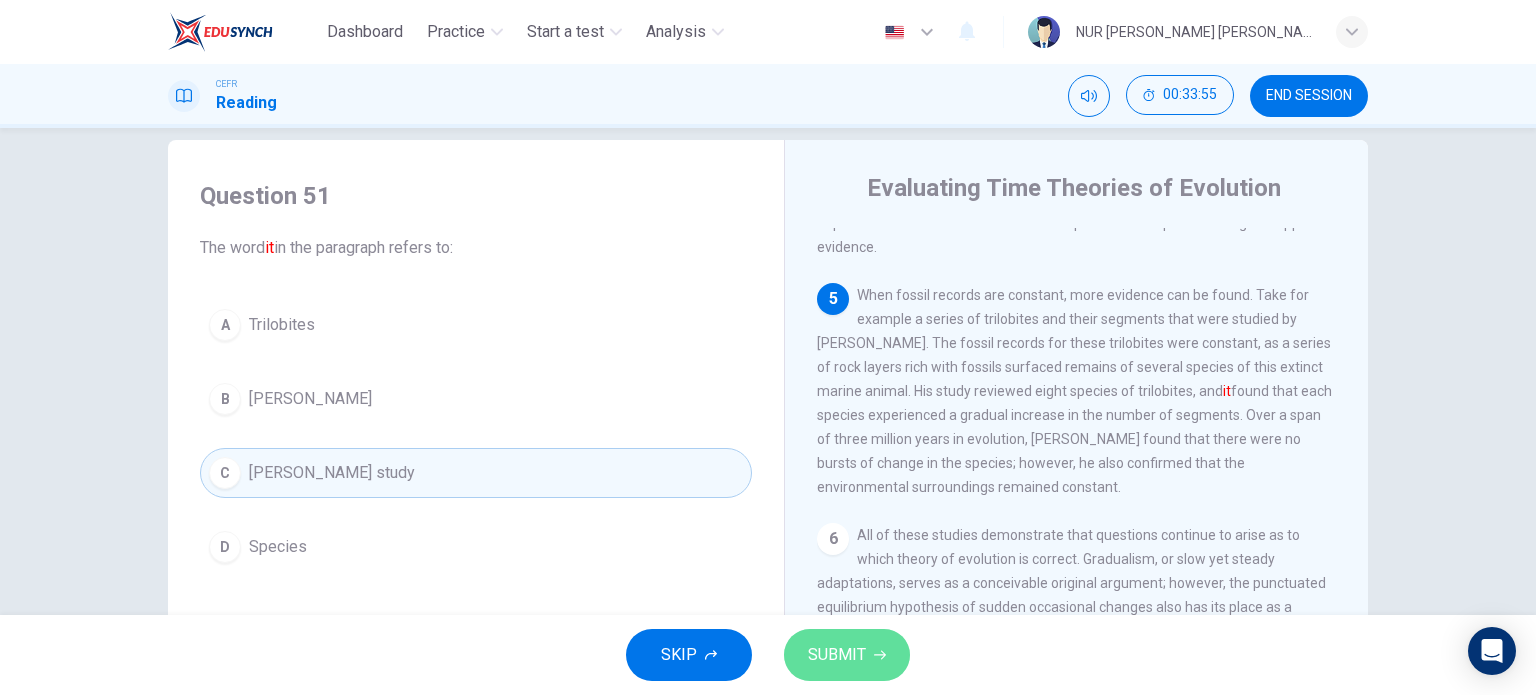 click on "SUBMIT" at bounding box center [847, 655] 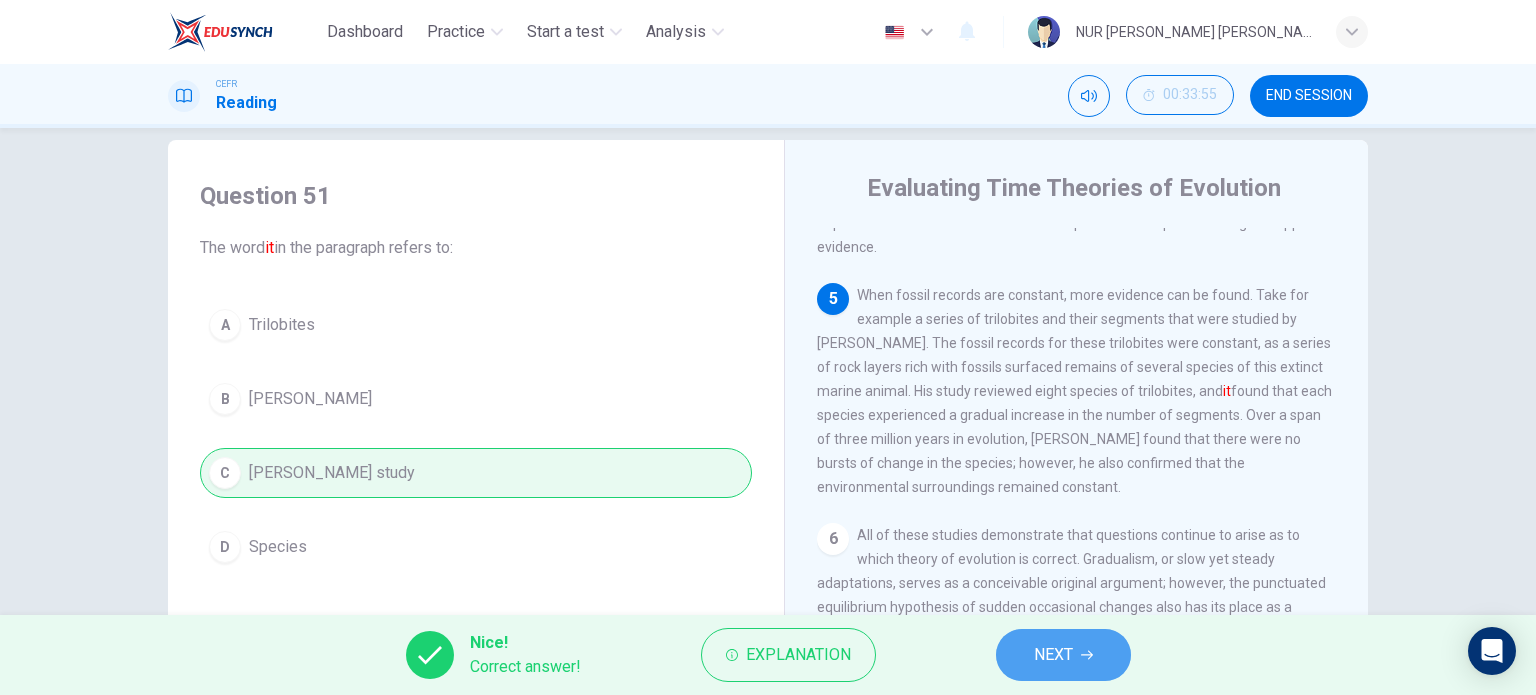 click on "NEXT" at bounding box center [1053, 655] 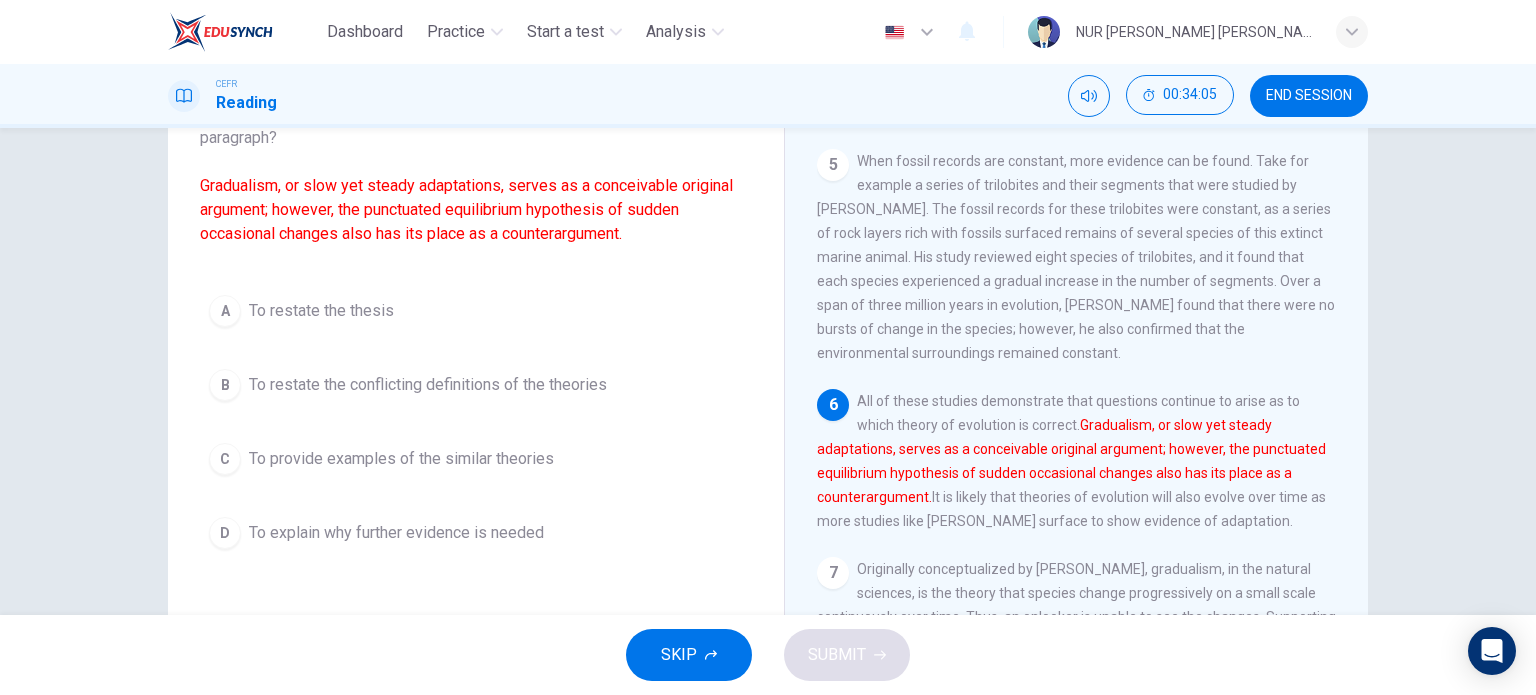 scroll, scrollTop: 164, scrollLeft: 0, axis: vertical 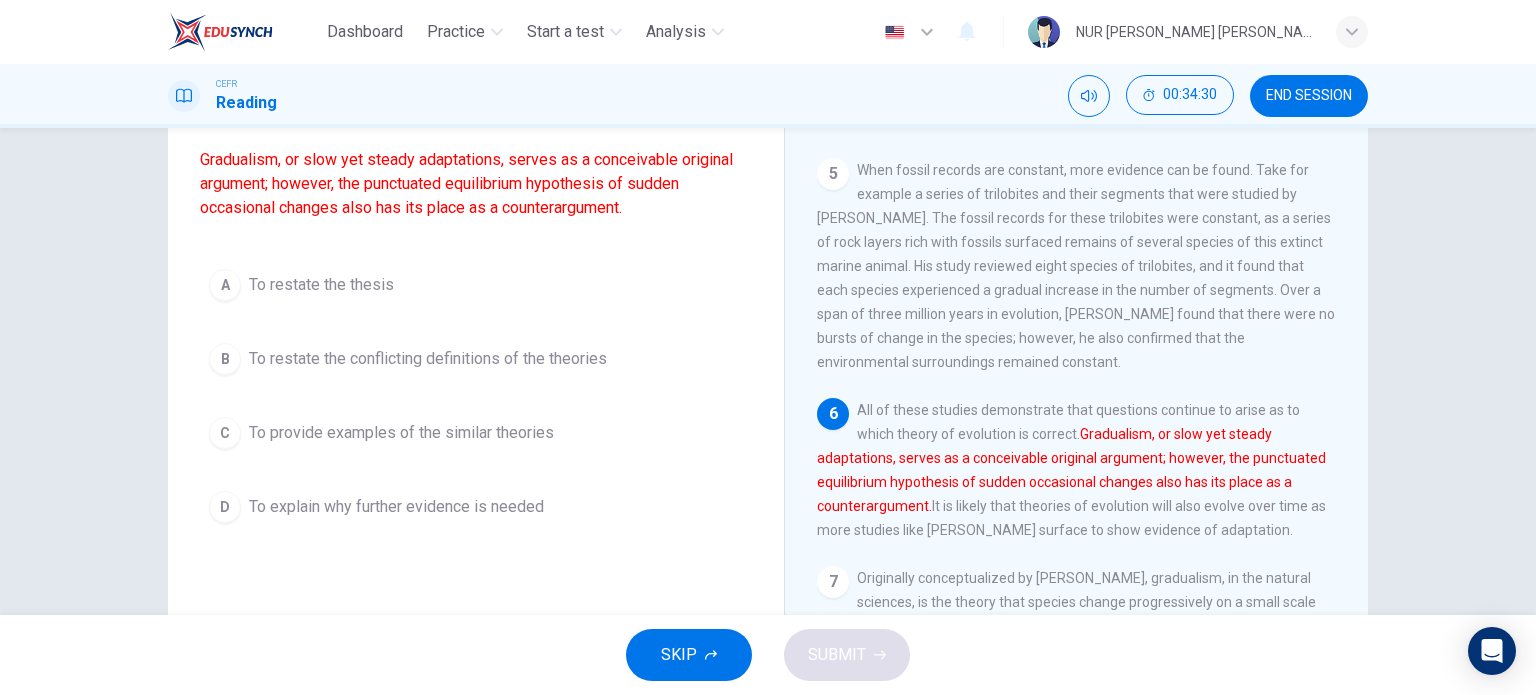 click on "To explain why further evidence is needed" at bounding box center [396, 507] 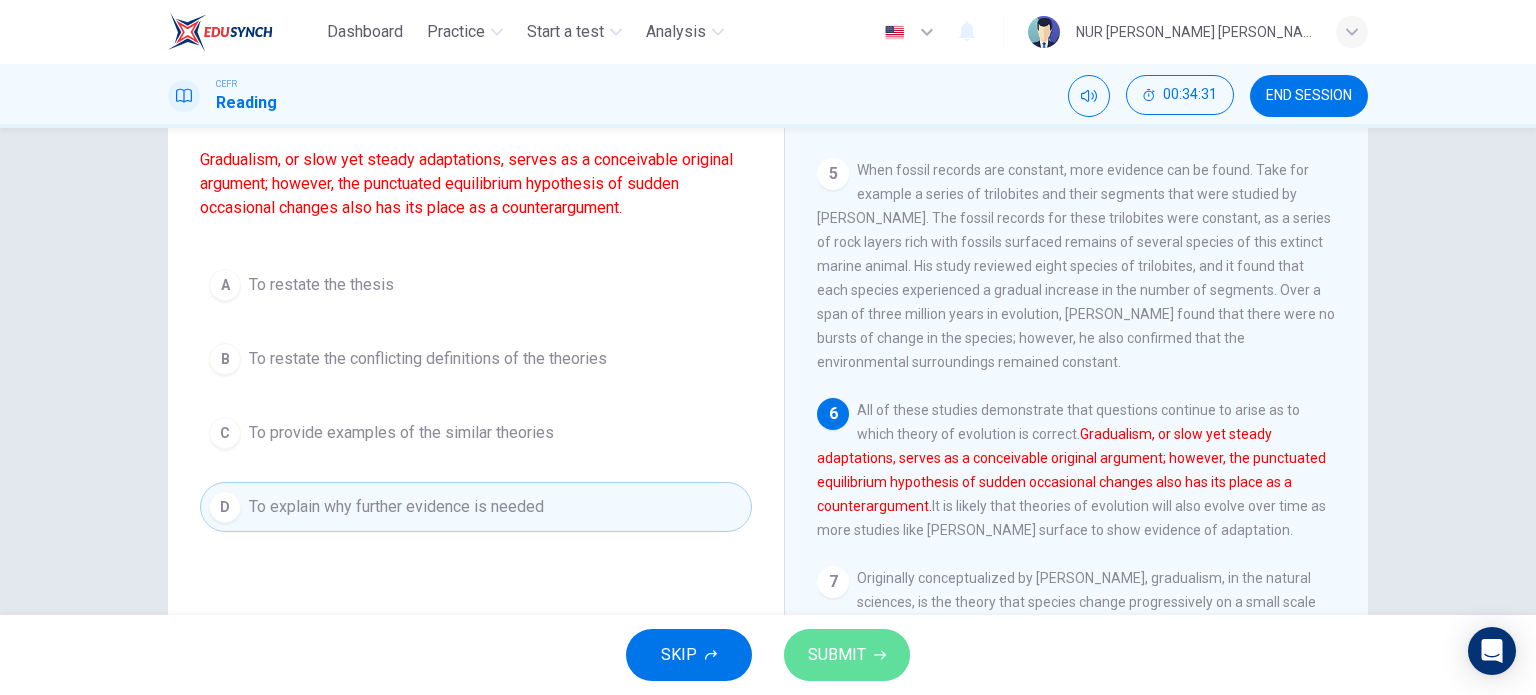 click on "SUBMIT" at bounding box center [837, 655] 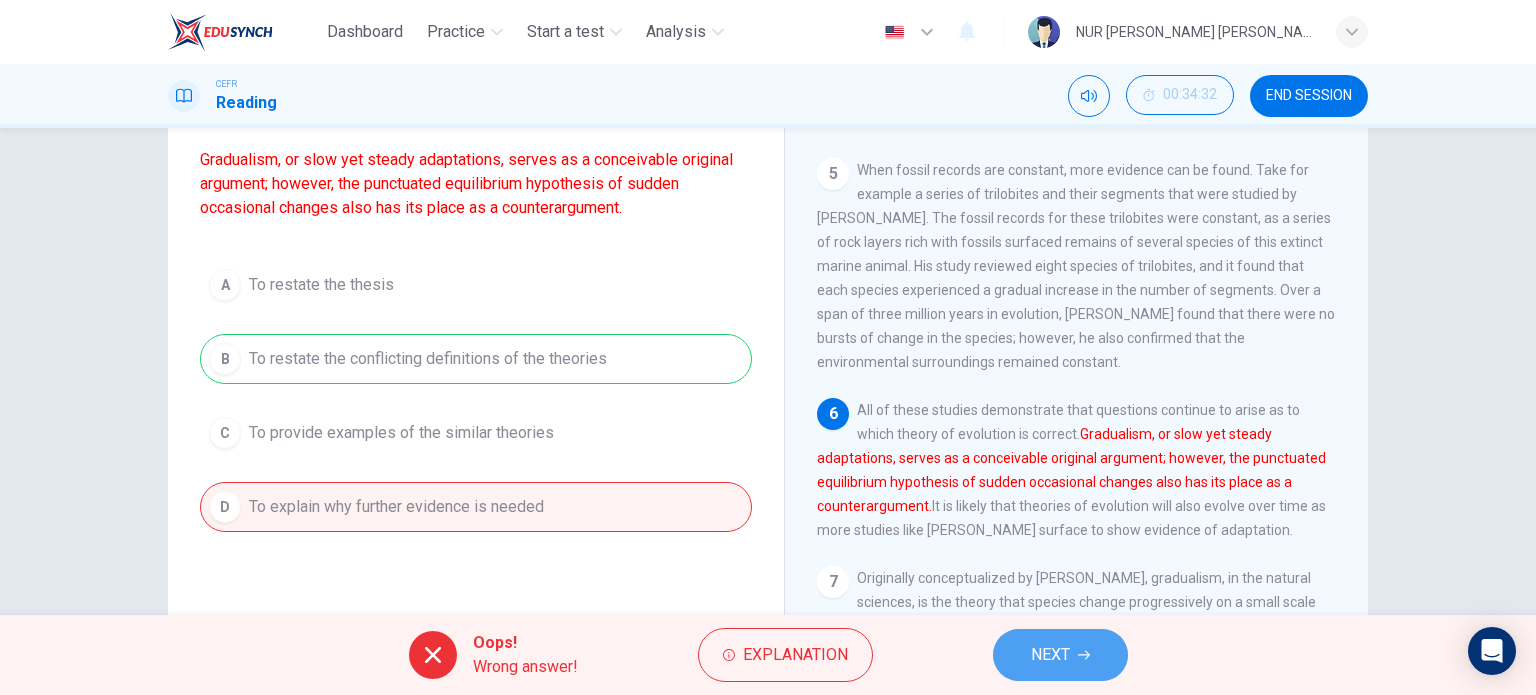 click on "NEXT" at bounding box center [1060, 655] 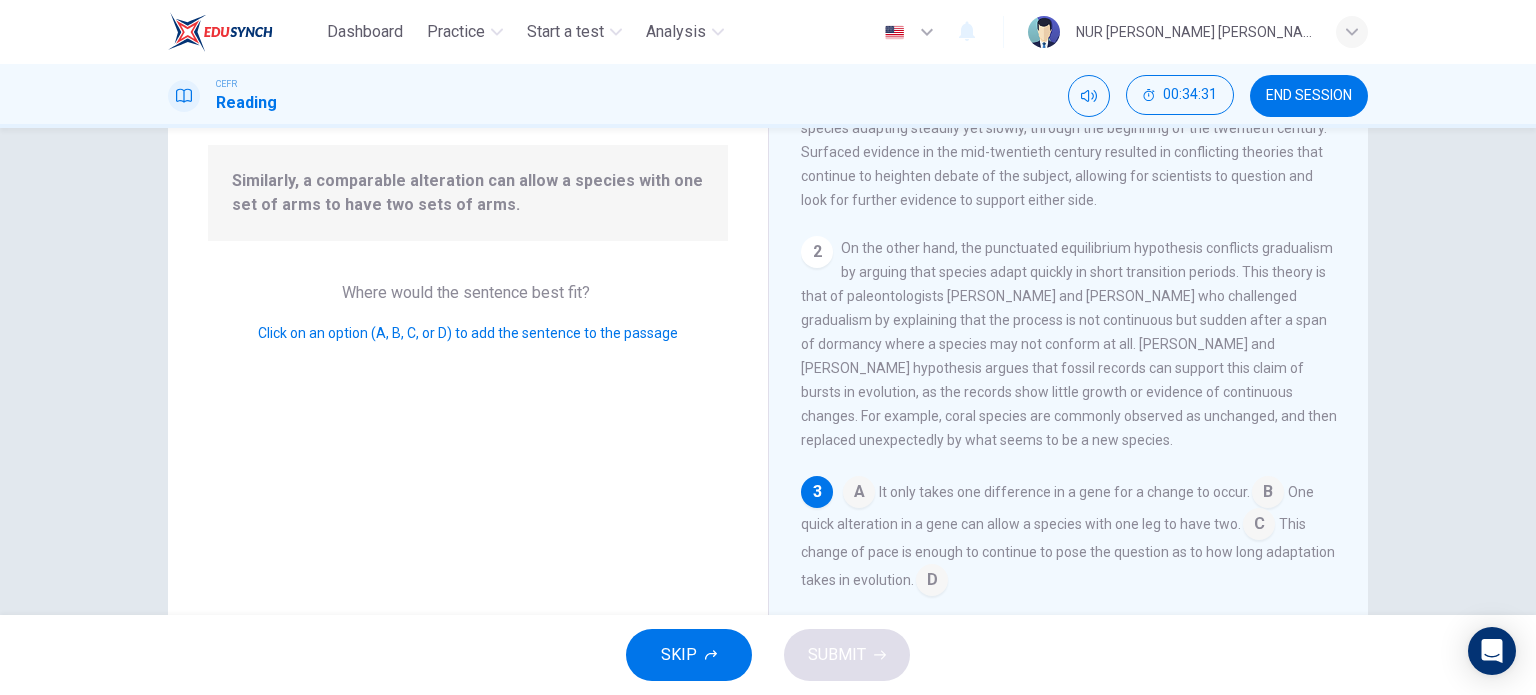 scroll, scrollTop: 164, scrollLeft: 0, axis: vertical 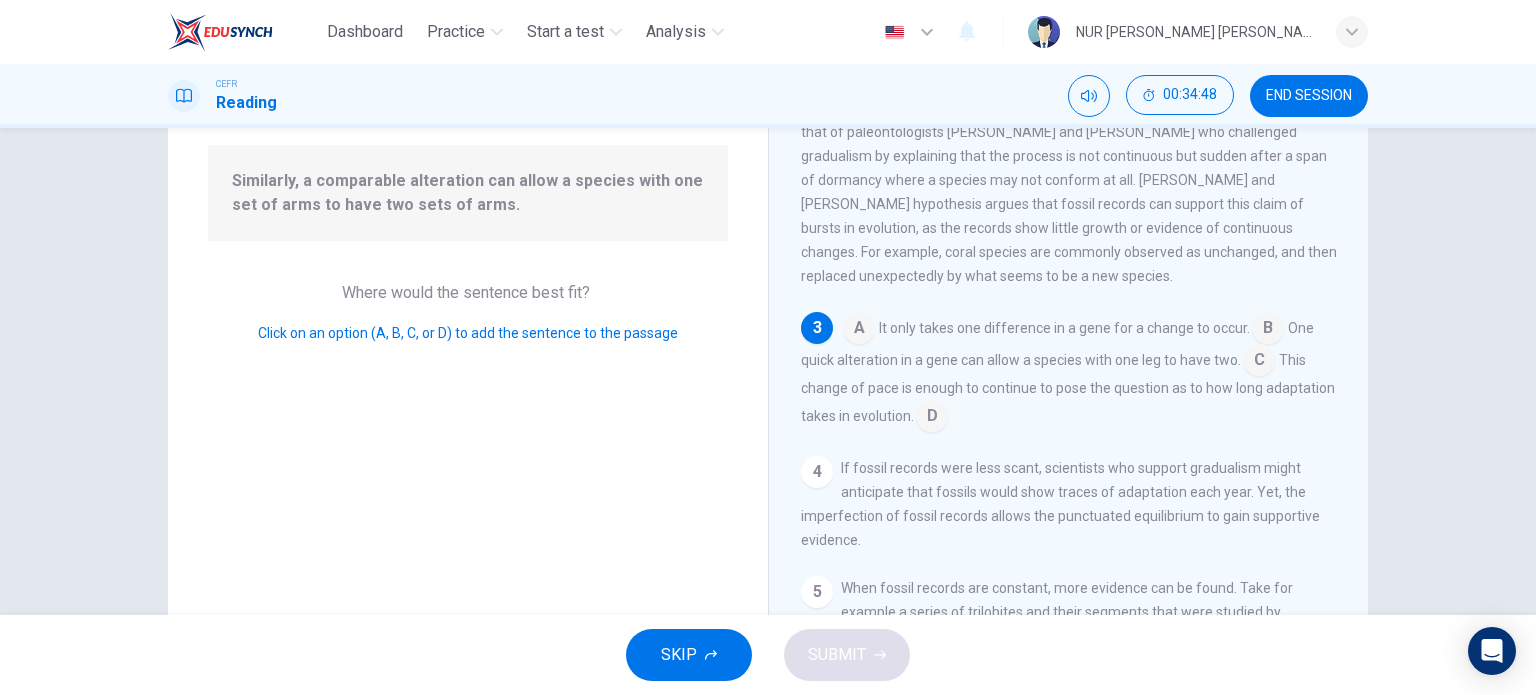 click at bounding box center (1259, 362) 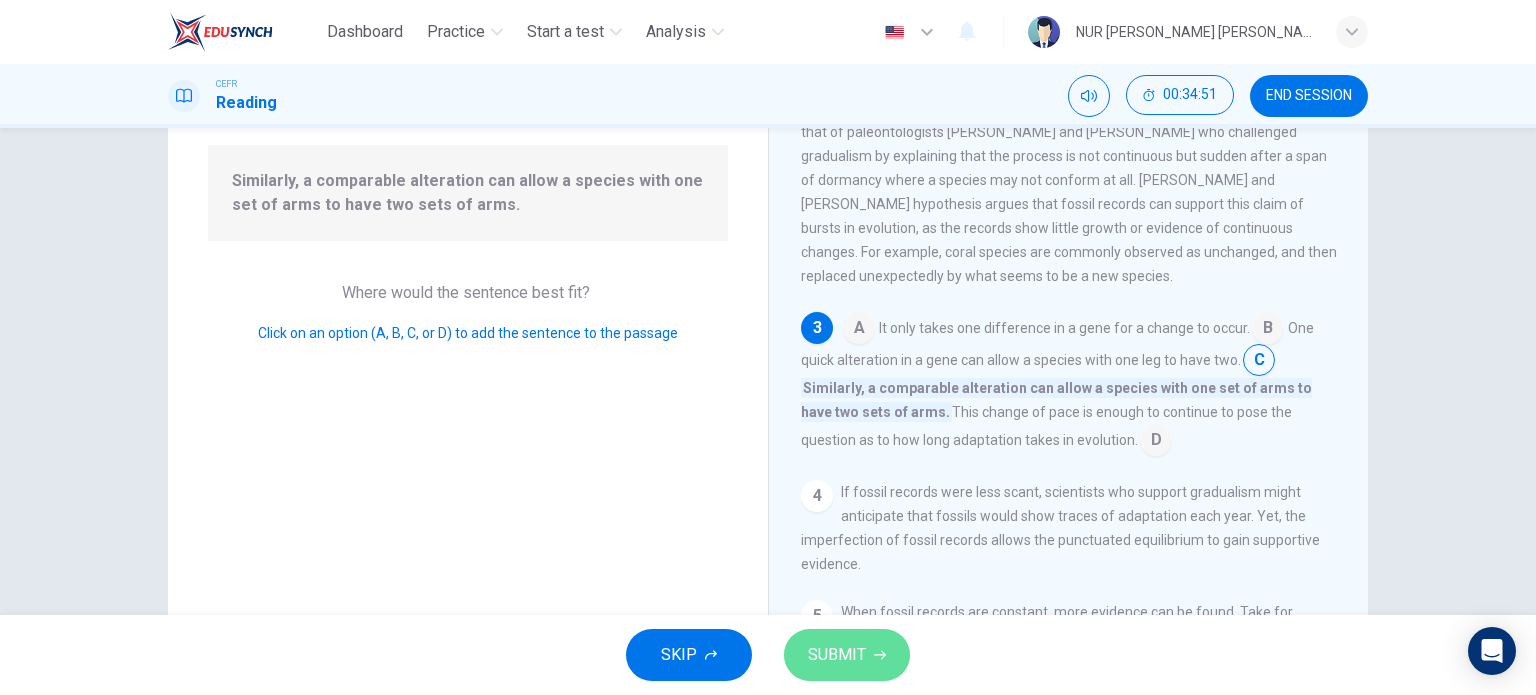 click on "SUBMIT" at bounding box center [847, 655] 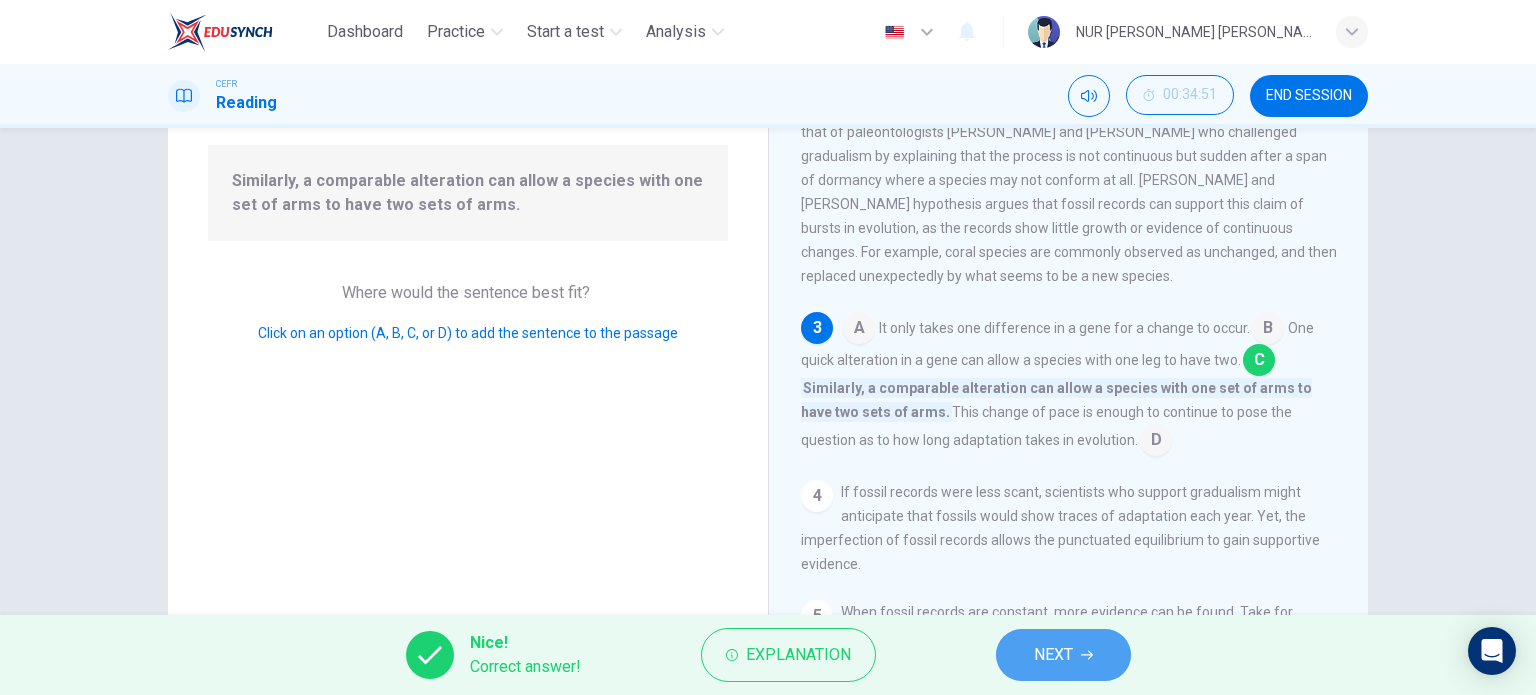 click on "NEXT" at bounding box center (1053, 655) 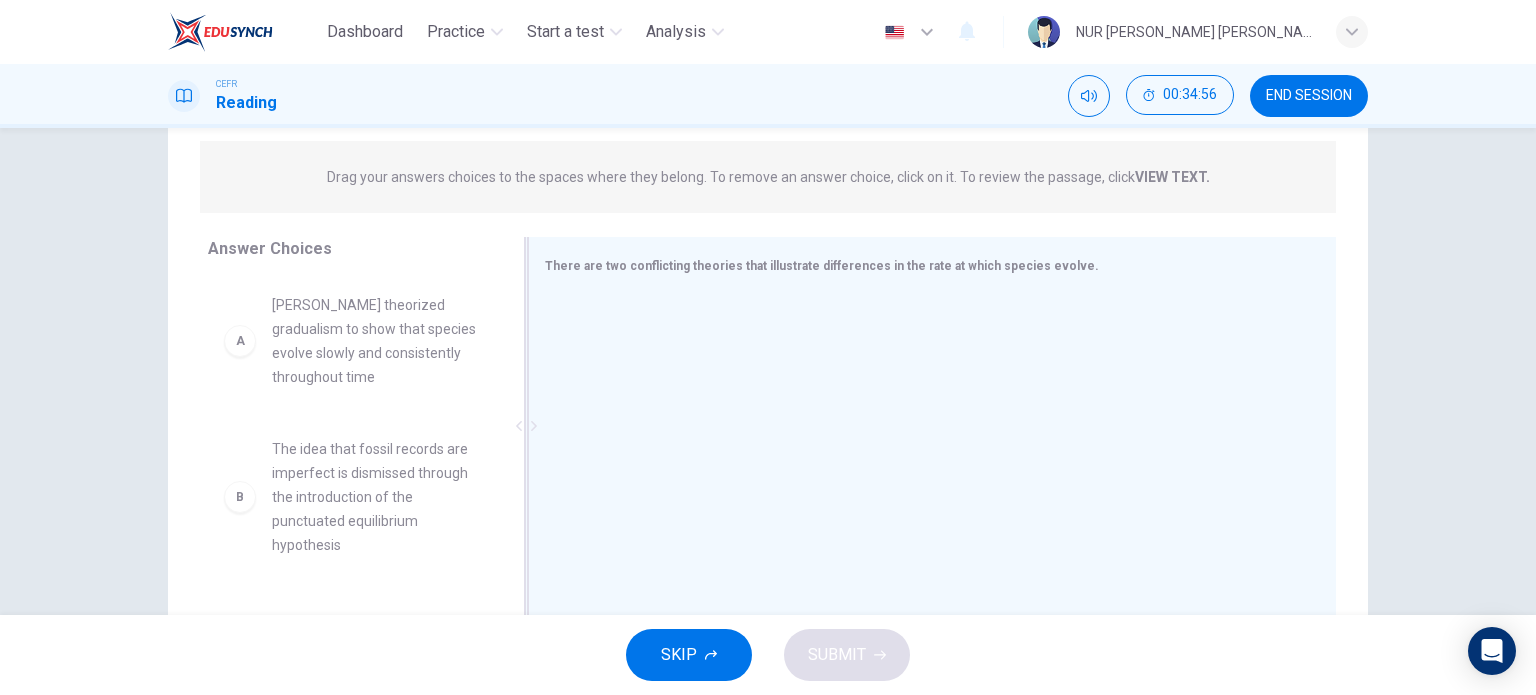 scroll, scrollTop: 256, scrollLeft: 0, axis: vertical 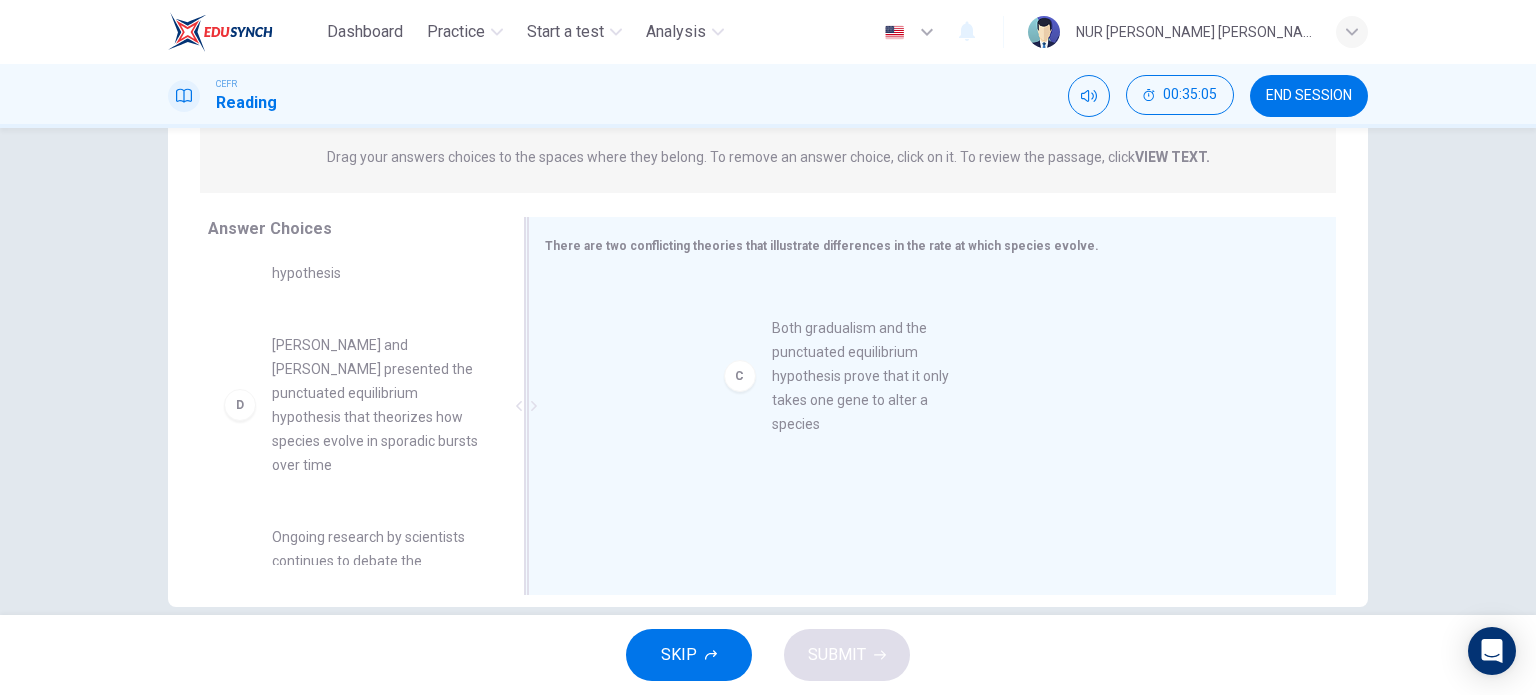 drag, startPoint x: 378, startPoint y: 406, endPoint x: 944, endPoint y: 374, distance: 566.9039 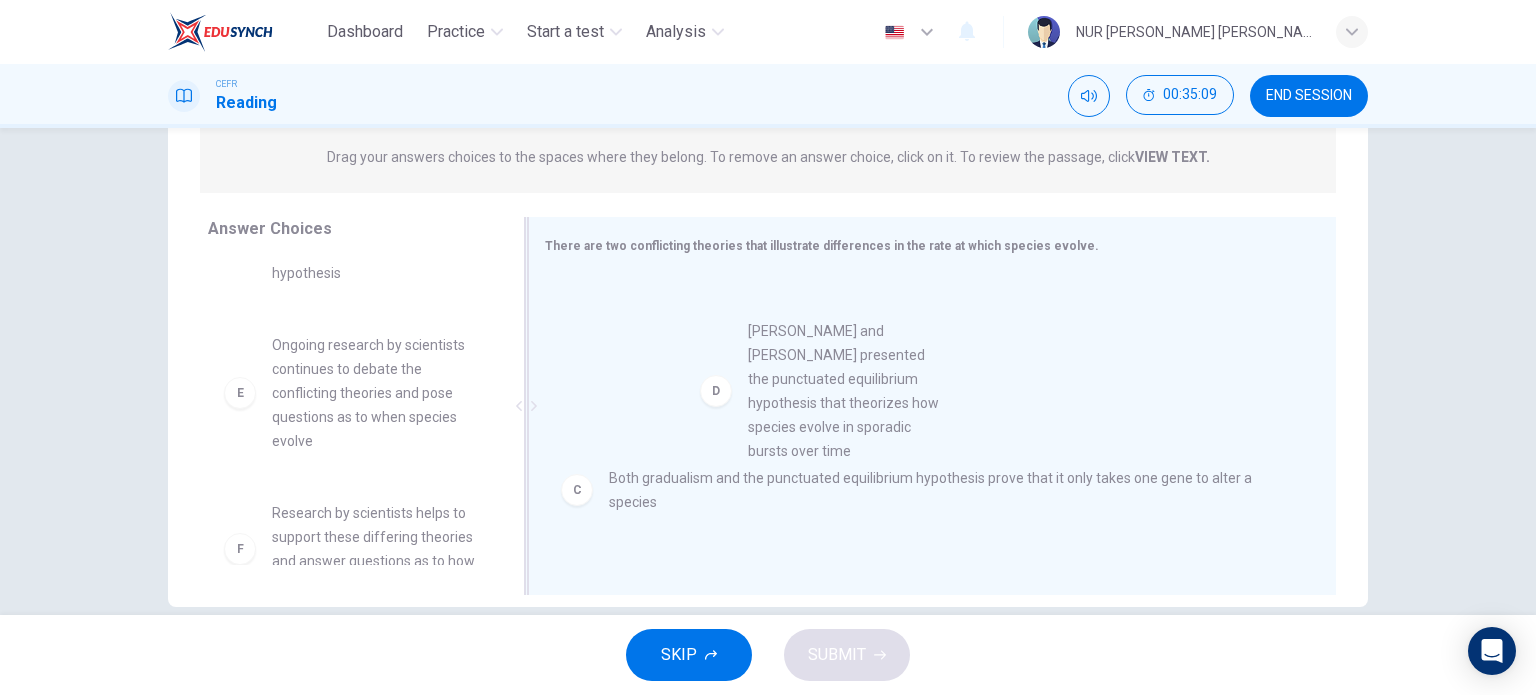 drag, startPoint x: 380, startPoint y: 423, endPoint x: 883, endPoint y: 401, distance: 503.4809 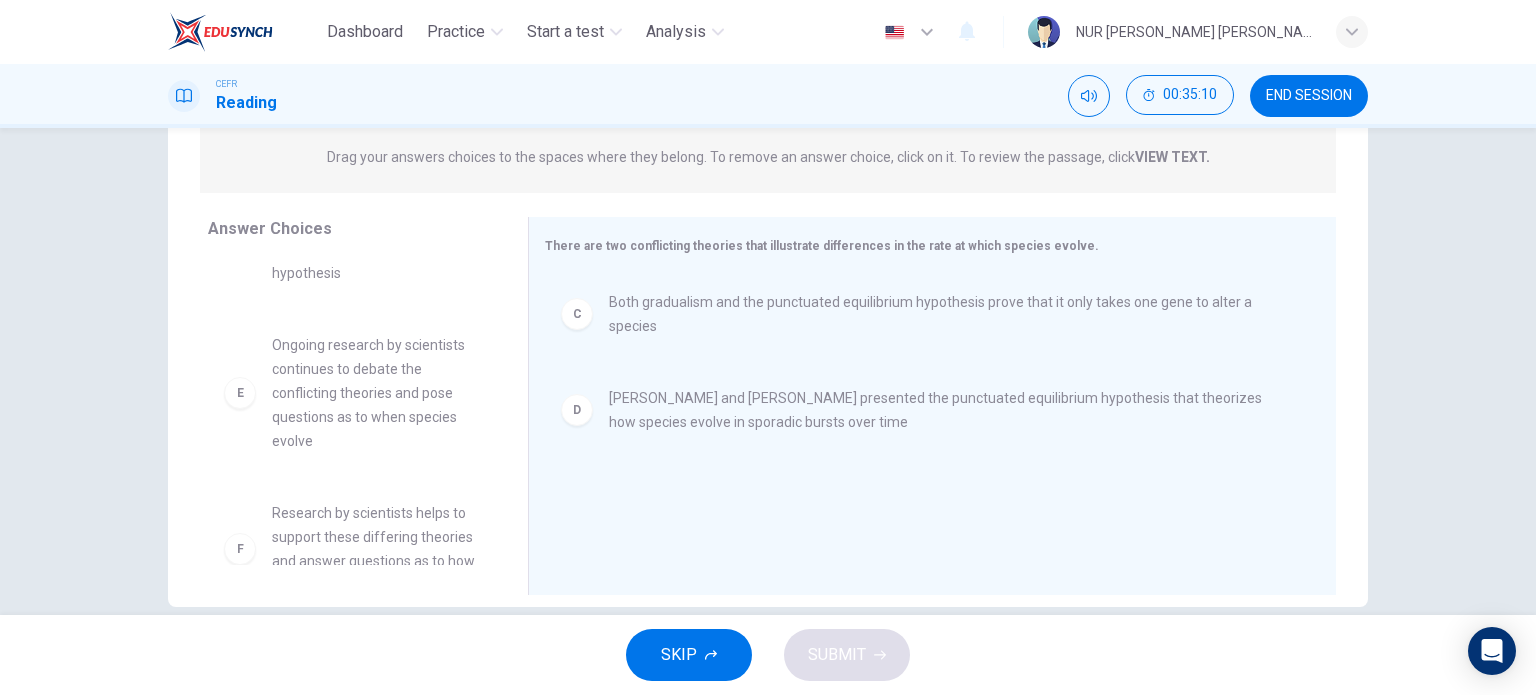 scroll, scrollTop: 300, scrollLeft: 0, axis: vertical 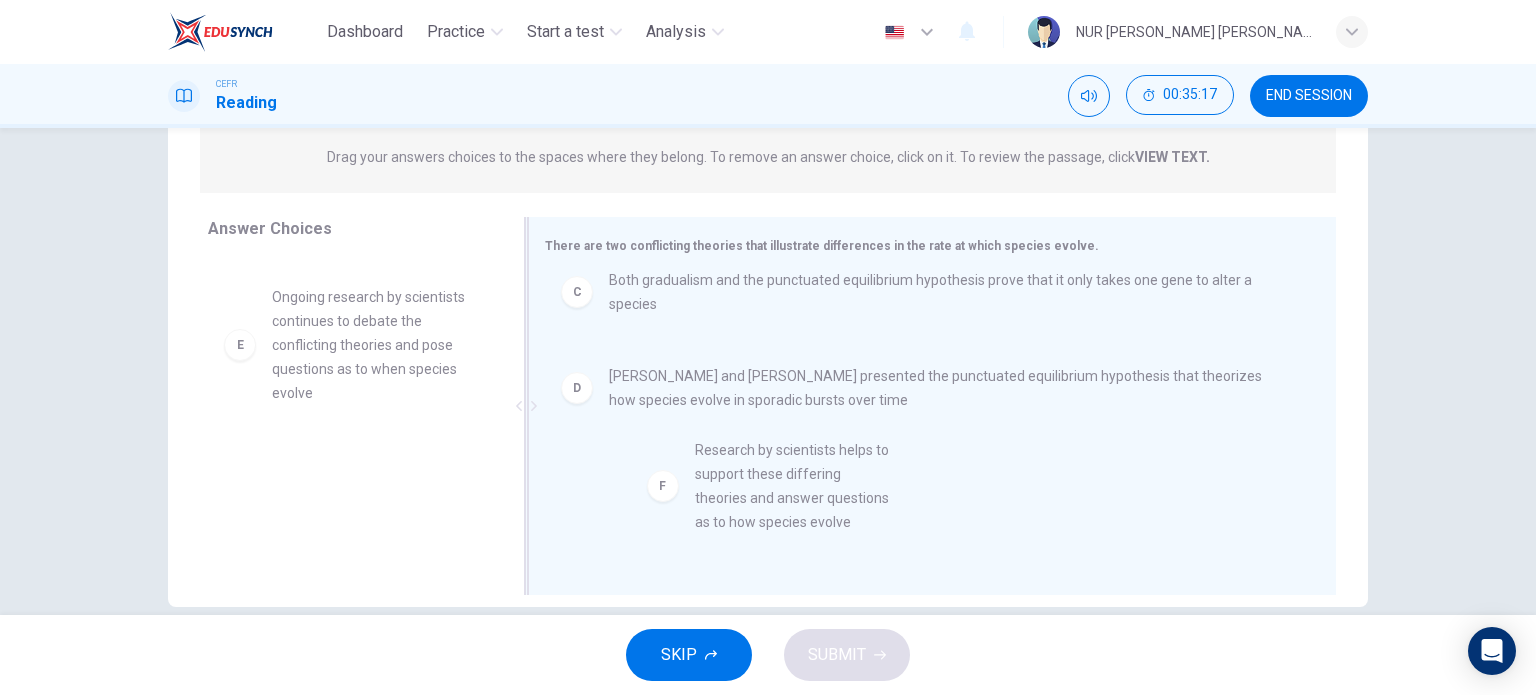 drag, startPoint x: 384, startPoint y: 490, endPoint x: 824, endPoint y: 476, distance: 440.22266 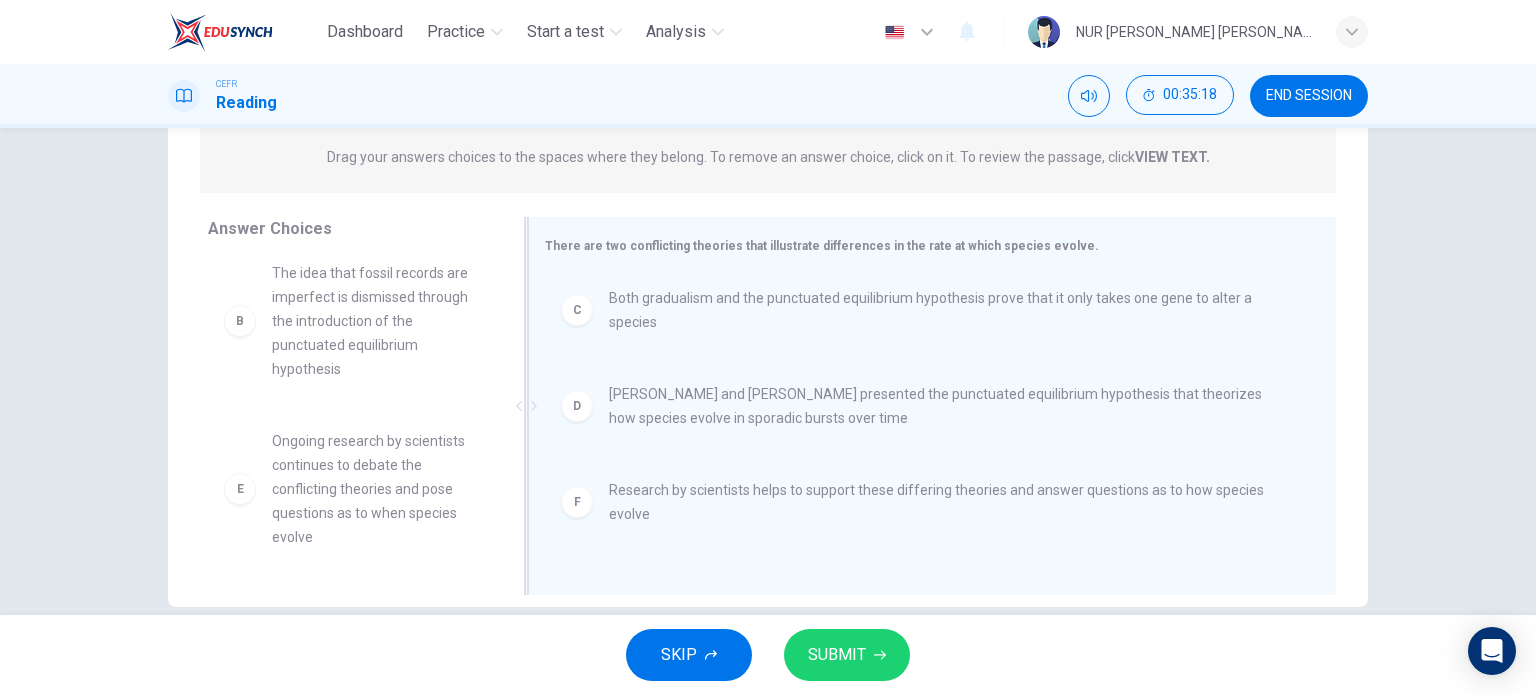 scroll, scrollTop: 4, scrollLeft: 0, axis: vertical 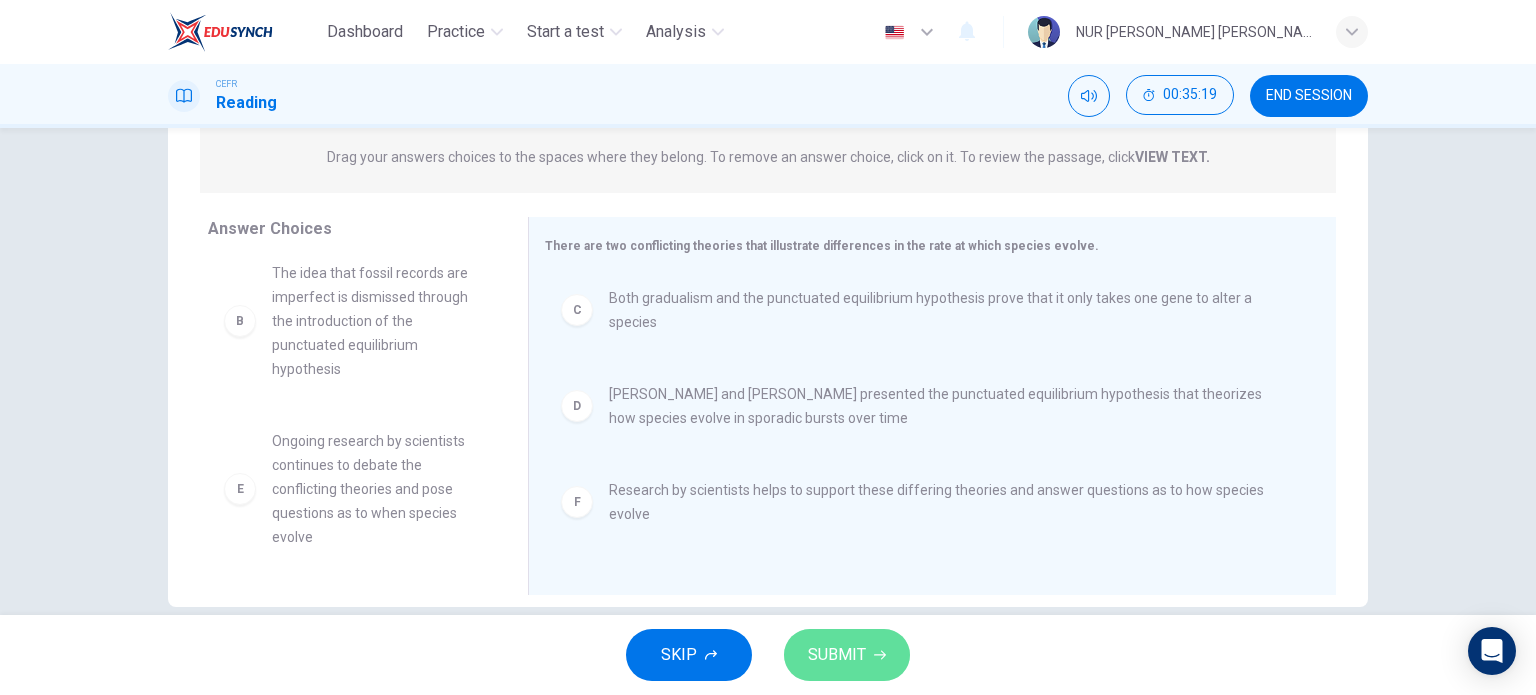 click on "SUBMIT" at bounding box center (847, 655) 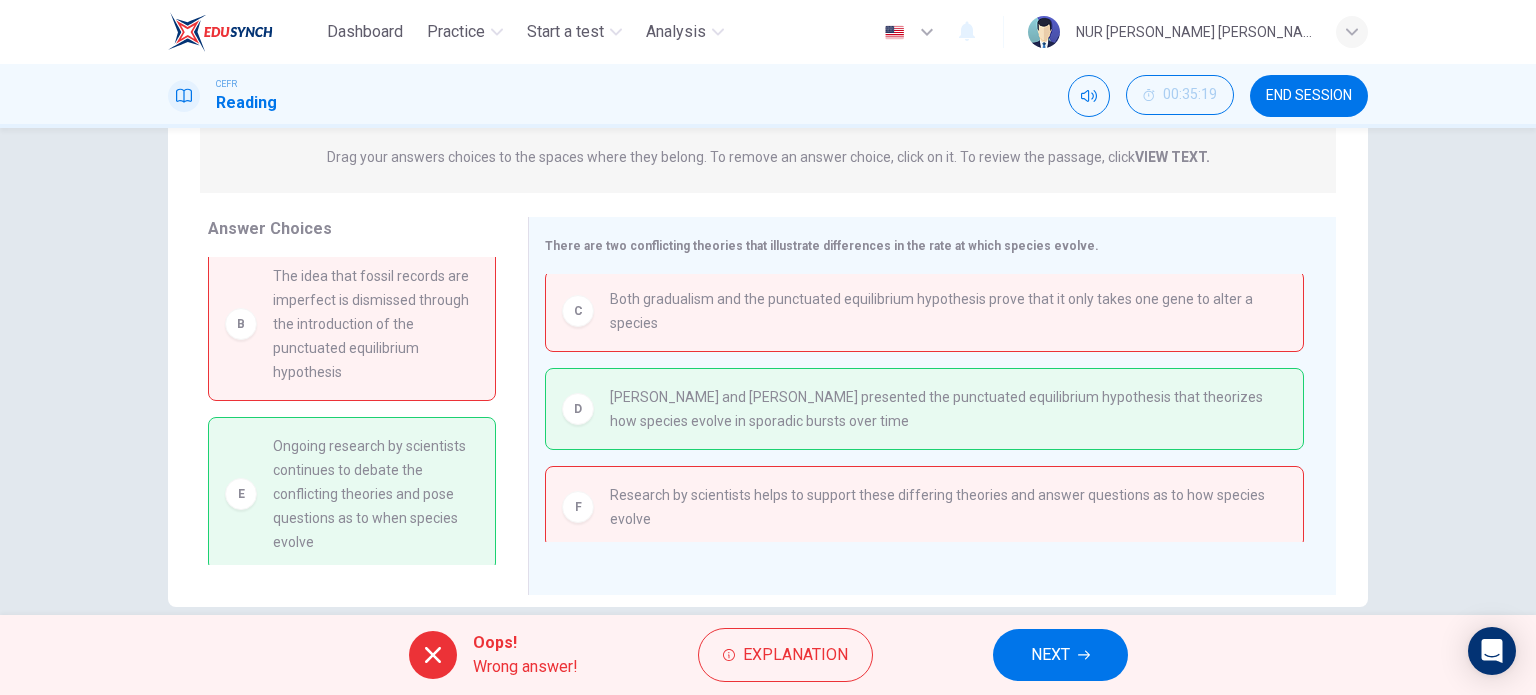 scroll, scrollTop: 0, scrollLeft: 0, axis: both 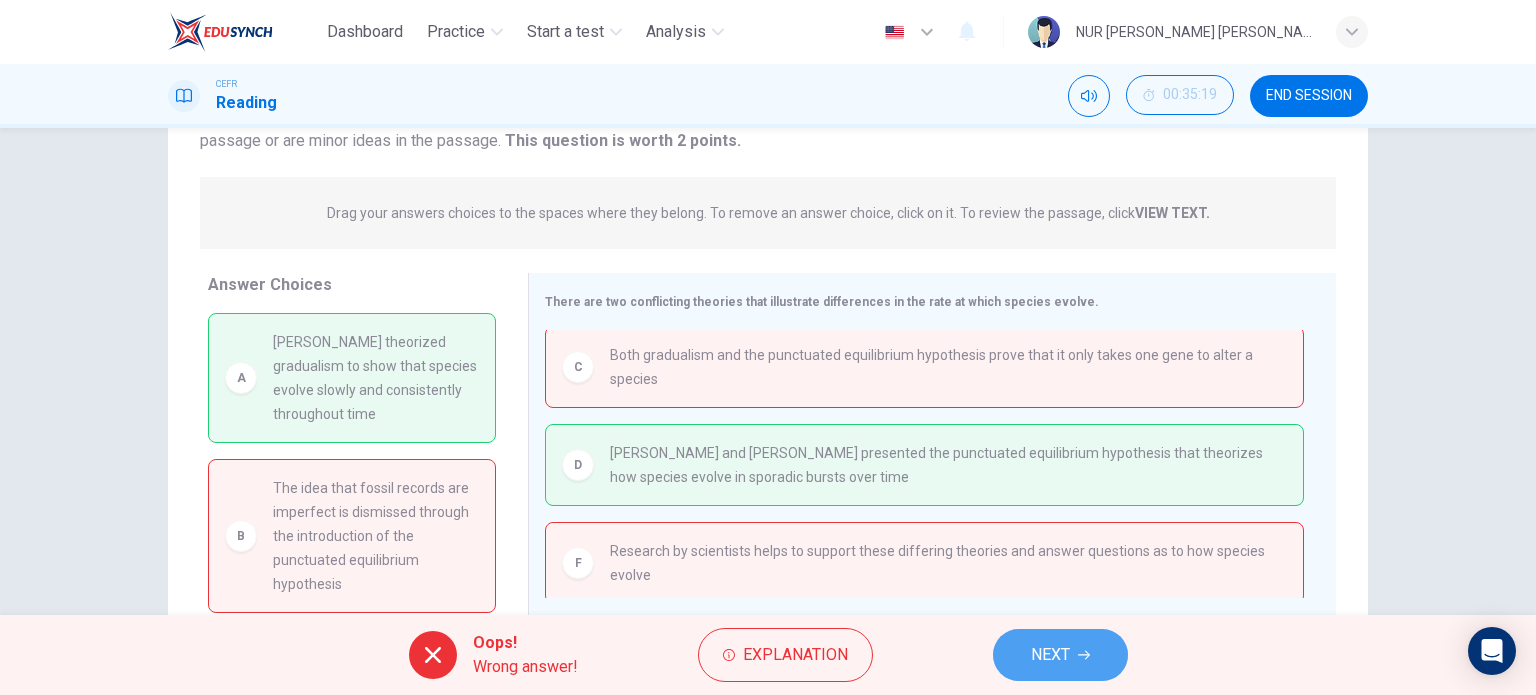 click 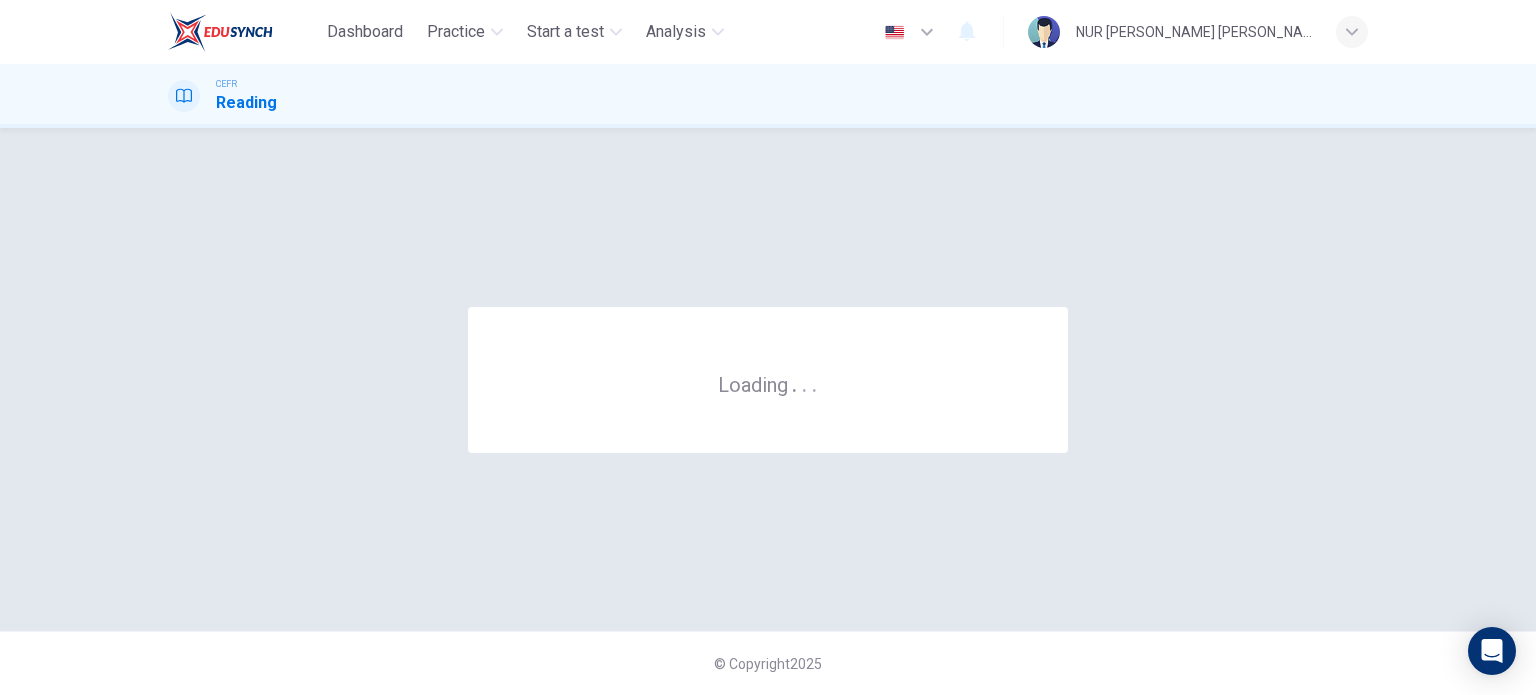 scroll, scrollTop: 0, scrollLeft: 0, axis: both 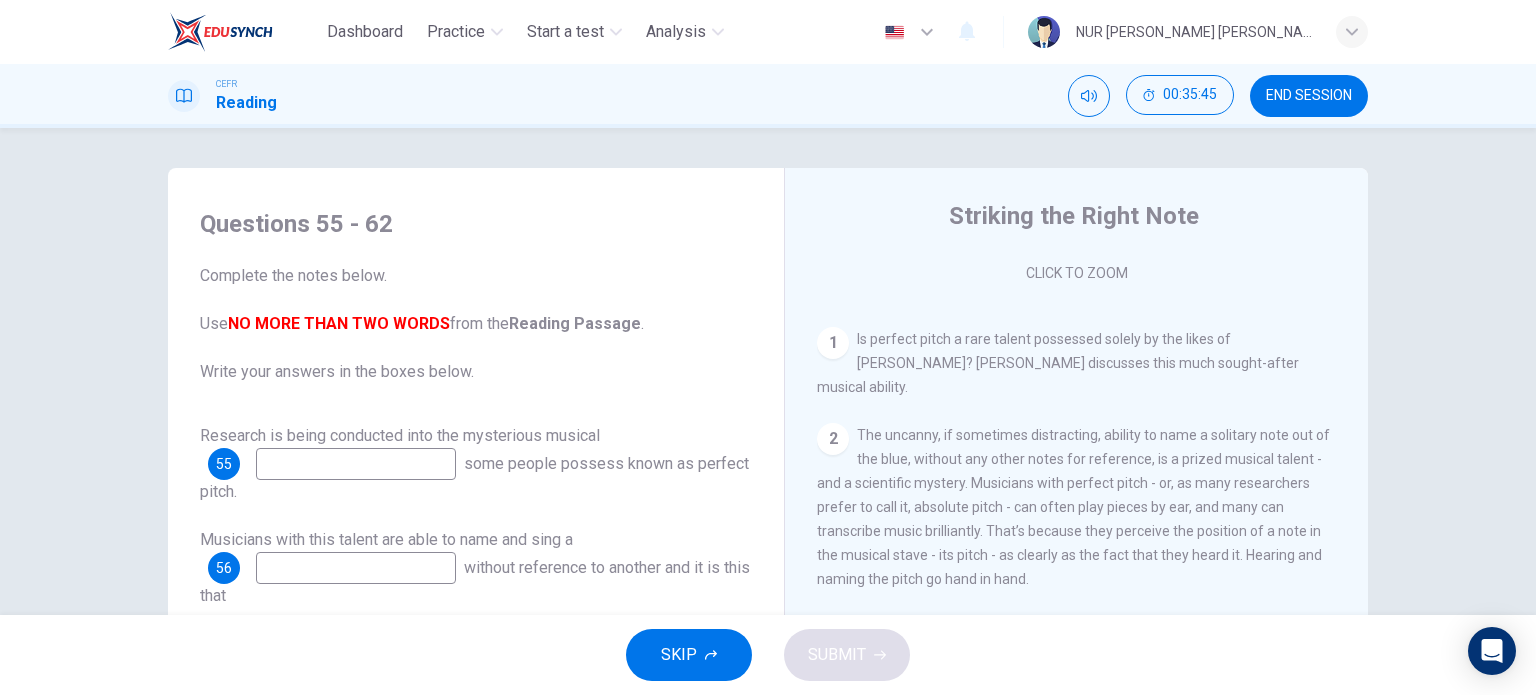 click at bounding box center [356, 464] 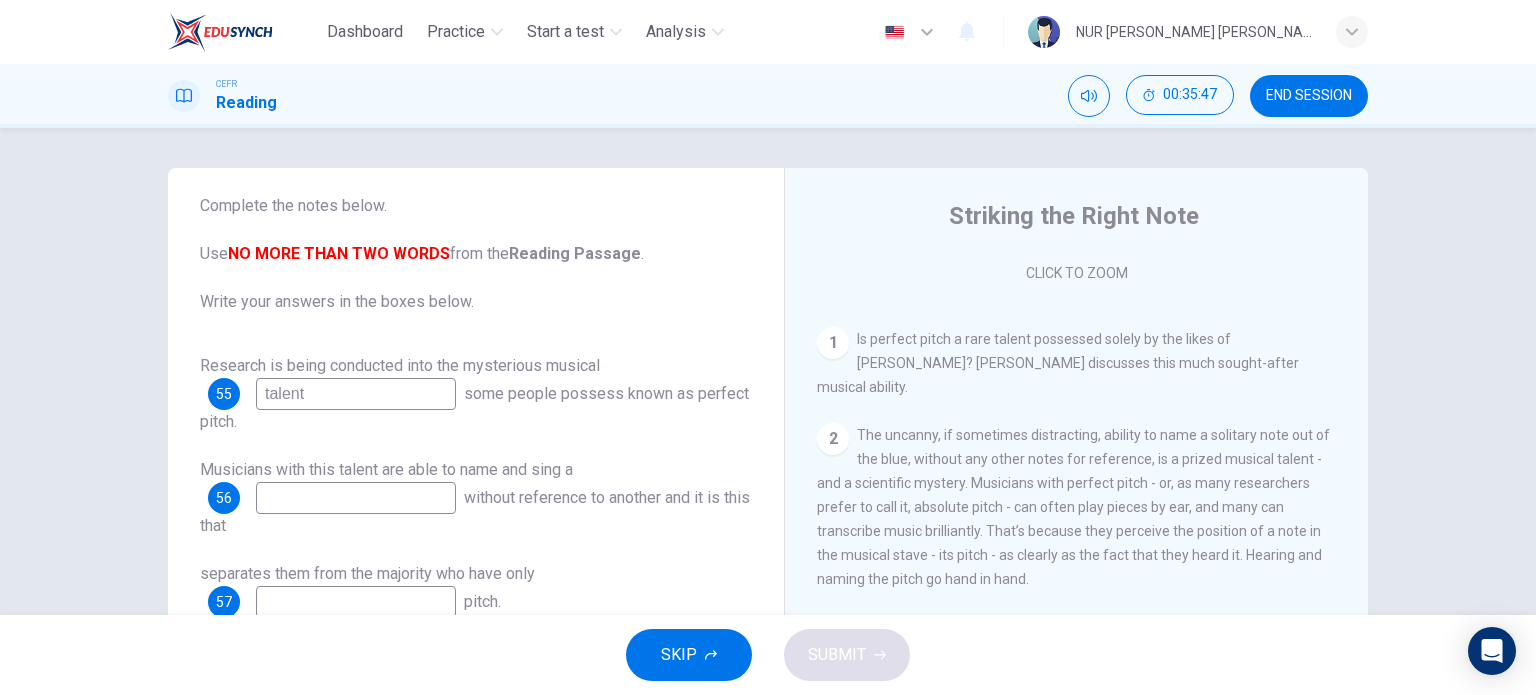 scroll, scrollTop: 79, scrollLeft: 0, axis: vertical 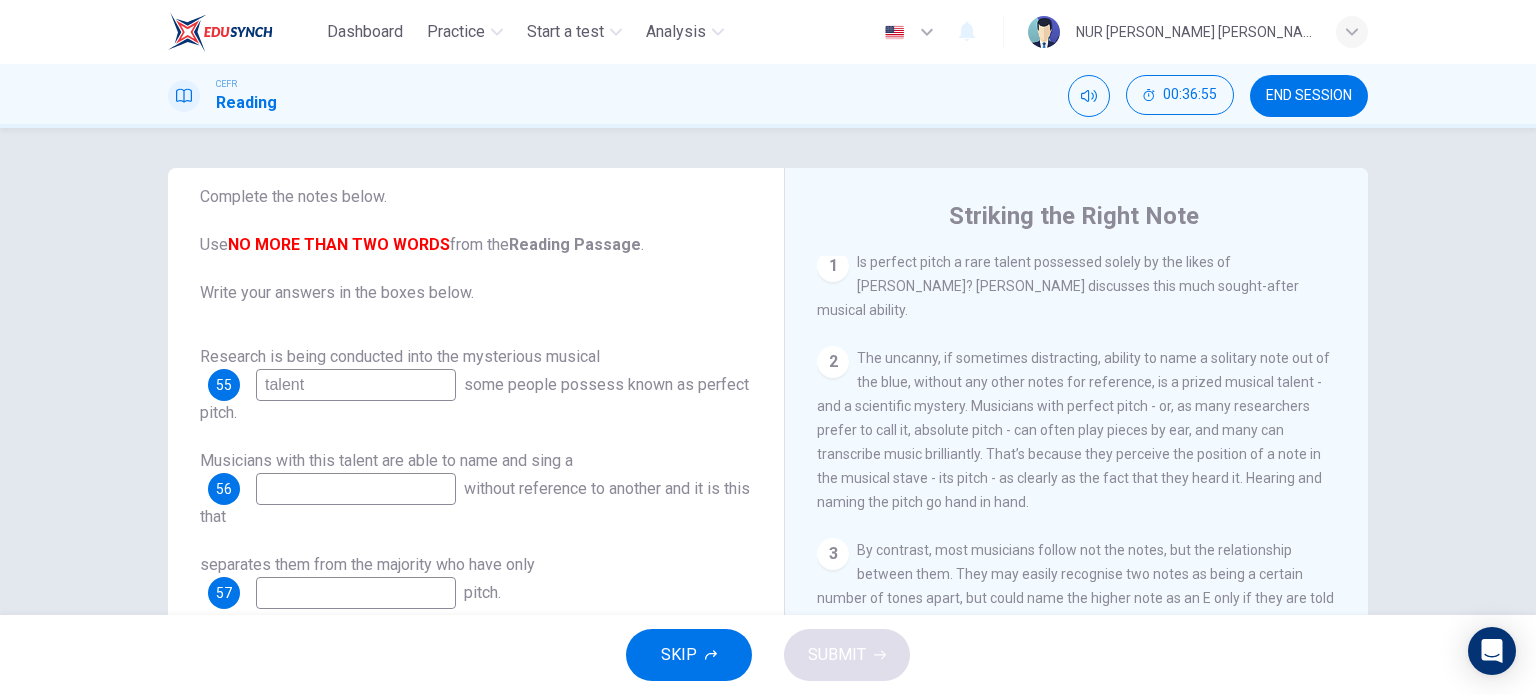 type on "talent" 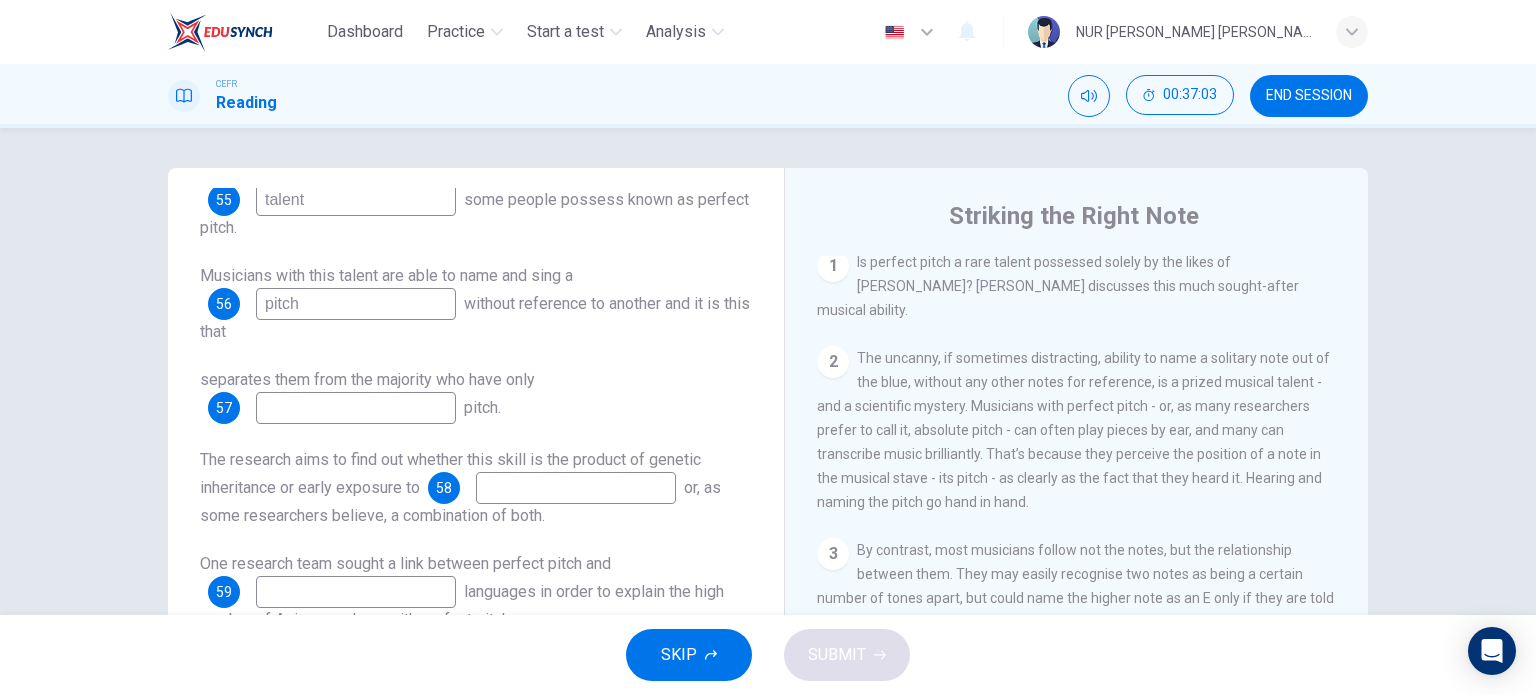 scroll, scrollTop: 266, scrollLeft: 0, axis: vertical 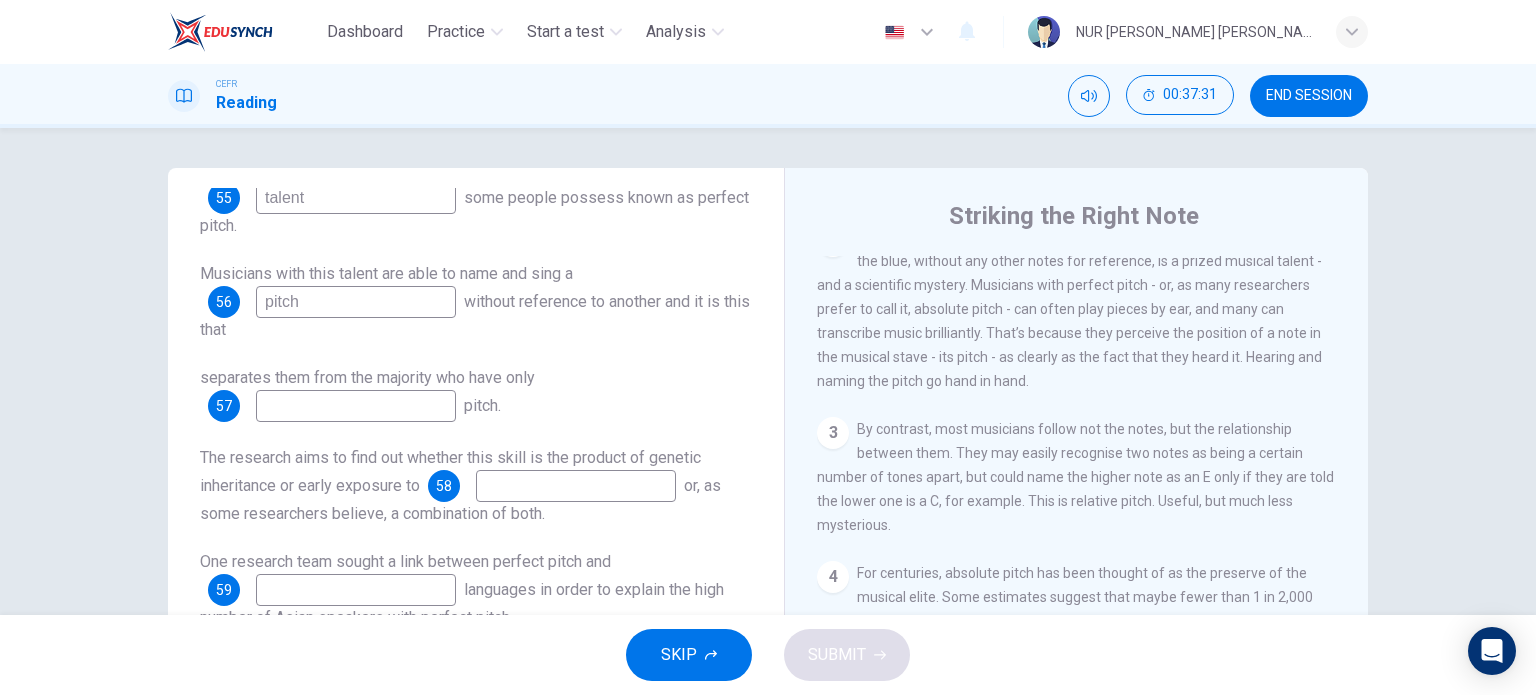 type on "pitch" 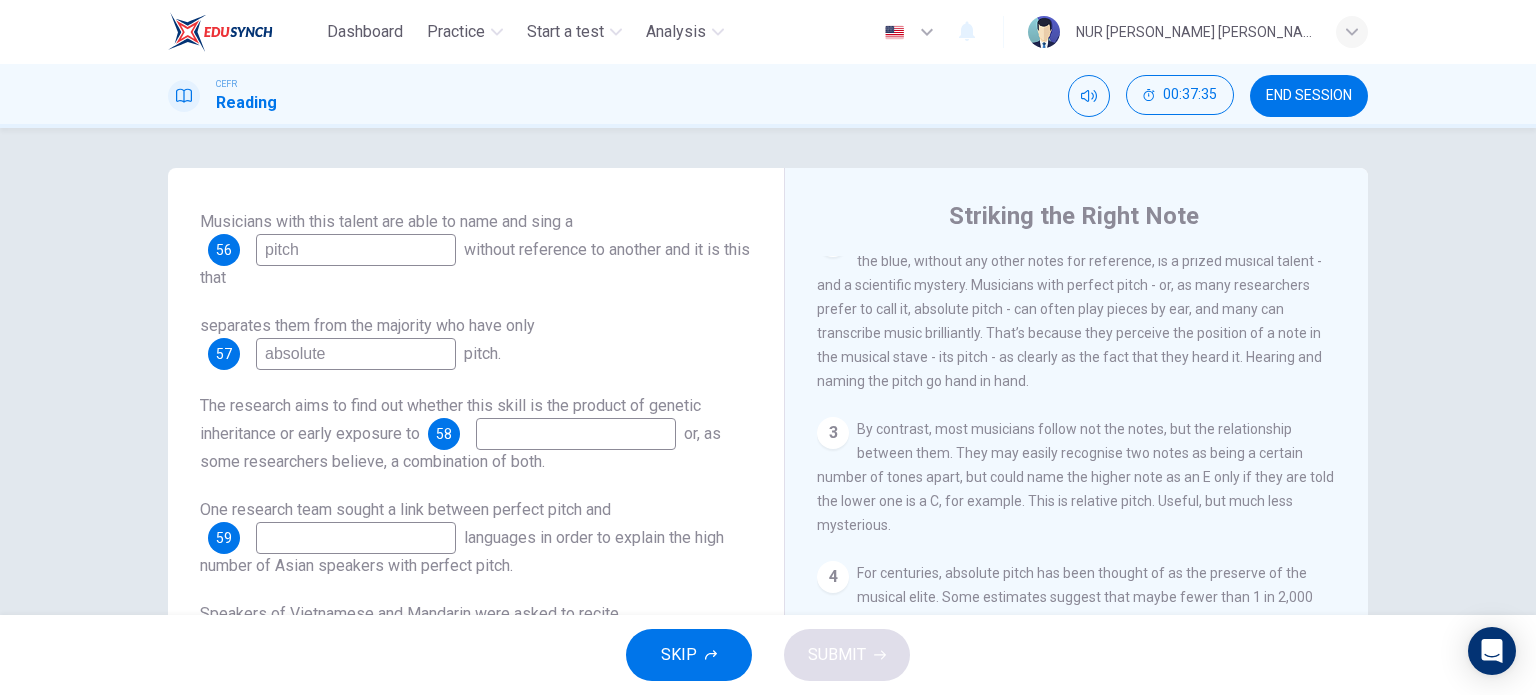 scroll, scrollTop: 336, scrollLeft: 0, axis: vertical 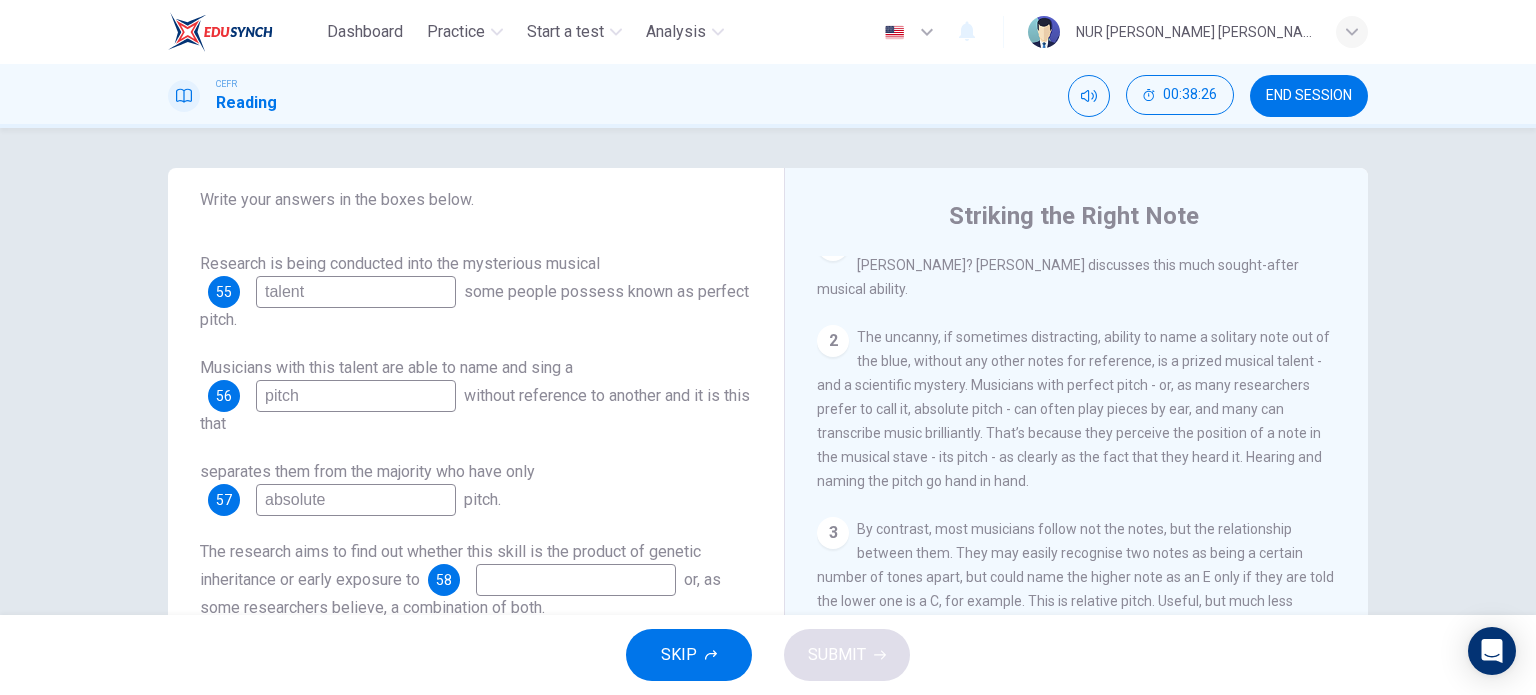 type on "absolute" 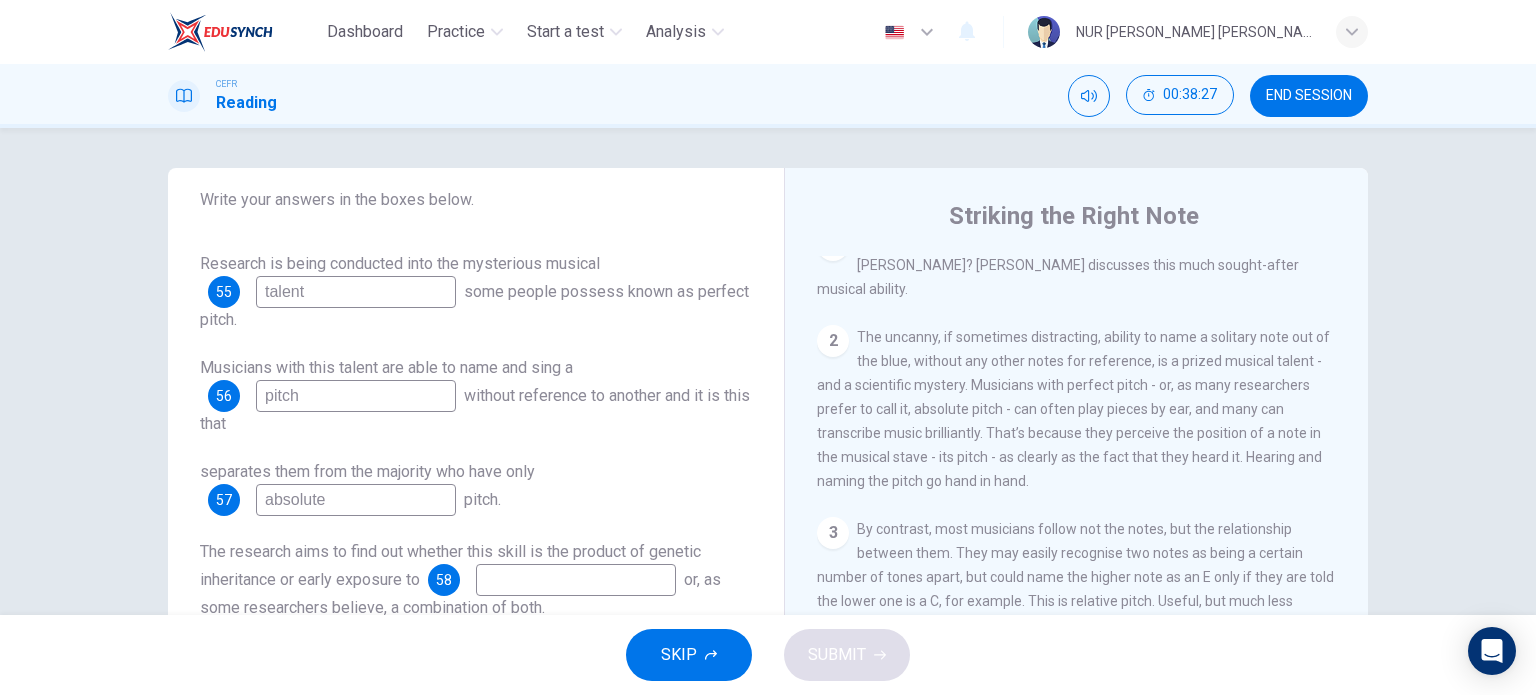 drag, startPoint x: 331, startPoint y: 388, endPoint x: 251, endPoint y: 392, distance: 80.09994 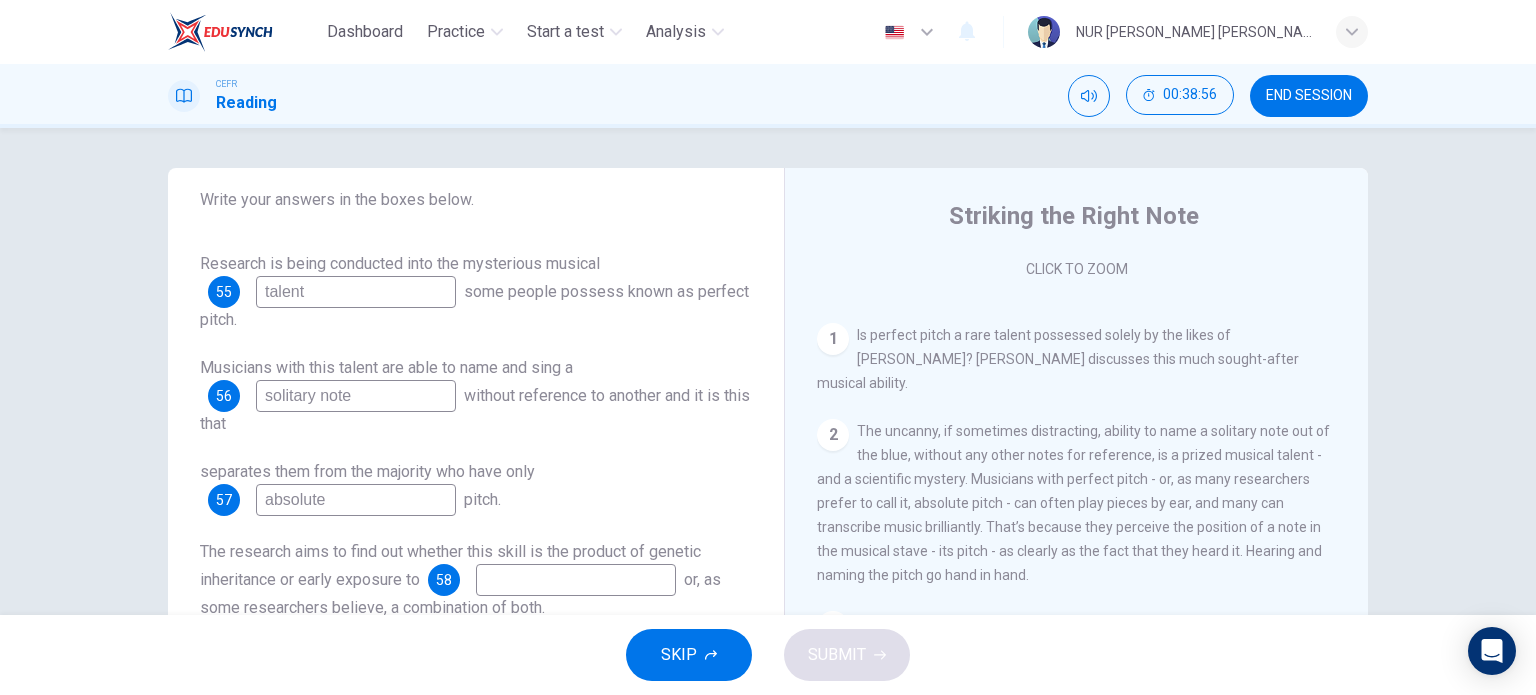 scroll, scrollTop: 355, scrollLeft: 0, axis: vertical 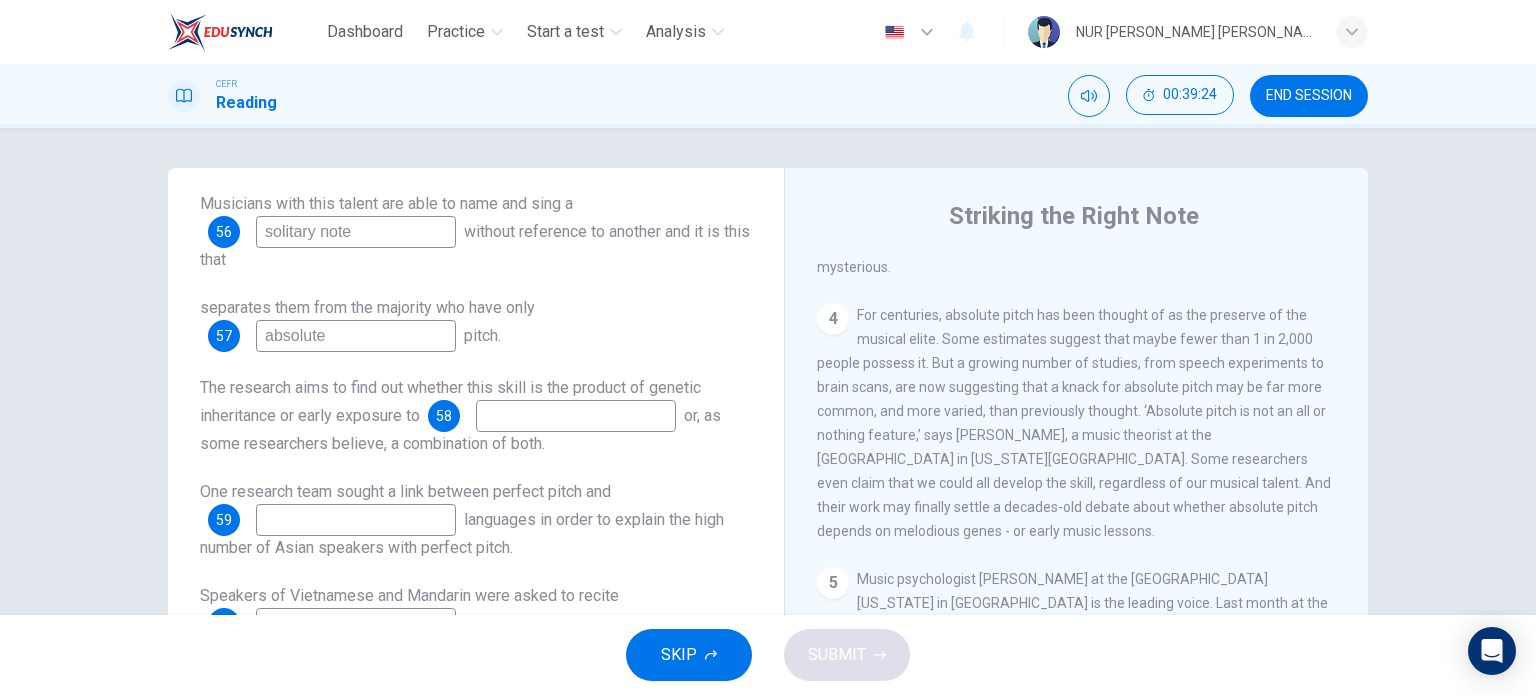type on "solitary note" 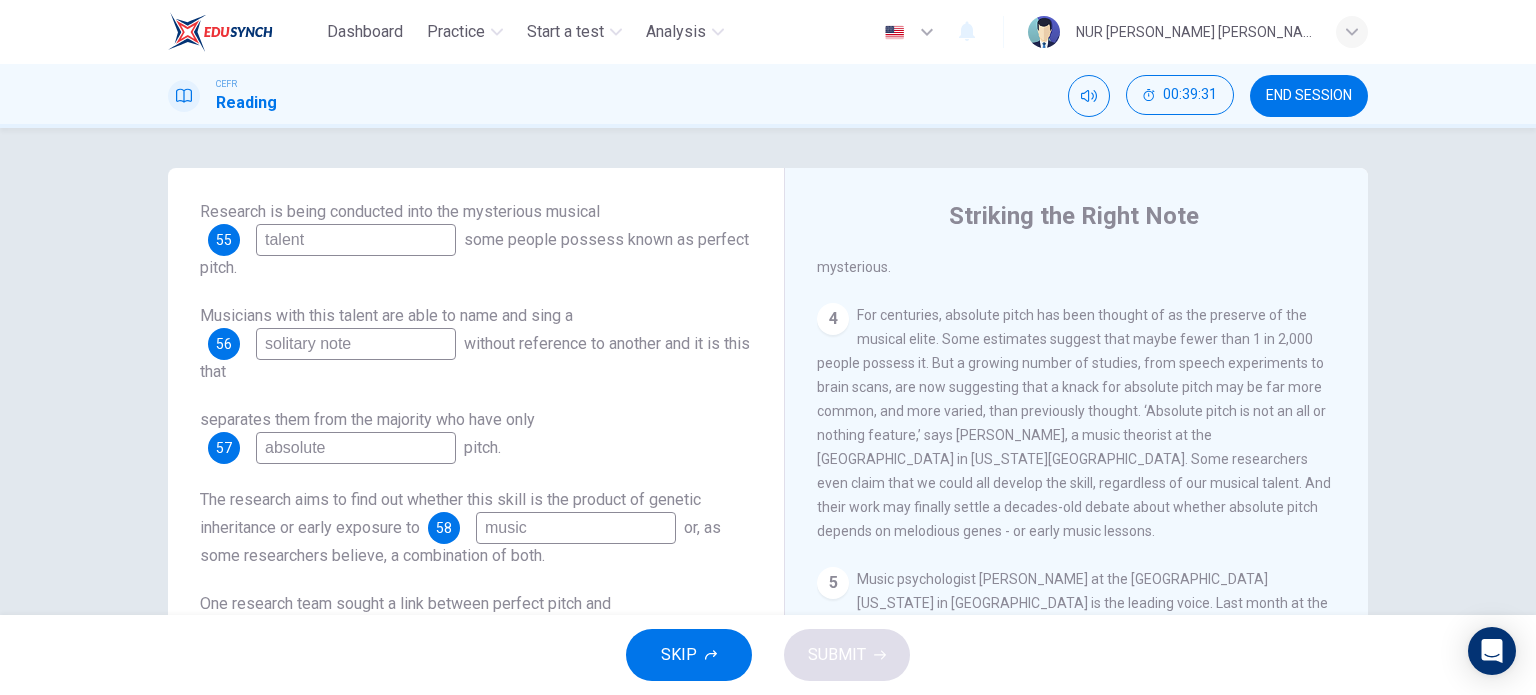 scroll, scrollTop: 336, scrollLeft: 0, axis: vertical 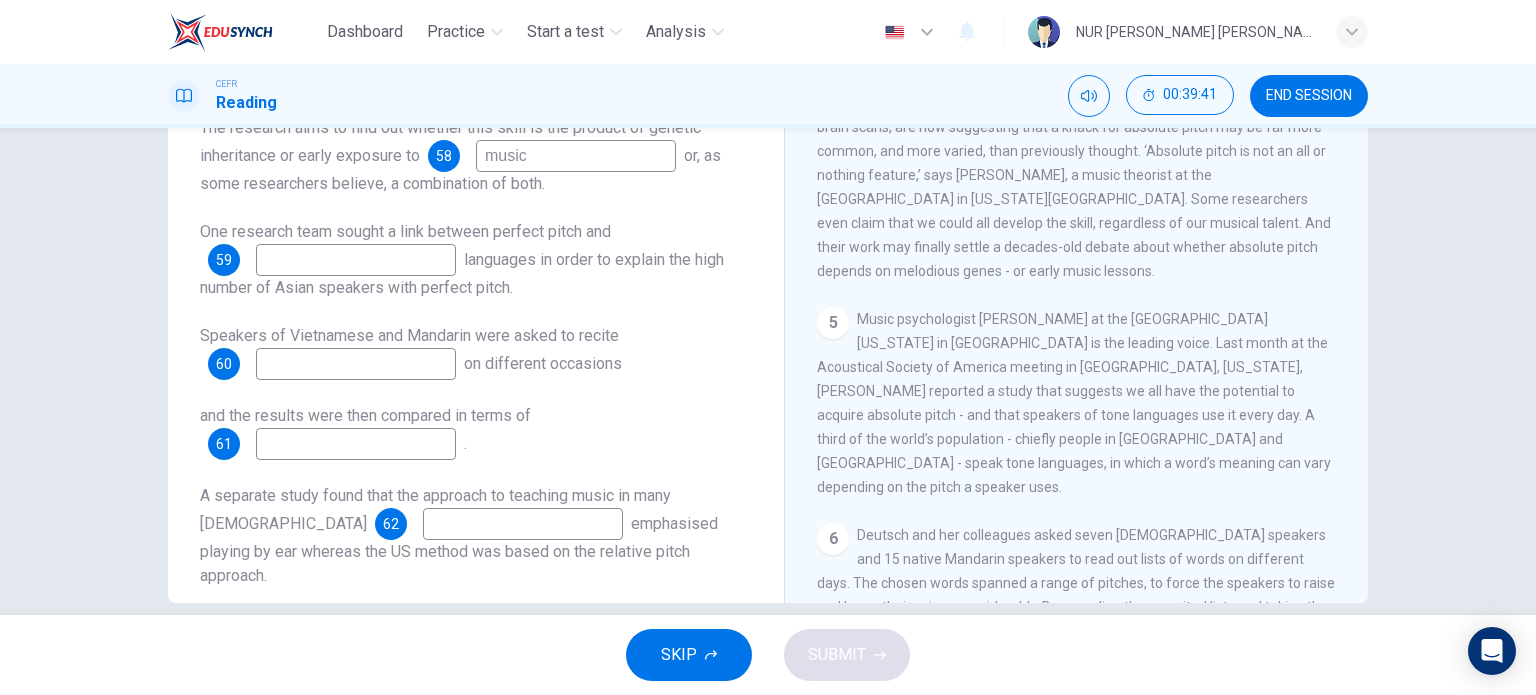 type on "music" 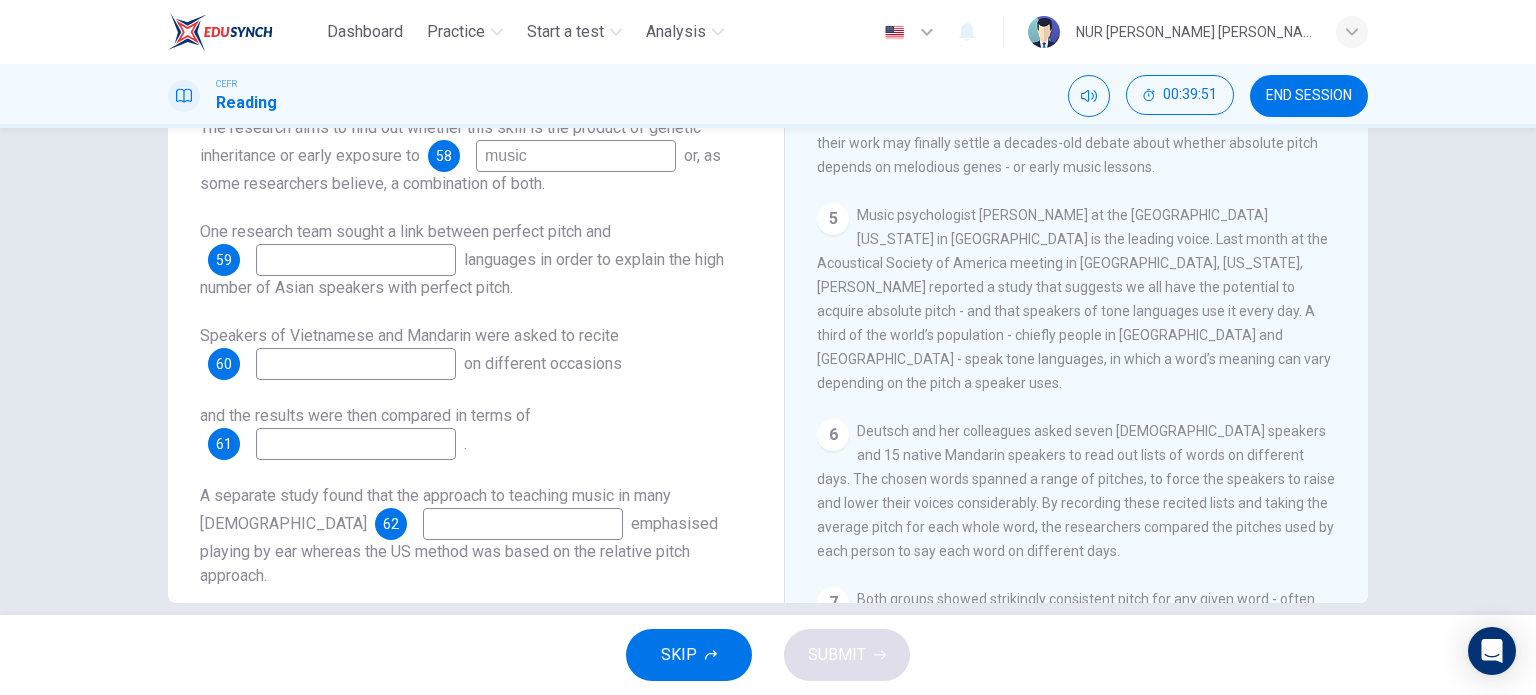 scroll, scrollTop: 910, scrollLeft: 0, axis: vertical 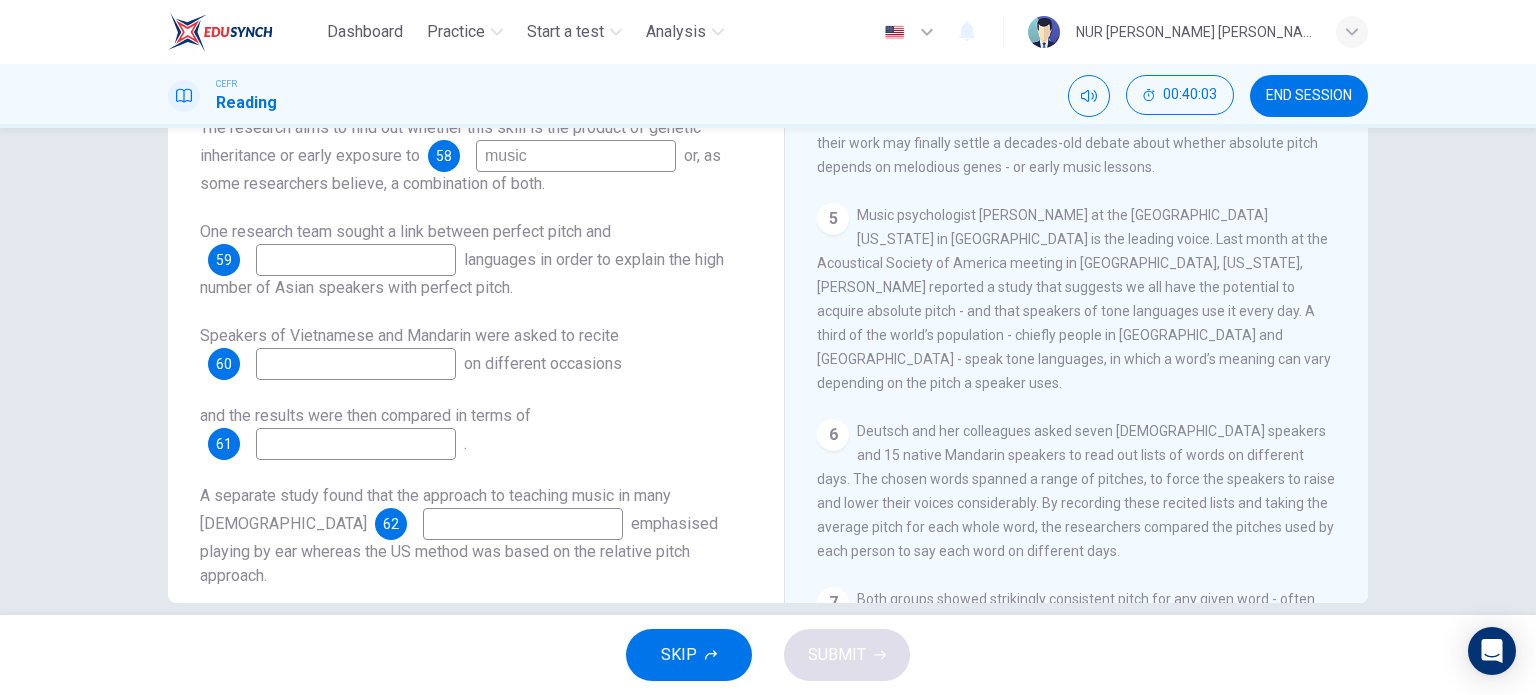 click at bounding box center (356, 364) 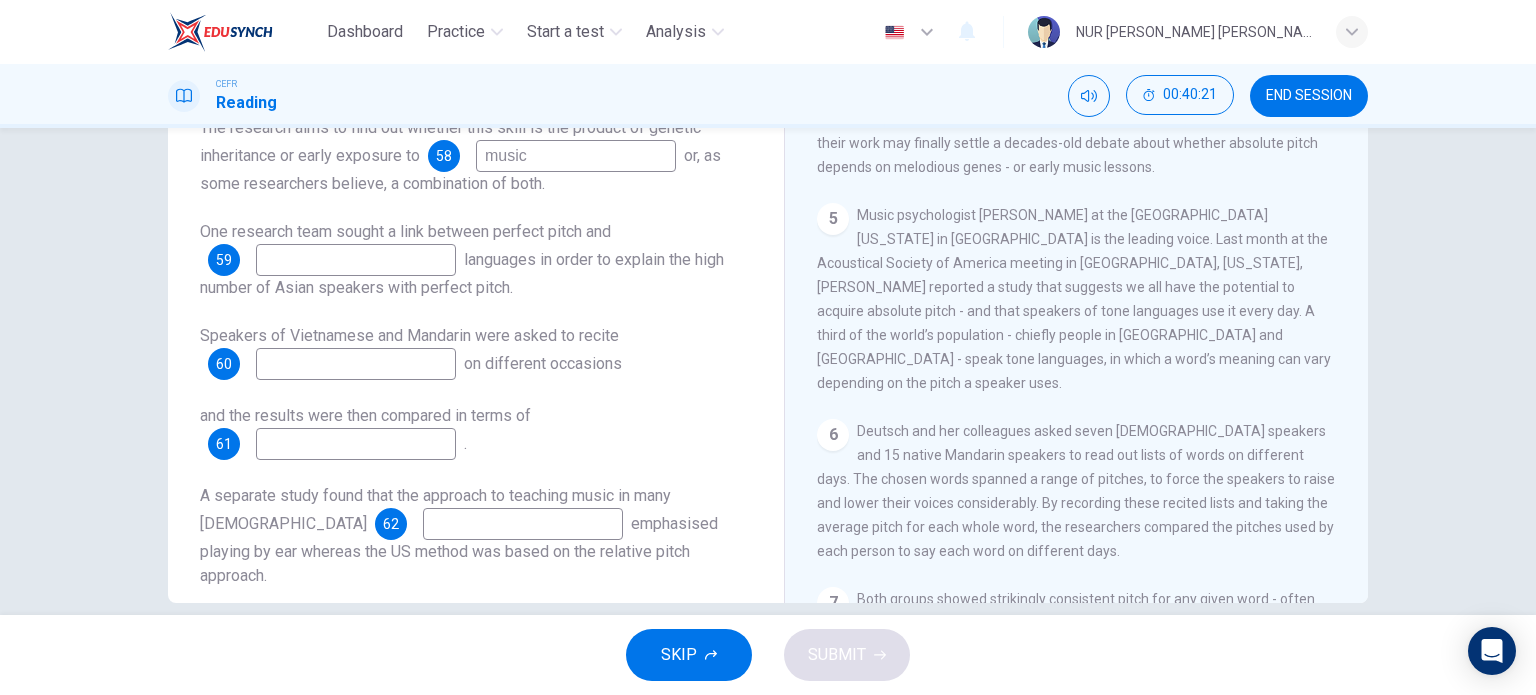 scroll, scrollTop: 288, scrollLeft: 0, axis: vertical 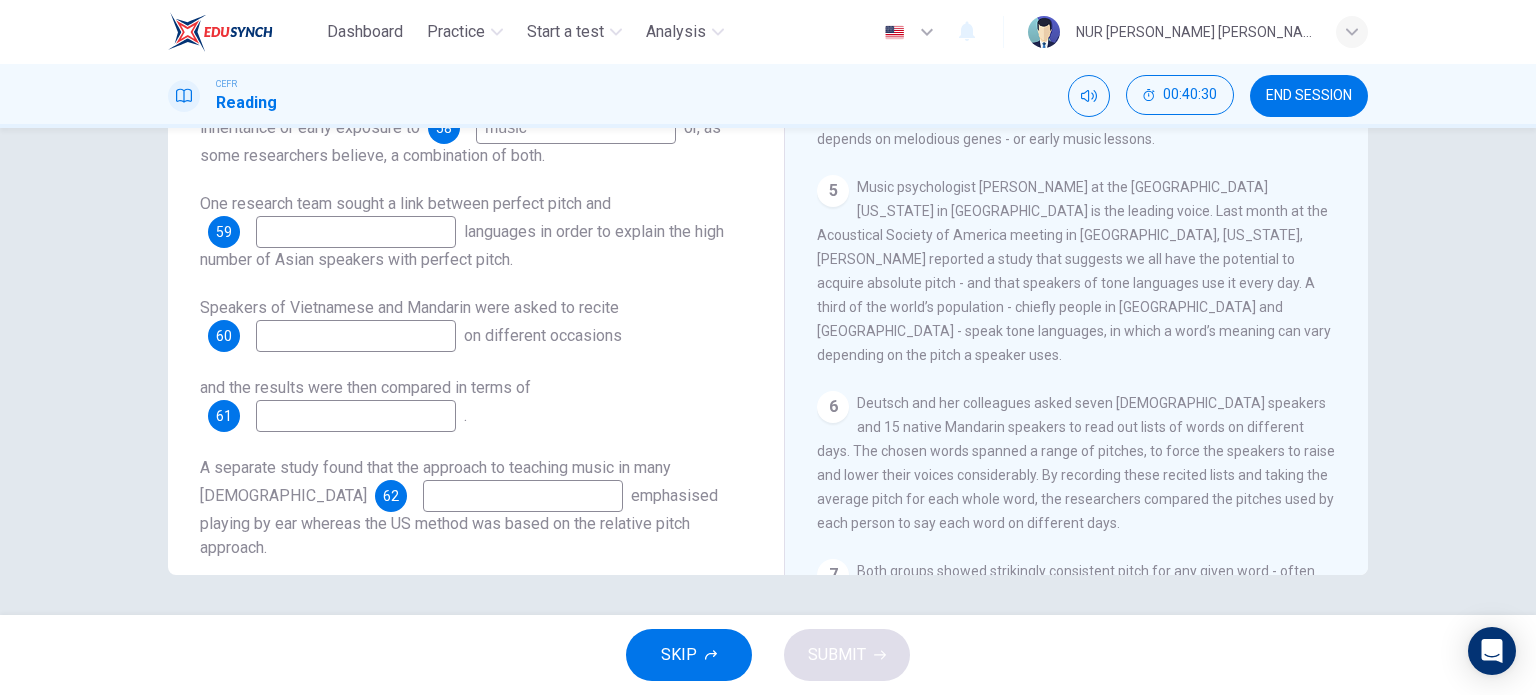 click at bounding box center (356, 416) 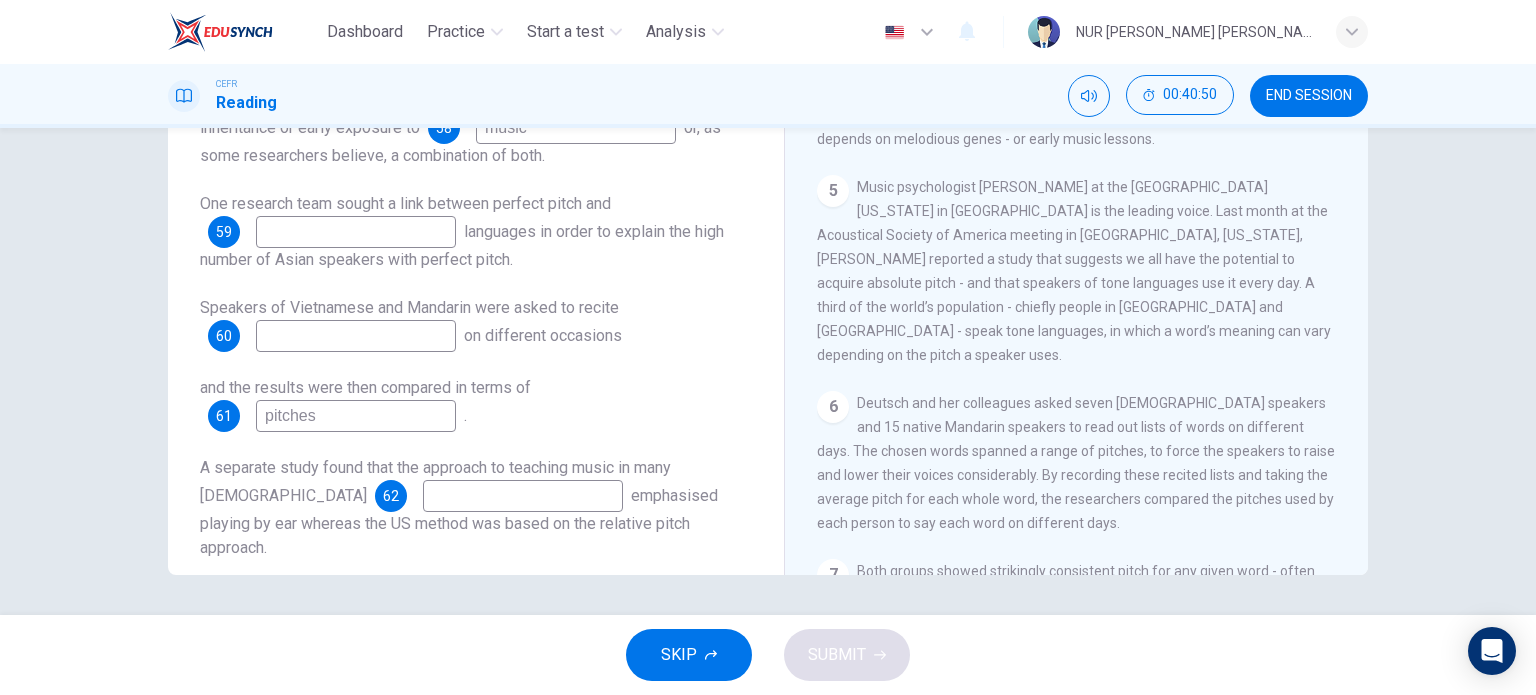 type on "pitches" 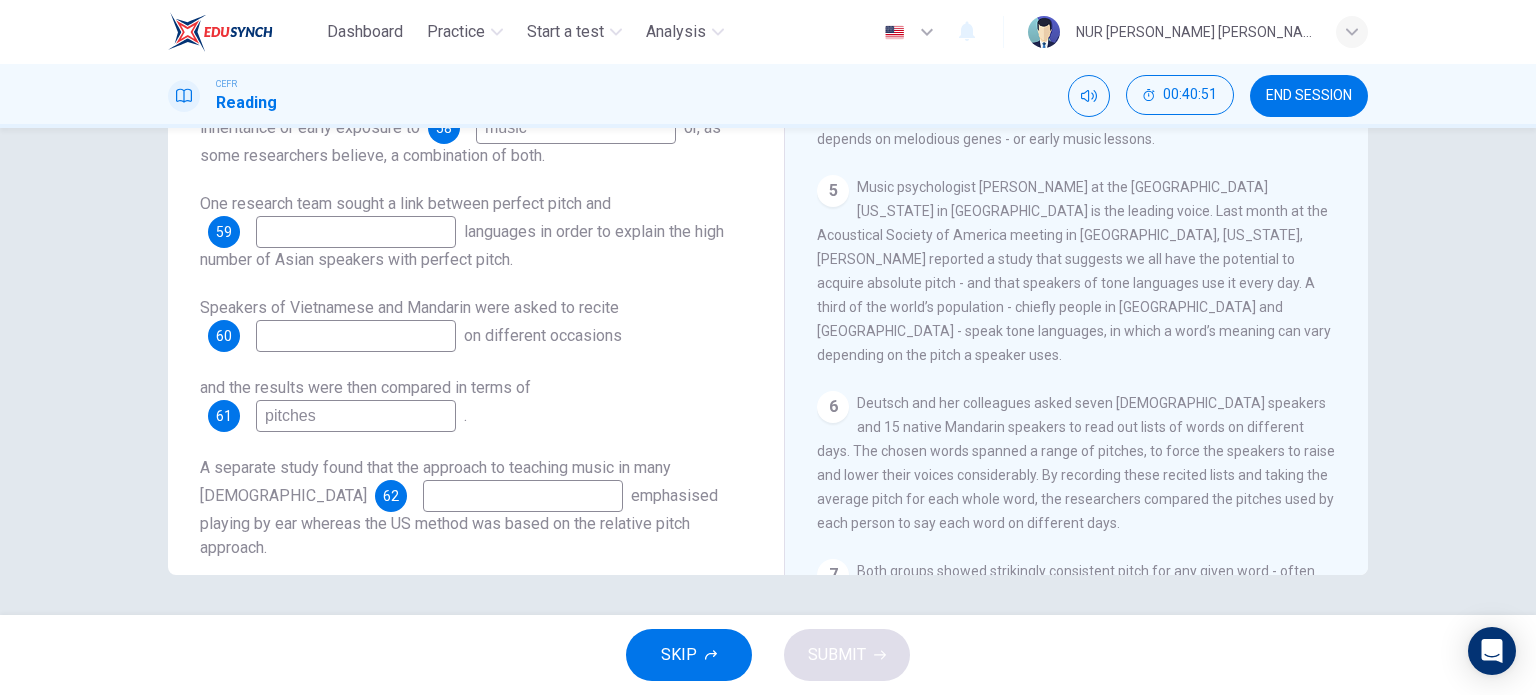 click at bounding box center (356, 336) 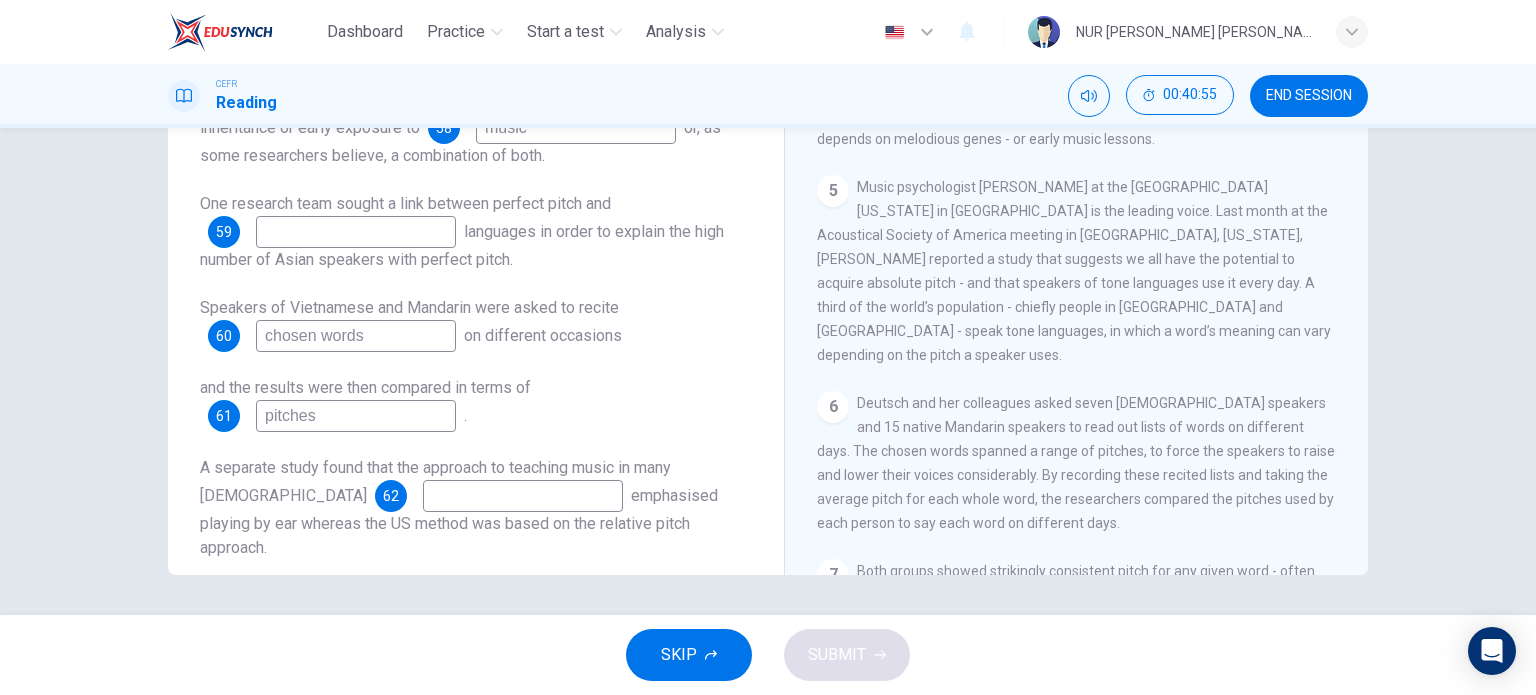 type on "chosen words" 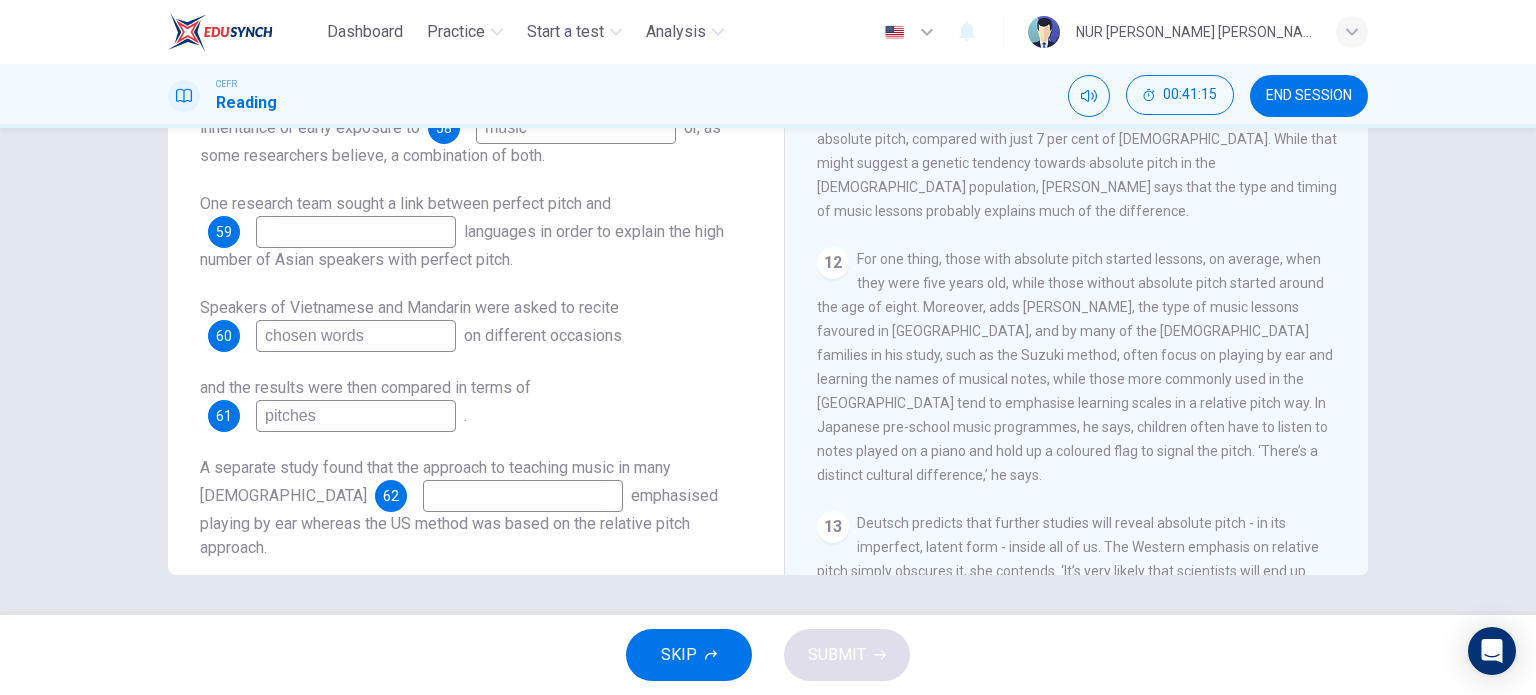 scroll, scrollTop: 2234, scrollLeft: 0, axis: vertical 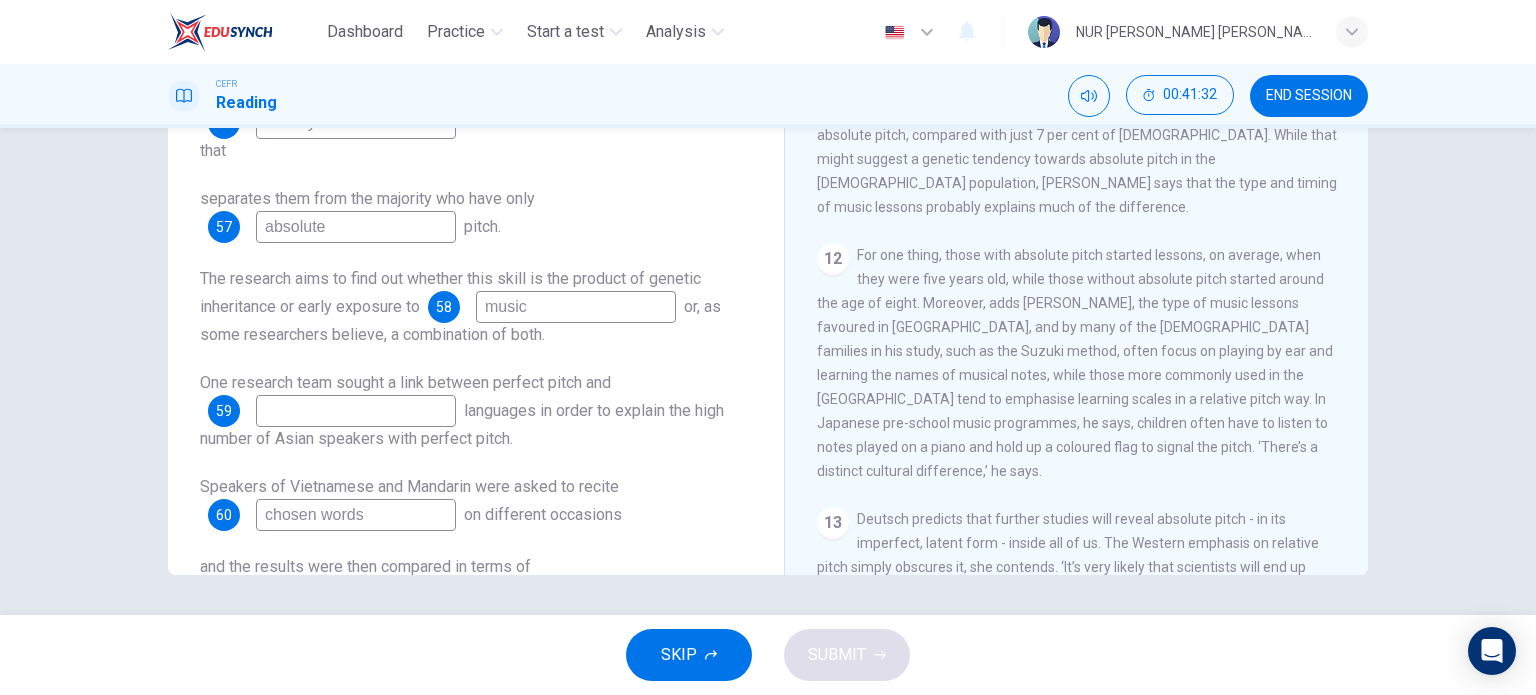 type on "families" 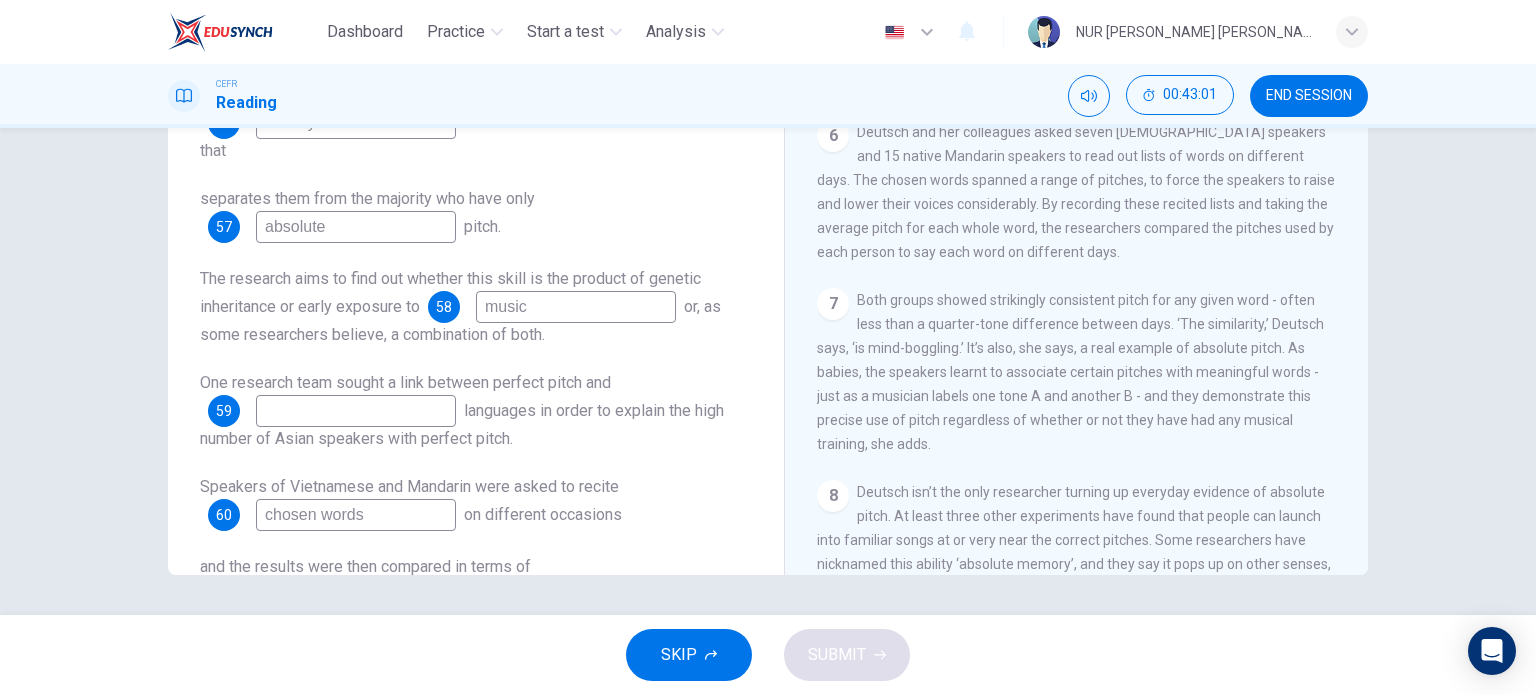 scroll, scrollTop: 1179, scrollLeft: 0, axis: vertical 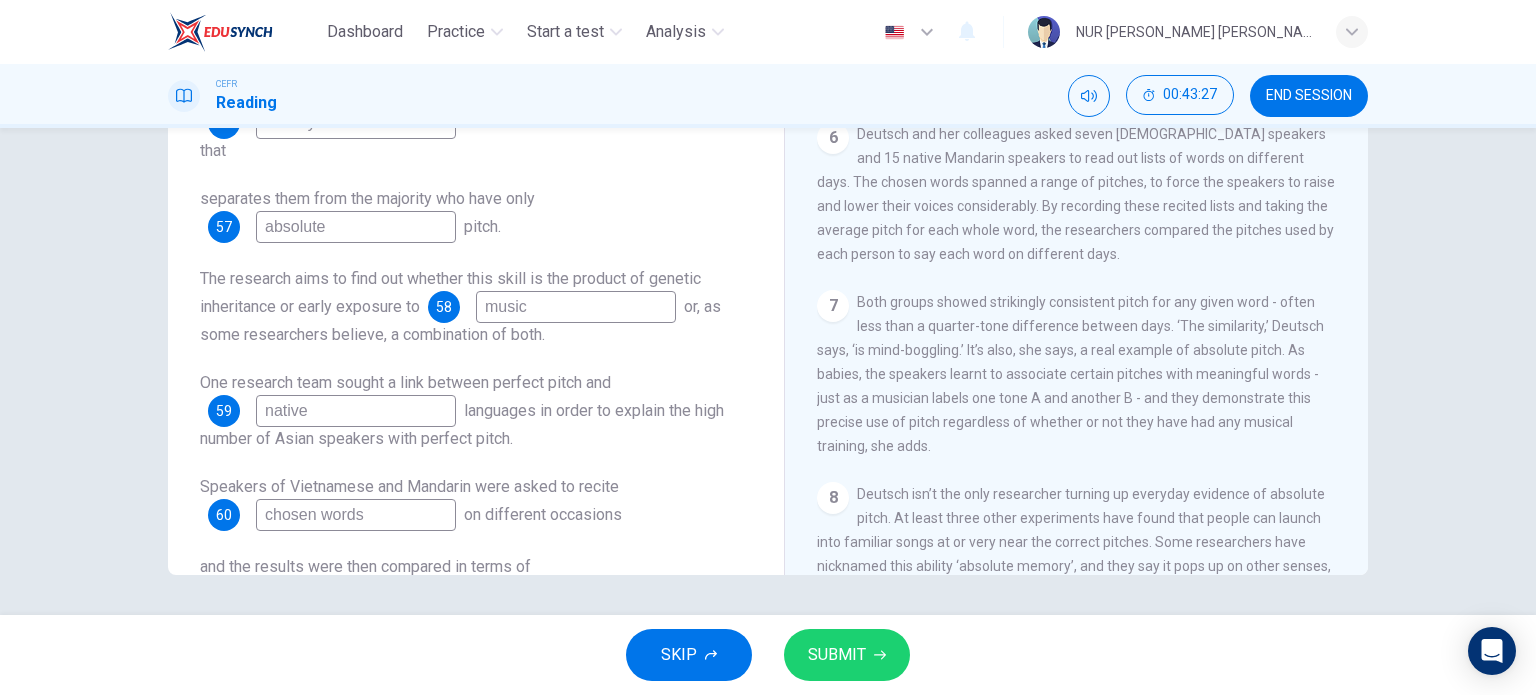 type on "native" 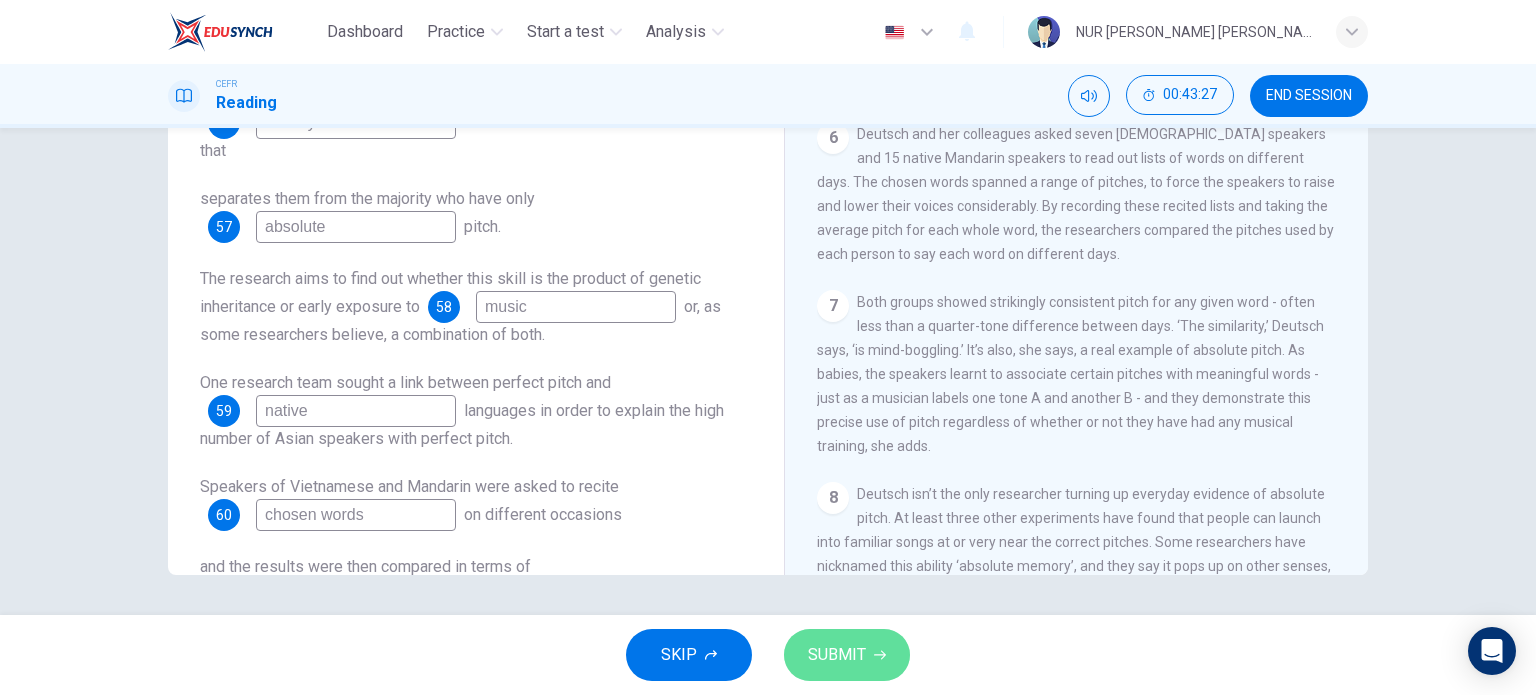 click on "SUBMIT" at bounding box center (837, 655) 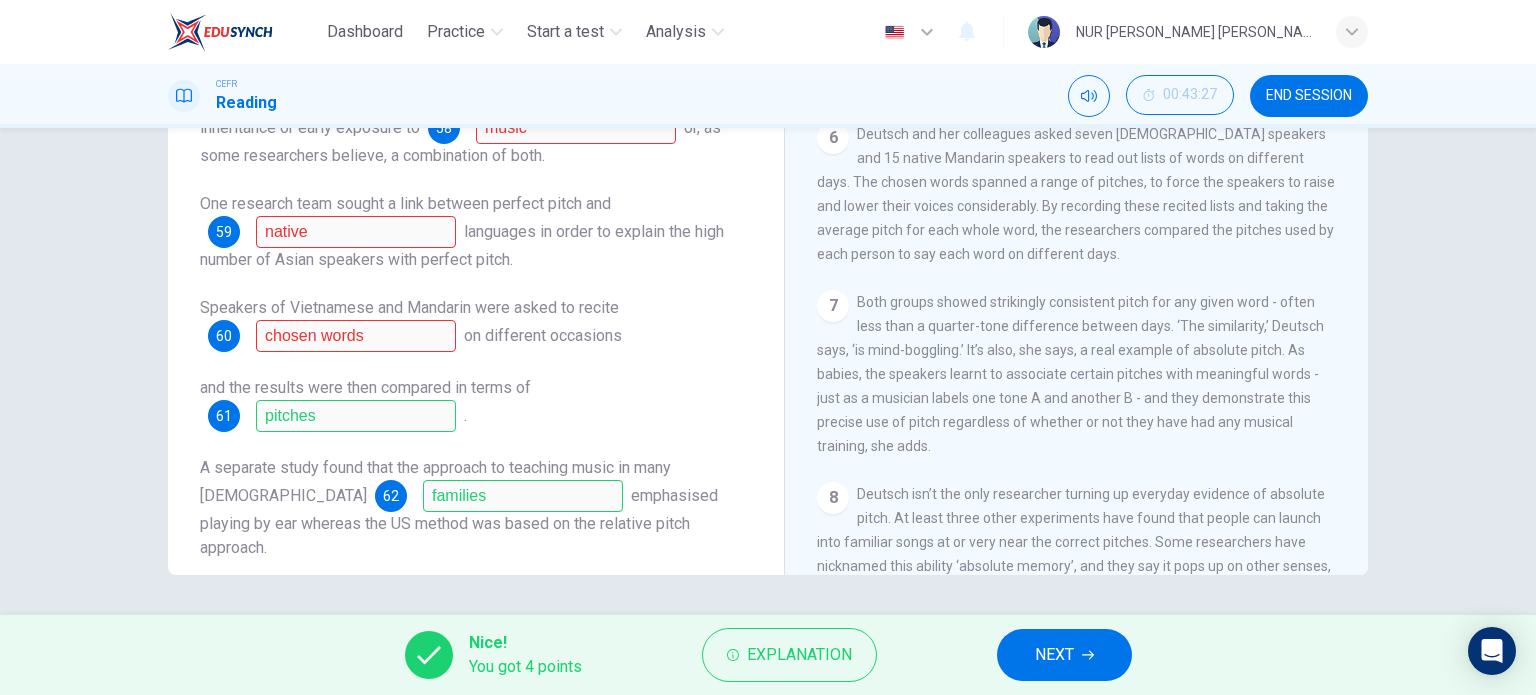 scroll, scrollTop: 136, scrollLeft: 0, axis: vertical 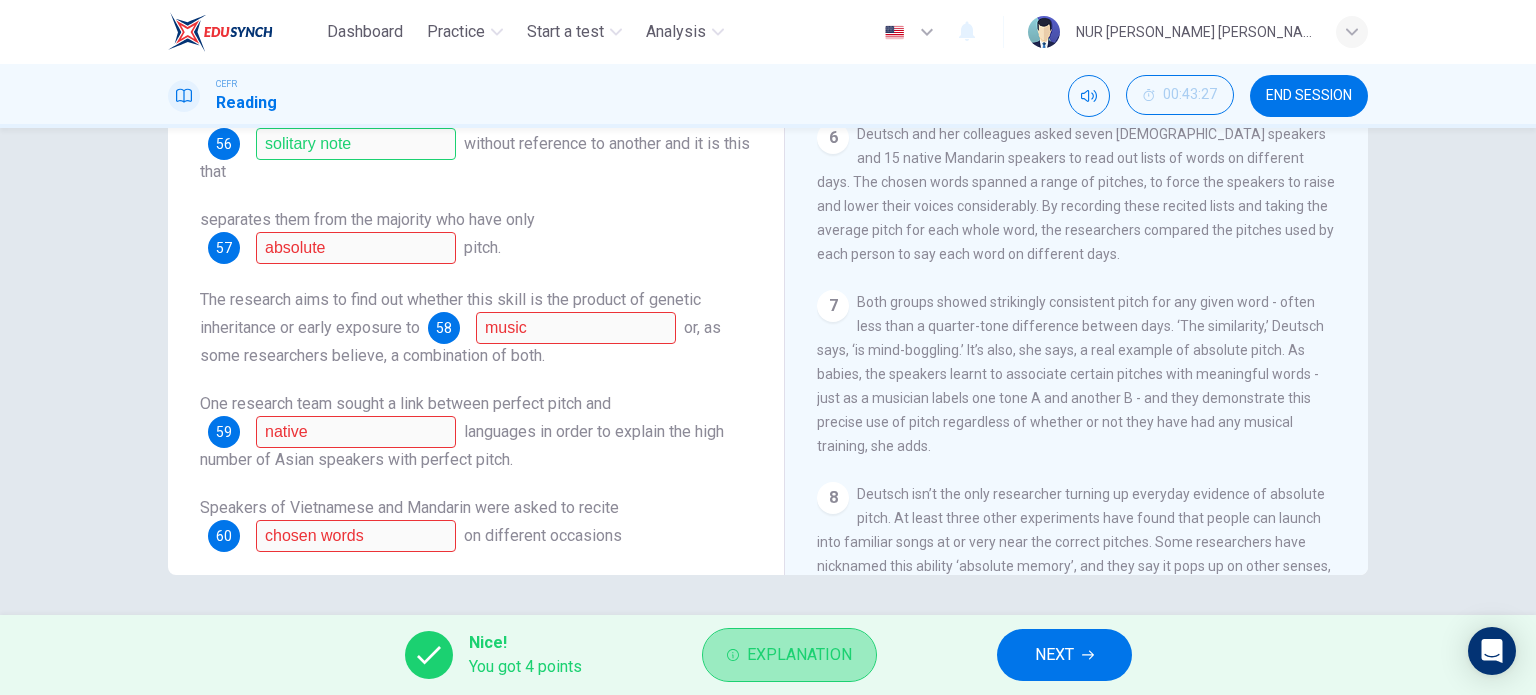 click on "Explanation" at bounding box center [799, 655] 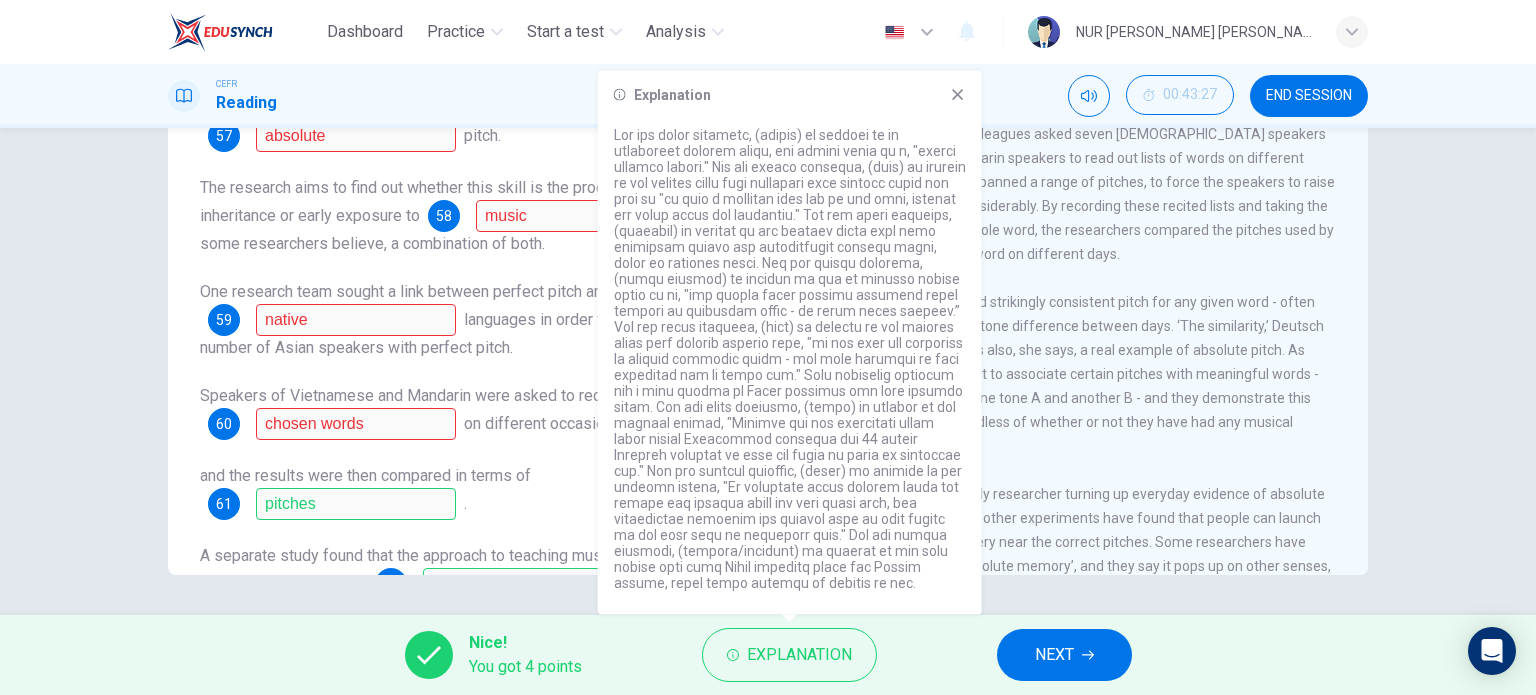 scroll, scrollTop: 252, scrollLeft: 0, axis: vertical 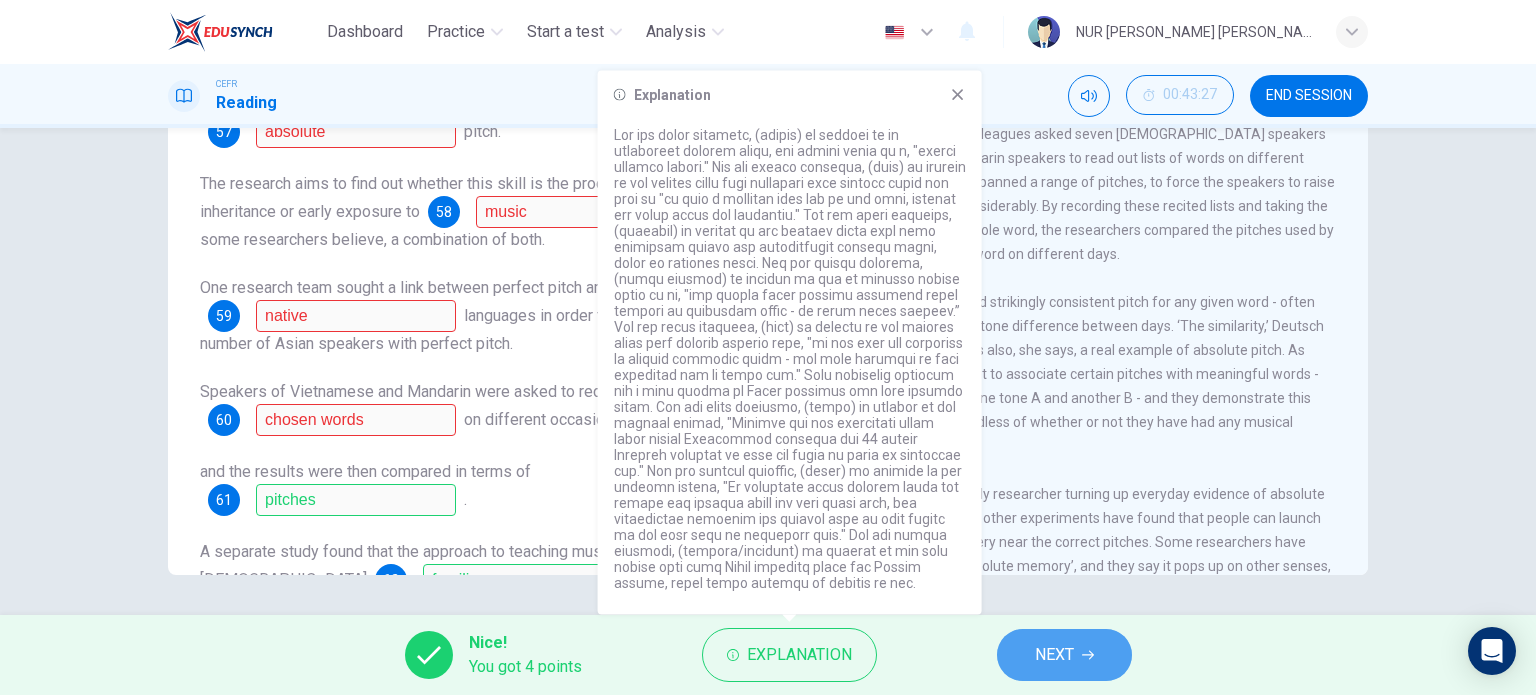 click 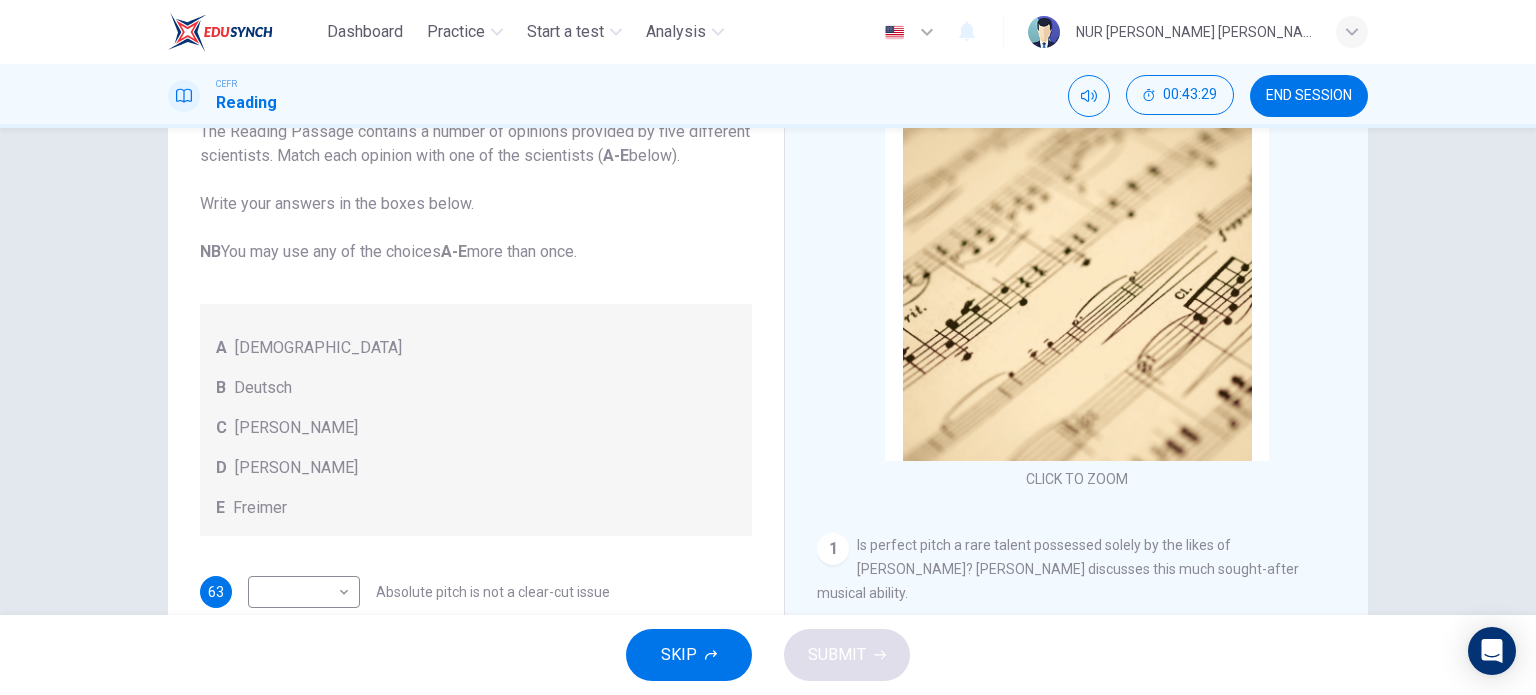 scroll, scrollTop: 0, scrollLeft: 0, axis: both 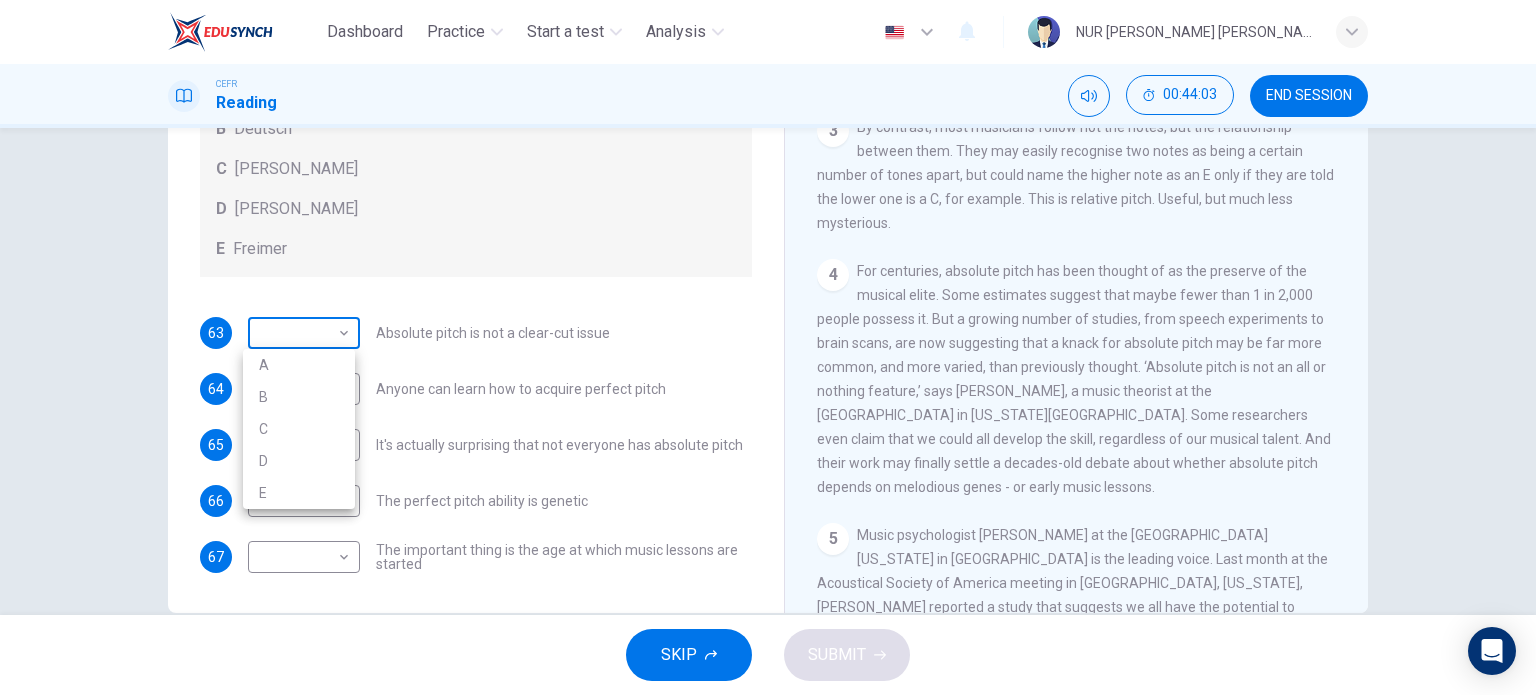 click on "Dashboard Practice Start a test Analysis English en ​ NUR [PERSON_NAME] [PERSON_NAME] CEFR Reading 00:44:03 END SESSION Questions 63 - 67 The Reading Passage contains a number of opinions provided by five different scientists. Match each opinion with one of the scientists ( A-E  below).
Write your answers in the boxes below.
NB  You may use any of the choices  A-E  more than once. A Levitin B Deutsch C [PERSON_NAME] D [PERSON_NAME] 63 ​ ​ Absolute pitch is not a clear-cut issue 64 ​ ​ Anyone can learn how to acquire perfect pitch 65 ​ ​ It's actually surprising that not everyone has absolute pitch 66 ​ ​ The perfect pitch ability is genetic 67 ​ ​ The important thing is the age at which music lessons are started Striking the Right Note CLICK TO ZOOM Click to Zoom 1 Is perfect pitch a rare talent possessed solely by the likes of
[PERSON_NAME]? [PERSON_NAME] discusses this much sought-after musical ability. 2 3 4 5 6 7 8 9 10 11 12 13 SKIP SUBMIT Dashboard Practice Start a test Analysis 2025" at bounding box center [768, 347] 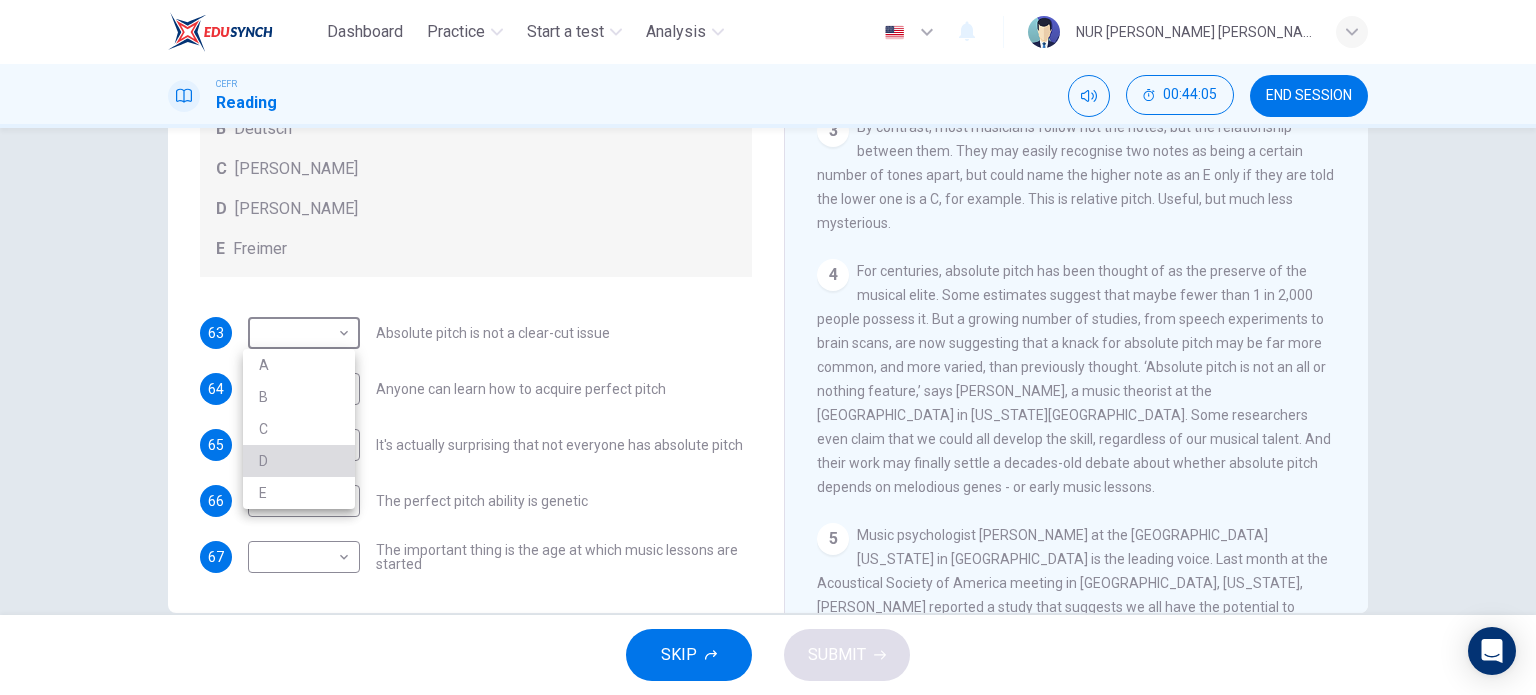 click on "D" at bounding box center [299, 461] 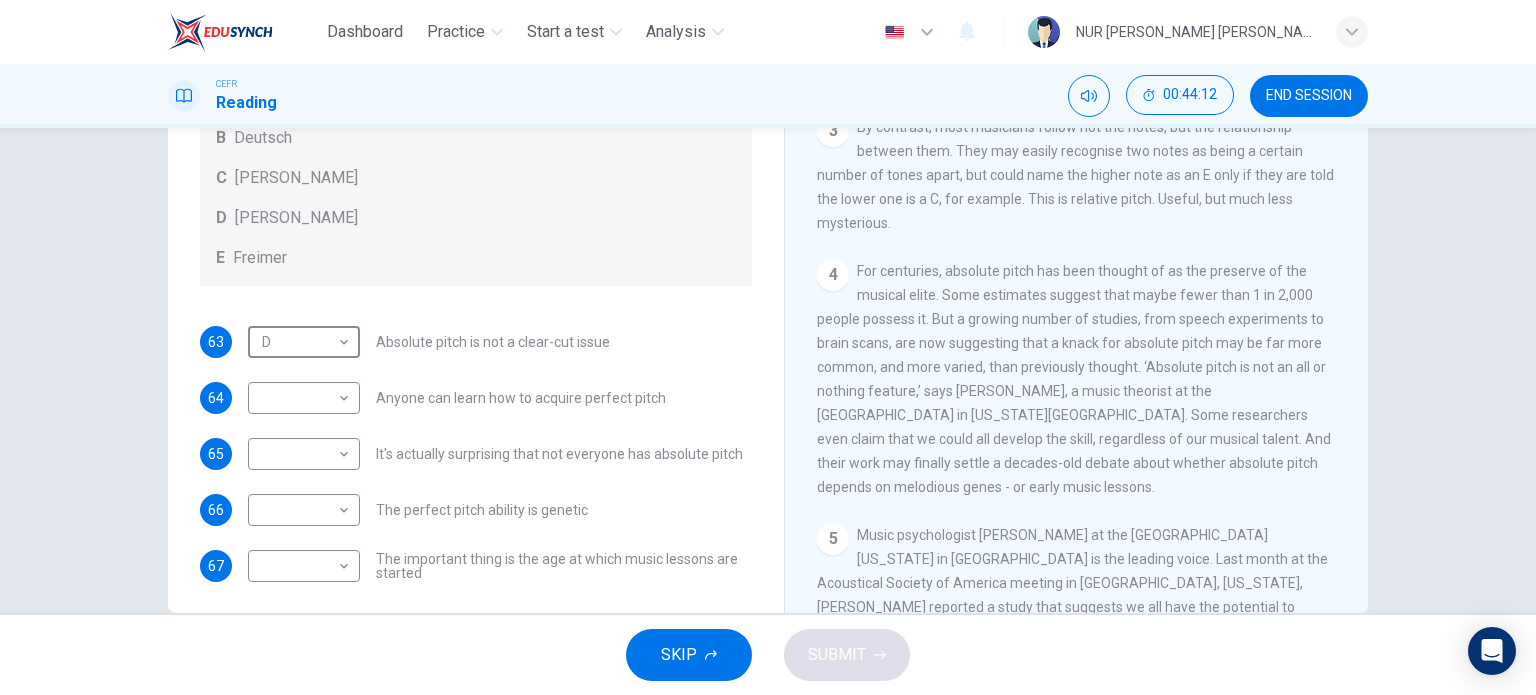 scroll, scrollTop: 152, scrollLeft: 0, axis: vertical 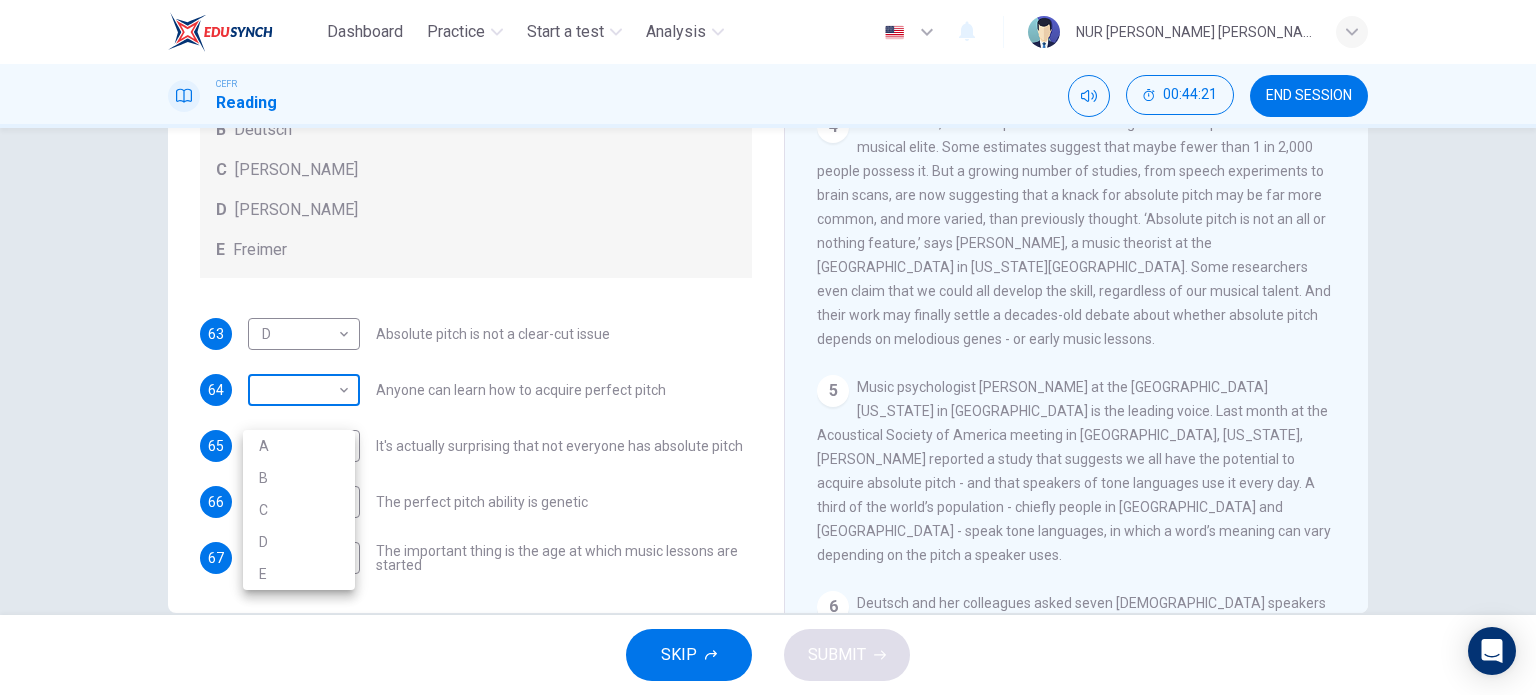 click on "Dashboard Practice Start a test Analysis English en ​ NUR [PERSON_NAME] [PERSON_NAME] CEFR Reading 00:44:21 END SESSION Questions 63 - 67 The Reading Passage contains a number of opinions provided by five different scientists. Match each opinion with one of the scientists ( A-E  below).
Write your answers in the boxes below.
NB  You may use any of the choices  A-E  more than once. A Levitin B Deutsch C [PERSON_NAME] D [PERSON_NAME] 63 D D ​ Absolute pitch is not a clear-cut issue 64 ​ ​ Anyone can learn how to acquire perfect pitch 65 ​ ​ It's actually surprising that not everyone has absolute pitch 66 ​ ​ The perfect pitch ability is genetic 67 ​ ​ The important thing is the age at which music lessons are started Striking the Right Note CLICK TO ZOOM Click to Zoom 1 Is perfect pitch a rare talent possessed solely by the likes of
[PERSON_NAME]? [PERSON_NAME] discusses this much sought-after musical ability. 2 3 4 5 6 7 8 9 10 11 12 13 SKIP SUBMIT Dashboard Practice Start a test Analysis 2025" at bounding box center (768, 347) 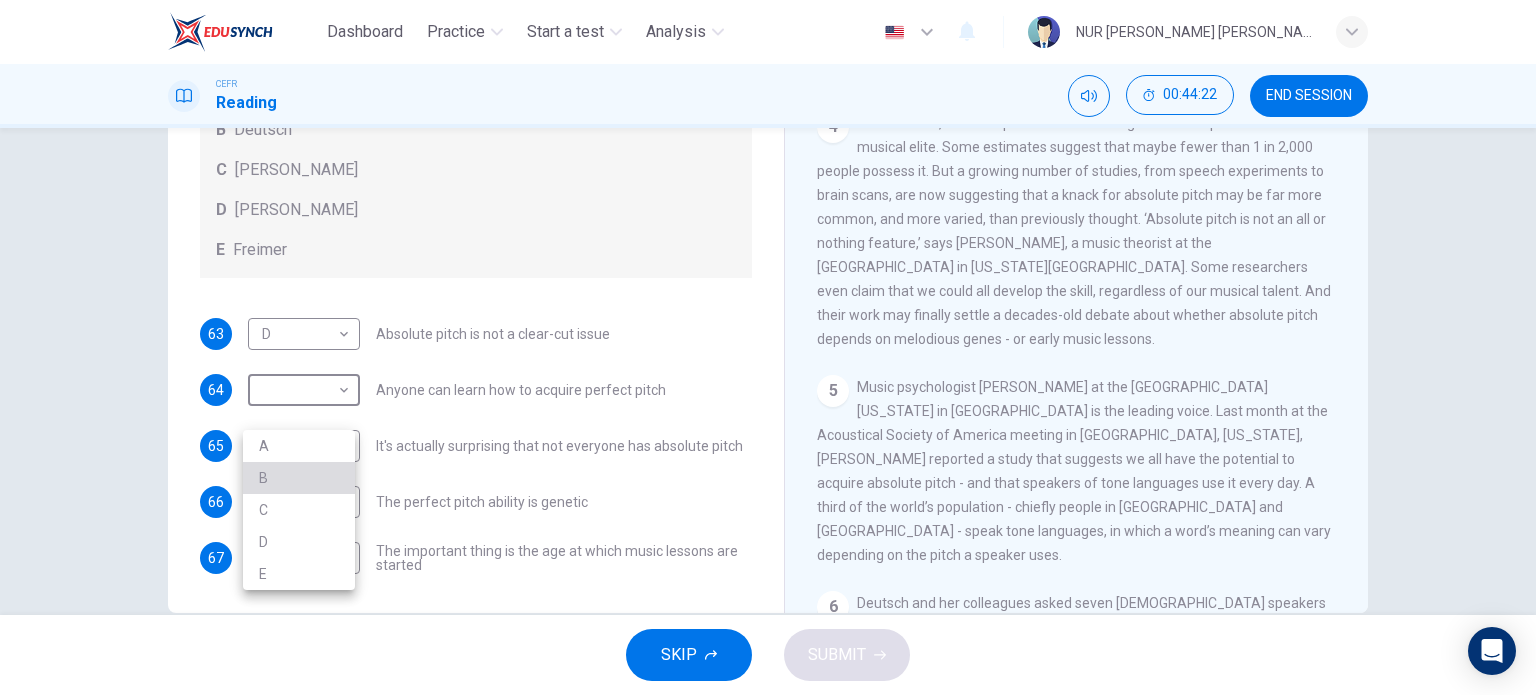 click on "B" at bounding box center (299, 478) 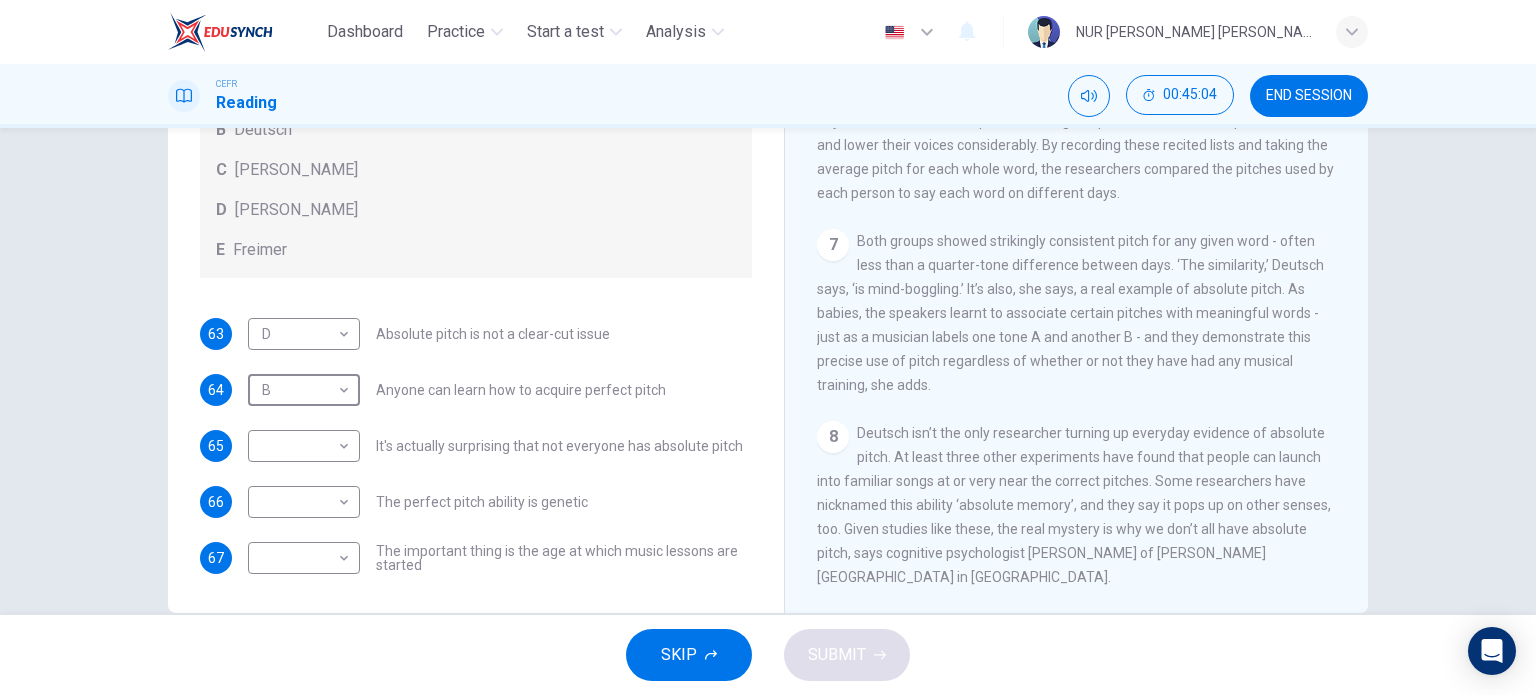 scroll, scrollTop: 1282, scrollLeft: 0, axis: vertical 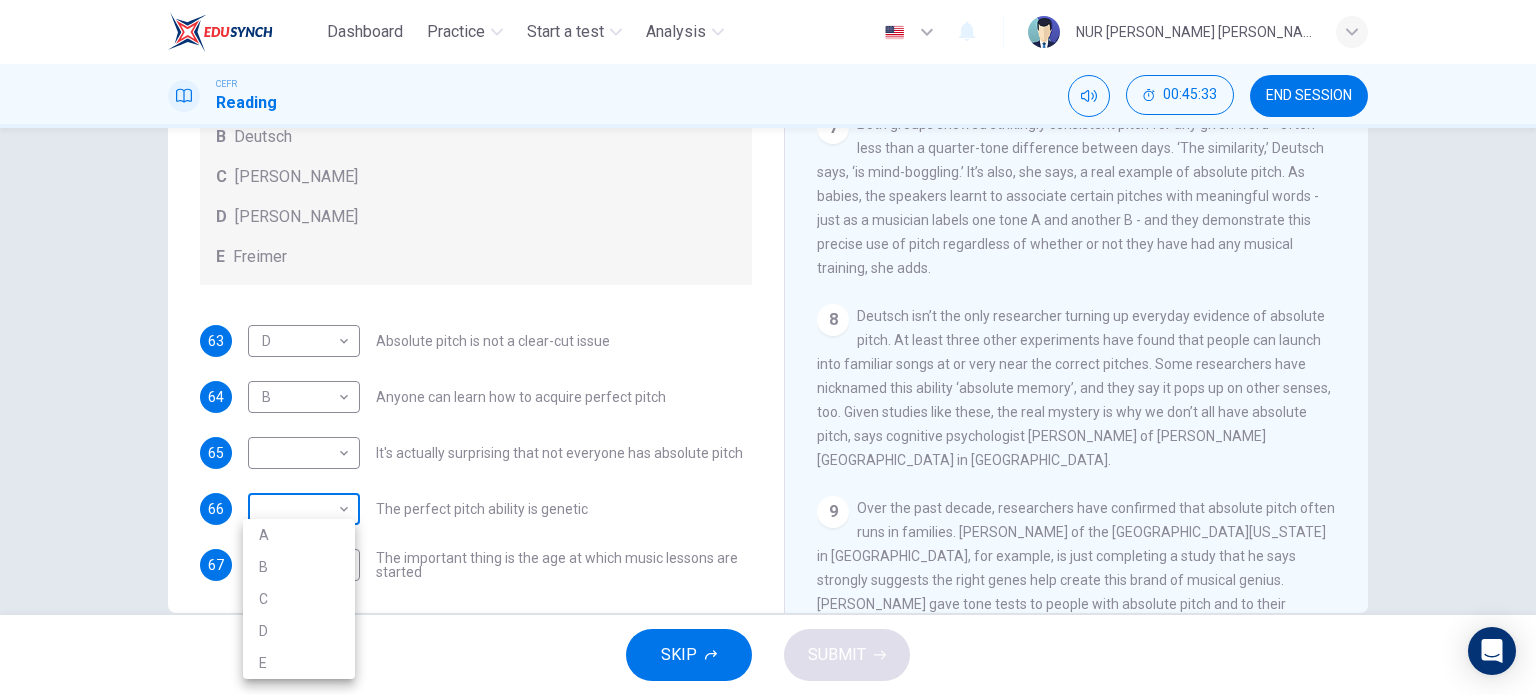 click on "Dashboard Practice Start a test Analysis English en ​ NUR [PERSON_NAME] [PERSON_NAME] CEFR Reading 00:45:33 END SESSION Questions 63 - 67 The Reading Passage contains a number of opinions provided by five different scientists. Match each opinion with one of the scientists ( A-E  below).
Write your answers in the boxes below.
NB  You may use any of the choices  A-E  more than once. A Levitin B Deutsch C [PERSON_NAME] D [PERSON_NAME] 63 D D ​ Absolute pitch is not a clear-cut issue 64 B B ​ Anyone can learn how to acquire perfect pitch 65 ​ ​ It's actually surprising that not everyone has absolute pitch 66 ​ ​ The perfect pitch ability is genetic 67 ​ ​ The important thing is the age at which music lessons are started Striking the Right Note CLICK TO ZOOM Click to Zoom 1 Is perfect pitch a rare talent possessed solely by the likes of
[PERSON_NAME]? [PERSON_NAME] discusses this much sought-after musical ability. 2 3 4 5 6 7 8 9 10 11 12 13 SKIP SUBMIT Dashboard Practice Start a test Analysis 2025" at bounding box center [768, 347] 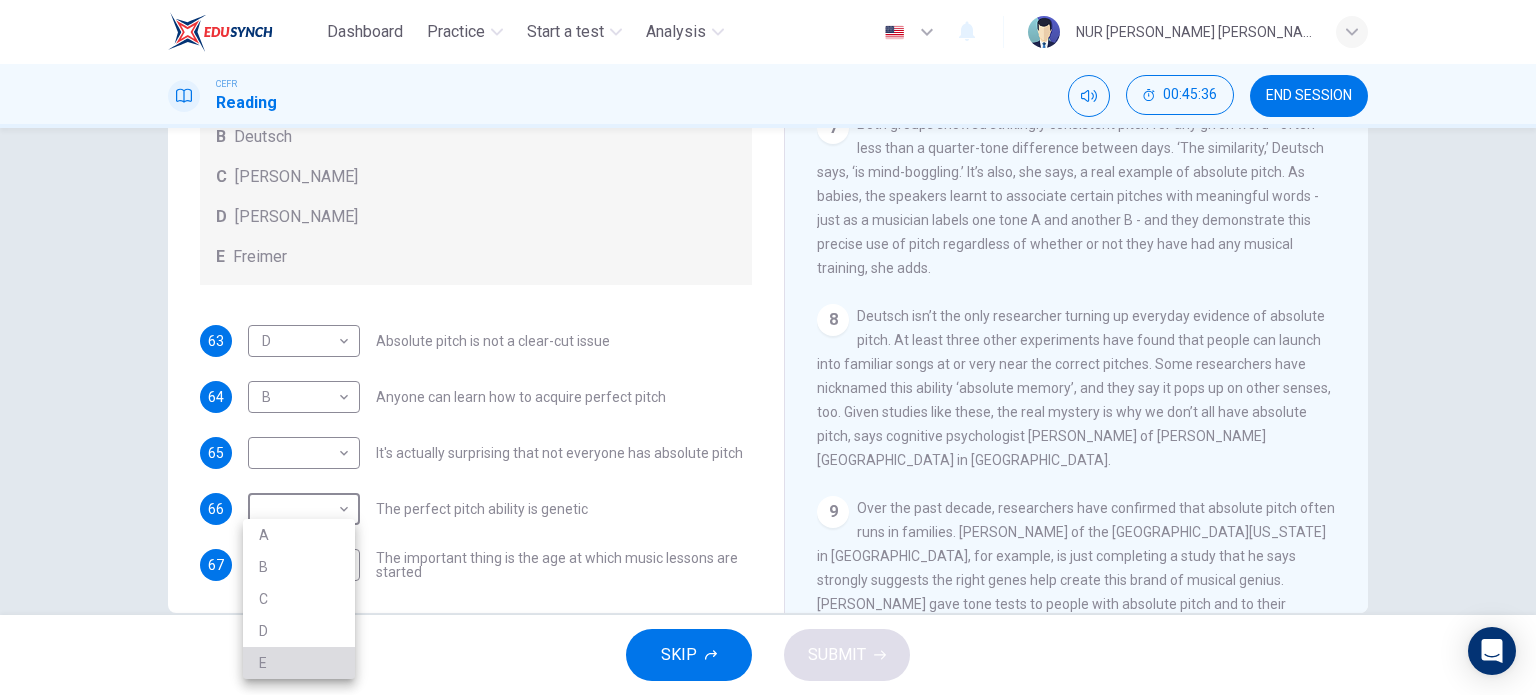 click on "E" at bounding box center [299, 663] 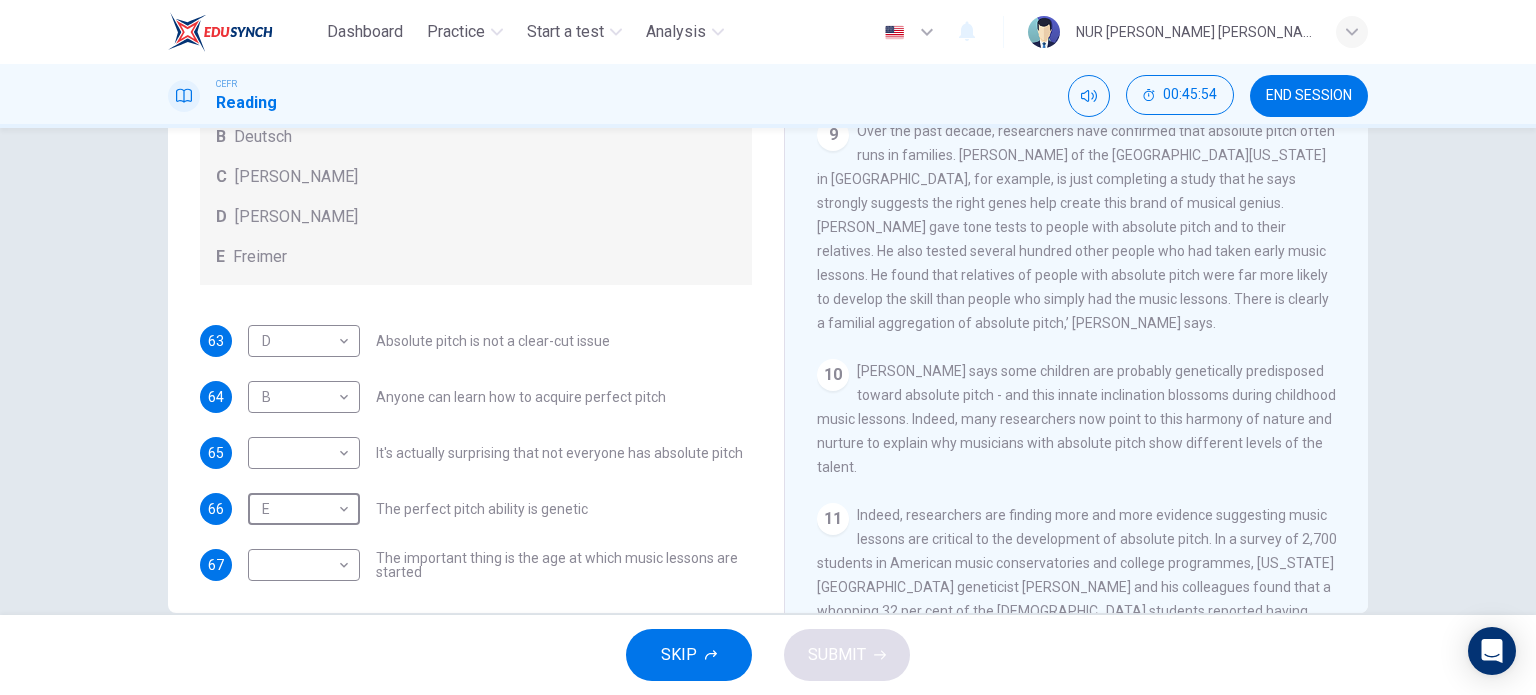scroll, scrollTop: 1787, scrollLeft: 0, axis: vertical 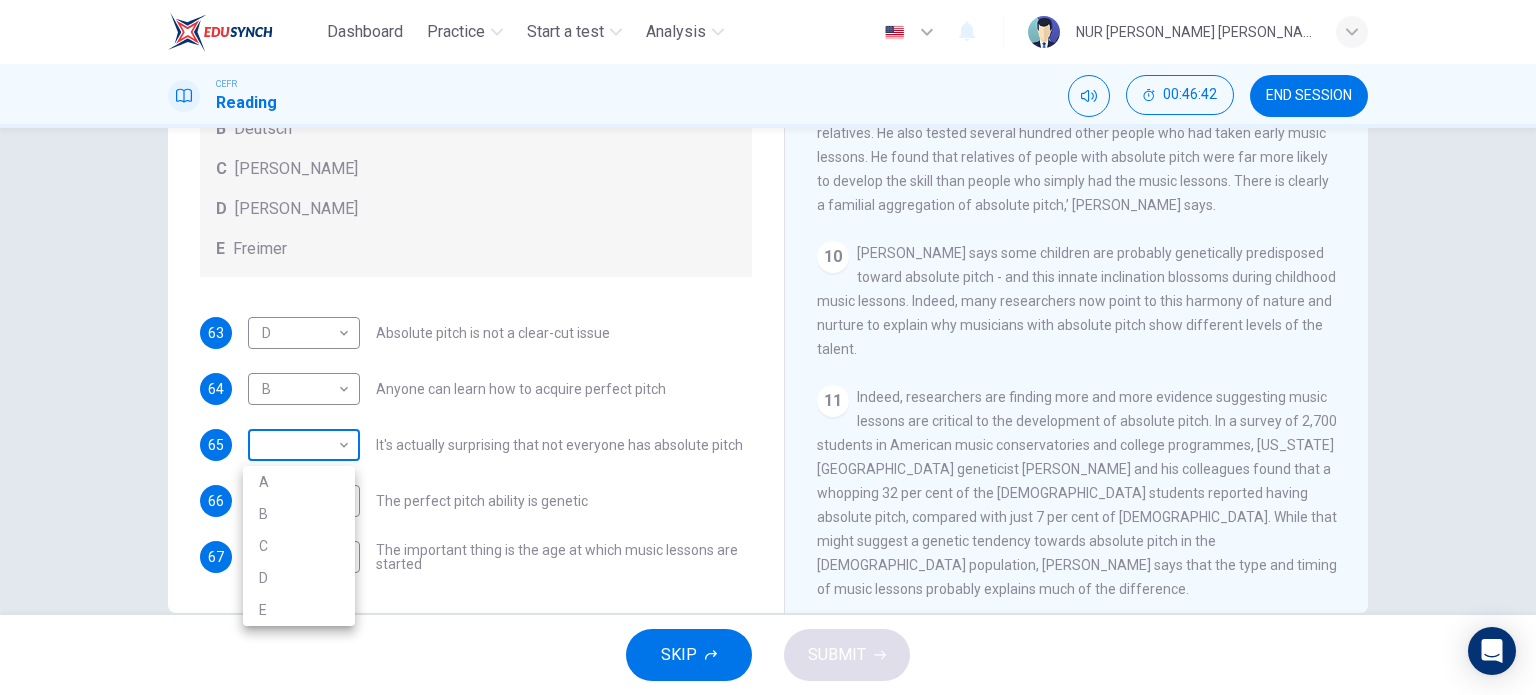 click on "Dashboard Practice Start a test Analysis English en ​ NUR [PERSON_NAME] [PERSON_NAME] CEFR Reading 00:46:42 END SESSION Questions 63 - 67 The Reading Passage contains a number of opinions provided by five different scientists. Match each opinion with one of the scientists ( A-E  below).
Write your answers in the boxes below.
NB  You may use any of the choices  A-E  more than once. A Levitin B Deutsch C [PERSON_NAME] D [PERSON_NAME] 63 D D ​ Absolute pitch is not a clear-cut issue 64 B B ​ Anyone can learn how to acquire perfect pitch 65 ​ ​ It's actually surprising that not everyone has absolute pitch 66 E E ​ The perfect pitch ability is genetic 67 ​ ​ The important thing is the age at which music lessons are started Striking the Right Note CLICK TO ZOOM Click to Zoom 1 Is perfect pitch a rare talent possessed solely by the likes of
[PERSON_NAME]? [PERSON_NAME] discusses this much sought-after musical ability. 2 3 4 5 6 7 8 9 10 11 12 13 SKIP SUBMIT Dashboard Practice Start a test Analysis 2025" at bounding box center (768, 347) 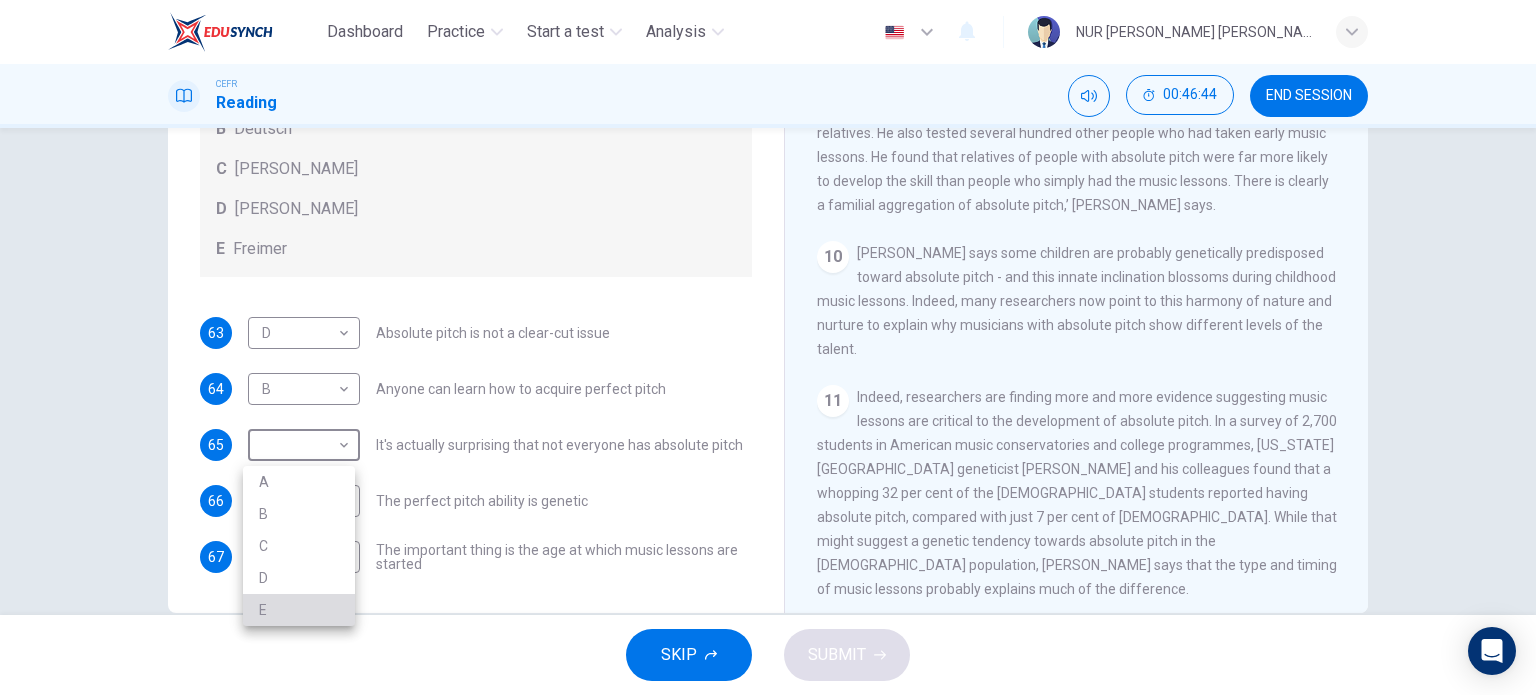 click on "E" at bounding box center (299, 610) 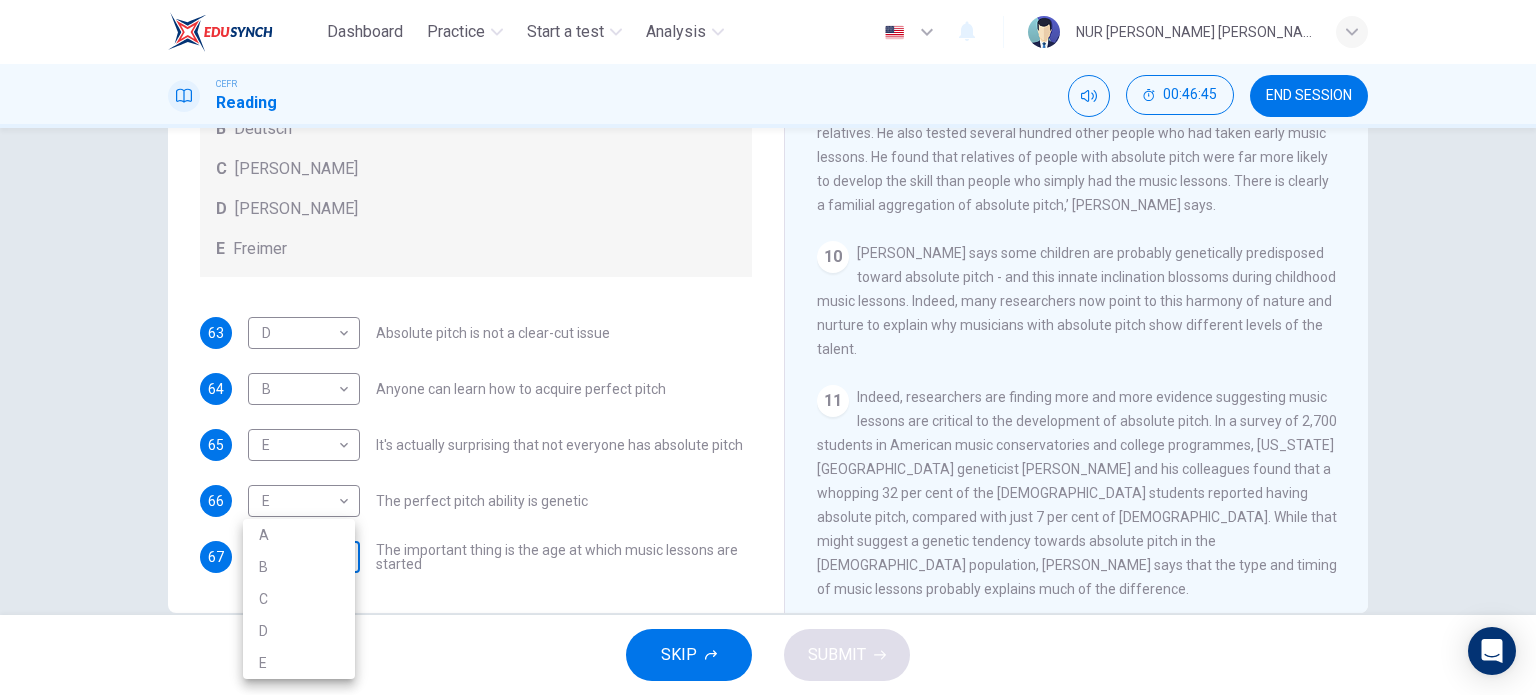 click on "Dashboard Practice Start a test Analysis English en ​ NUR [PERSON_NAME] [PERSON_NAME] CEFR Reading 00:46:45 END SESSION Questions 63 - 67 The Reading Passage contains a number of opinions provided by five different scientists. Match each opinion with one of the scientists ( A-E  below).
Write your answers in the boxes below.
NB  You may use any of the choices  A-E  more than once. A Levitin B Deutsch C [PERSON_NAME] D [PERSON_NAME] 63 D D ​ Absolute pitch is not a clear-cut issue 64 B B ​ Anyone can learn how to acquire perfect pitch 65 E E ​ It's actually surprising that not everyone has absolute pitch 66 E E ​ The perfect pitch ability is genetic 67 ​ ​ The important thing is the age at which music lessons are started Striking the Right Note CLICK TO ZOOM Click to Zoom 1 Is perfect pitch a rare talent possessed solely by the likes of
[PERSON_NAME]? [PERSON_NAME] discusses this much sought-after musical ability. 2 3 4 5 6 7 8 9 10 11 12 13 SKIP SUBMIT Dashboard Practice Start a test Analysis 2025" at bounding box center (768, 347) 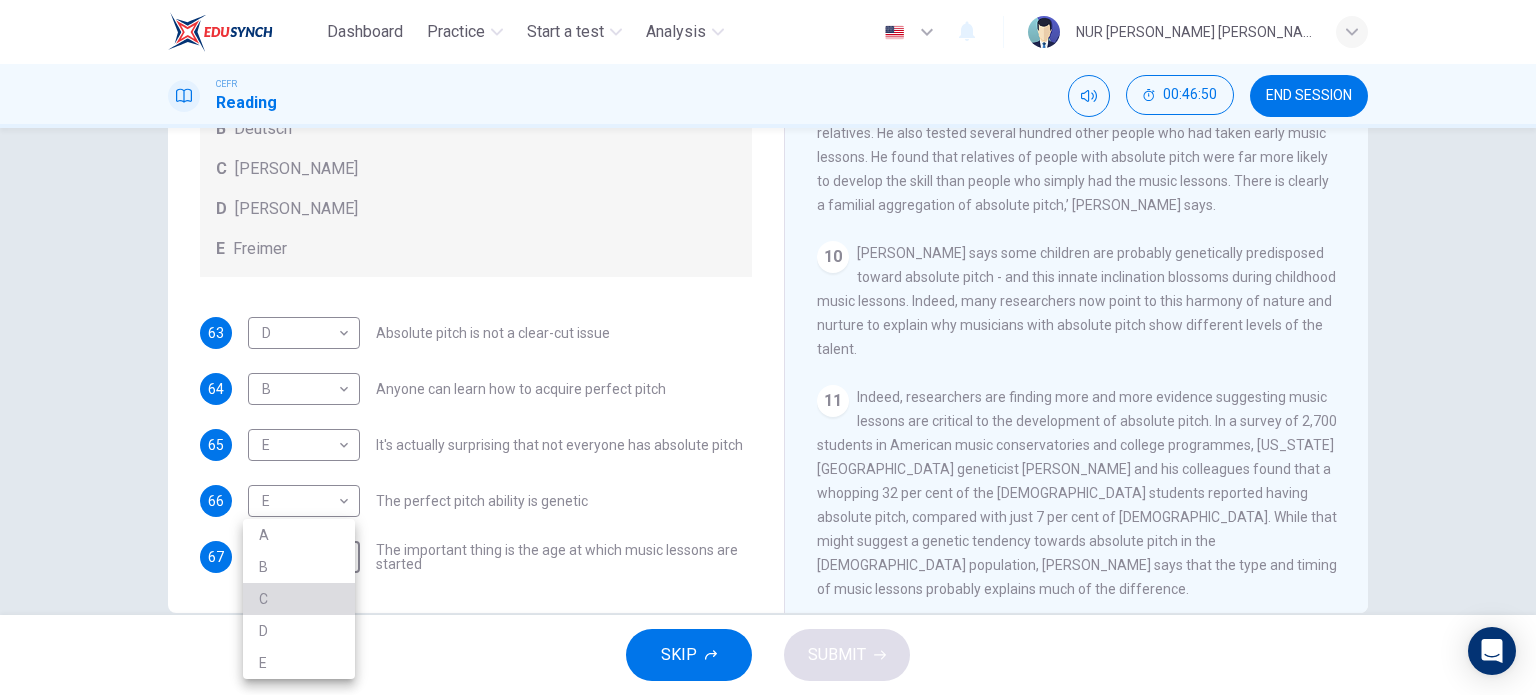 click on "C" at bounding box center (299, 599) 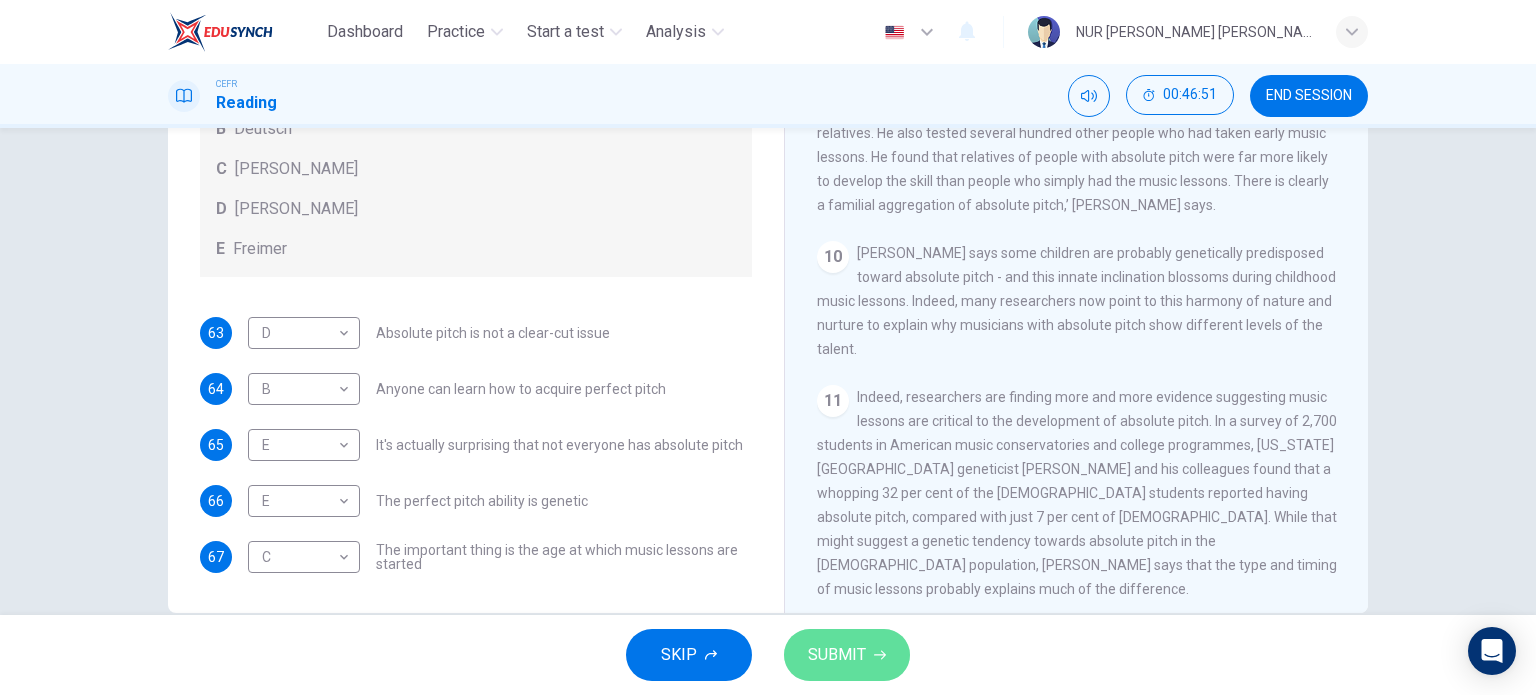 click on "SUBMIT" at bounding box center [847, 655] 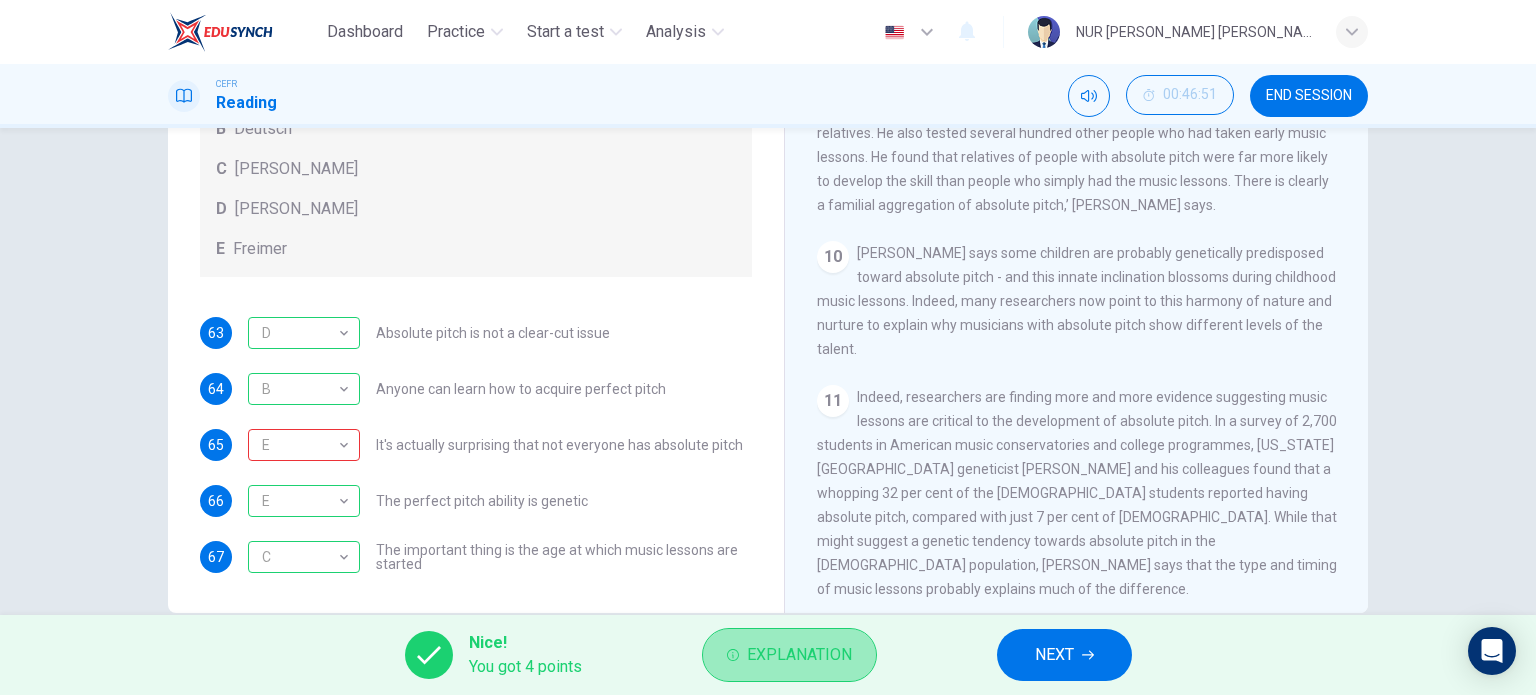 click on "Explanation" at bounding box center (799, 655) 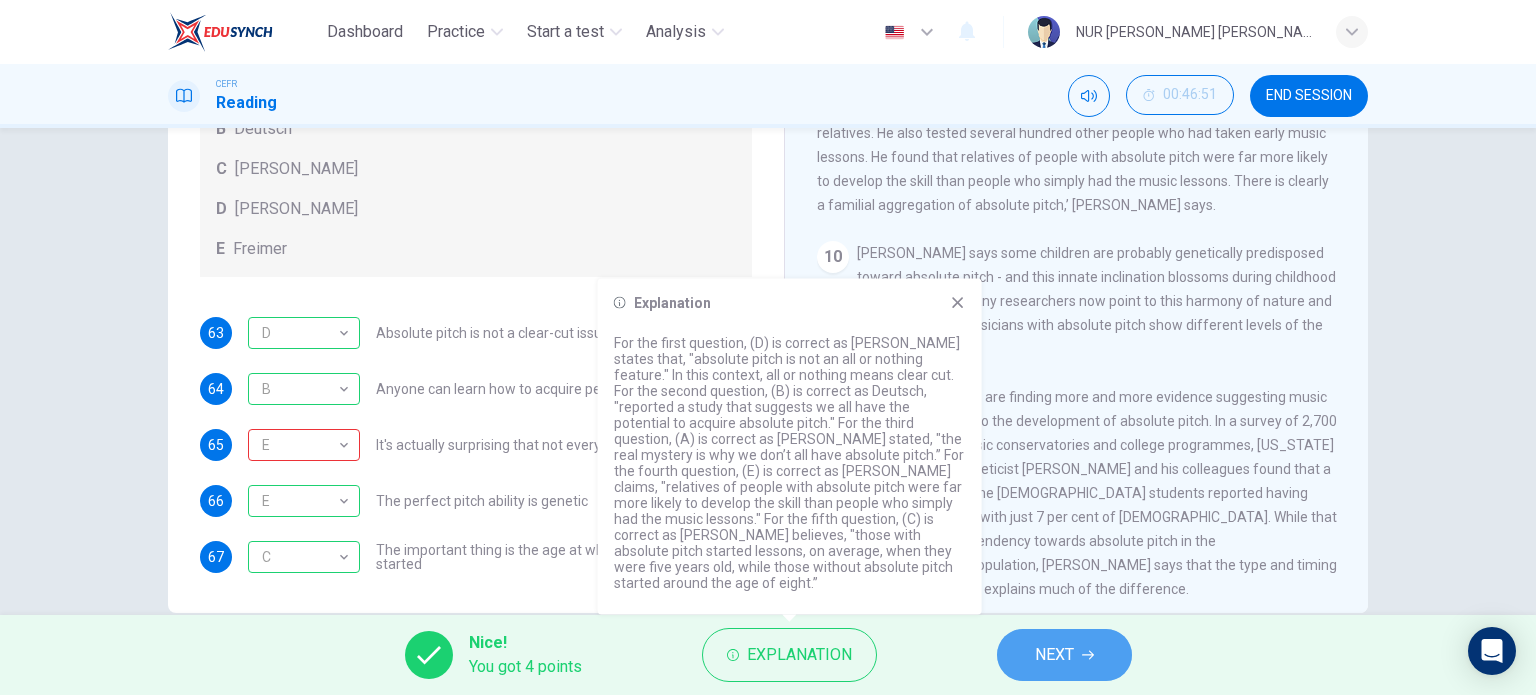 click on "NEXT" at bounding box center [1054, 655] 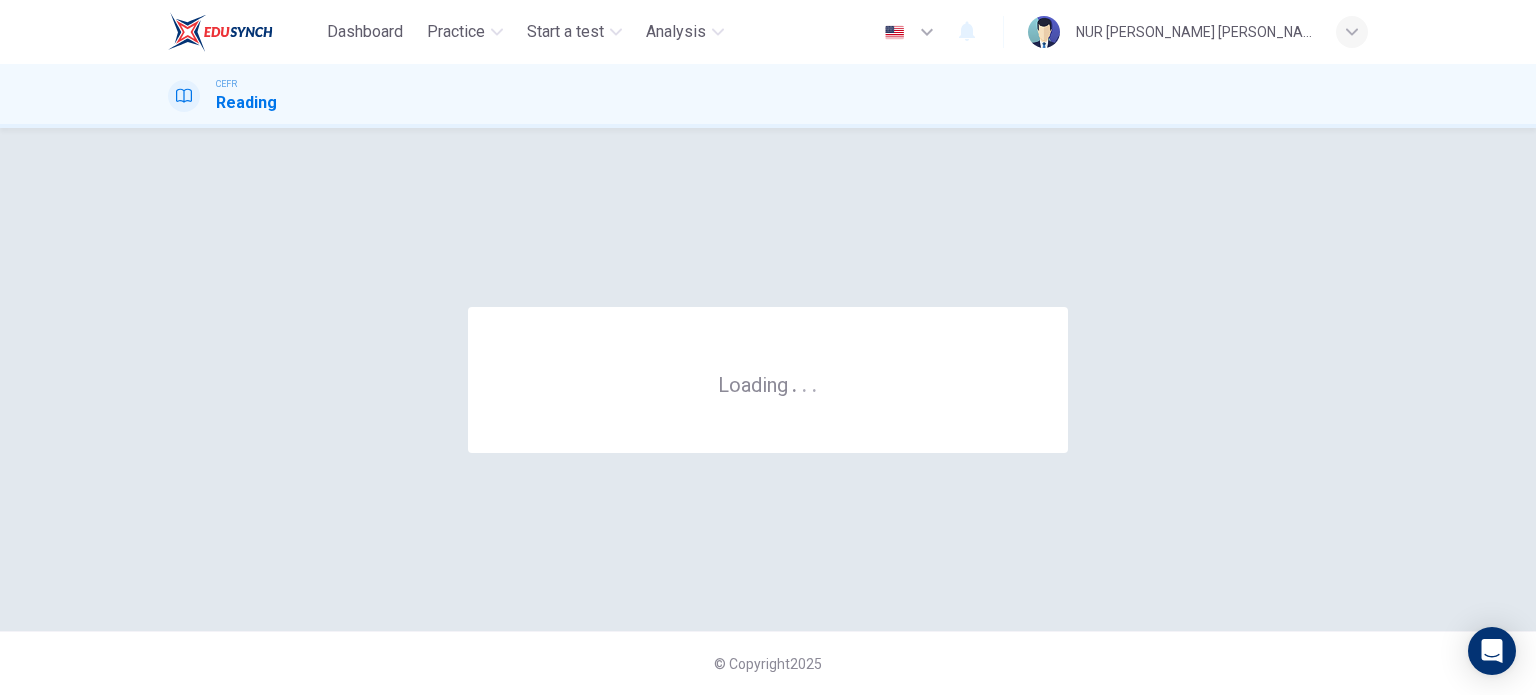 scroll, scrollTop: 0, scrollLeft: 0, axis: both 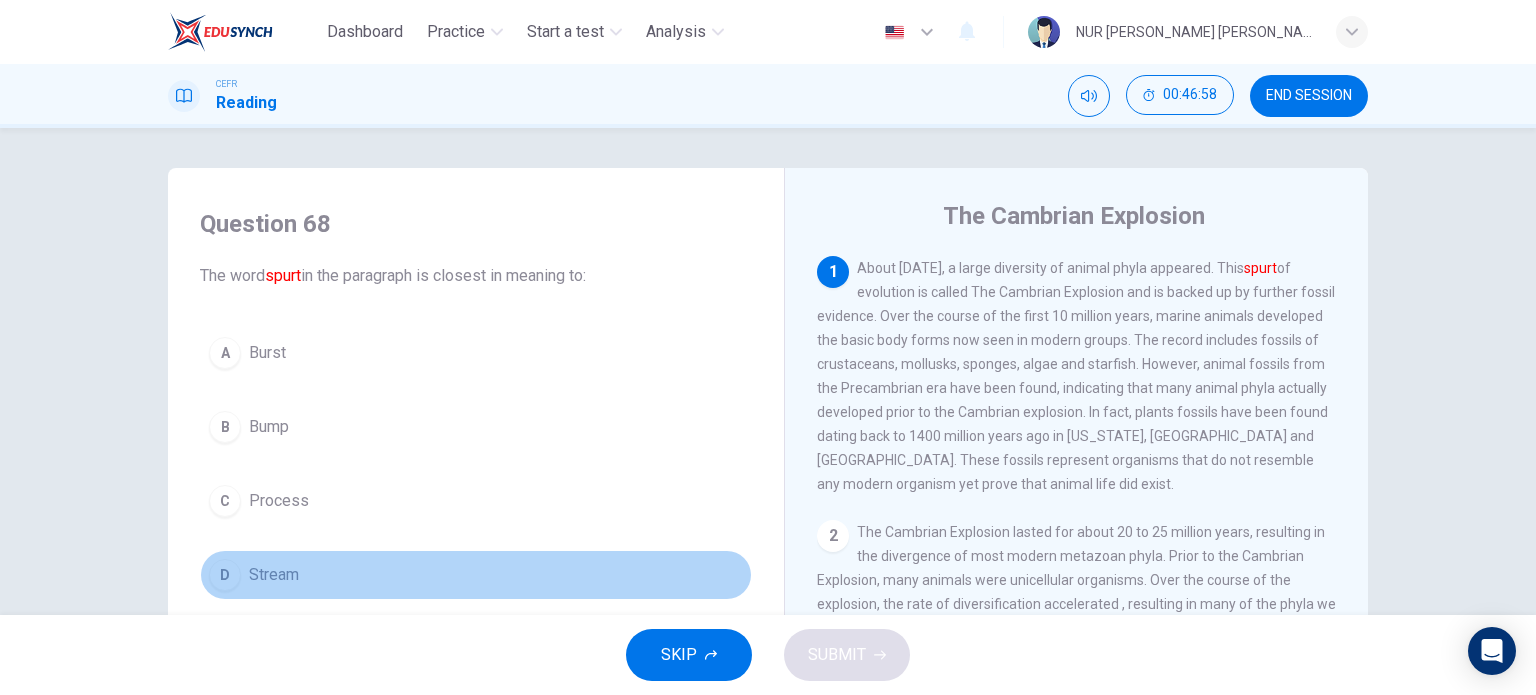 click on "D Stream" at bounding box center (476, 575) 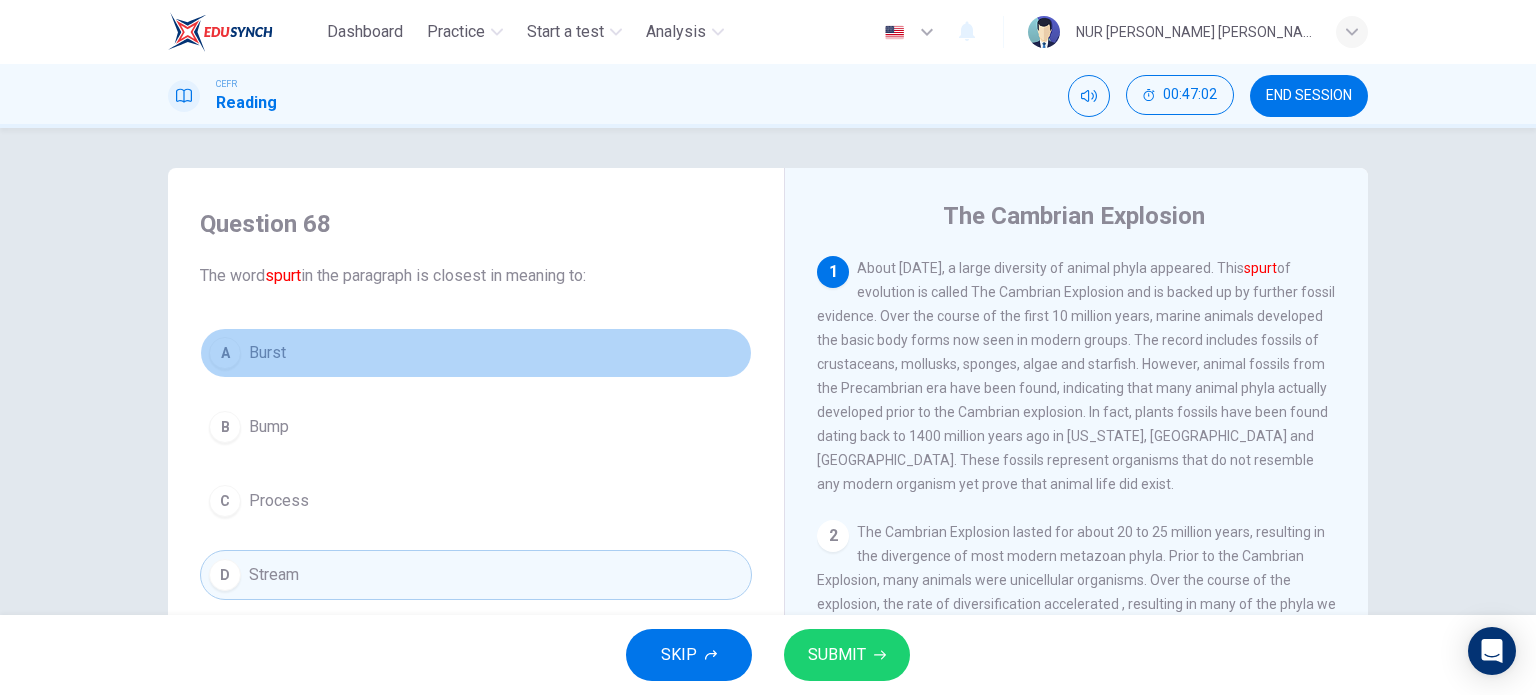 click on "A Burst" at bounding box center (476, 353) 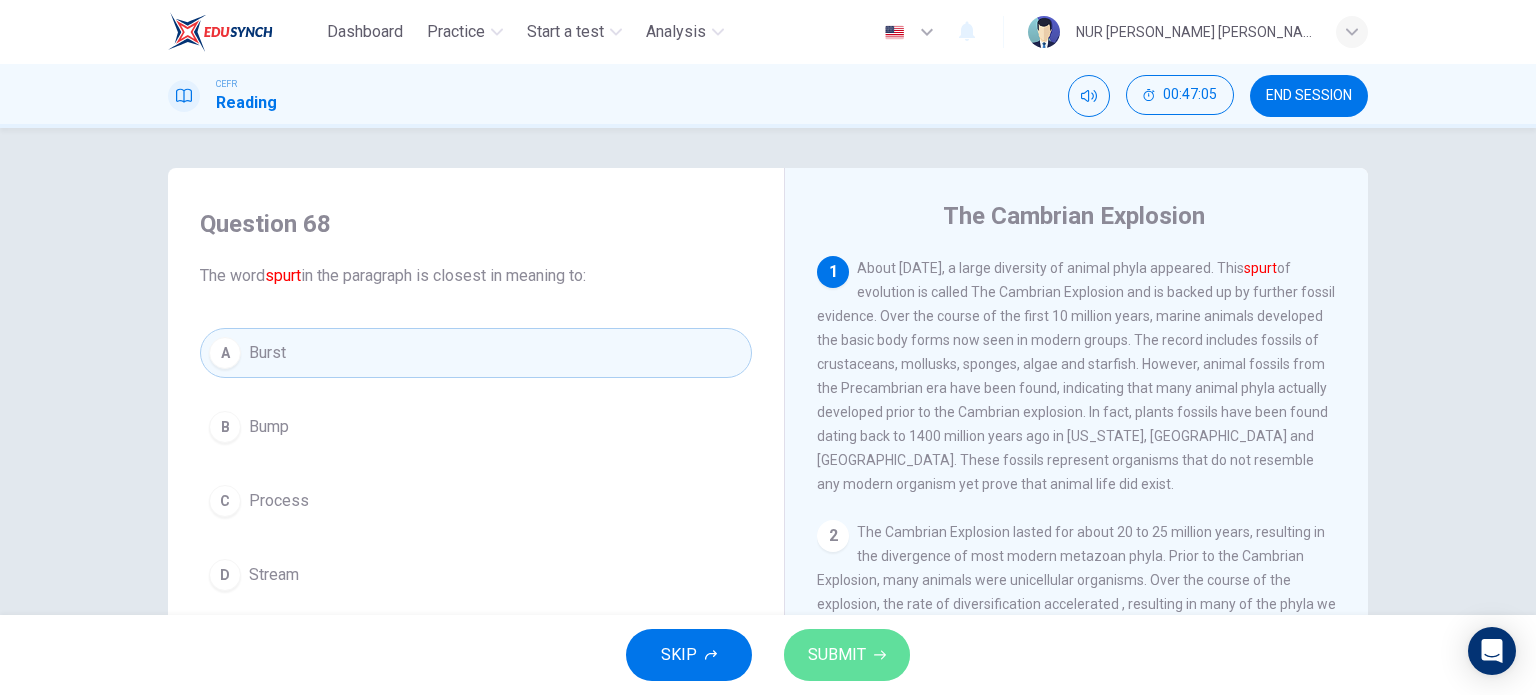 click on "SUBMIT" at bounding box center [847, 655] 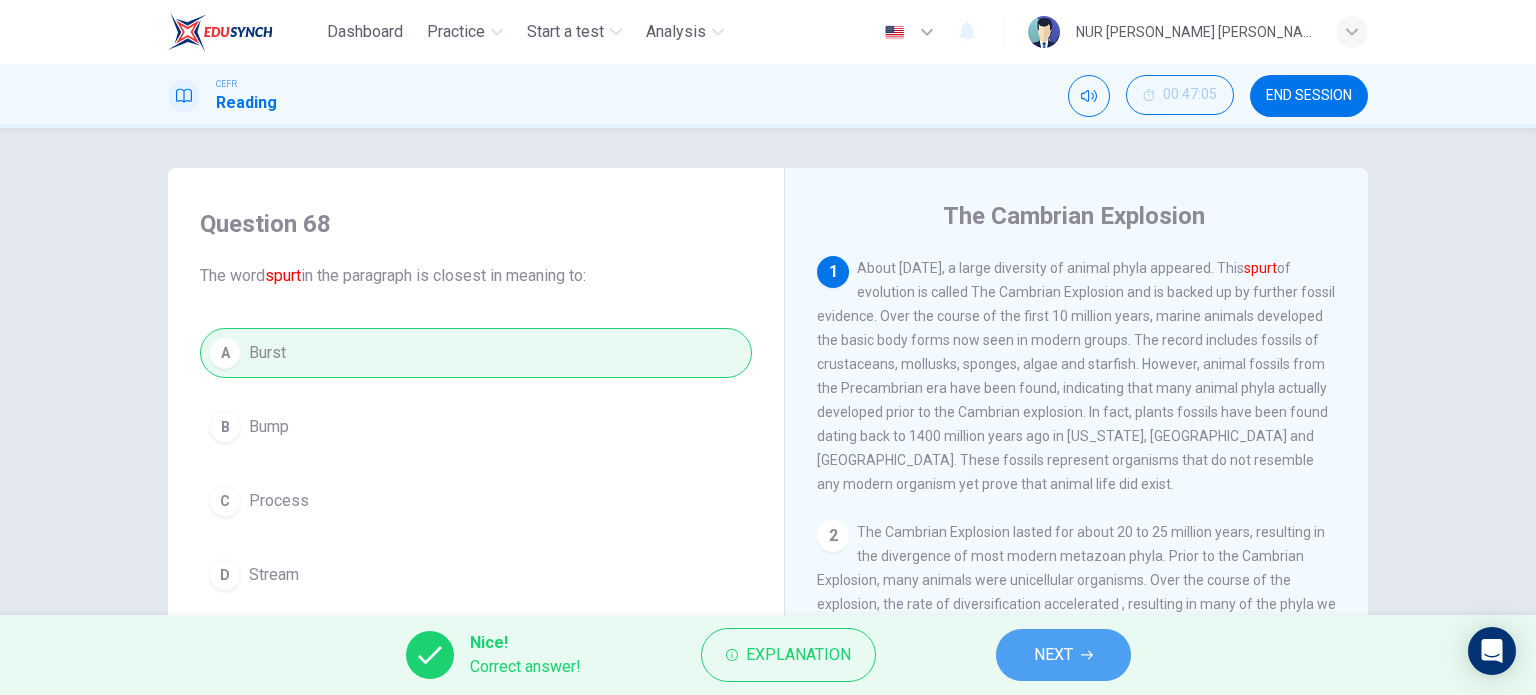 click on "NEXT" at bounding box center [1053, 655] 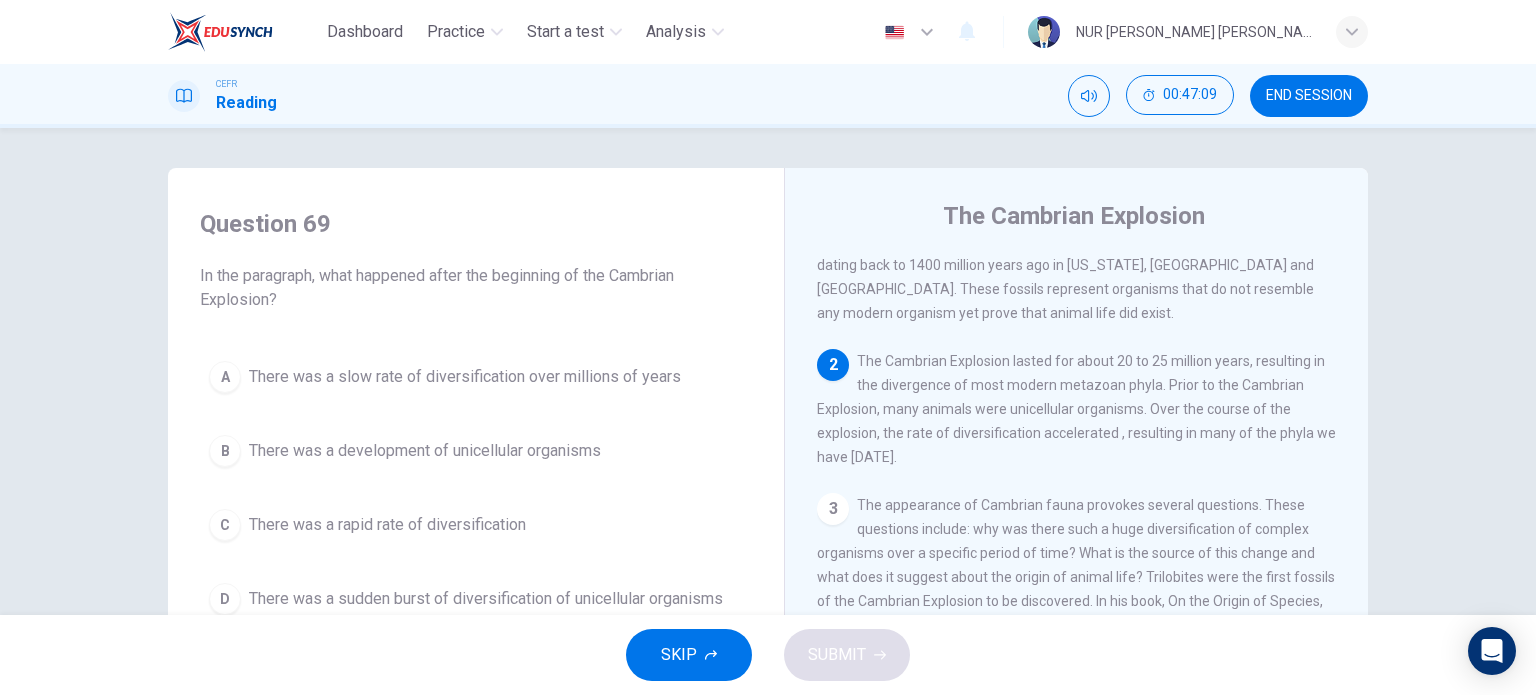 scroll, scrollTop: 172, scrollLeft: 0, axis: vertical 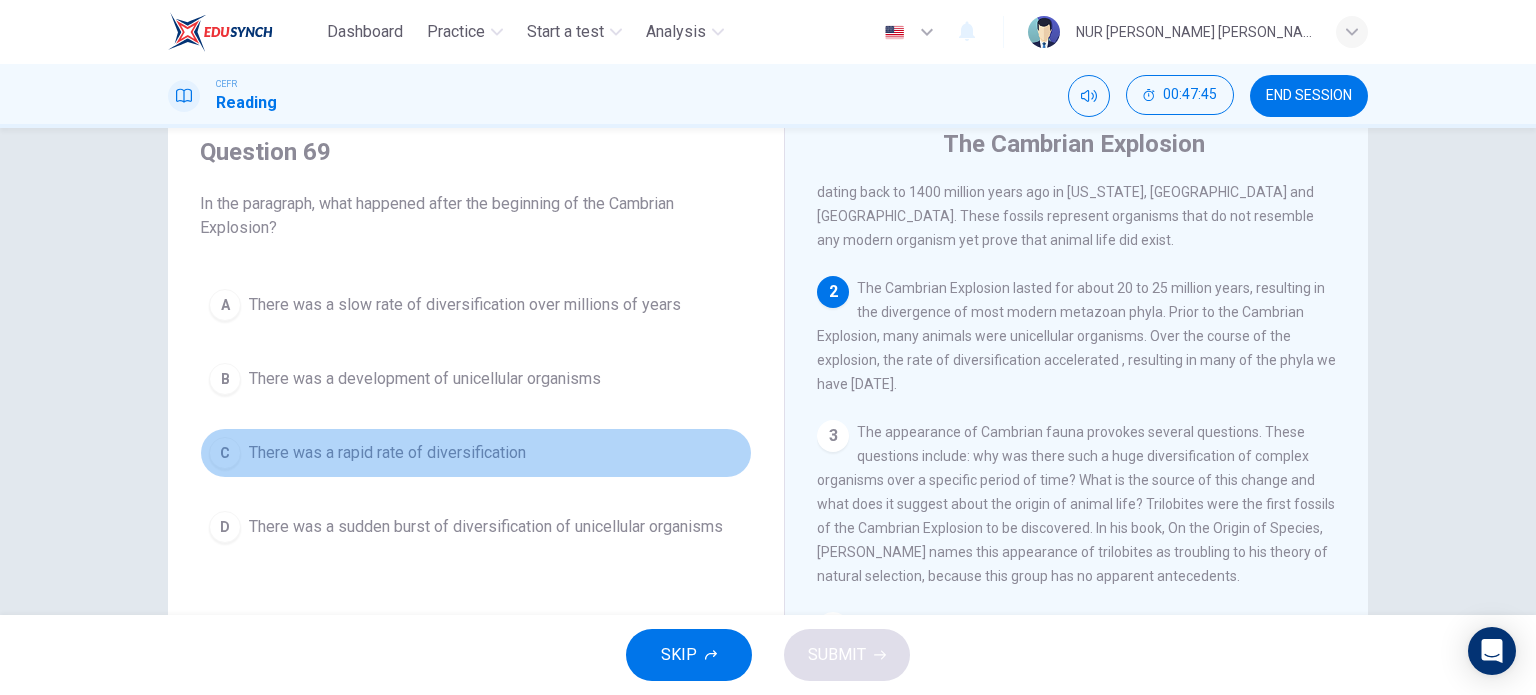 click on "There was a rapid rate of diversification" at bounding box center (387, 453) 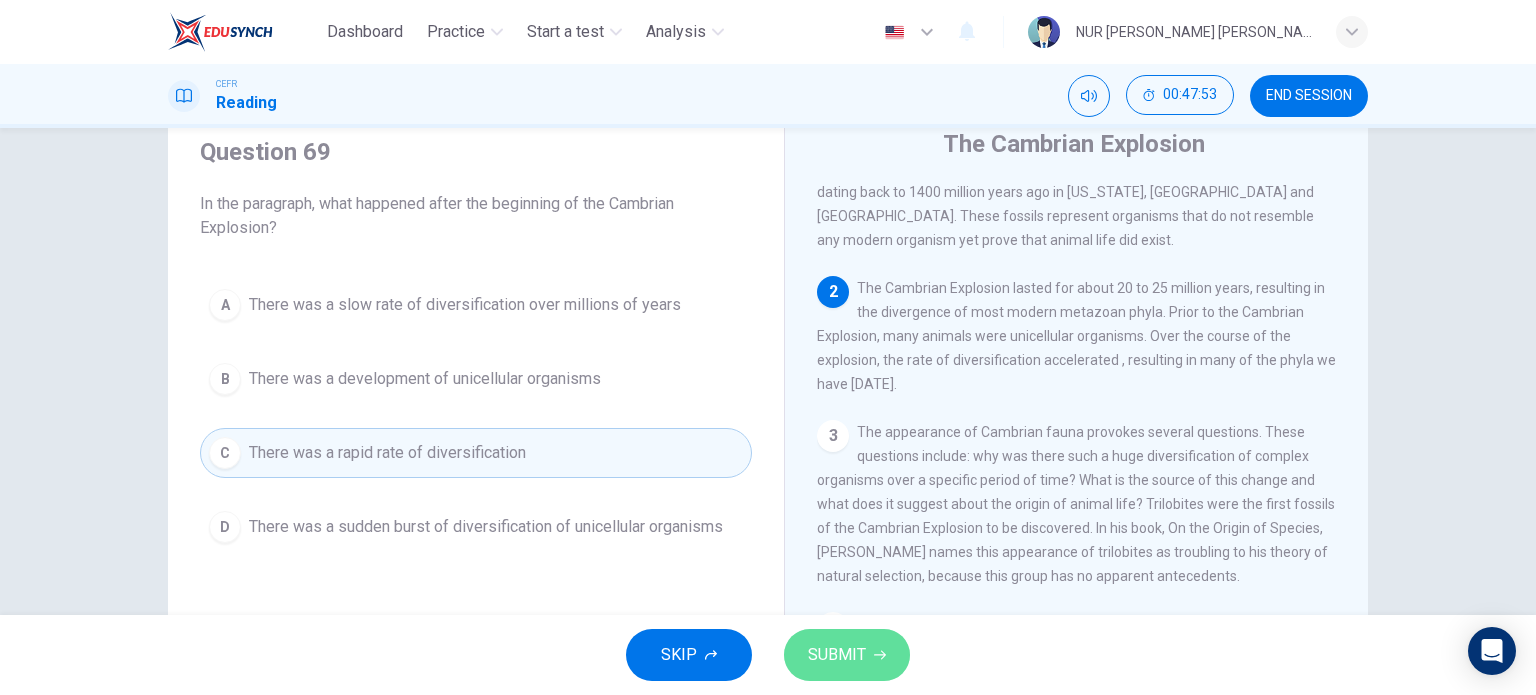 click on "SUBMIT" at bounding box center [847, 655] 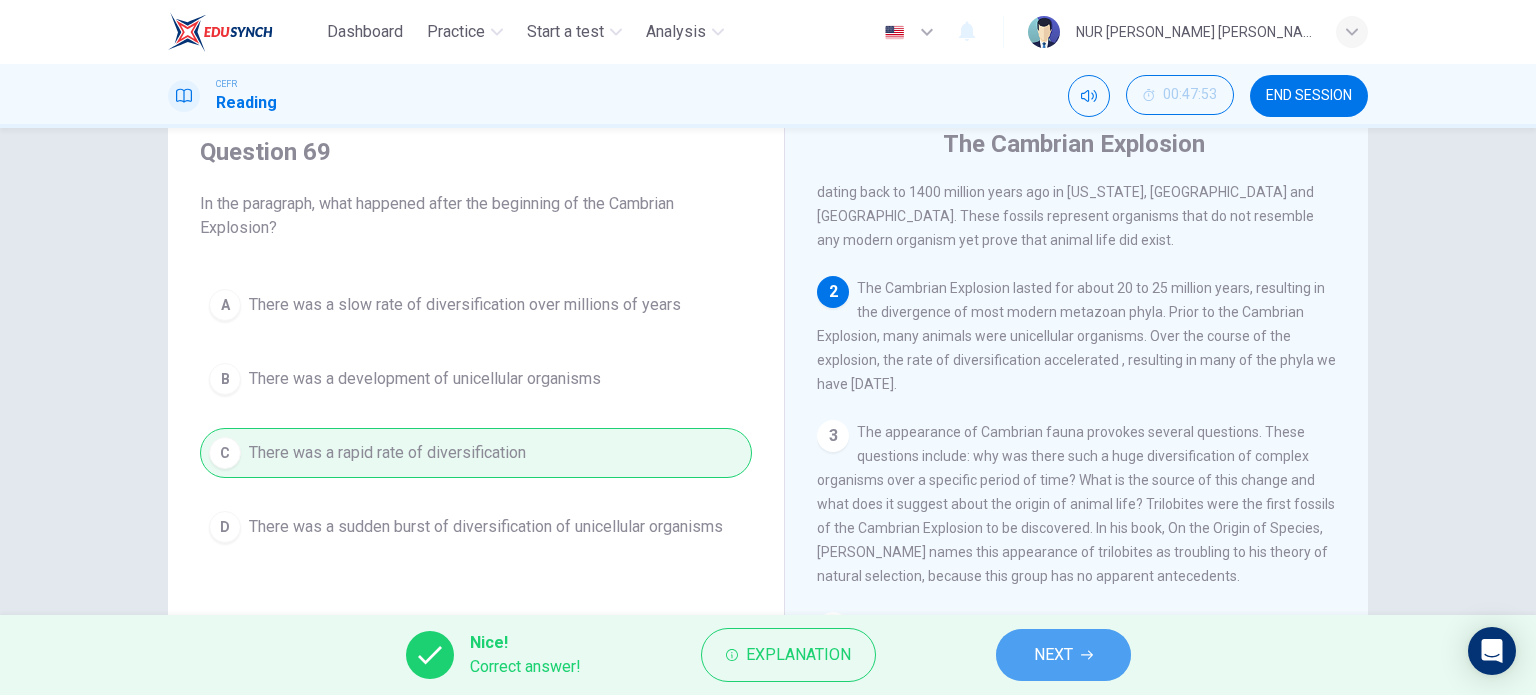 click on "NEXT" at bounding box center (1063, 655) 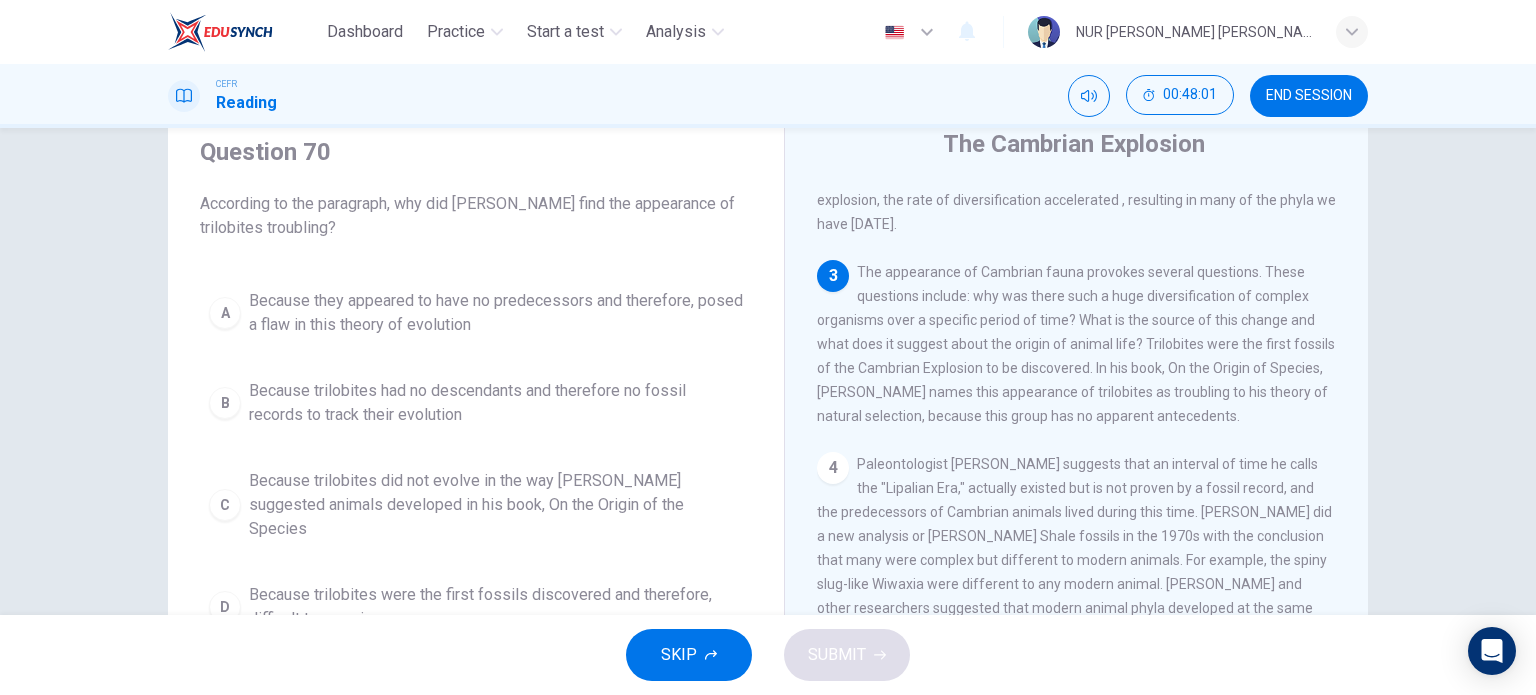 scroll, scrollTop: 352, scrollLeft: 0, axis: vertical 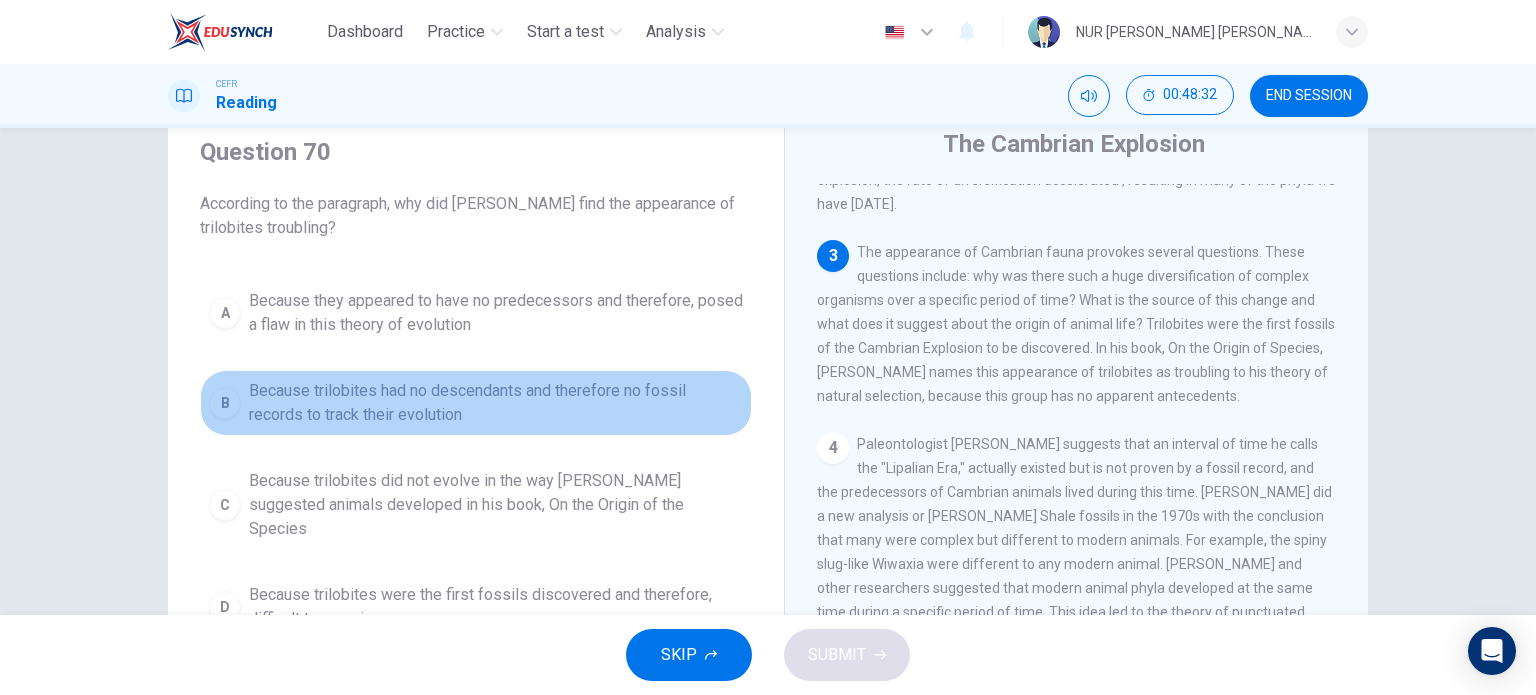 click on "Because trilobites had no descendants and therefore no fossil records to track their evolution" at bounding box center (496, 403) 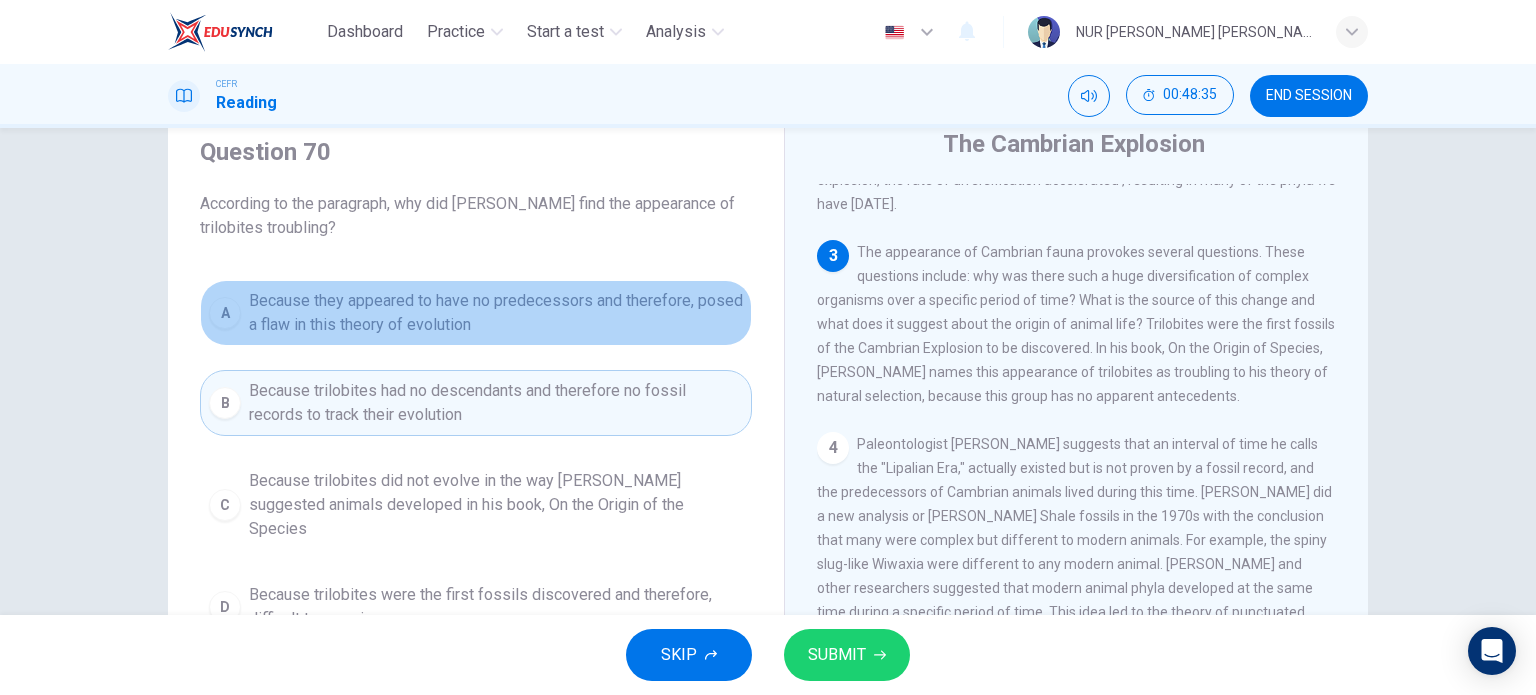 click on "Because they appeared to have no predecessors and therefore, posed a flaw in this theory of evolution" at bounding box center [496, 313] 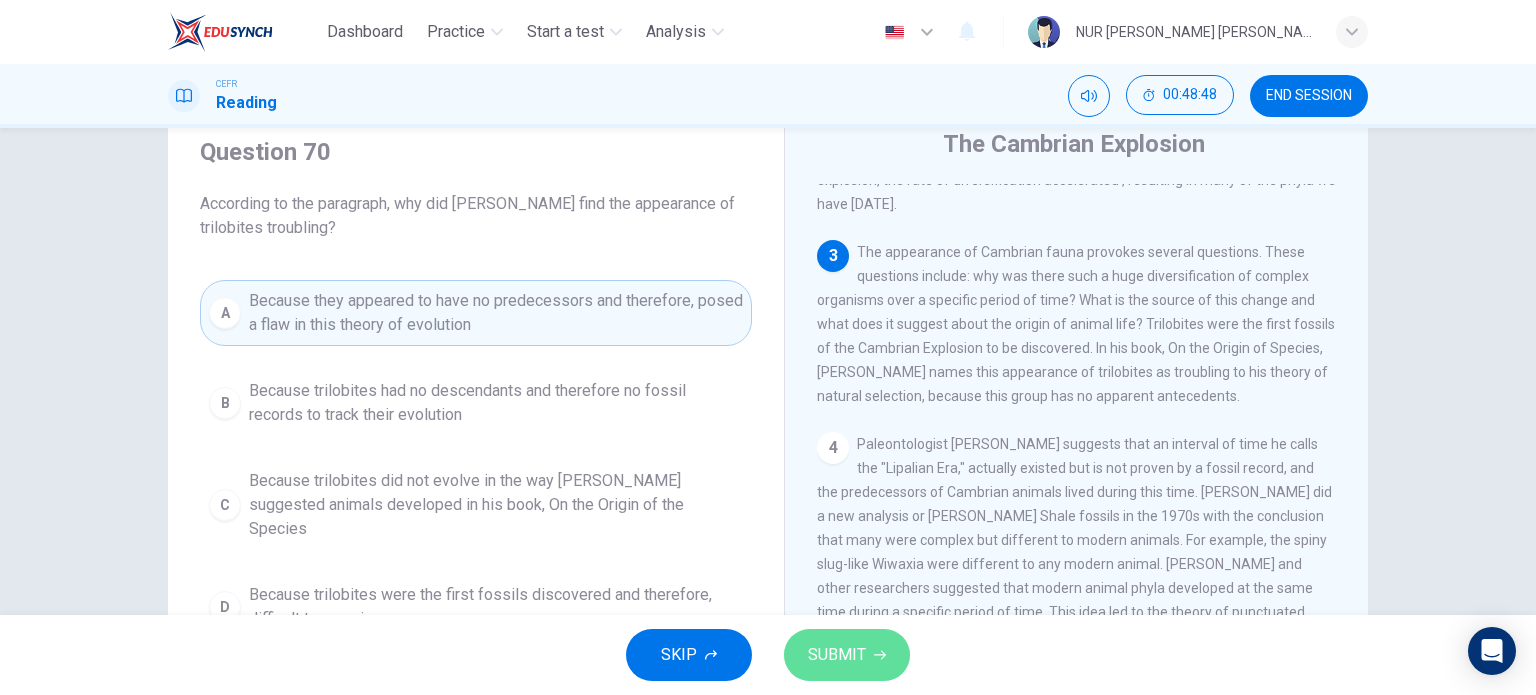 click on "SUBMIT" at bounding box center [837, 655] 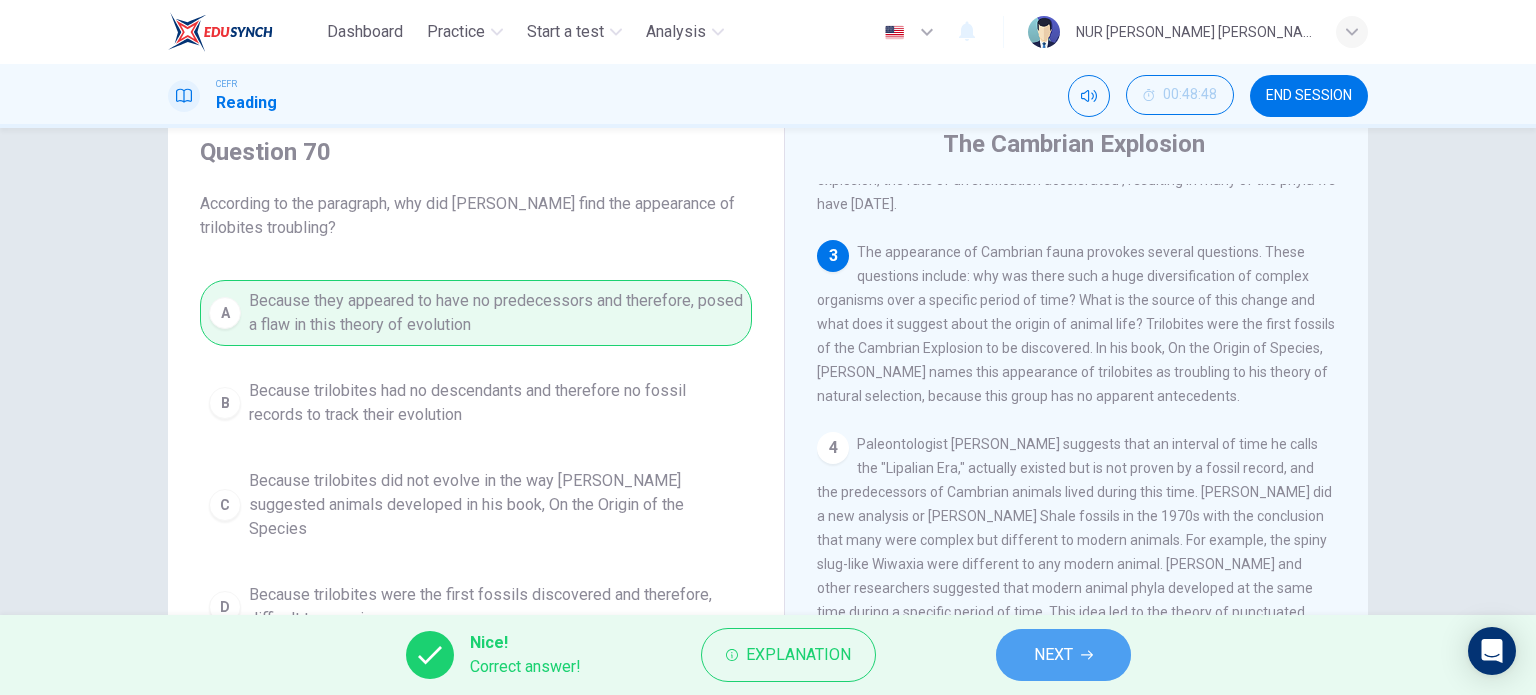 click on "NEXT" at bounding box center (1063, 655) 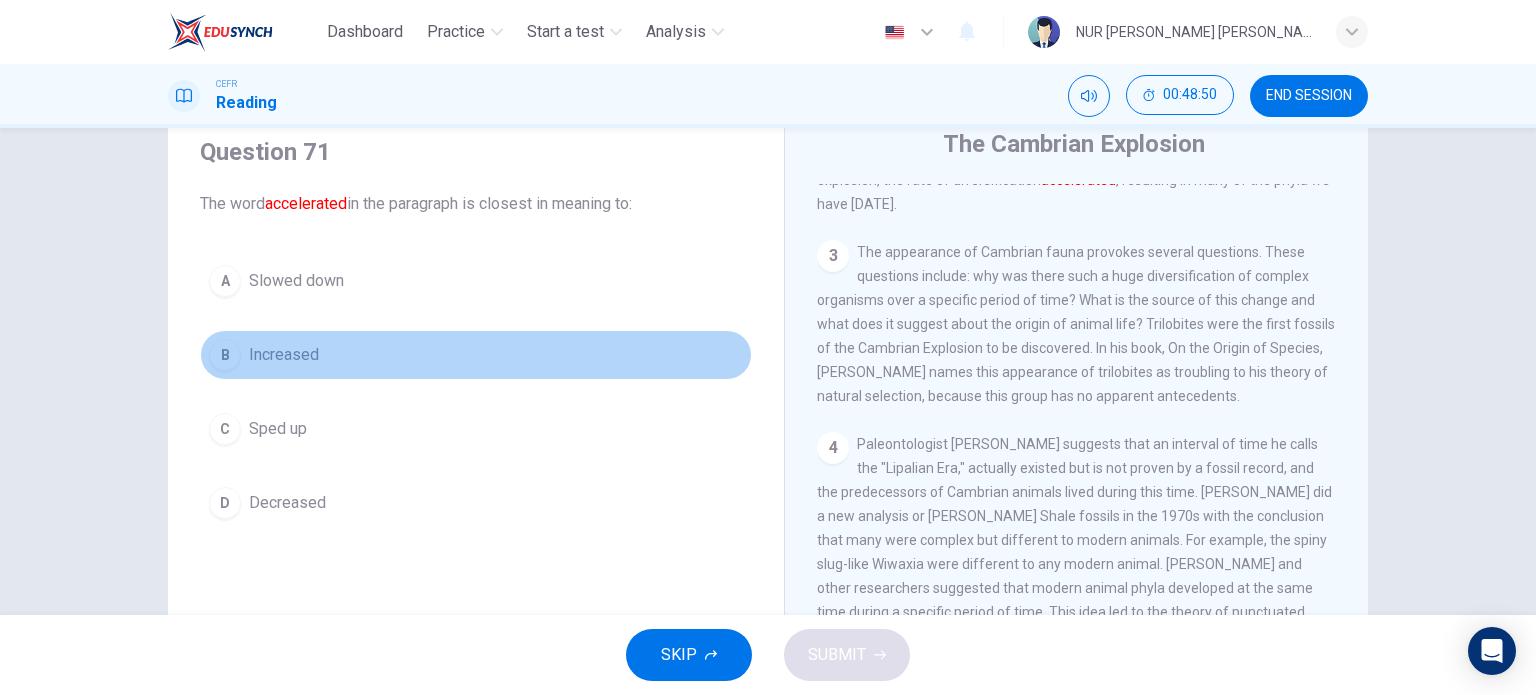 click on "B Increased" at bounding box center (476, 355) 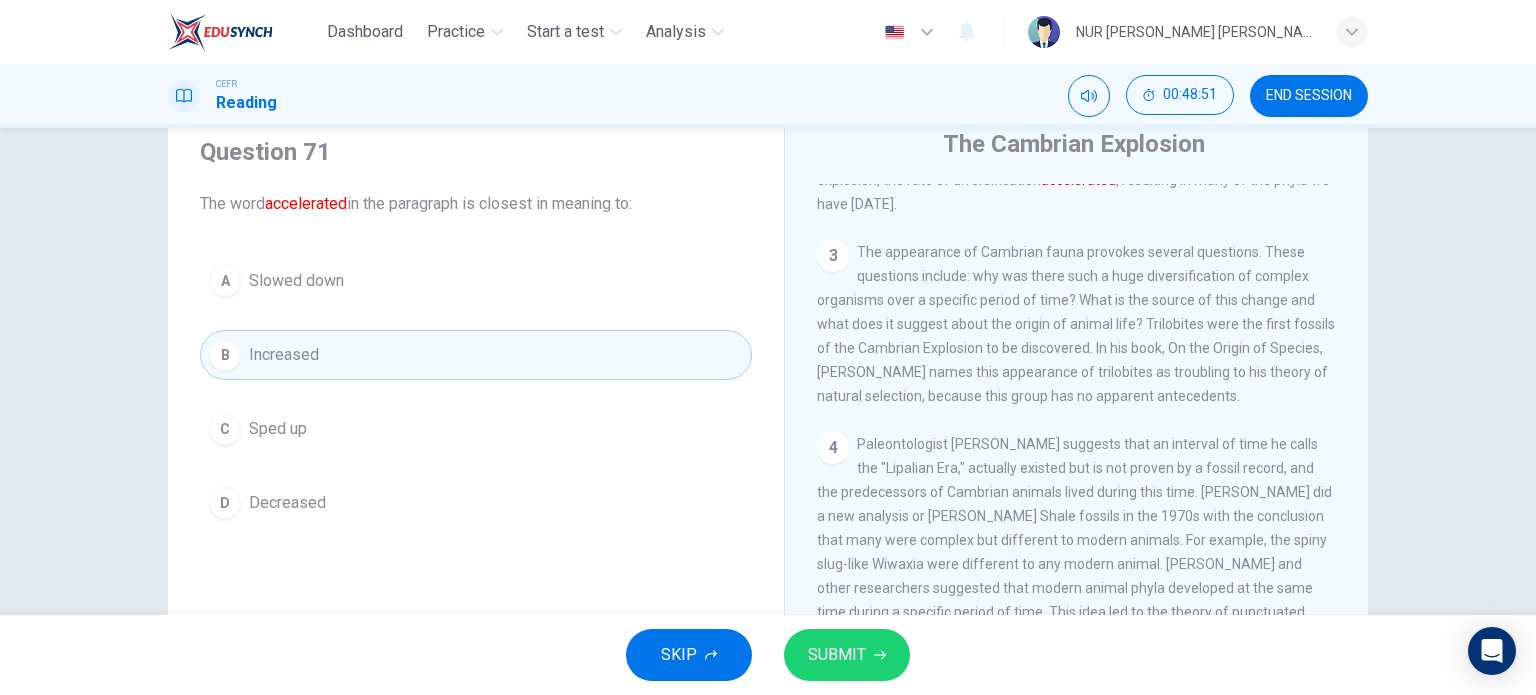 click on "C Sped up" at bounding box center [476, 429] 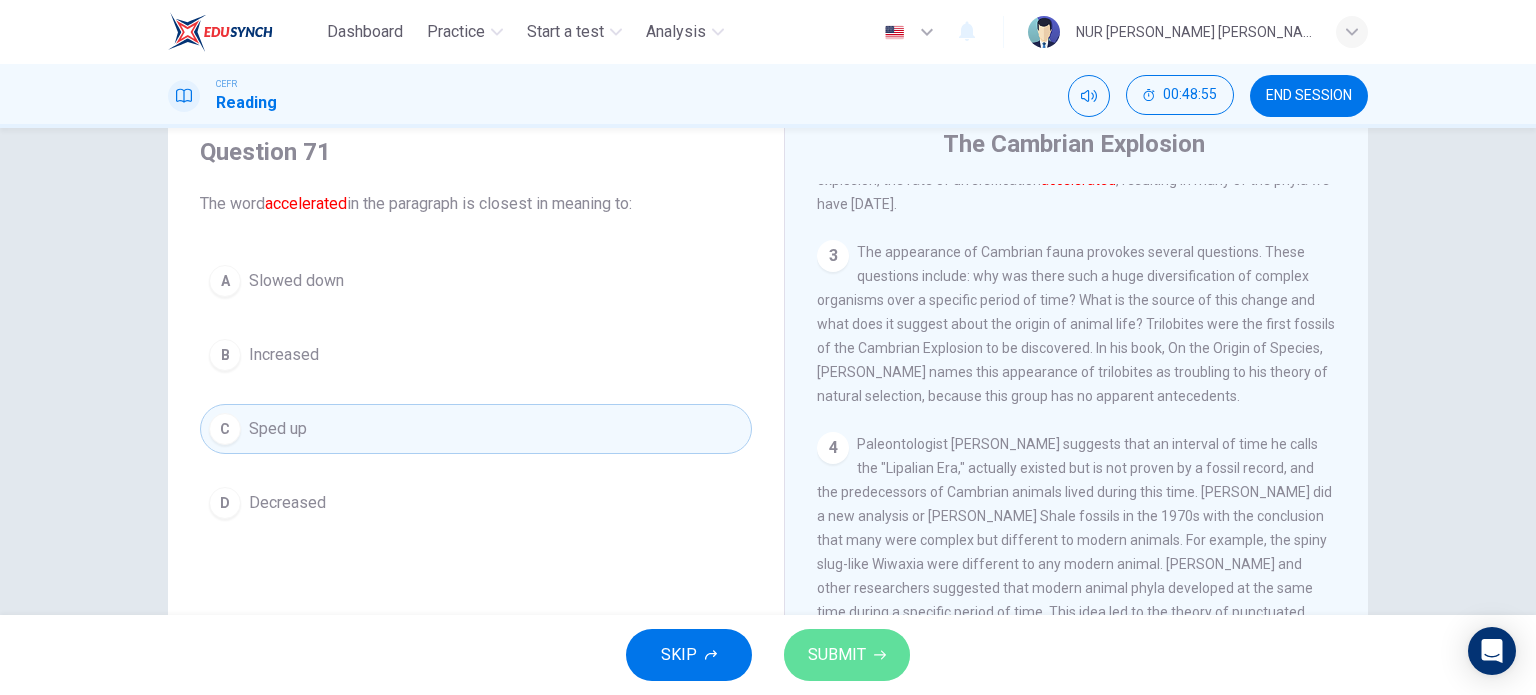 click on "SUBMIT" at bounding box center (847, 655) 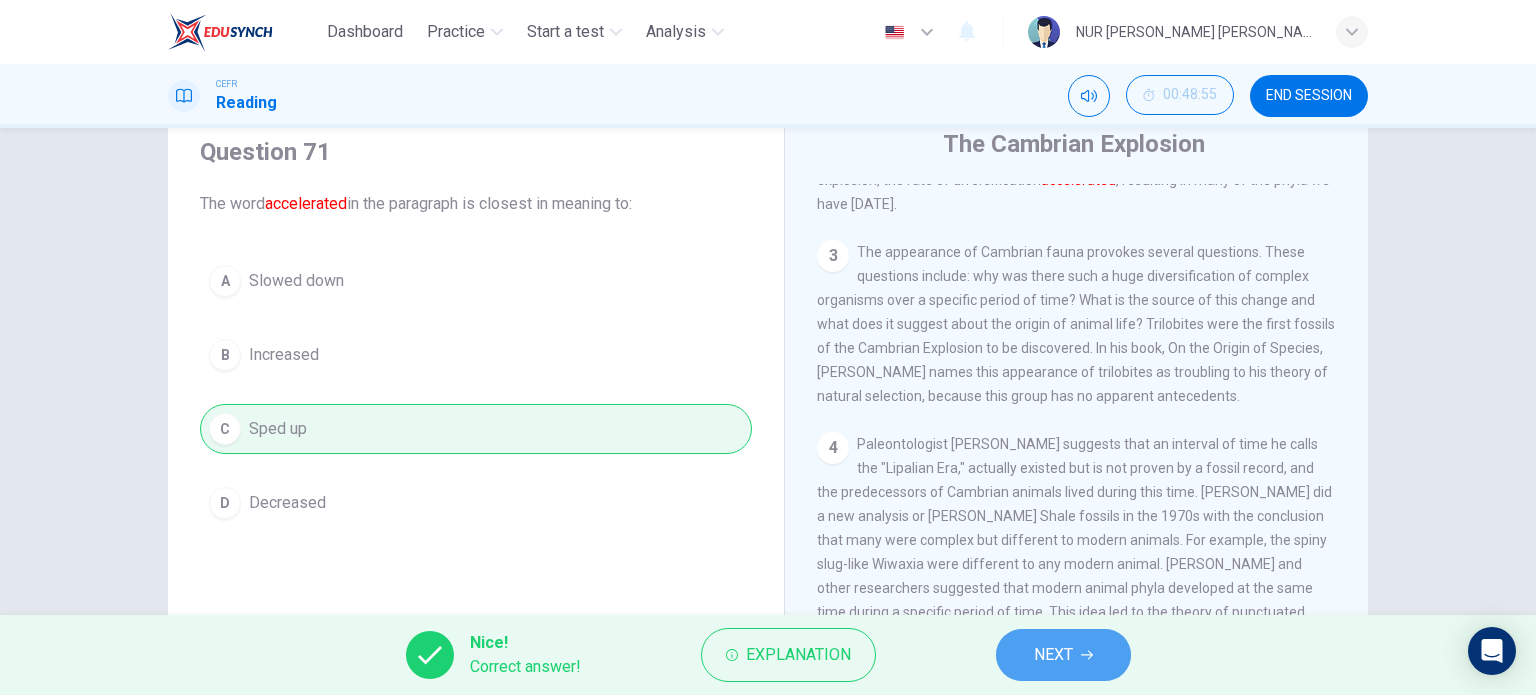 click on "NEXT" at bounding box center (1063, 655) 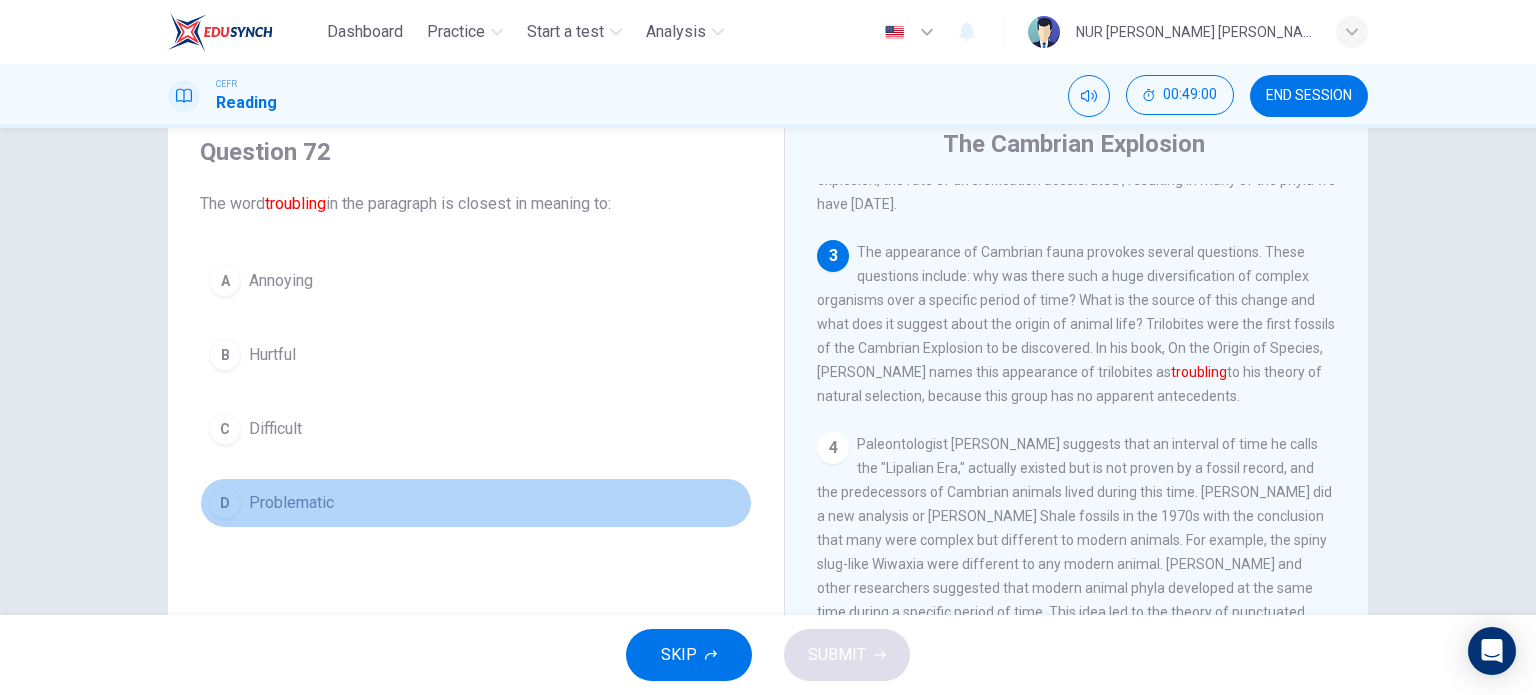 click on "D Problematic" at bounding box center (476, 503) 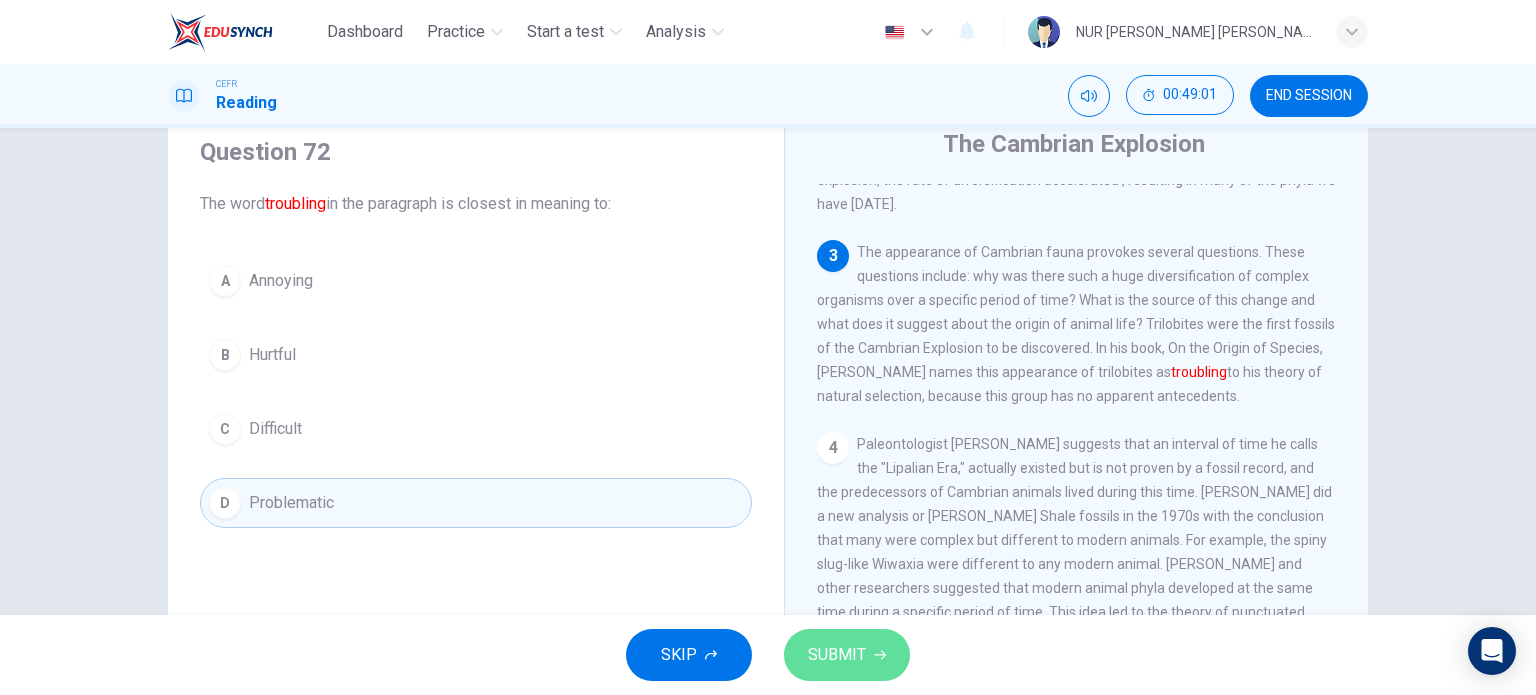 click on "SUBMIT" at bounding box center (847, 655) 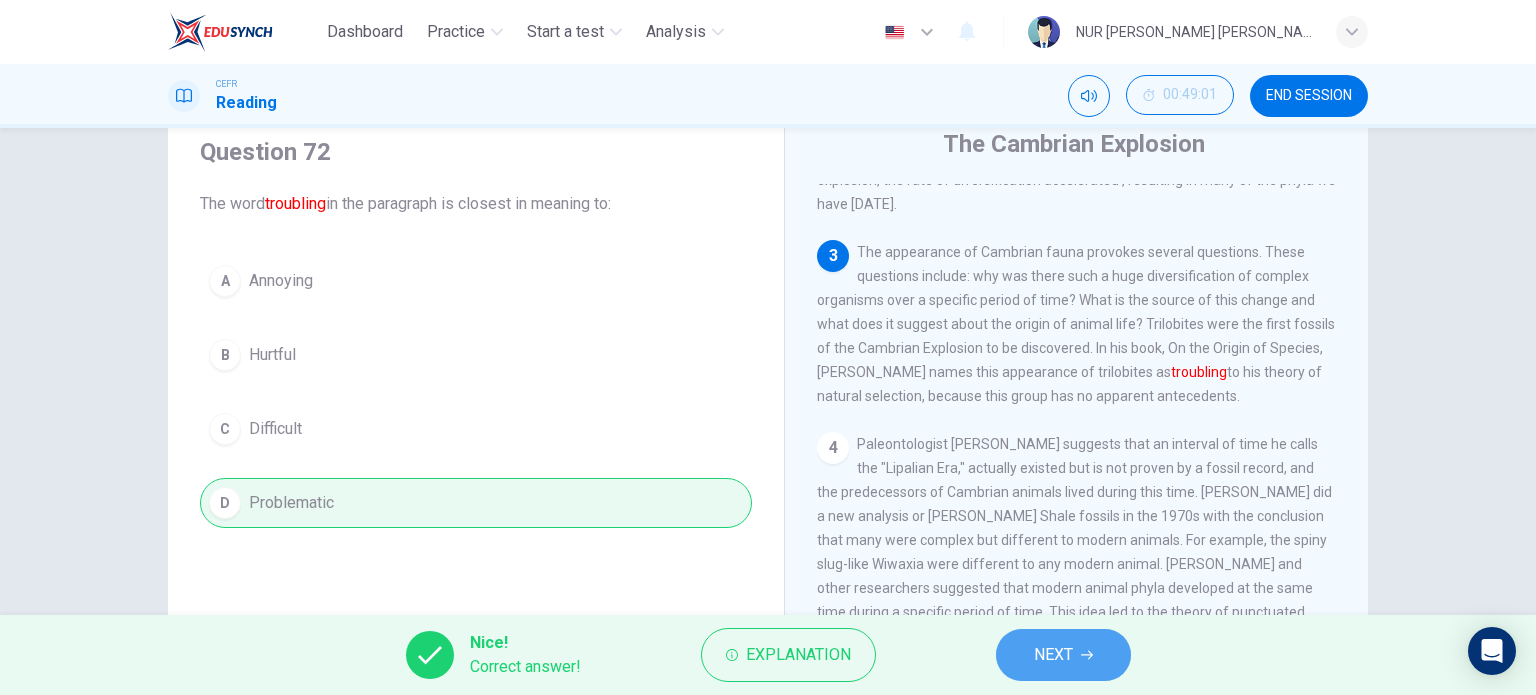 click on "NEXT" at bounding box center [1063, 655] 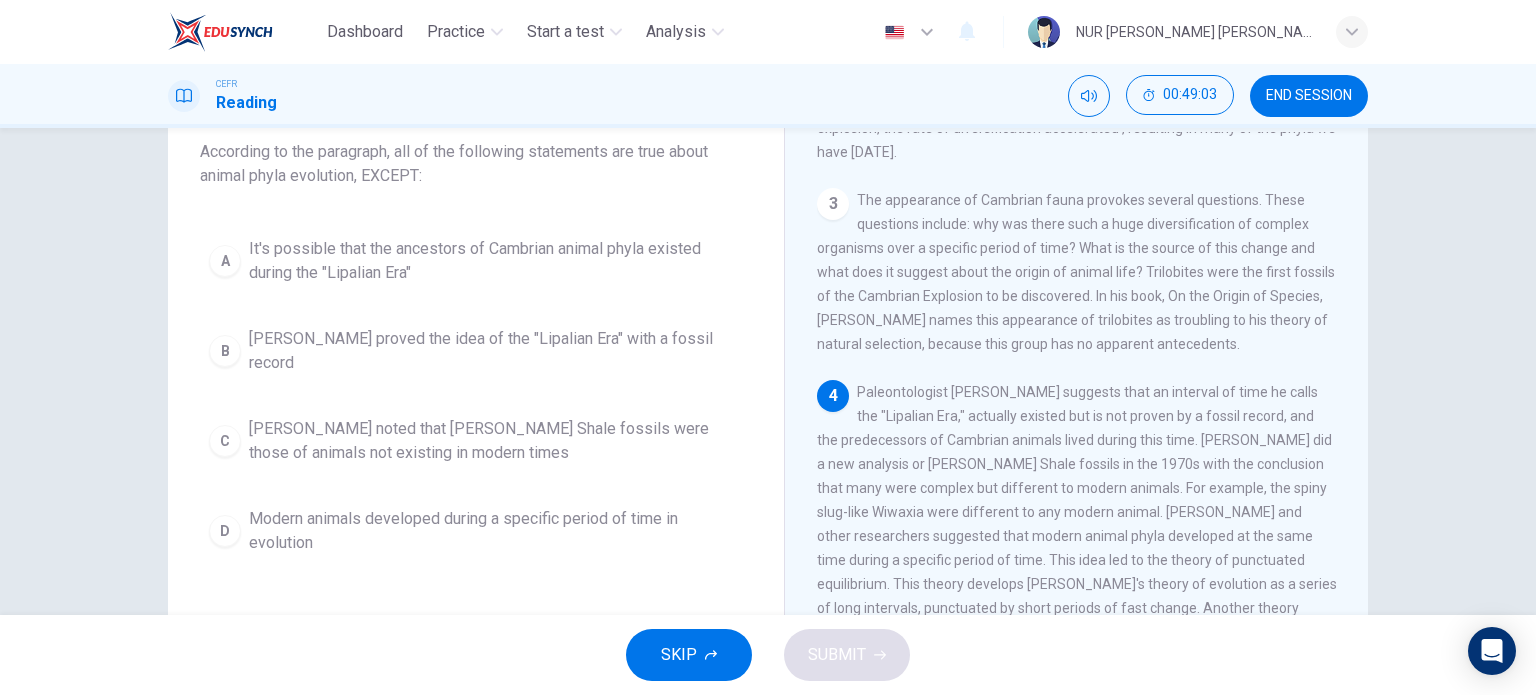 scroll, scrollTop: 132, scrollLeft: 0, axis: vertical 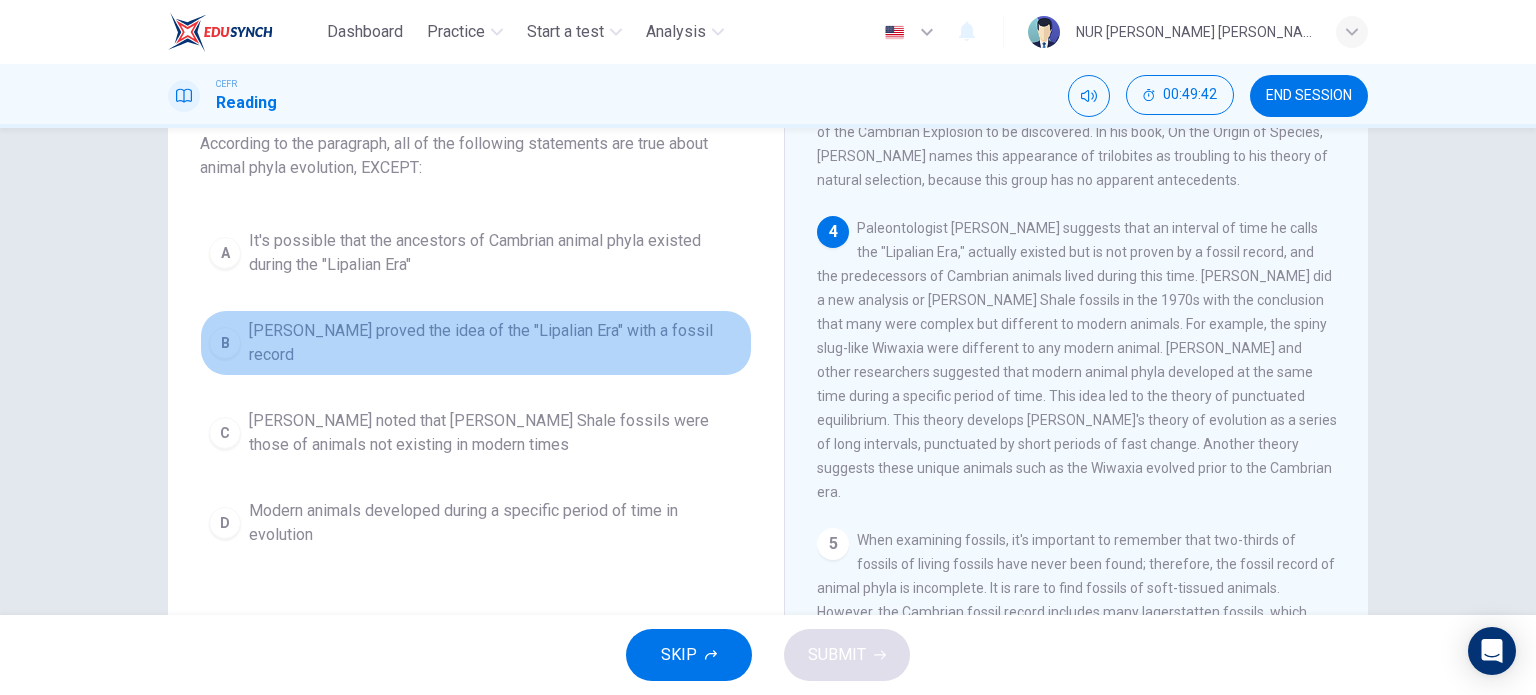 click on "[PERSON_NAME] proved the idea of the "Lipalian Era" with a fossil record" at bounding box center (496, 343) 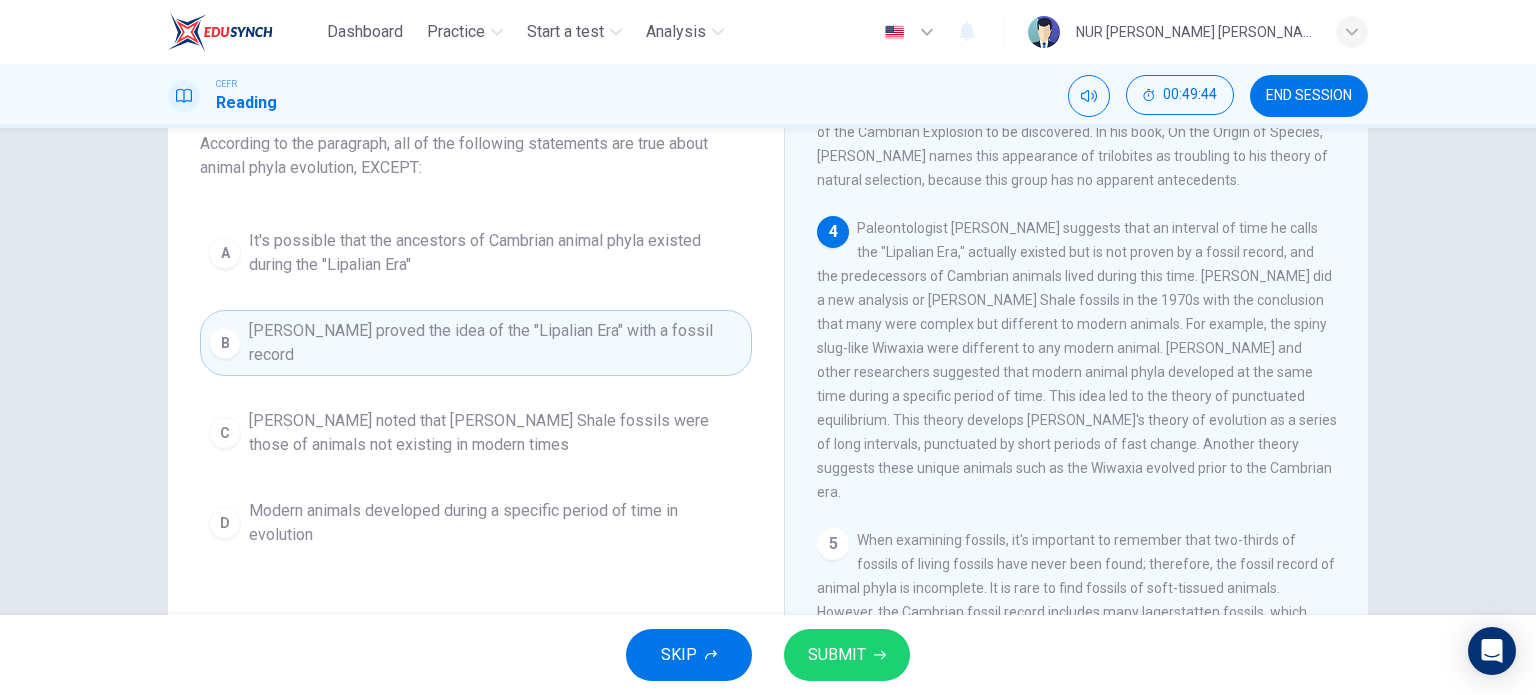 click on "SKIP SUBMIT" at bounding box center [768, 655] 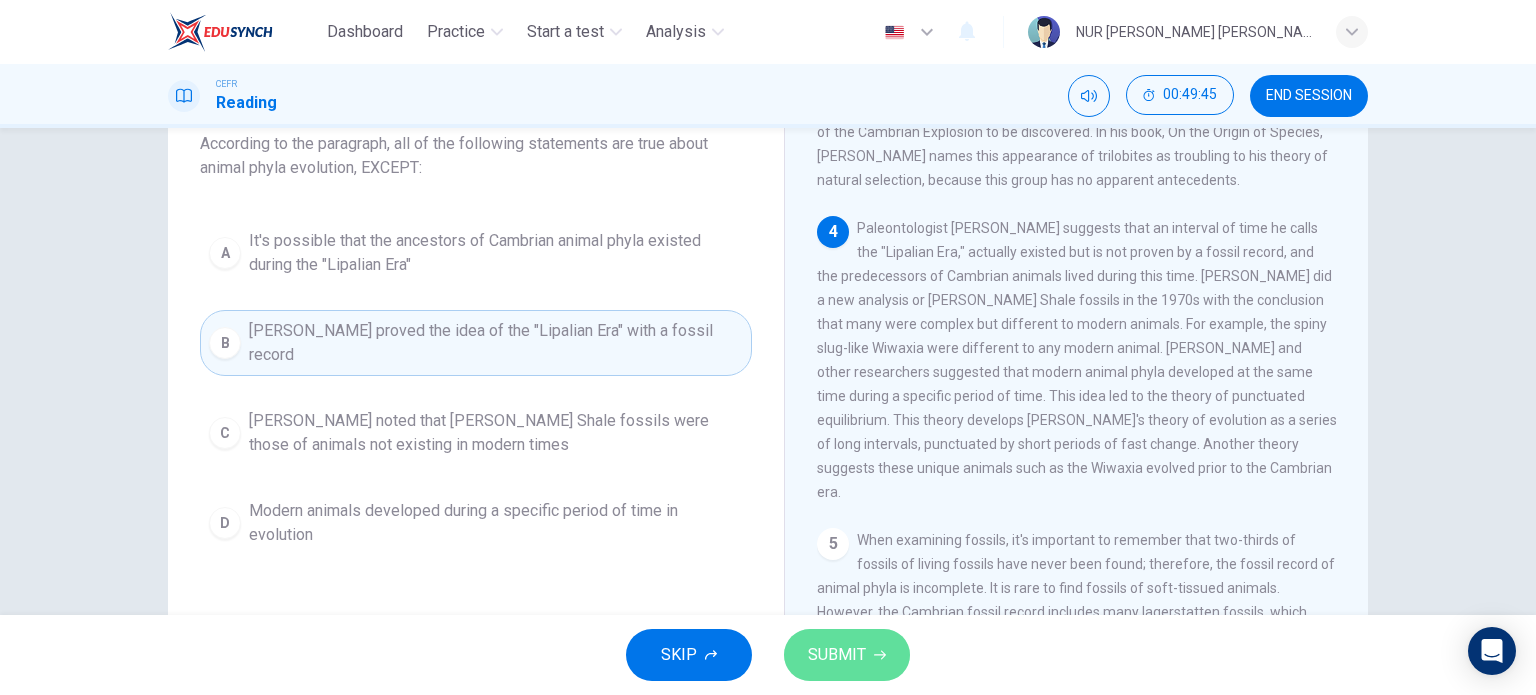 click on "SUBMIT" at bounding box center (847, 655) 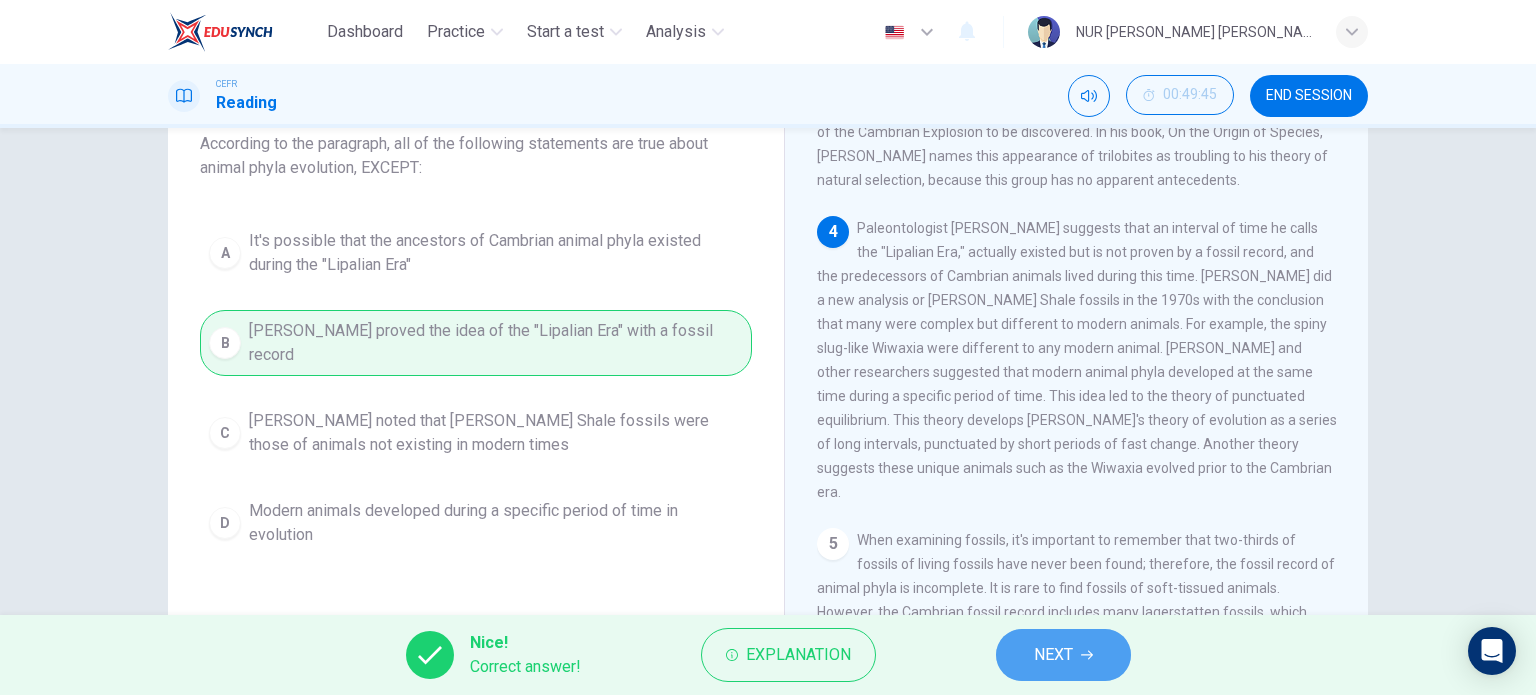click on "NEXT" at bounding box center (1063, 655) 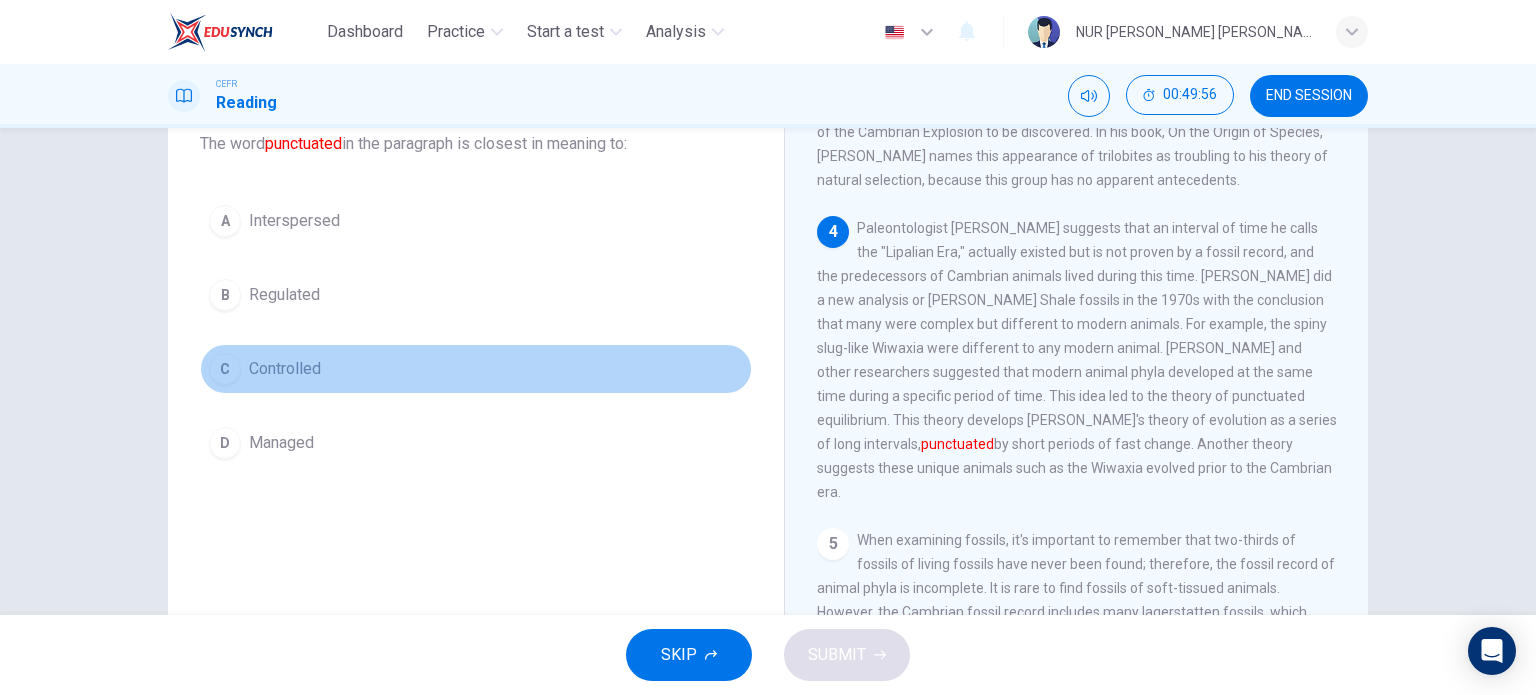 click on "C Controlled" at bounding box center (476, 369) 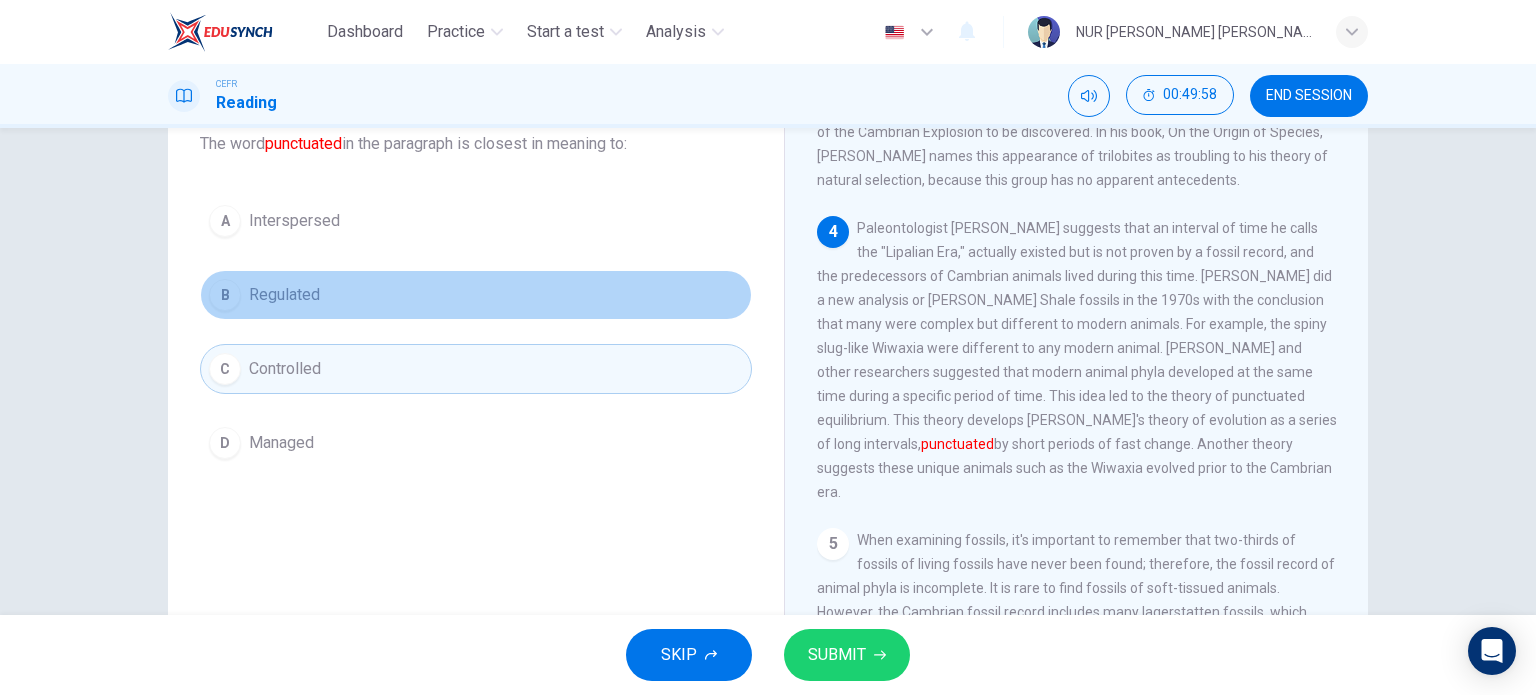 click on "B Regulated" at bounding box center (476, 295) 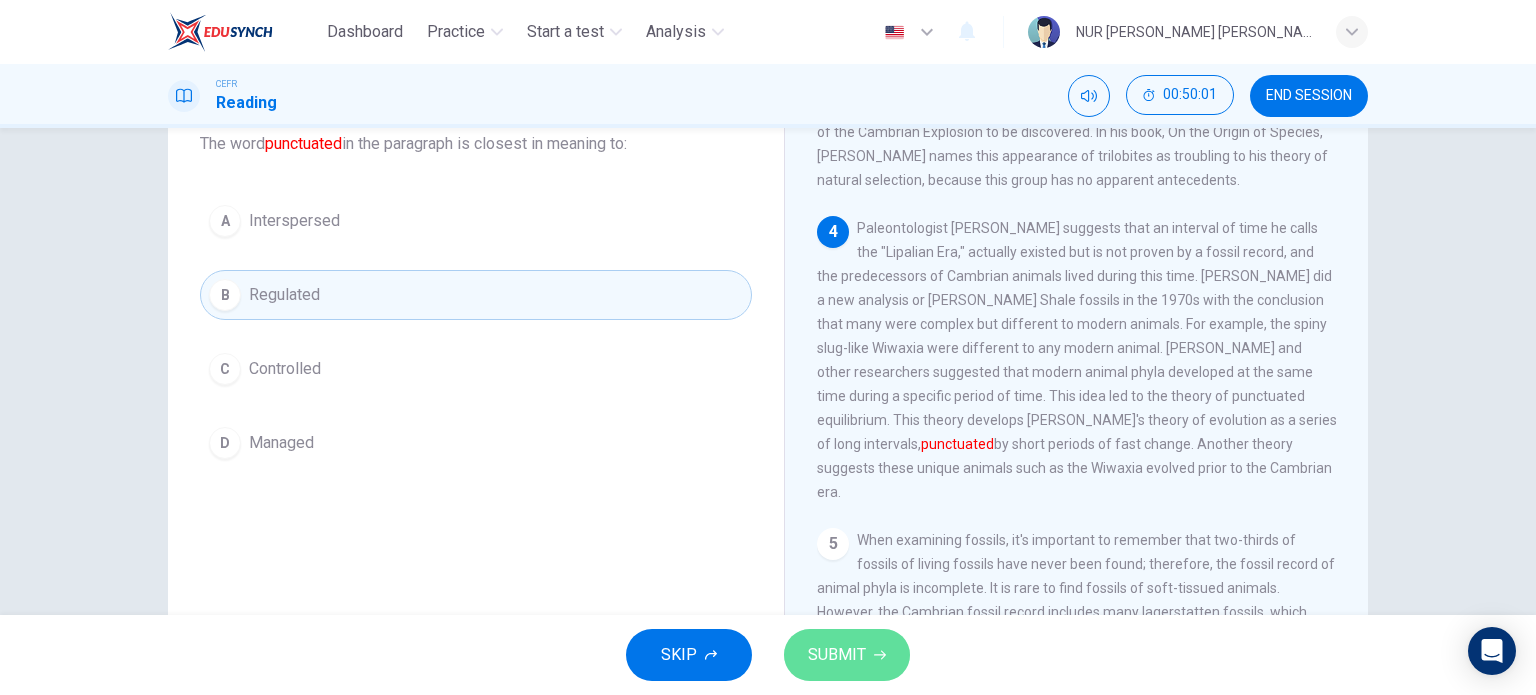 click on "SUBMIT" at bounding box center [837, 655] 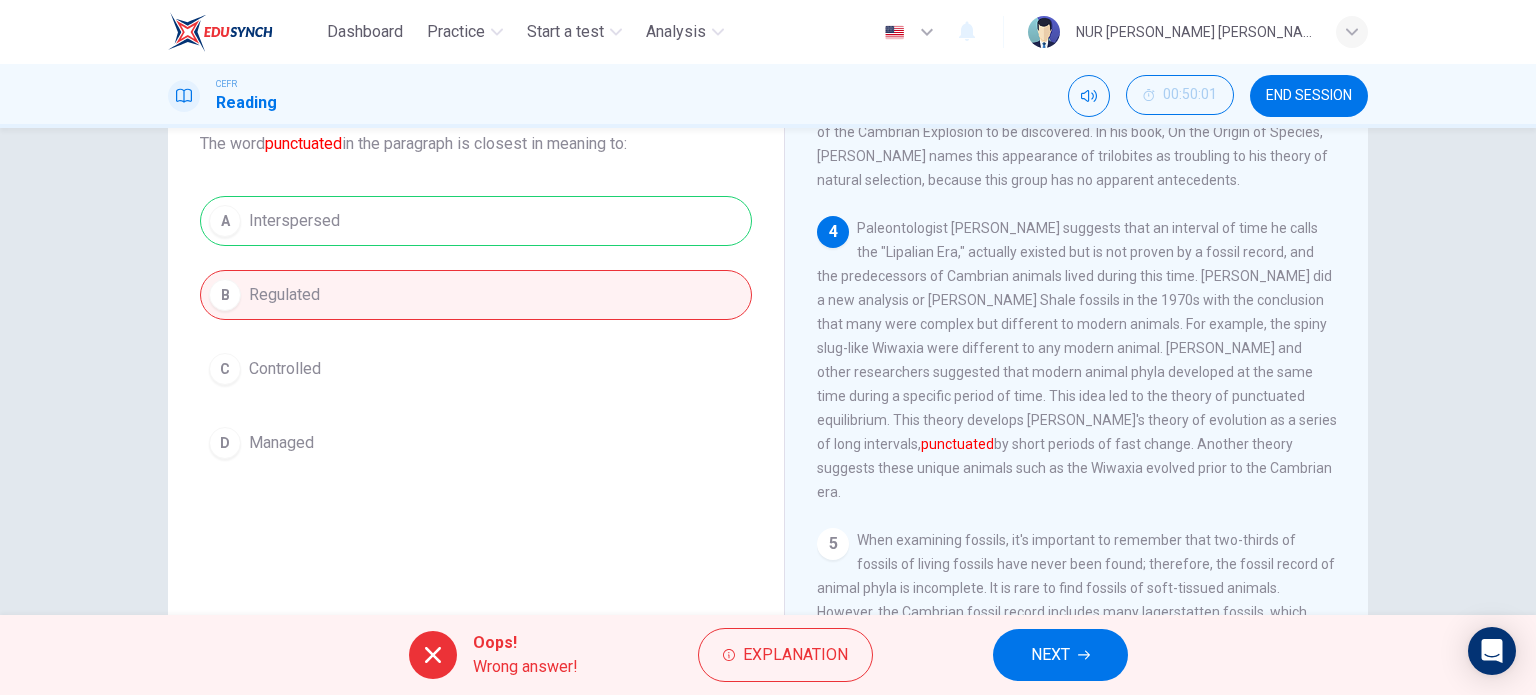 click on "NEXT" at bounding box center [1050, 655] 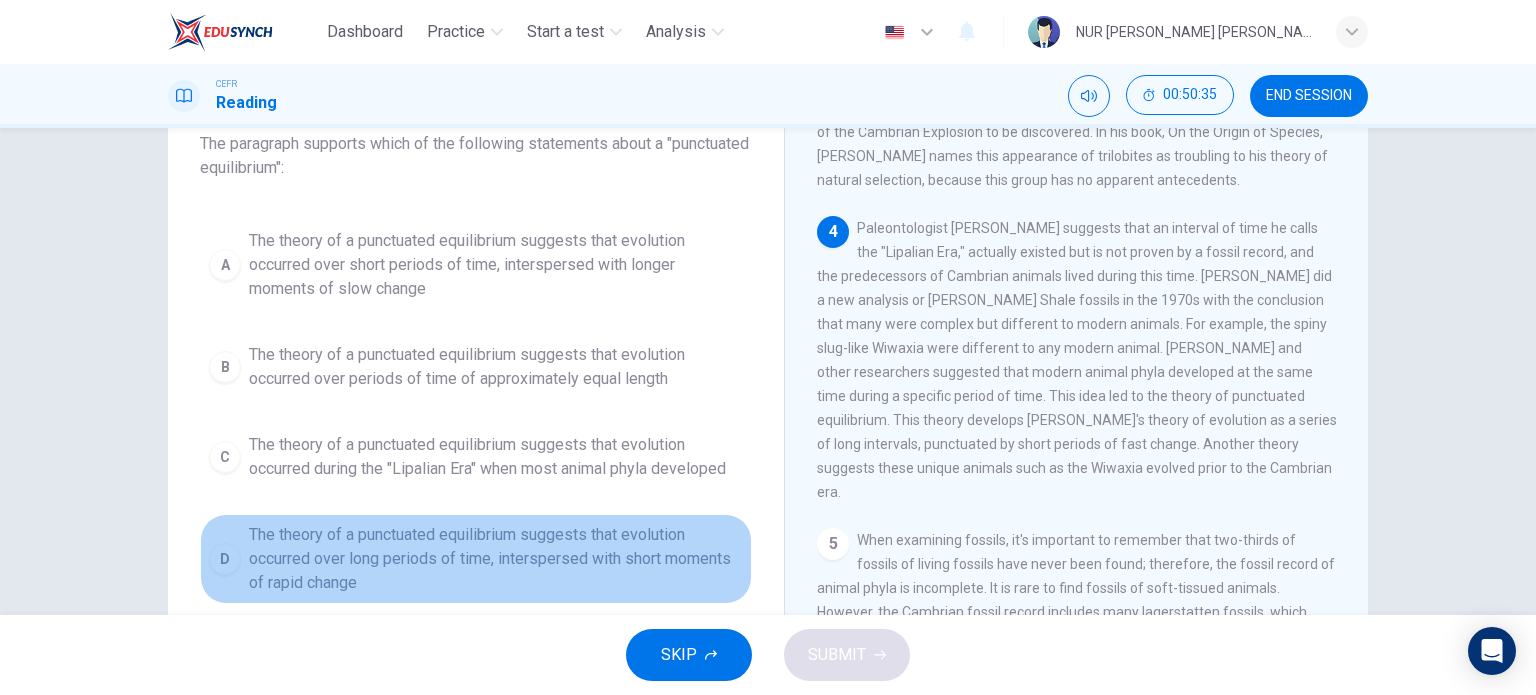 click on "The theory of a punctuated equilibrium suggests that evolution occurred over long periods of time, interspersed with short moments of rapid change" at bounding box center [496, 559] 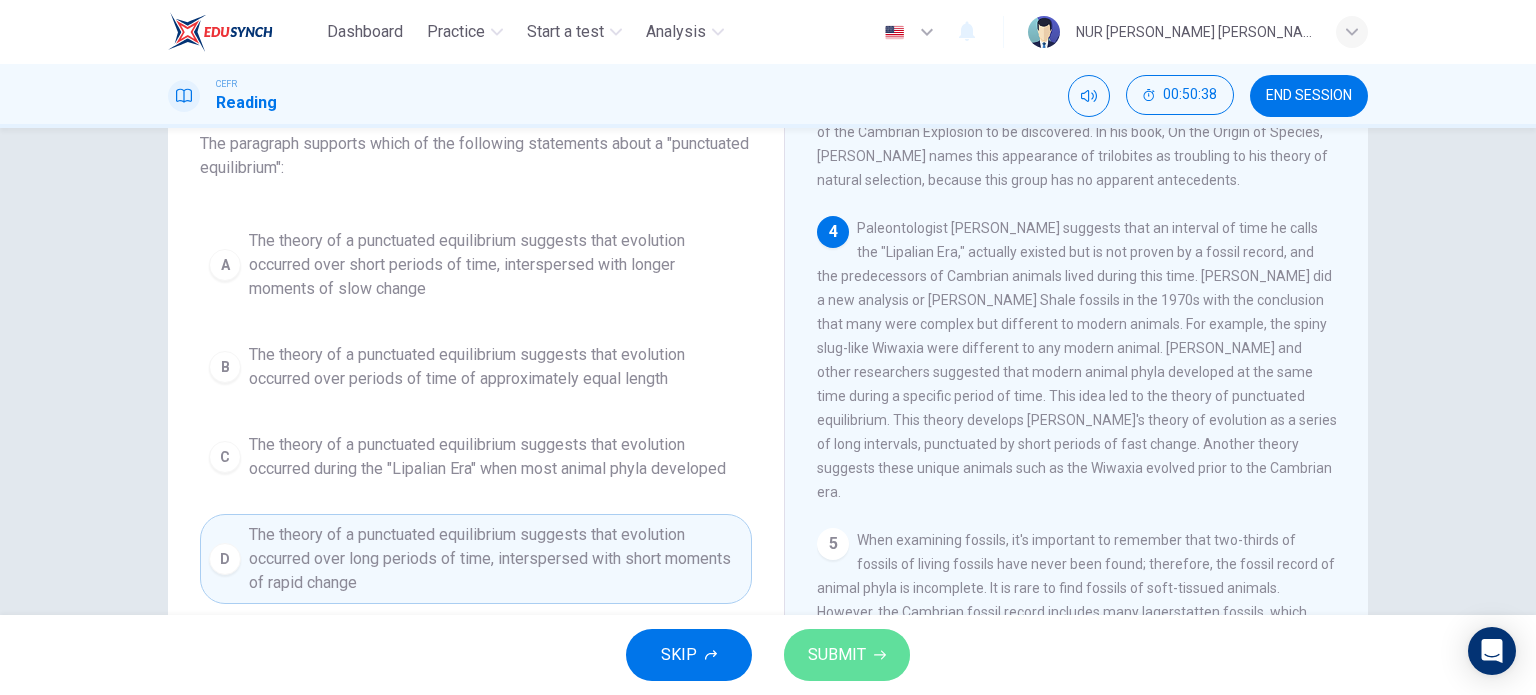 click on "SUBMIT" at bounding box center (837, 655) 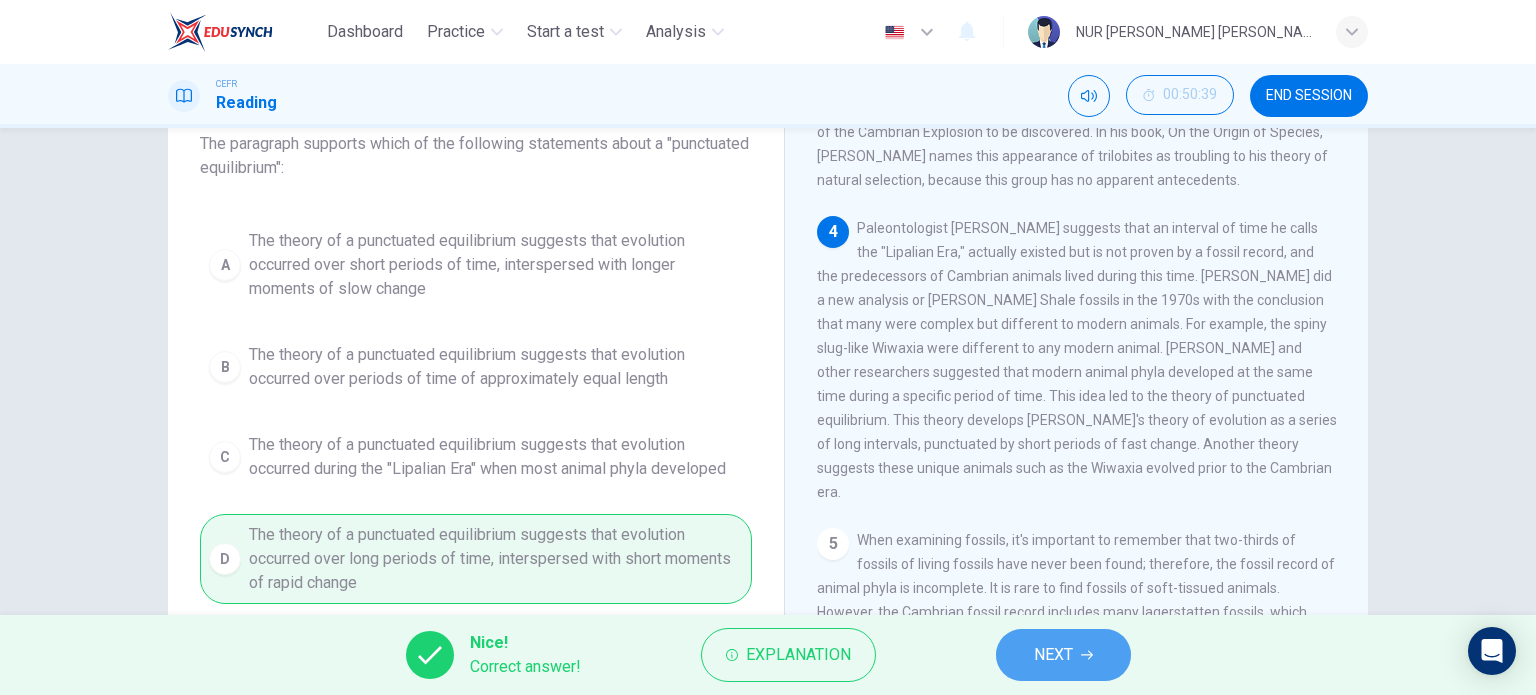 click on "NEXT" at bounding box center [1053, 655] 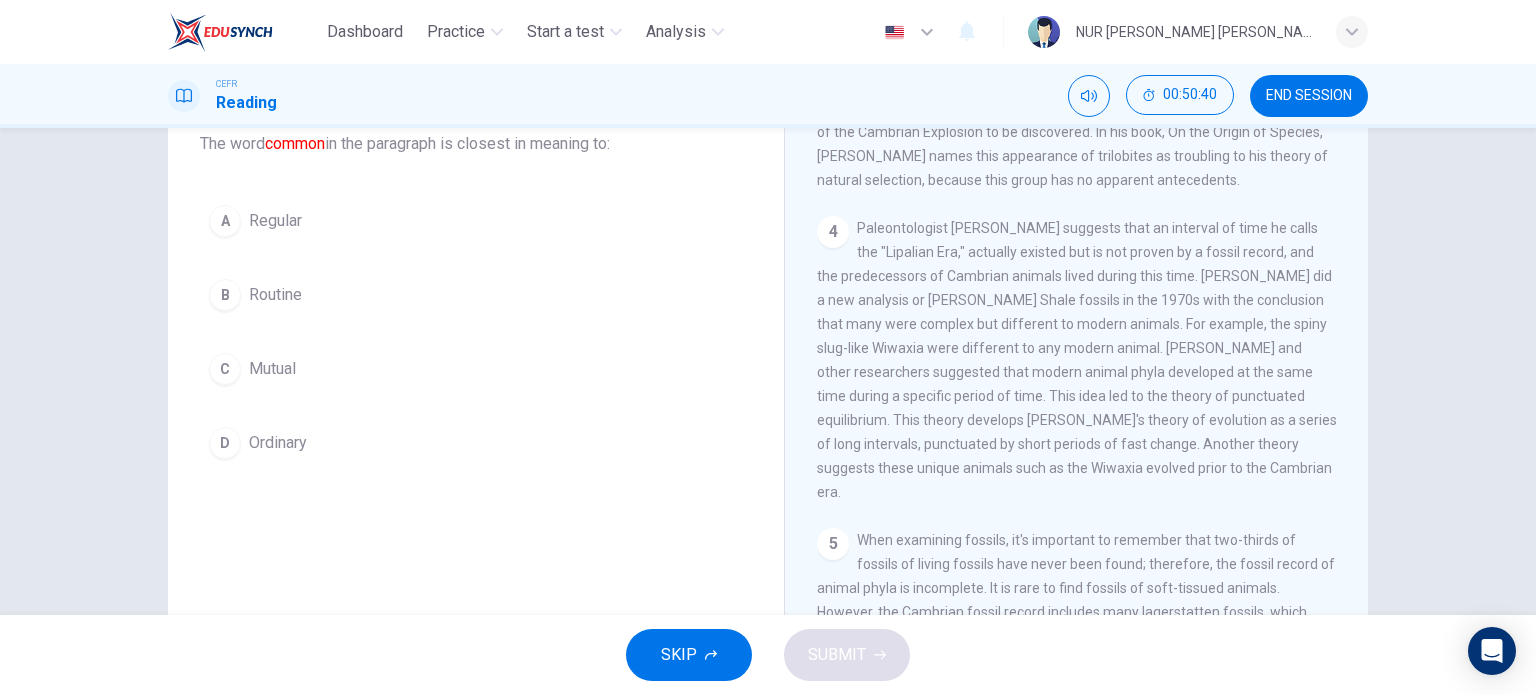 drag, startPoint x: 309, startPoint y: 232, endPoint x: 722, endPoint y: 623, distance: 568.7266 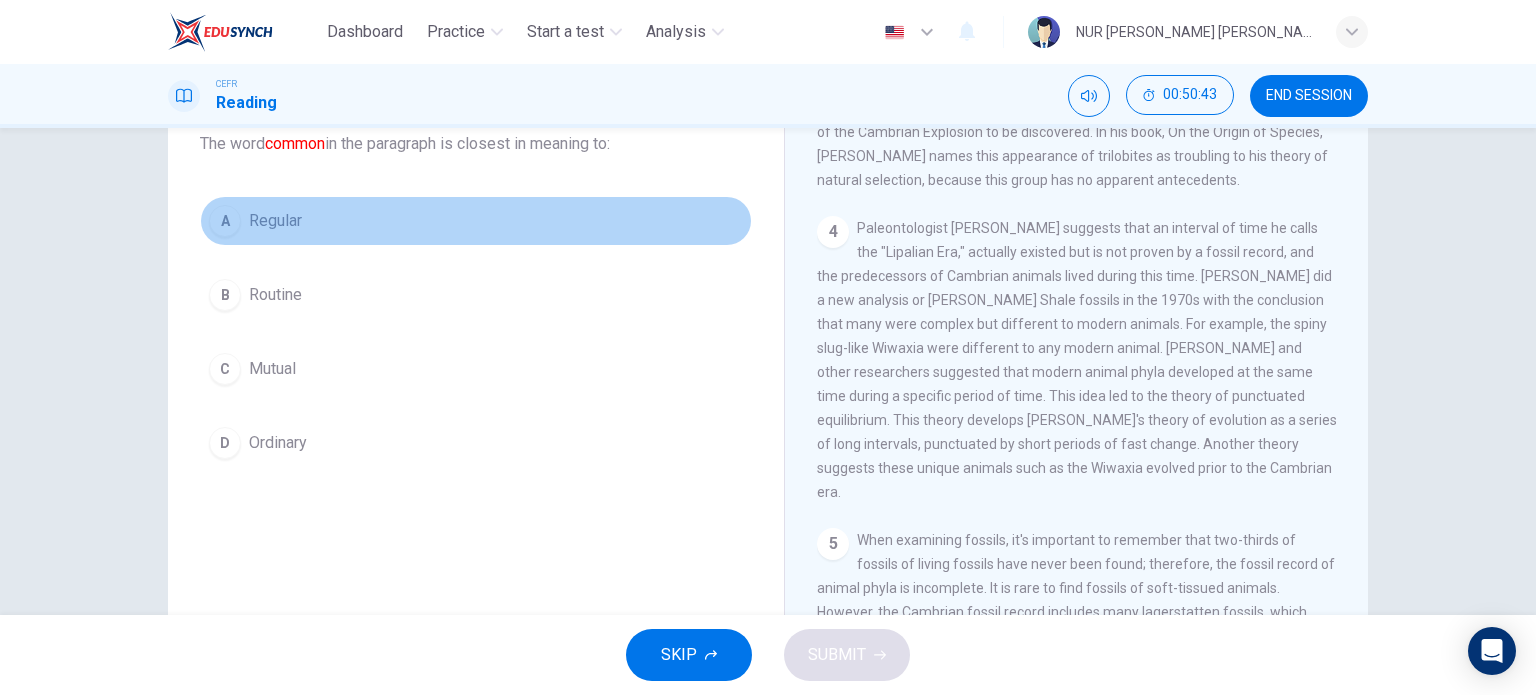 click on "Regular" at bounding box center (275, 221) 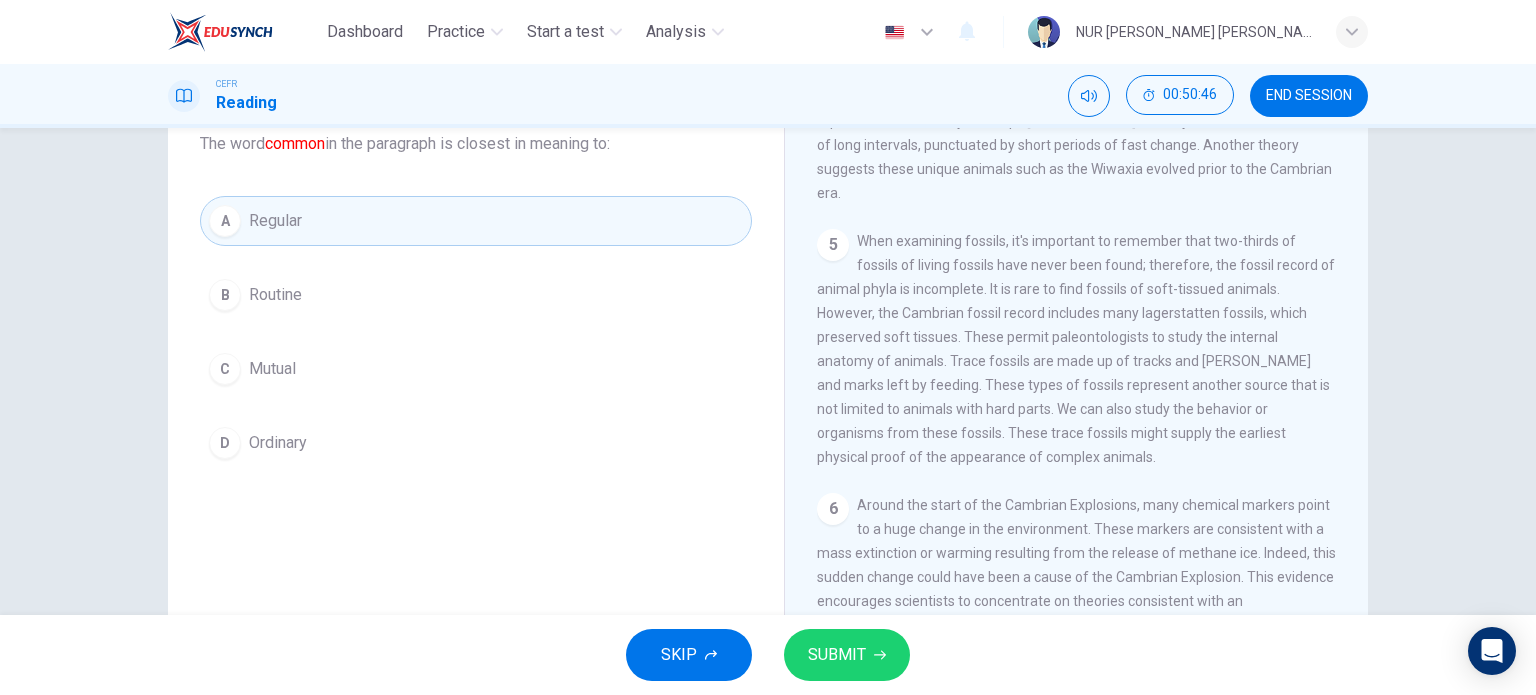 scroll, scrollTop: 949, scrollLeft: 0, axis: vertical 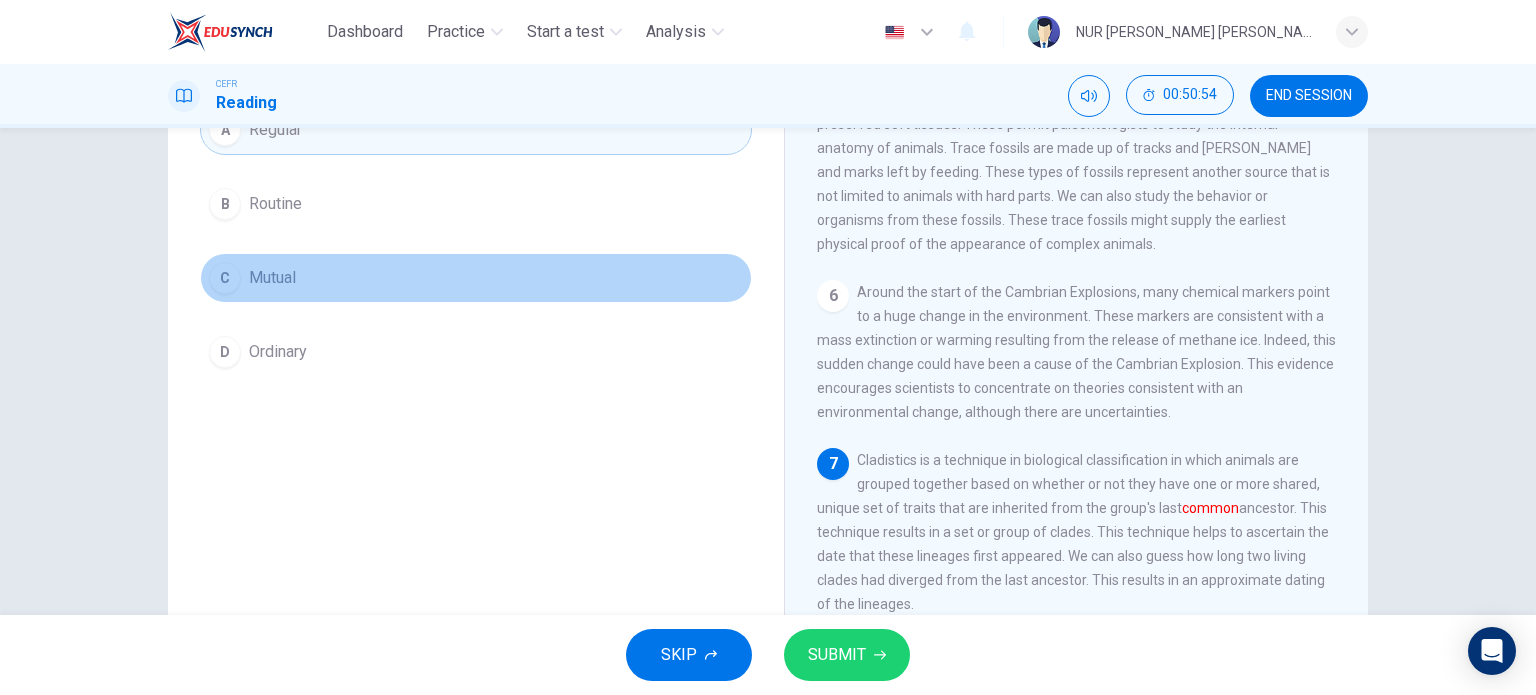 click on "C Mutual" at bounding box center (476, 278) 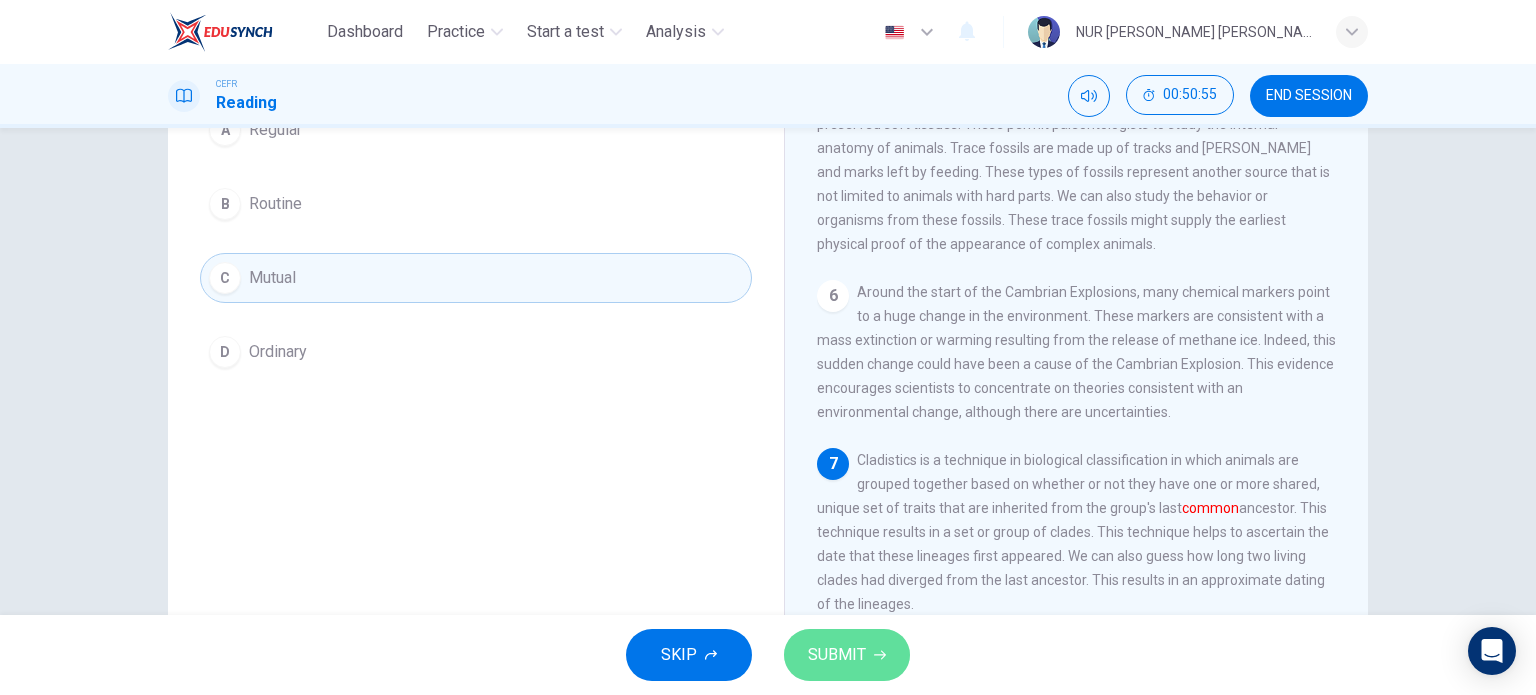 click on "SUBMIT" at bounding box center [837, 655] 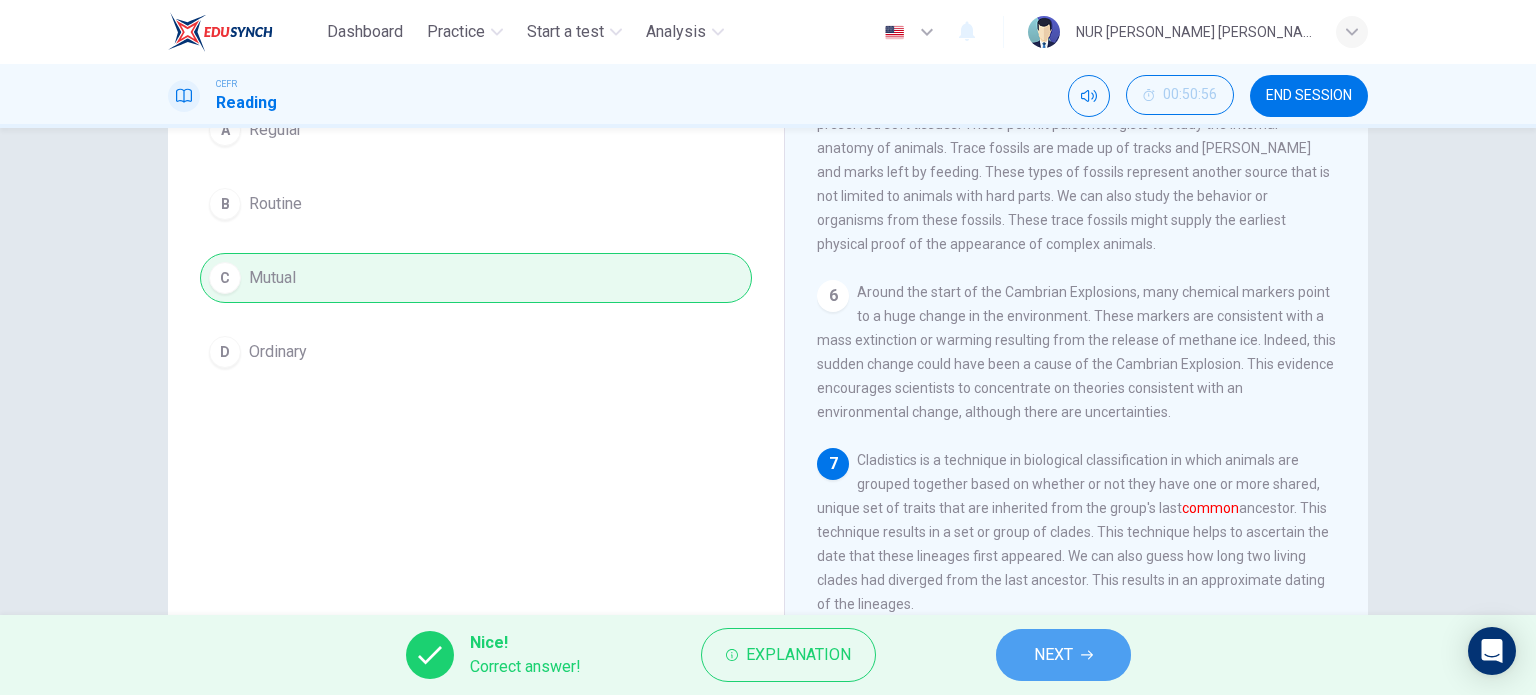 click on "NEXT" at bounding box center [1053, 655] 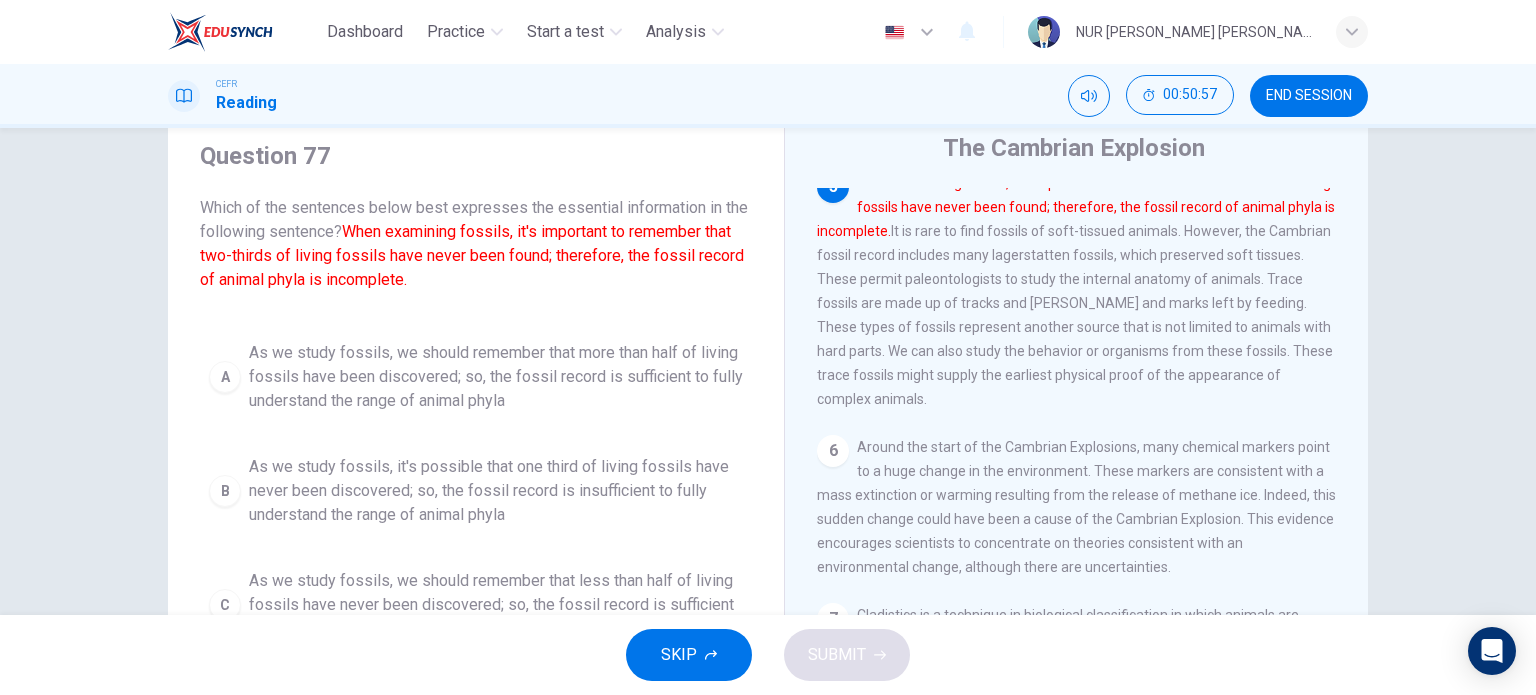 scroll, scrollTop: 0, scrollLeft: 0, axis: both 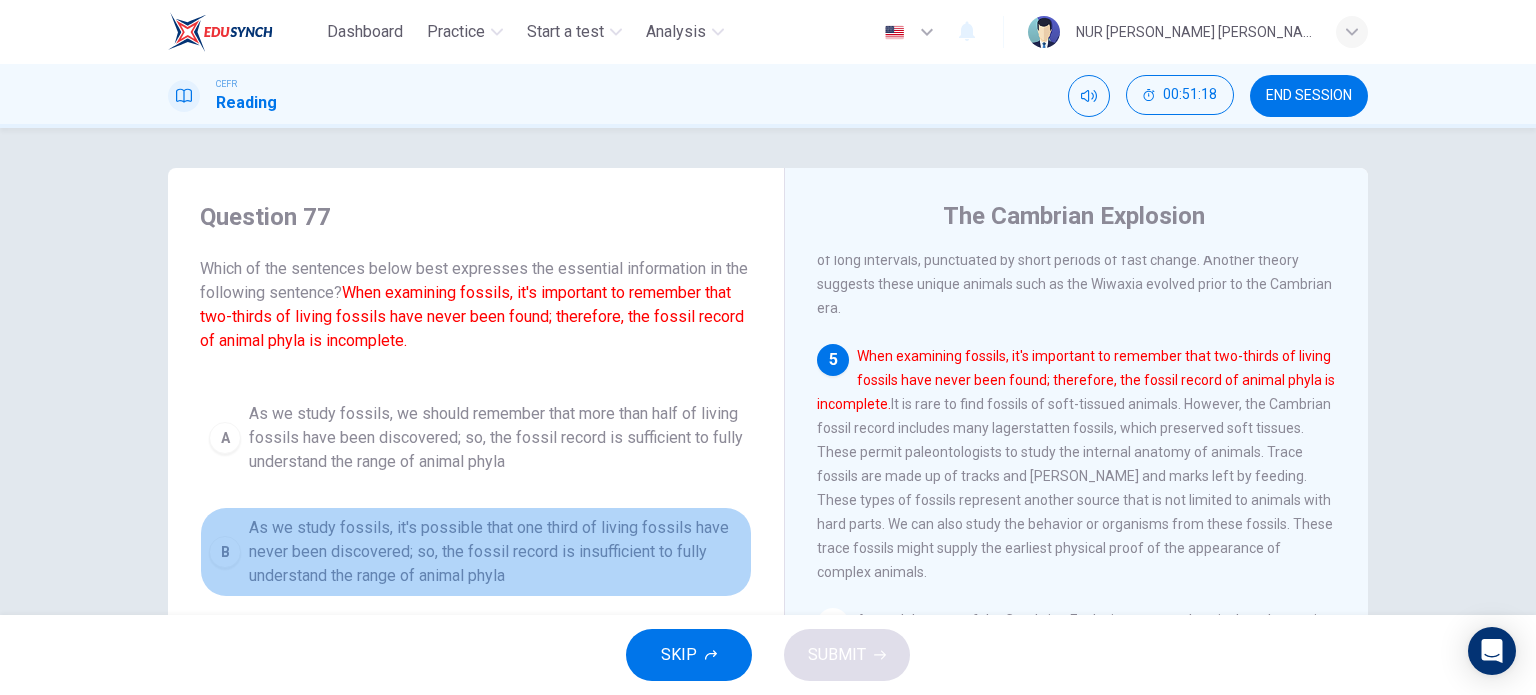 click on "As we study fossils, it's possible that one third of living fossils have never been discovered; so, the fossil record is insufficient to fully understand the range of animal phyla" at bounding box center (496, 552) 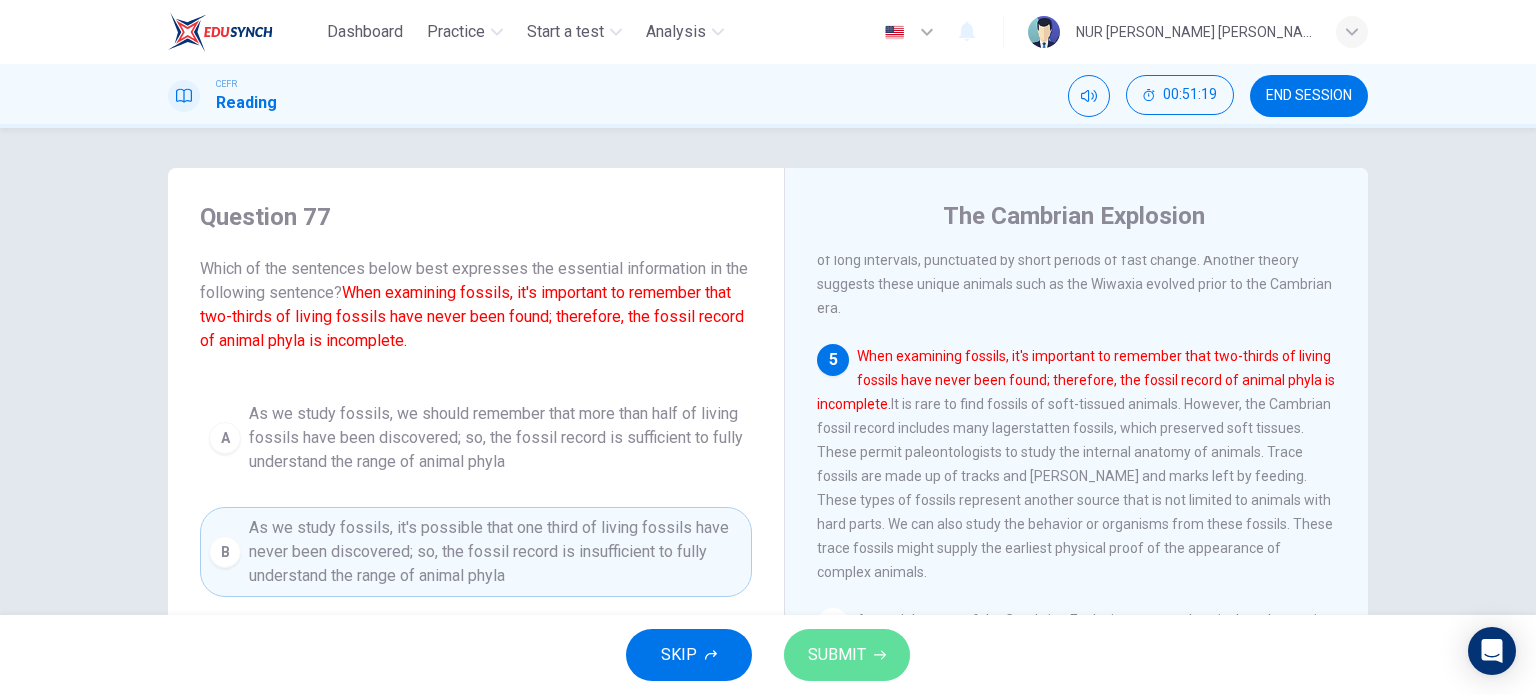 click on "SUBMIT" at bounding box center (837, 655) 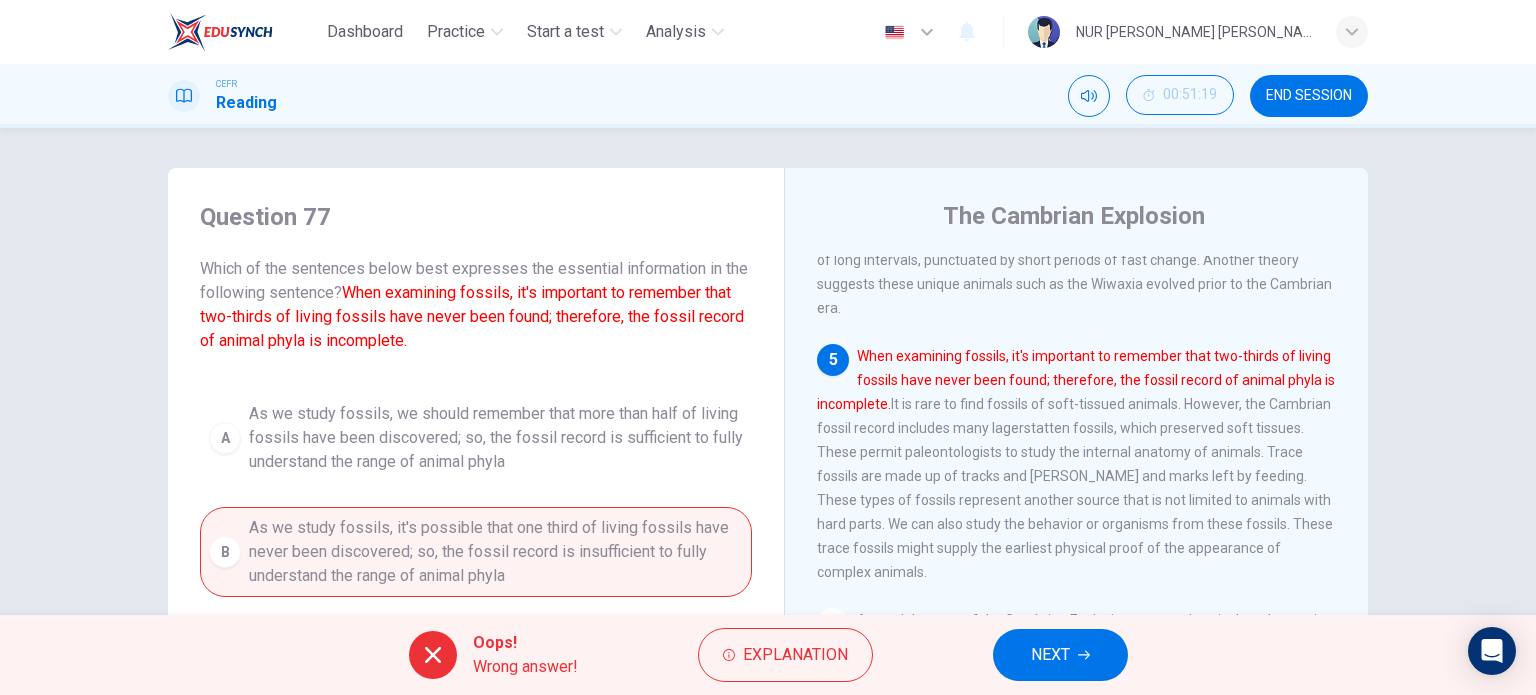 scroll, scrollTop: 288, scrollLeft: 0, axis: vertical 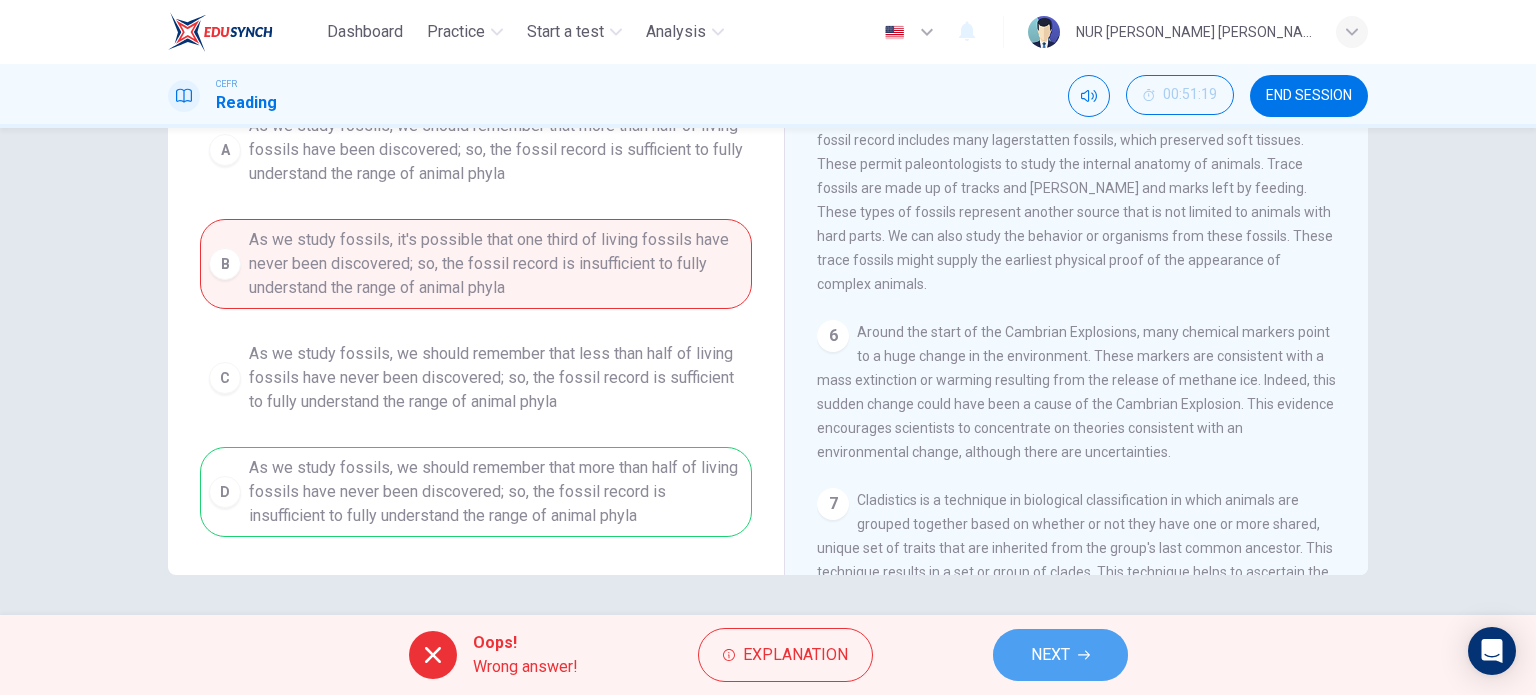 click on "NEXT" at bounding box center [1050, 655] 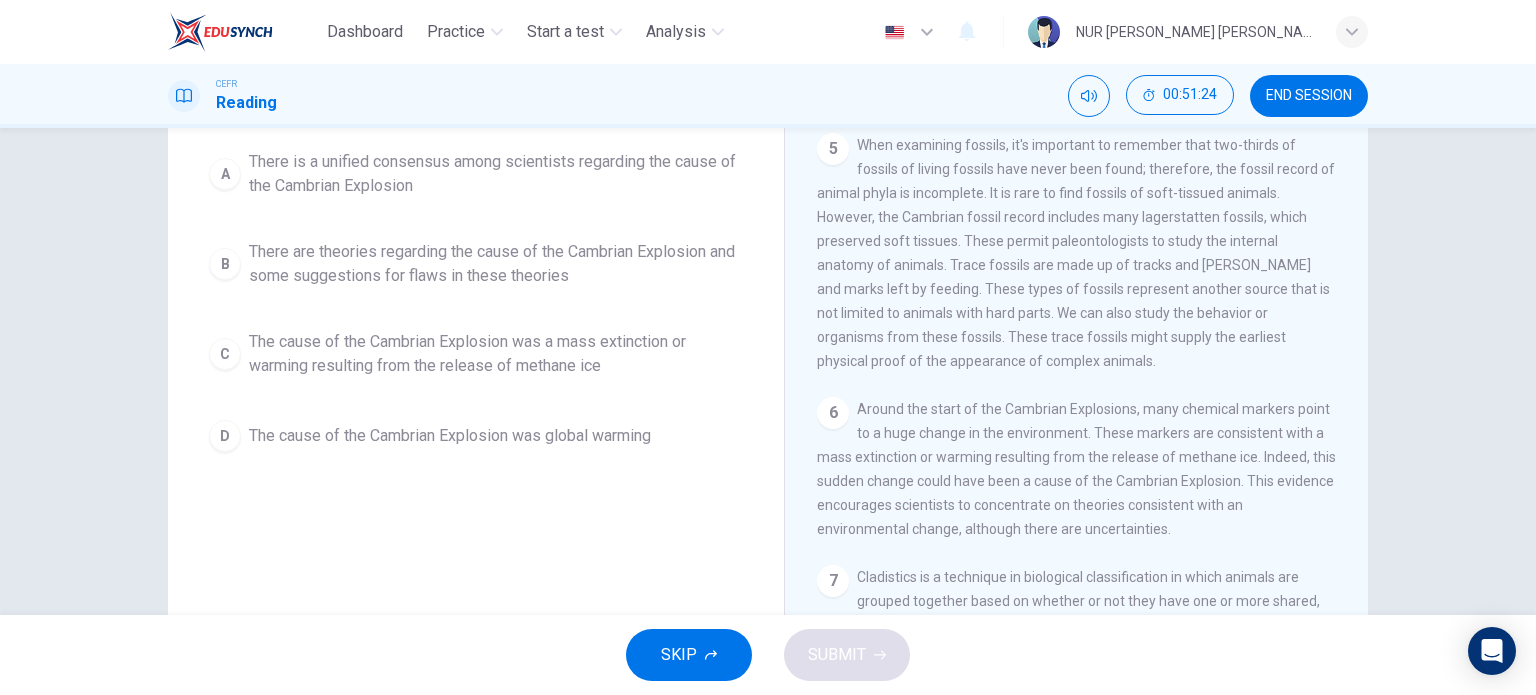 scroll, scrollTop: 212, scrollLeft: 0, axis: vertical 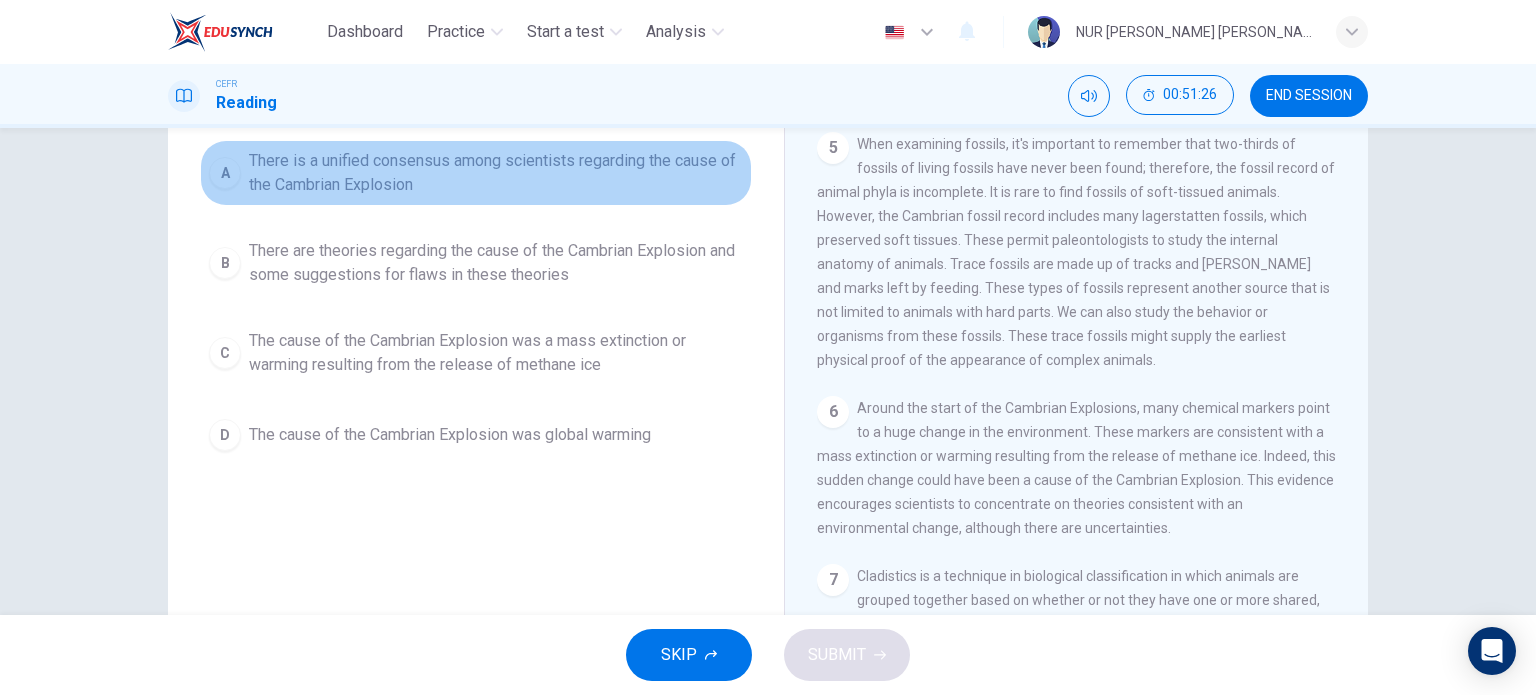 click on "There is a unified consensus among scientists regarding the cause of the Cambrian Explosion" at bounding box center (496, 173) 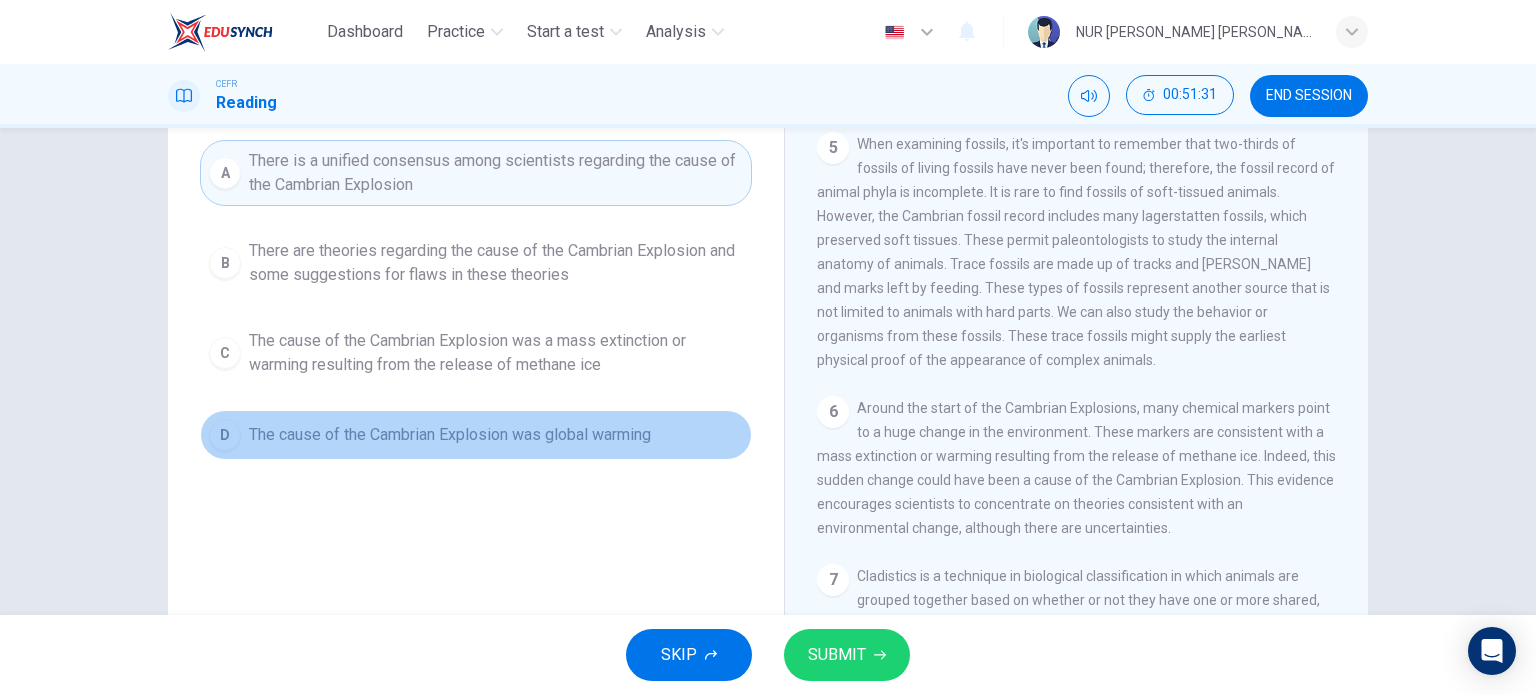 click on "The cause of the Cambrian Explosion was global warming" at bounding box center (450, 435) 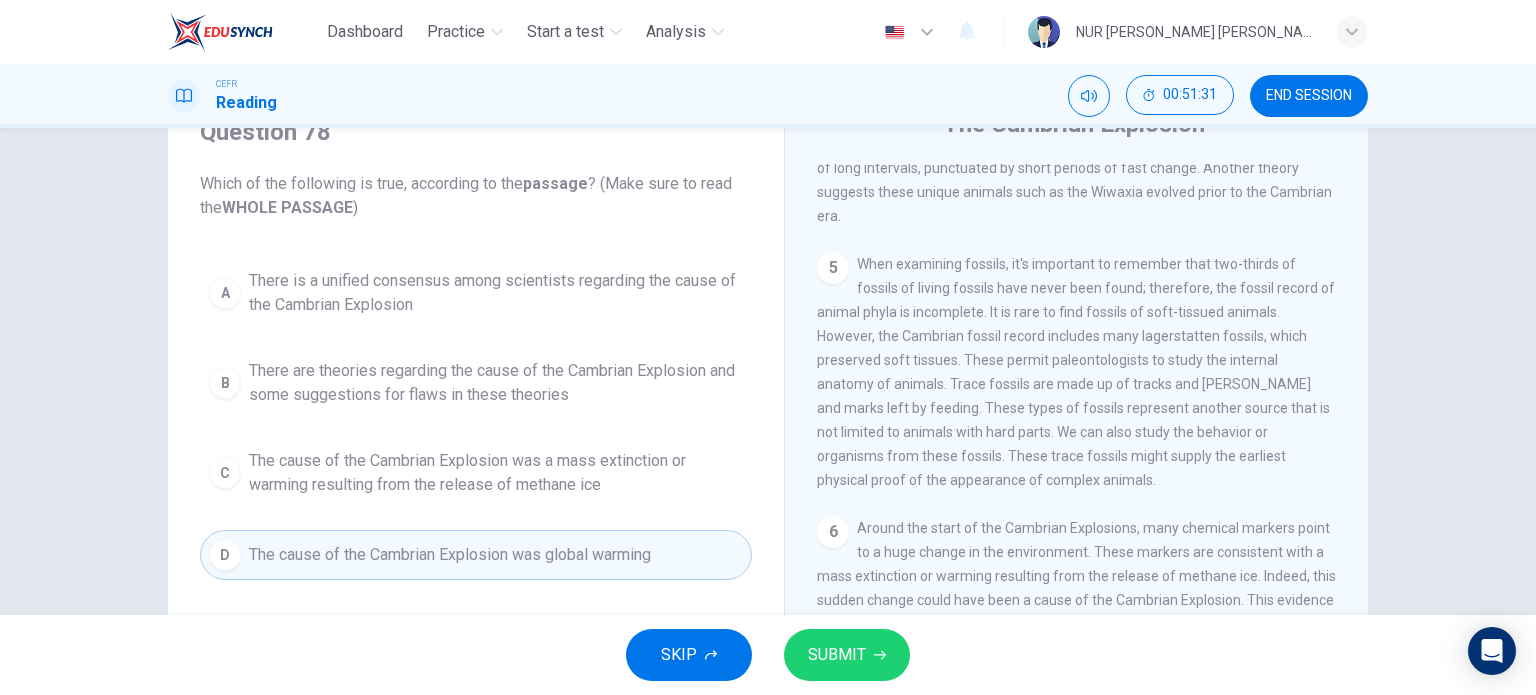 scroll, scrollTop: 88, scrollLeft: 0, axis: vertical 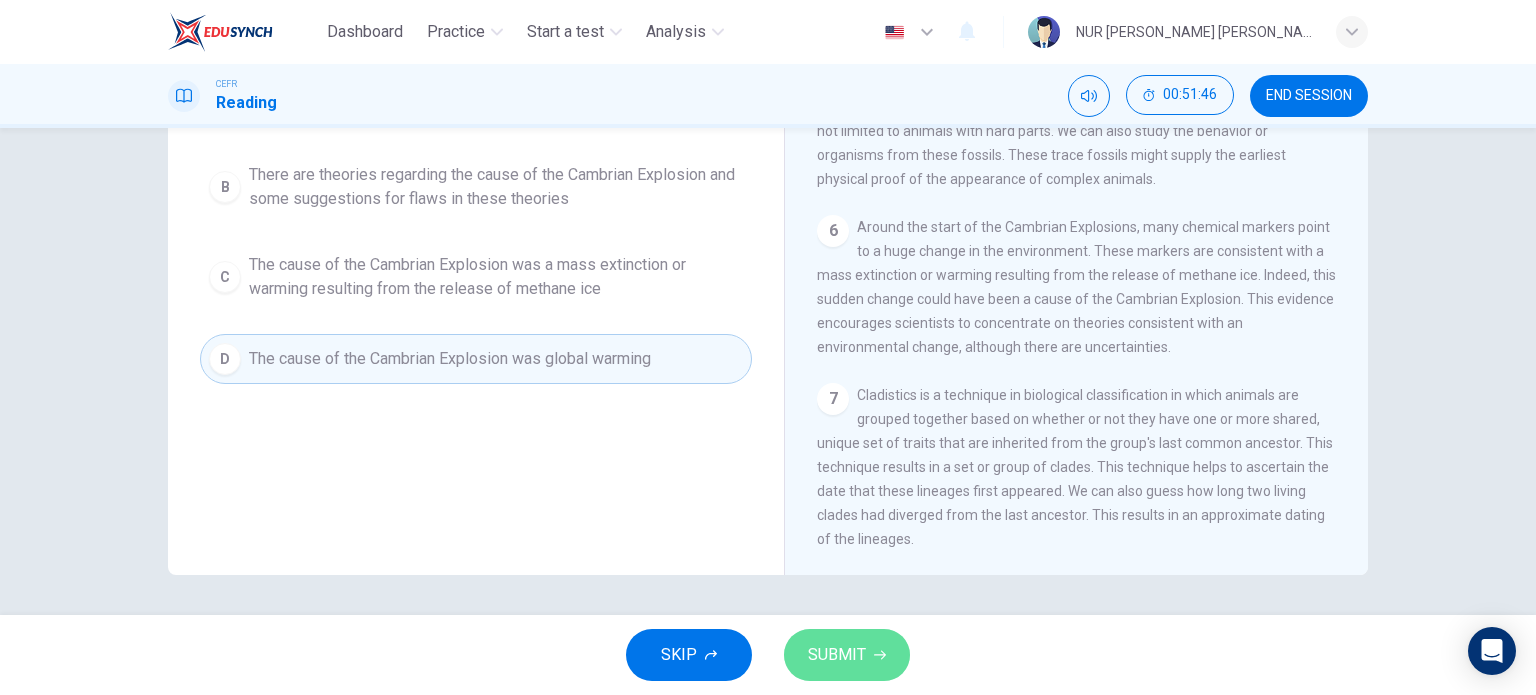 click on "SUBMIT" at bounding box center [847, 655] 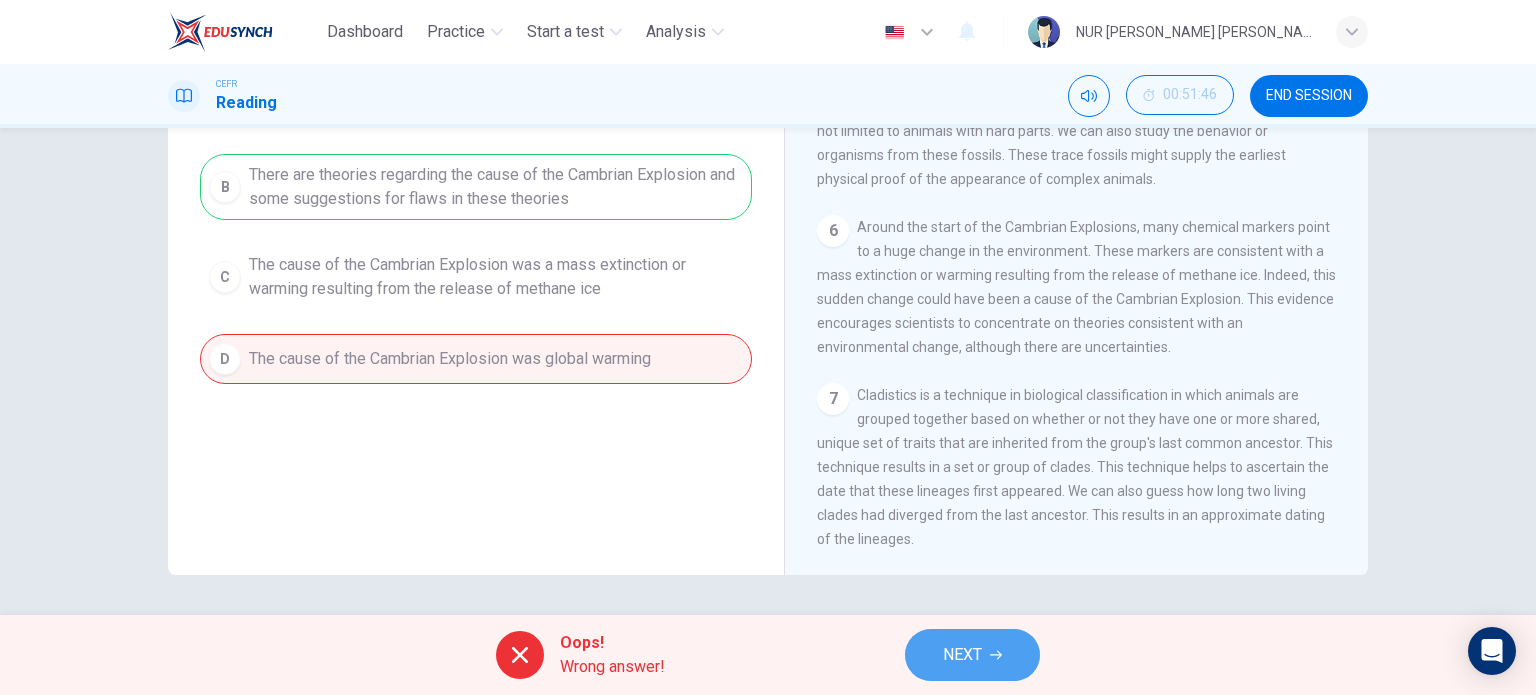 click on "NEXT" at bounding box center (972, 655) 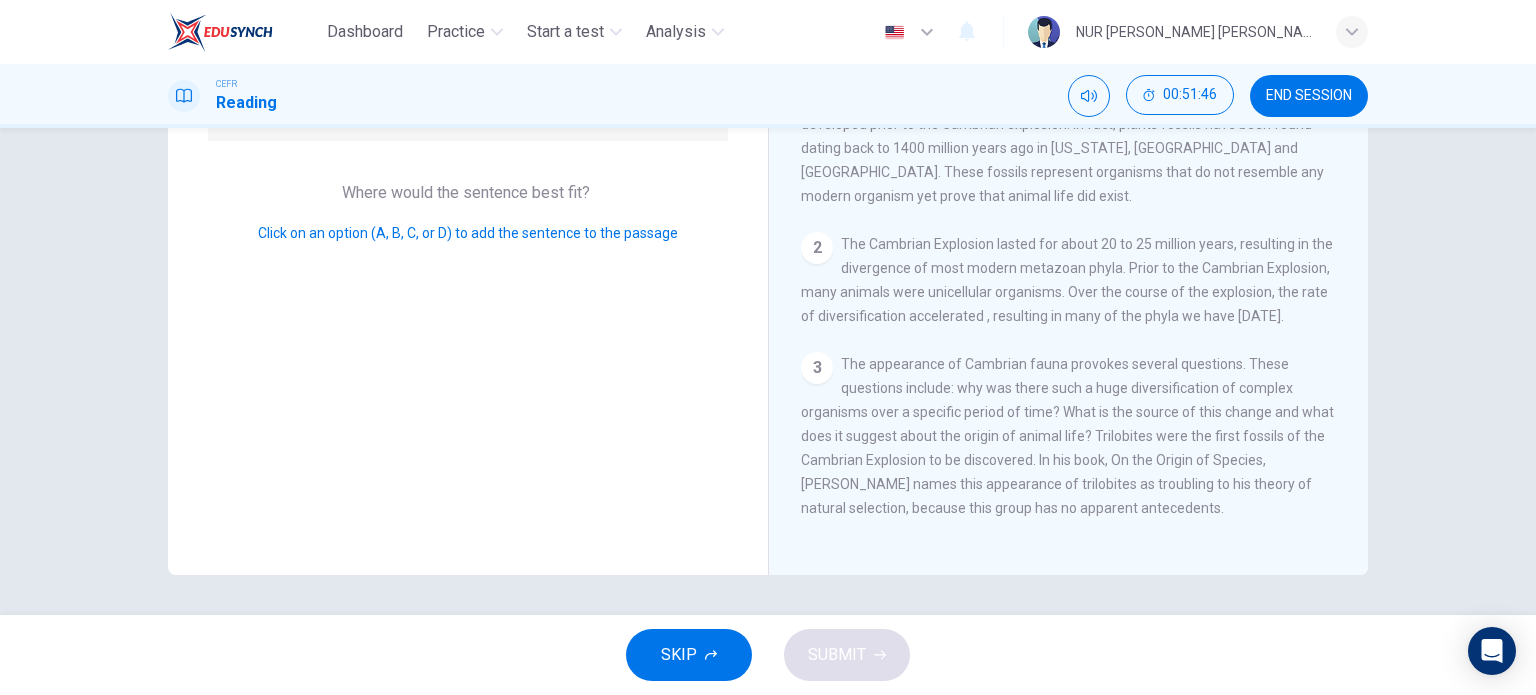 scroll, scrollTop: 987, scrollLeft: 0, axis: vertical 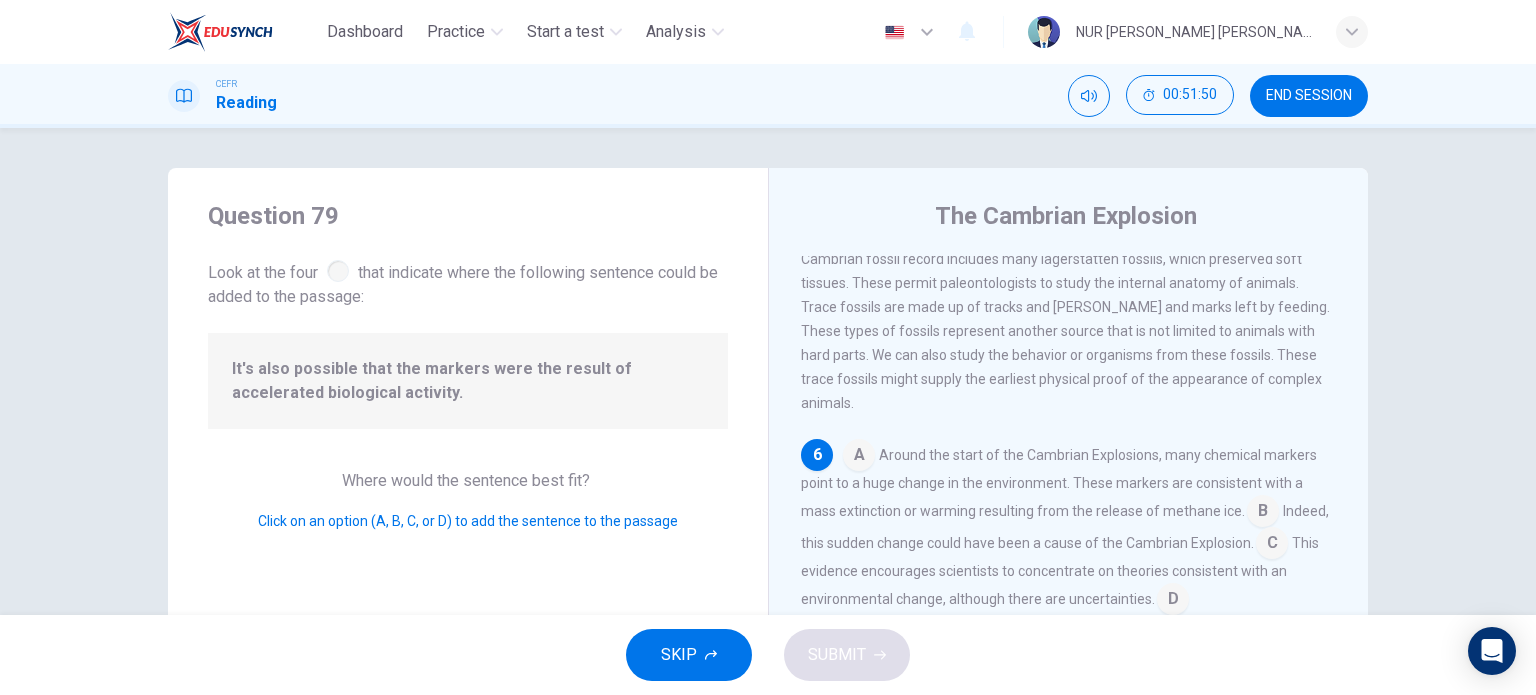 click on "END SESSION" at bounding box center (1309, 96) 